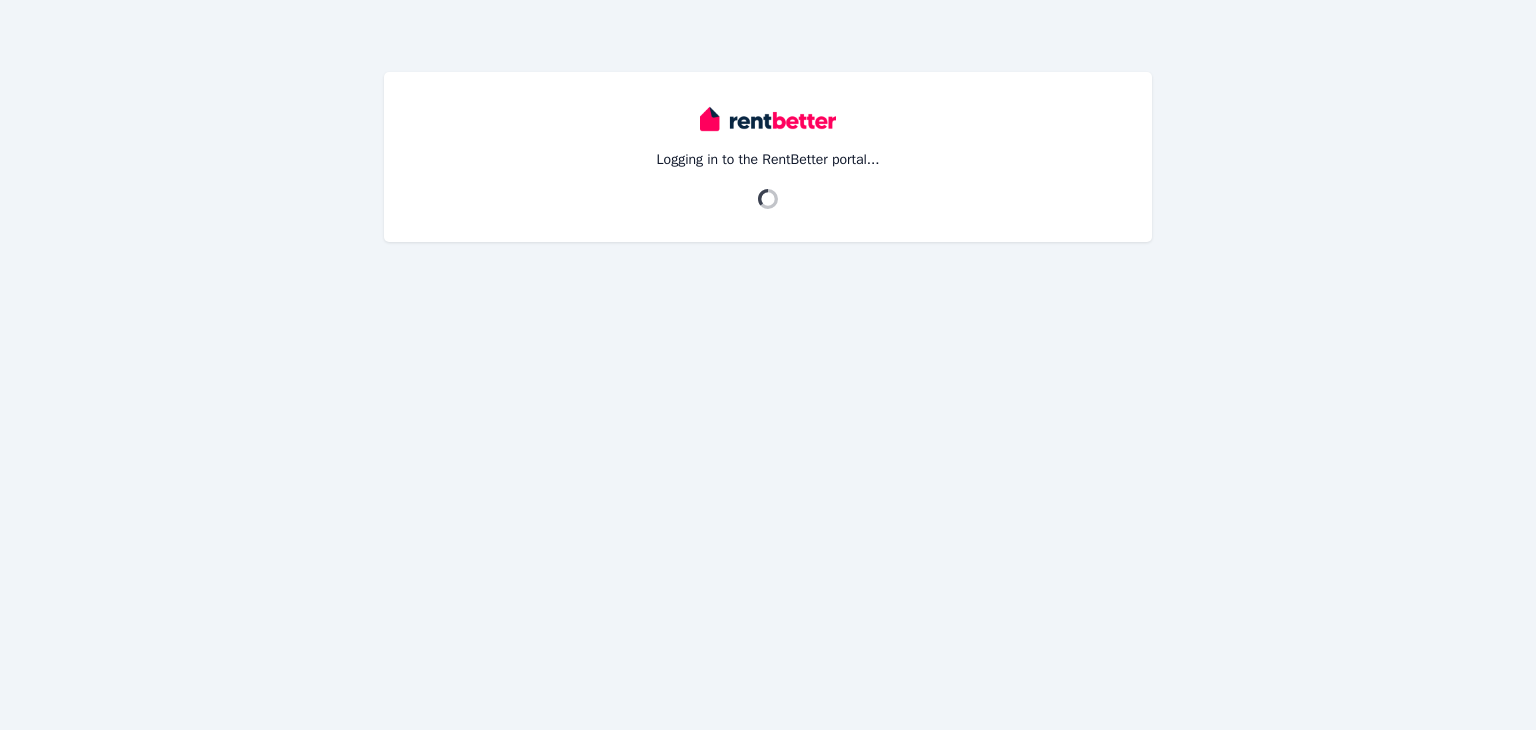 scroll, scrollTop: 0, scrollLeft: 0, axis: both 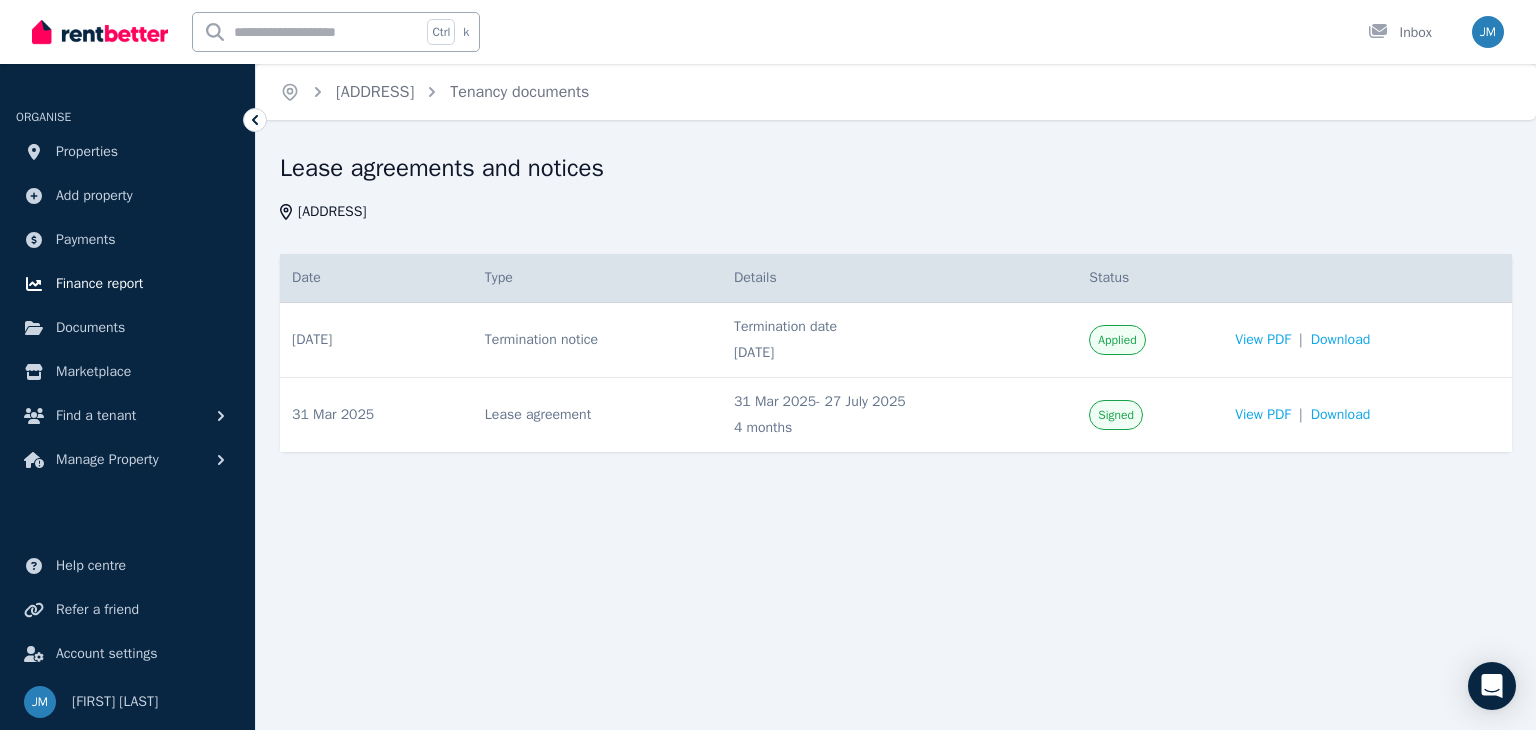 click on "Finance report" at bounding box center (99, 284) 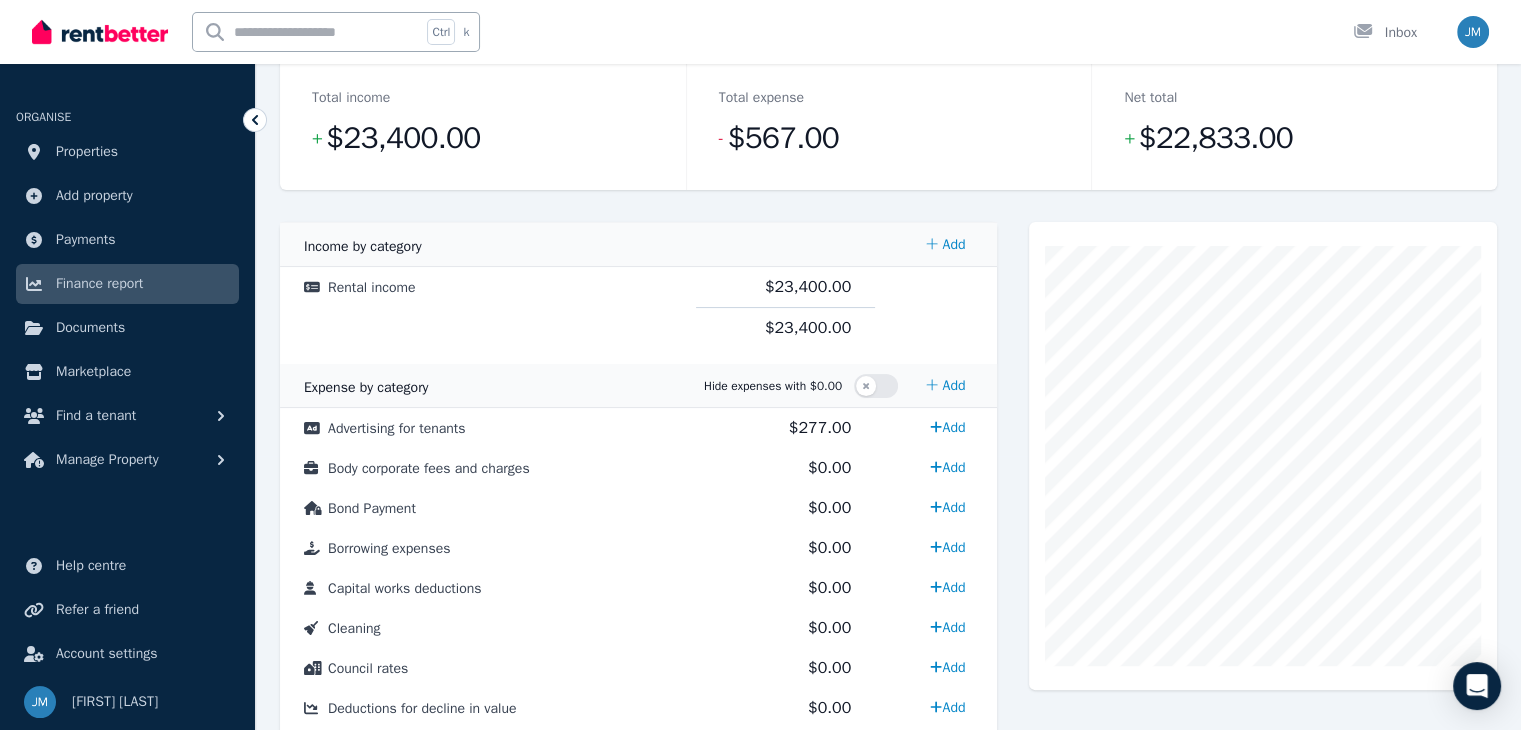 scroll, scrollTop: 331, scrollLeft: 0, axis: vertical 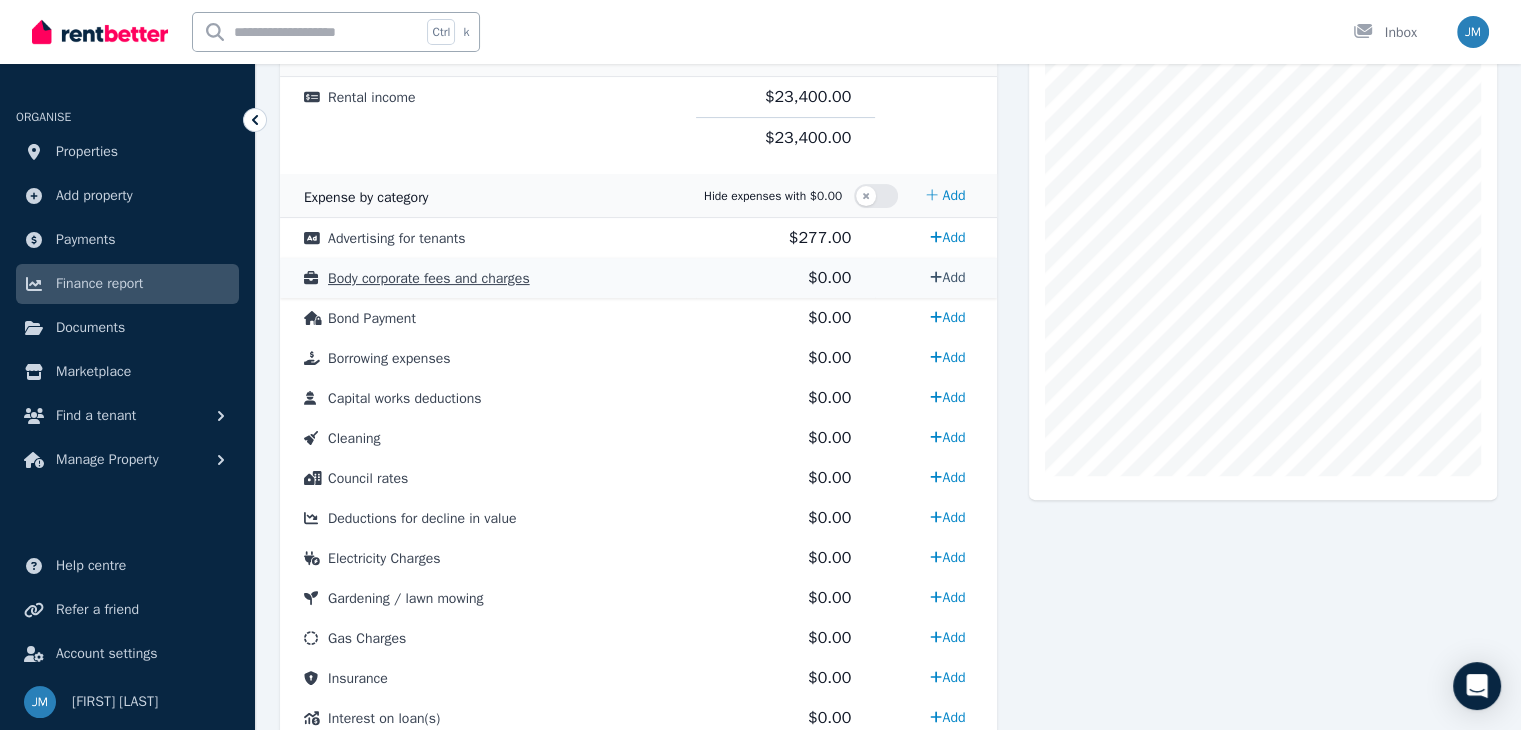 click on "Add" at bounding box center [947, 277] 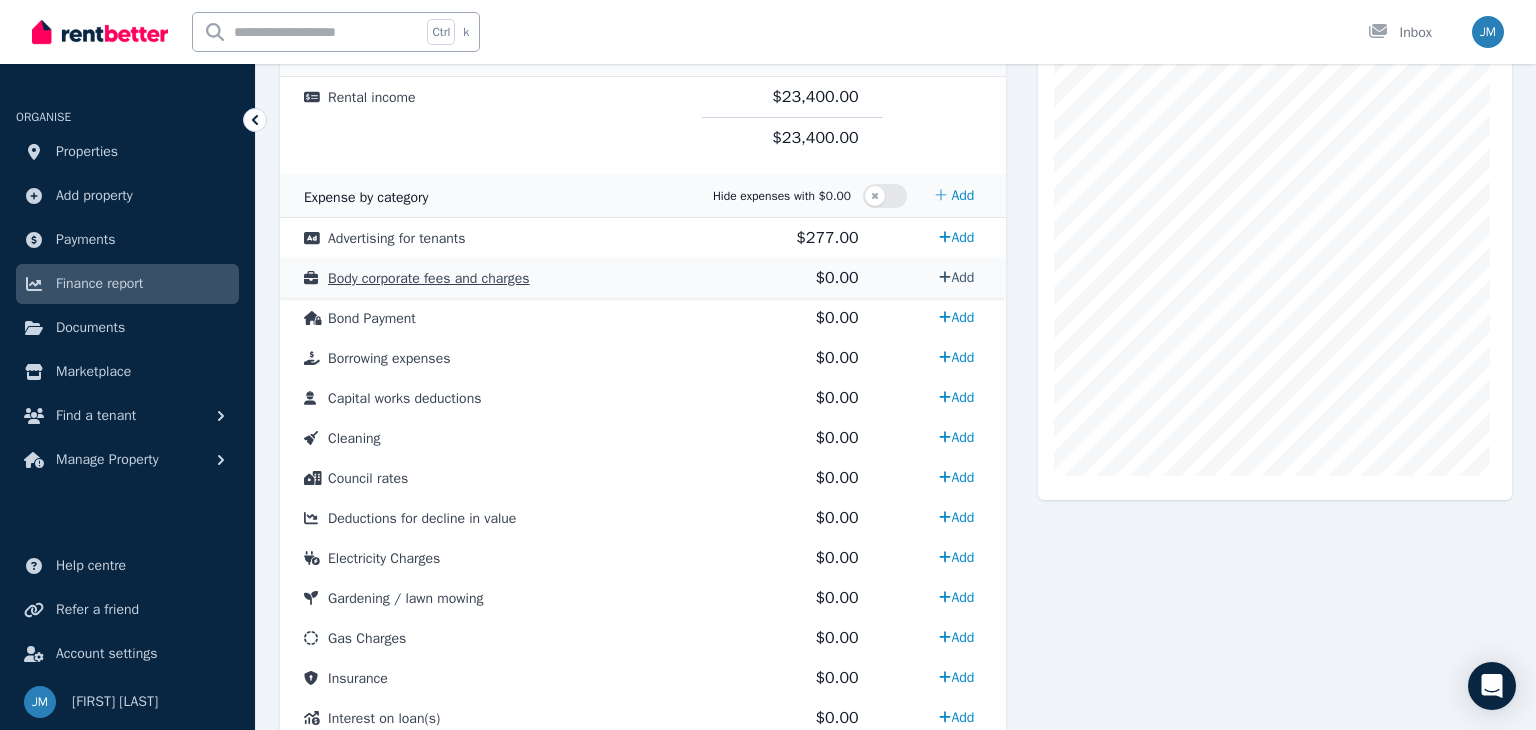 select on "**********" 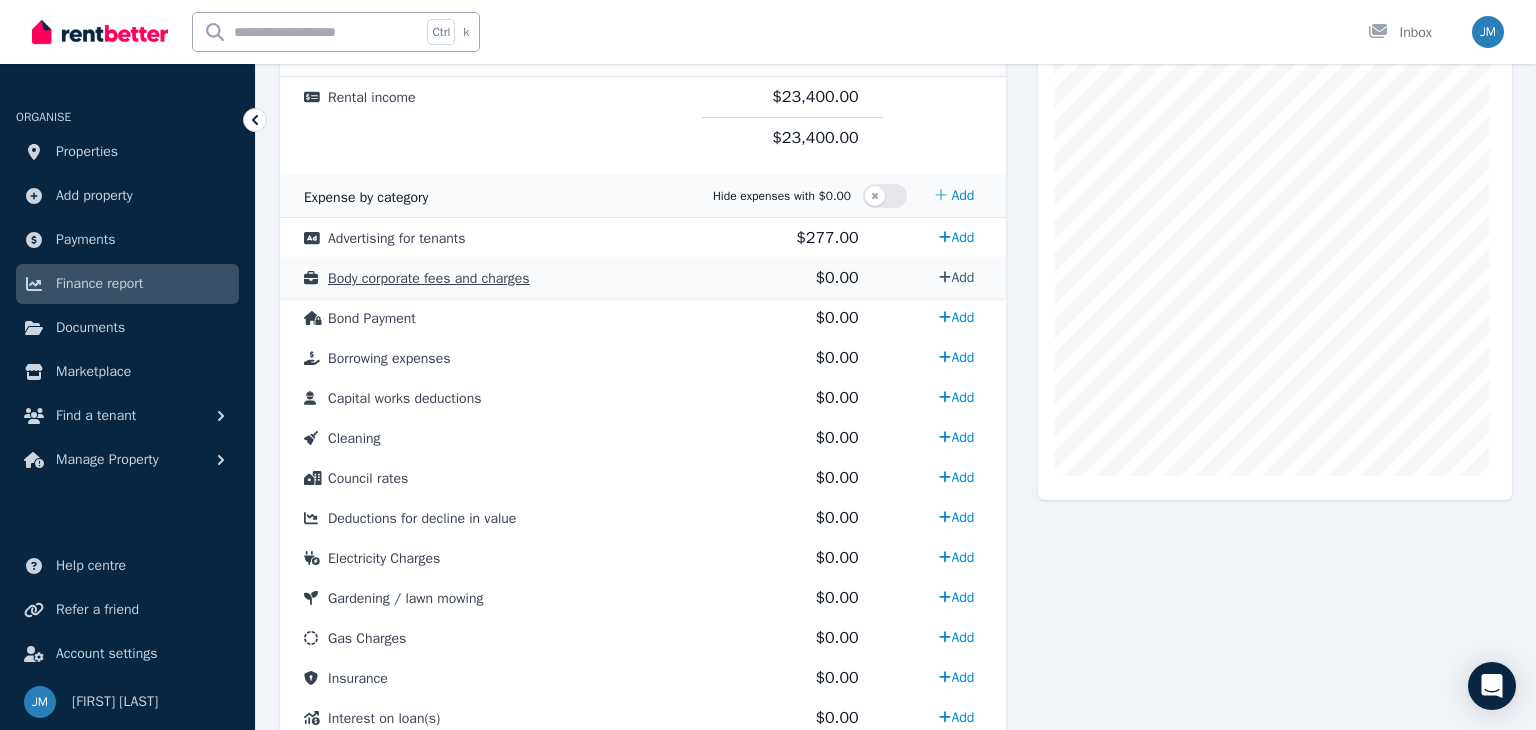 select on "**********" 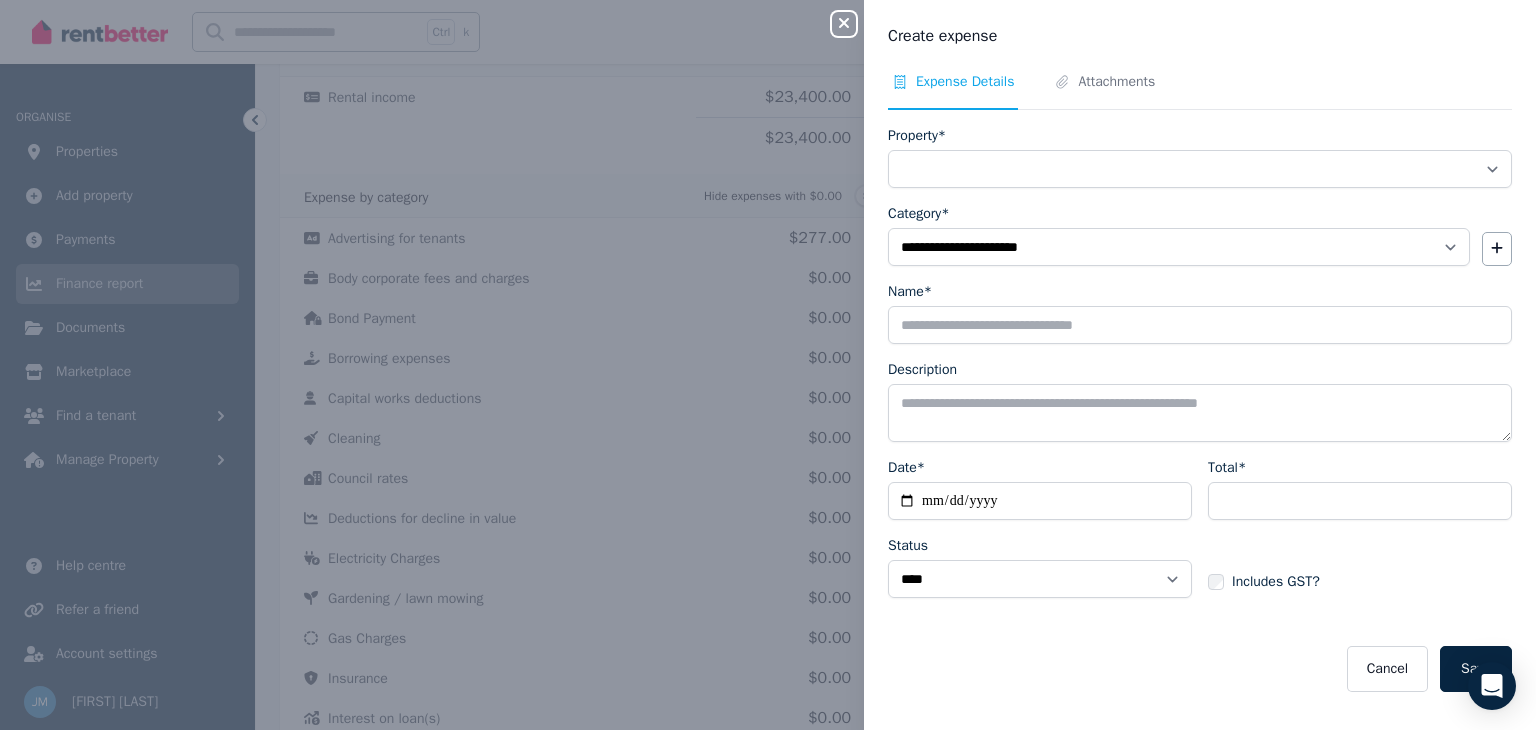 drag, startPoint x: 984, startPoint y: 506, endPoint x: 980, endPoint y: 683, distance: 177.0452 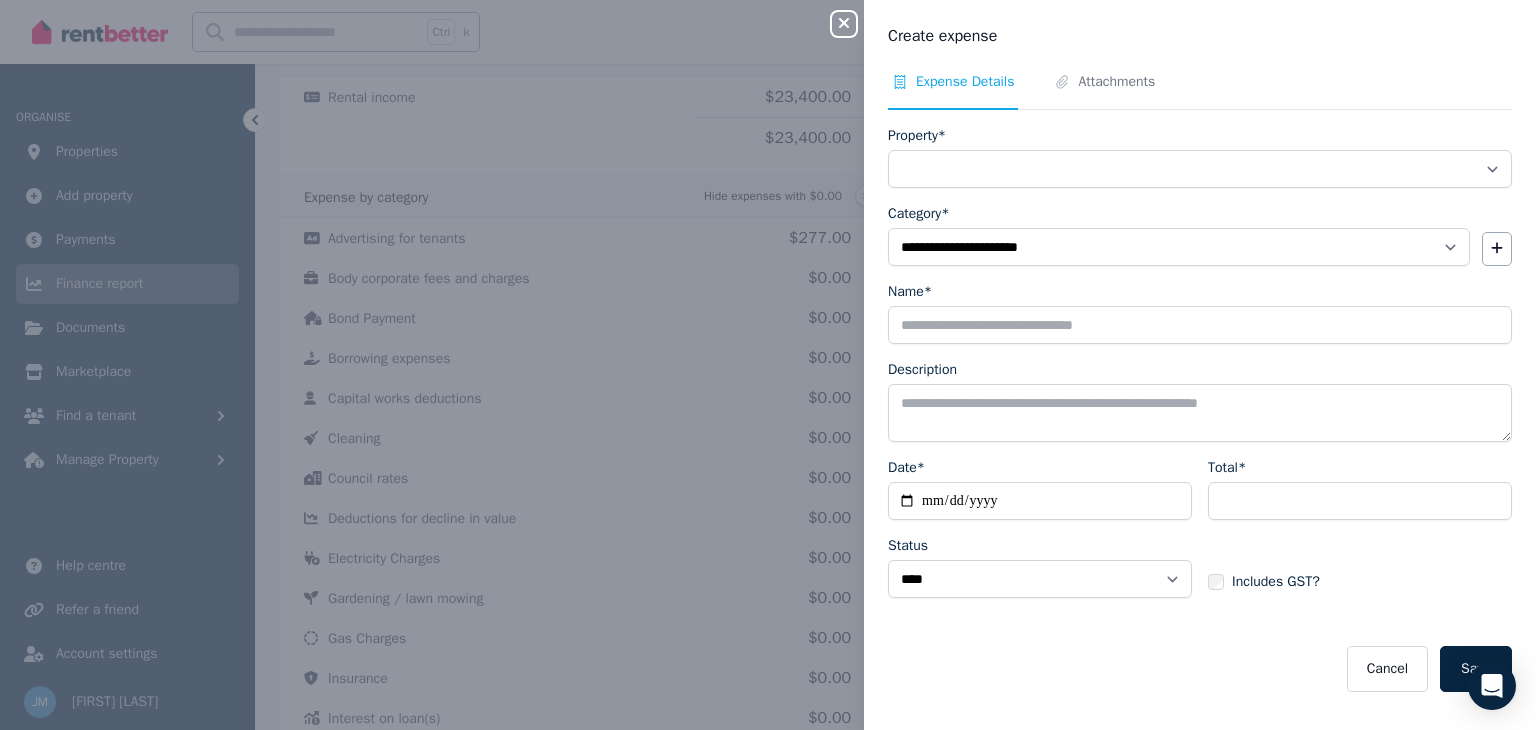 click on "Cancel Save" at bounding box center (1200, 669) 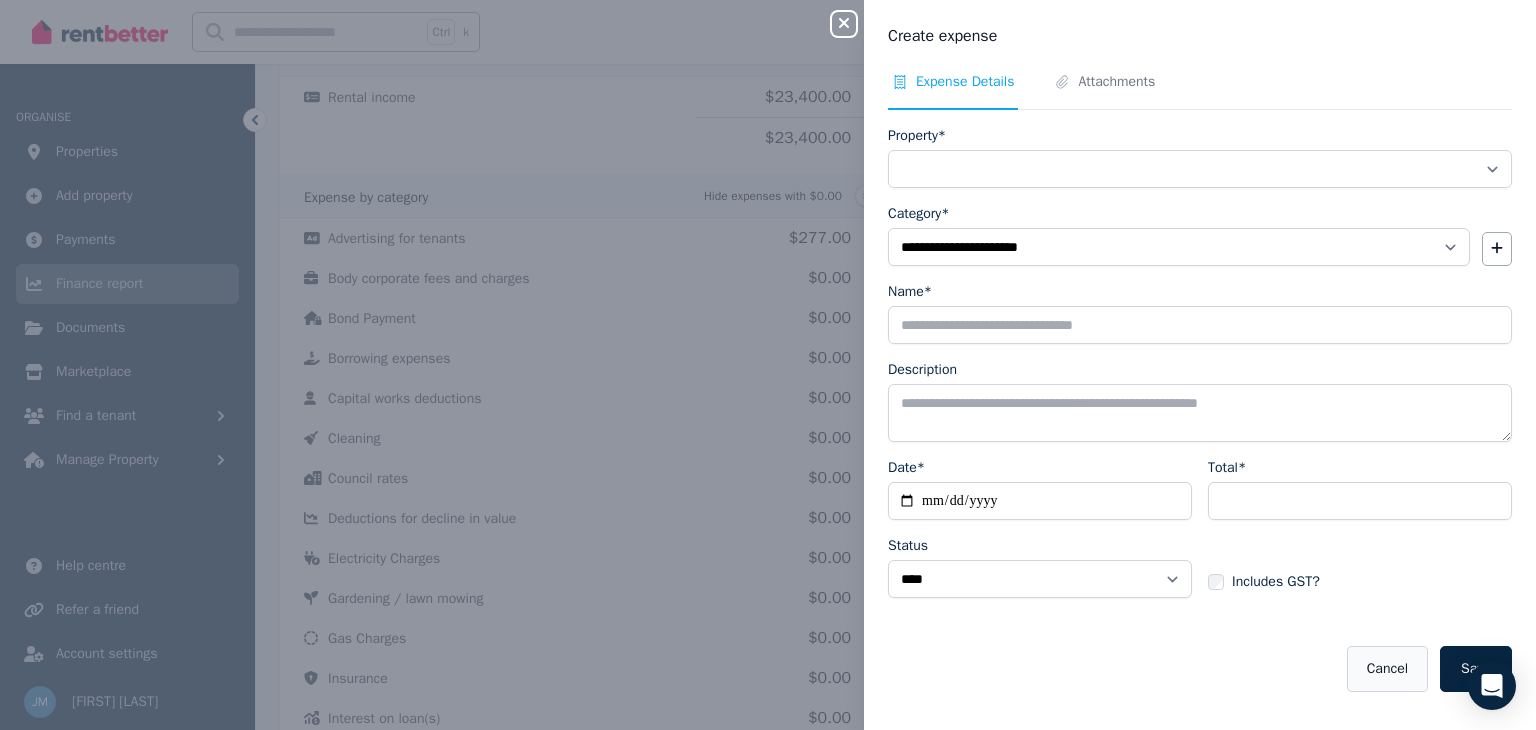 drag, startPoint x: 1360, startPoint y: 666, endPoint x: 1374, endPoint y: 669, distance: 14.3178215 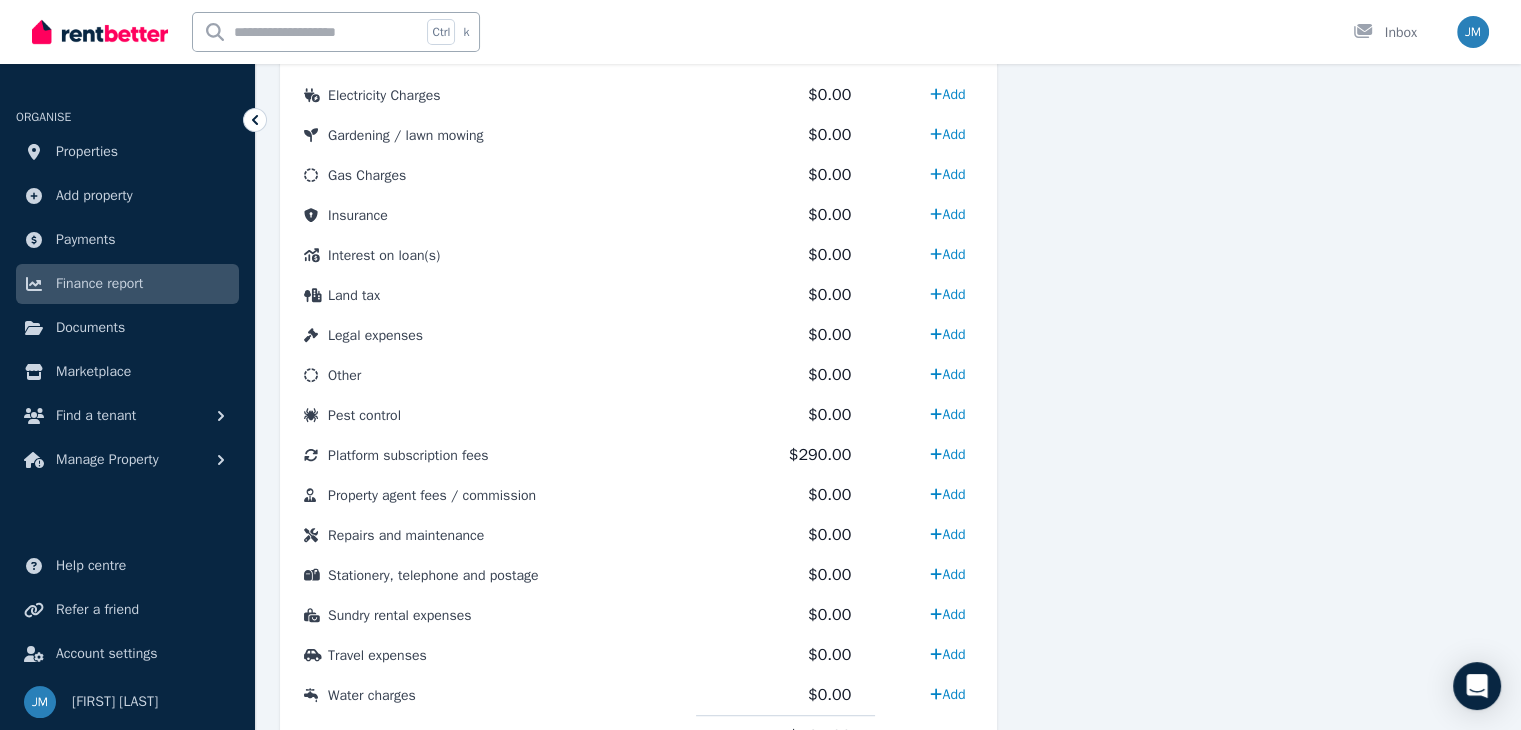 scroll, scrollTop: 1020, scrollLeft: 0, axis: vertical 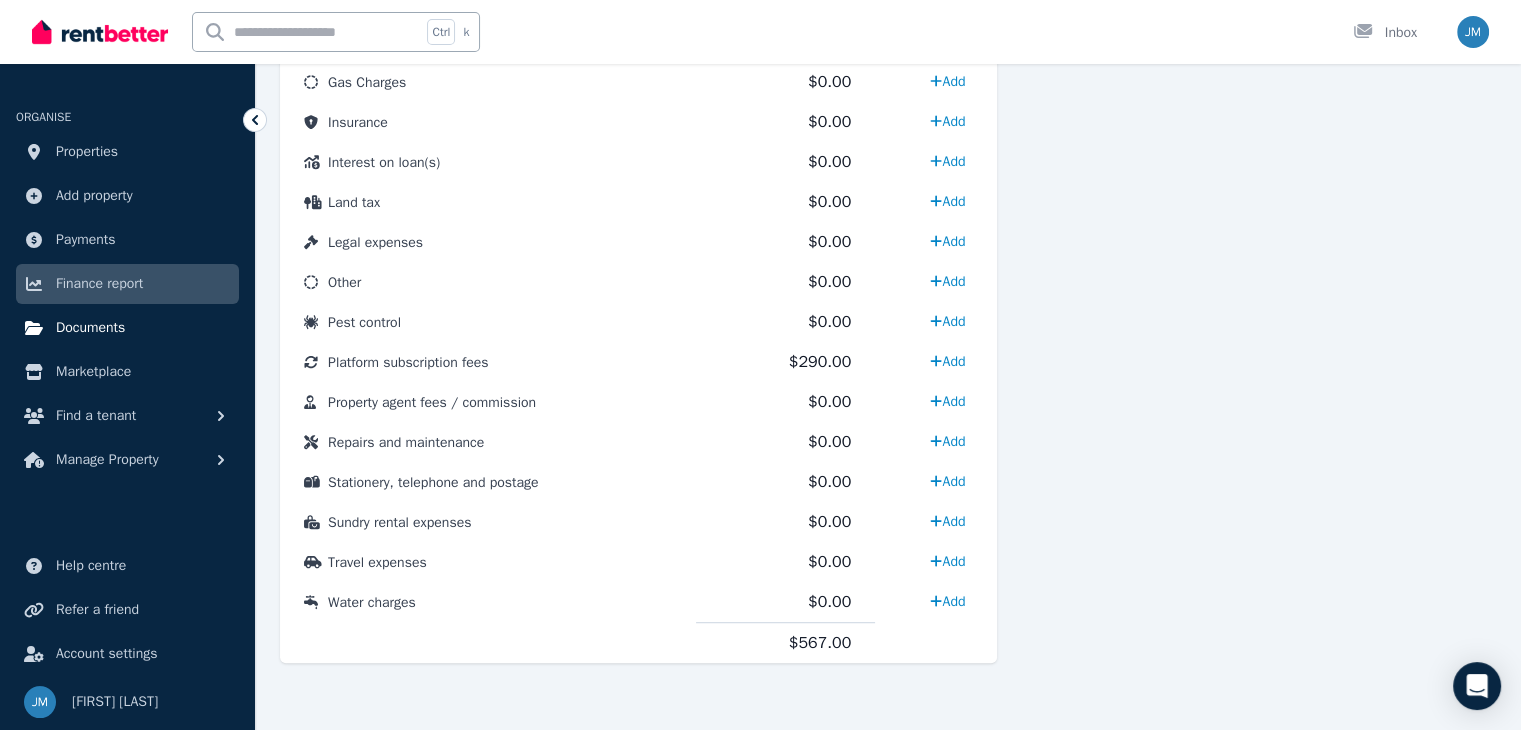 click on "Documents" at bounding box center (90, 328) 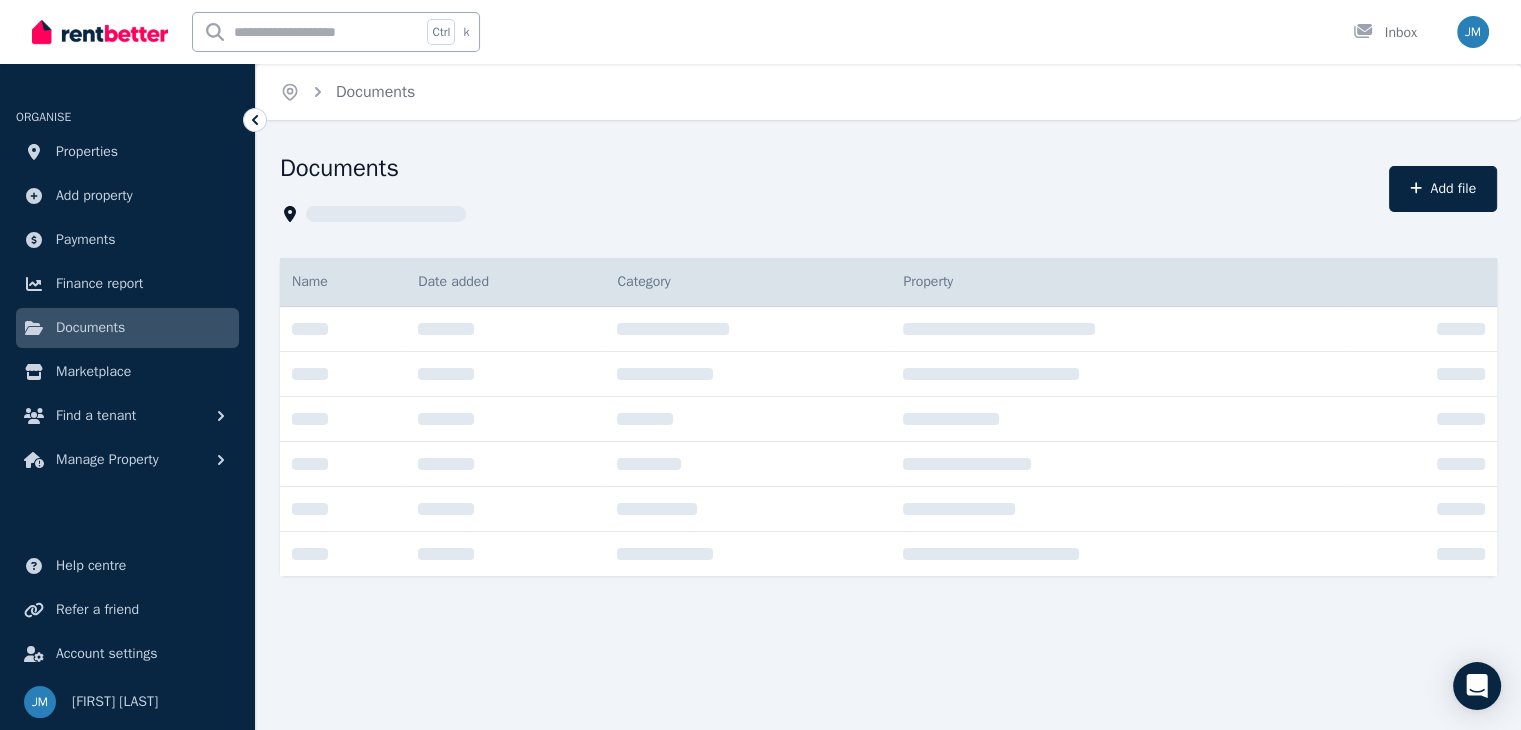 scroll, scrollTop: 0, scrollLeft: 0, axis: both 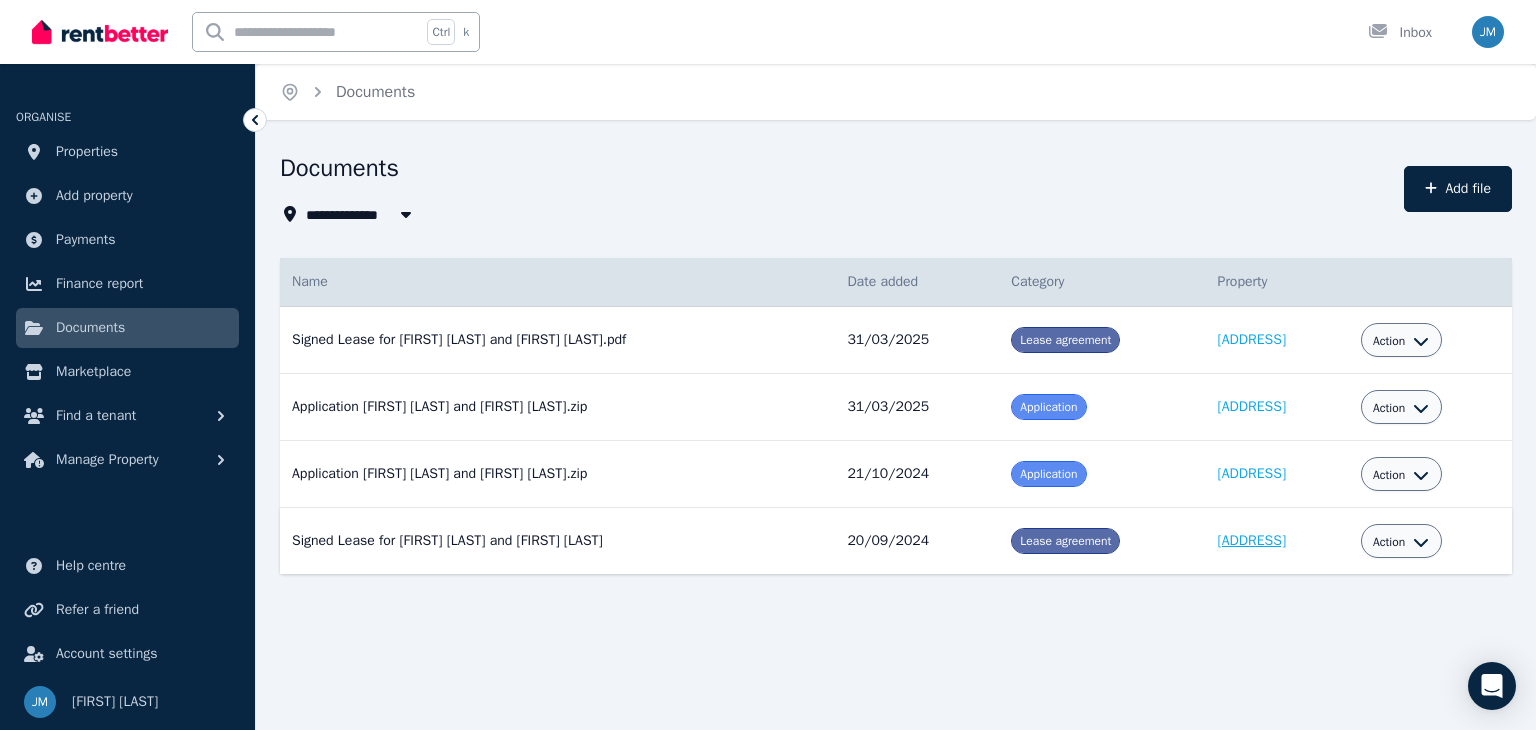 click on "[ADDRESS]" at bounding box center [1252, 540] 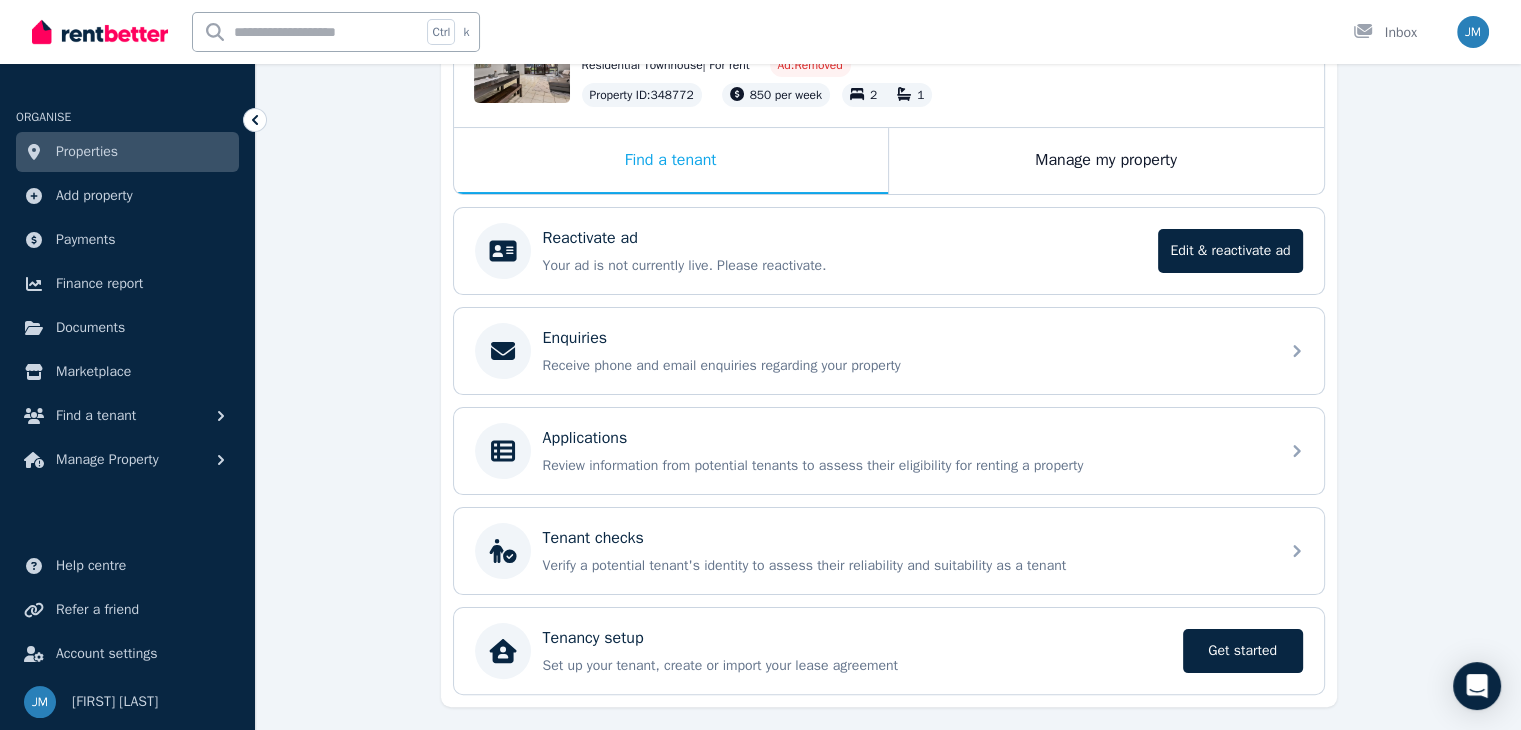 scroll, scrollTop: 320, scrollLeft: 0, axis: vertical 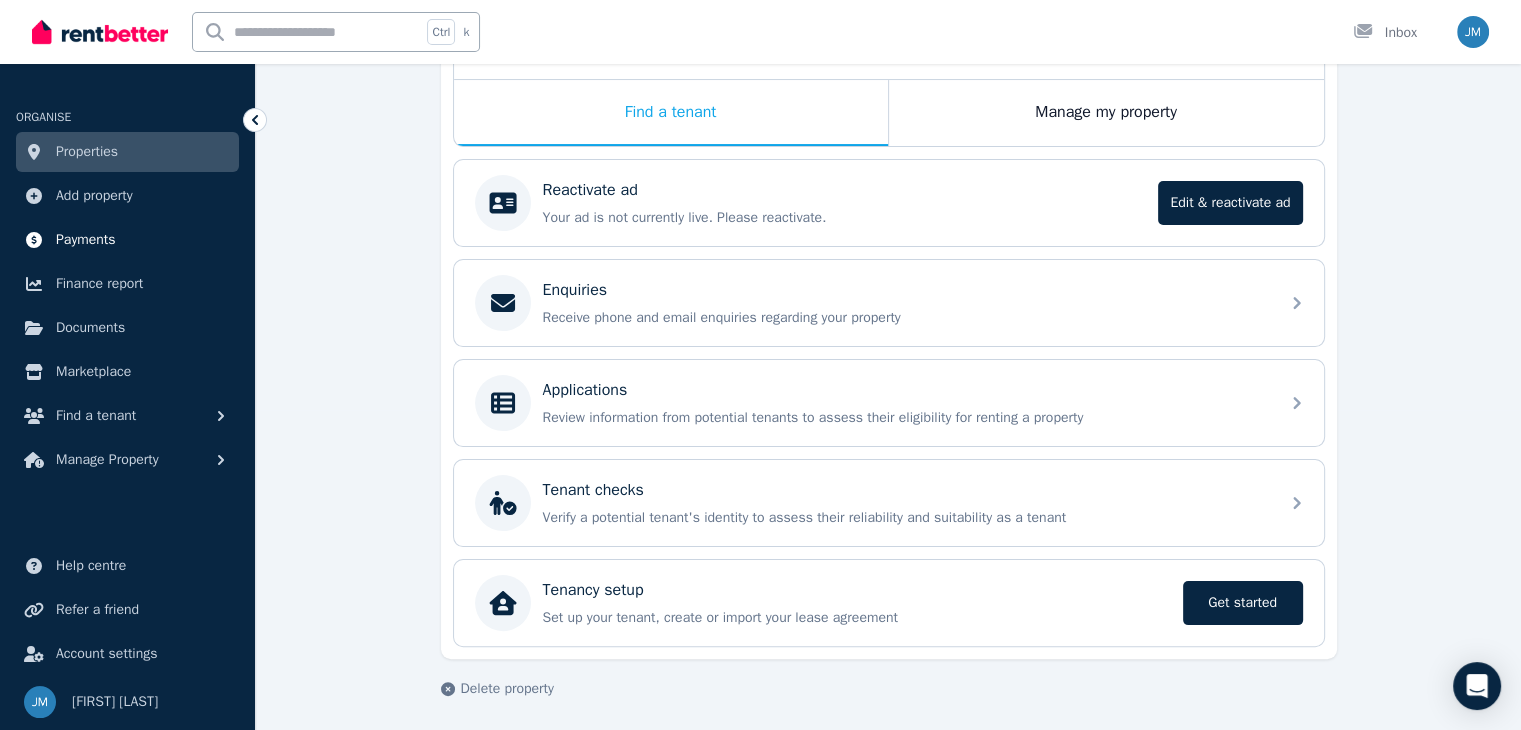 click on "Payments" at bounding box center (86, 240) 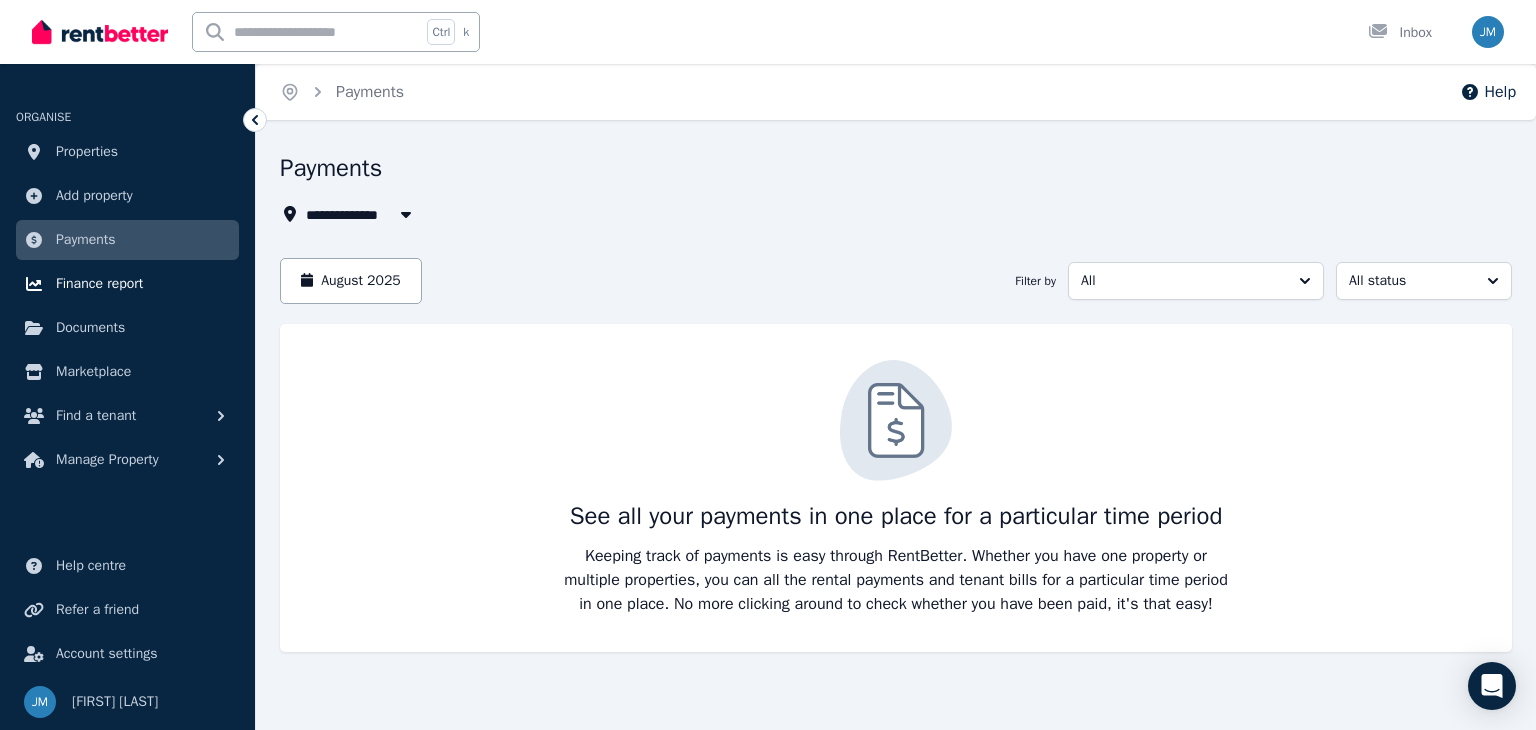 click on "Finance report" at bounding box center (99, 284) 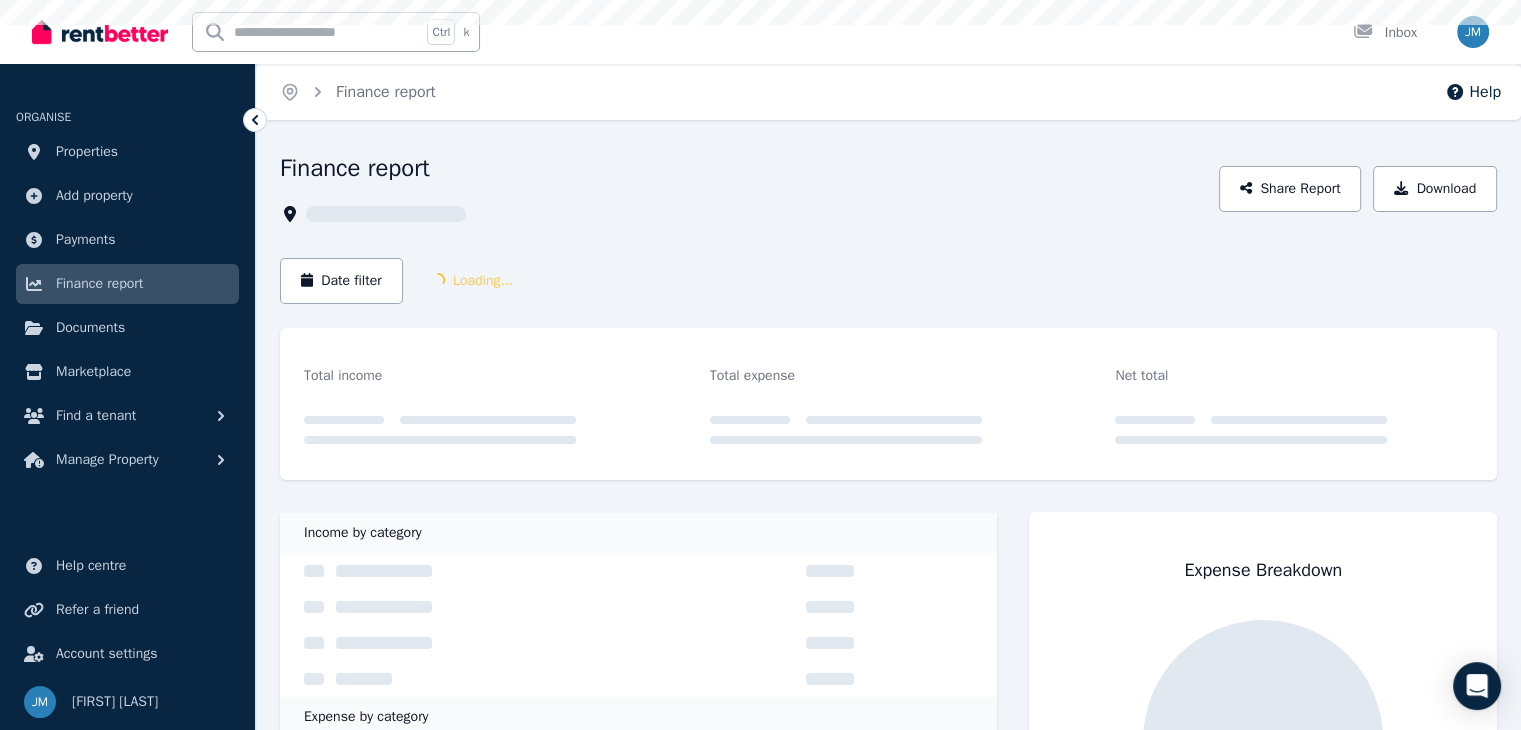 click on "Finance report" at bounding box center [99, 284] 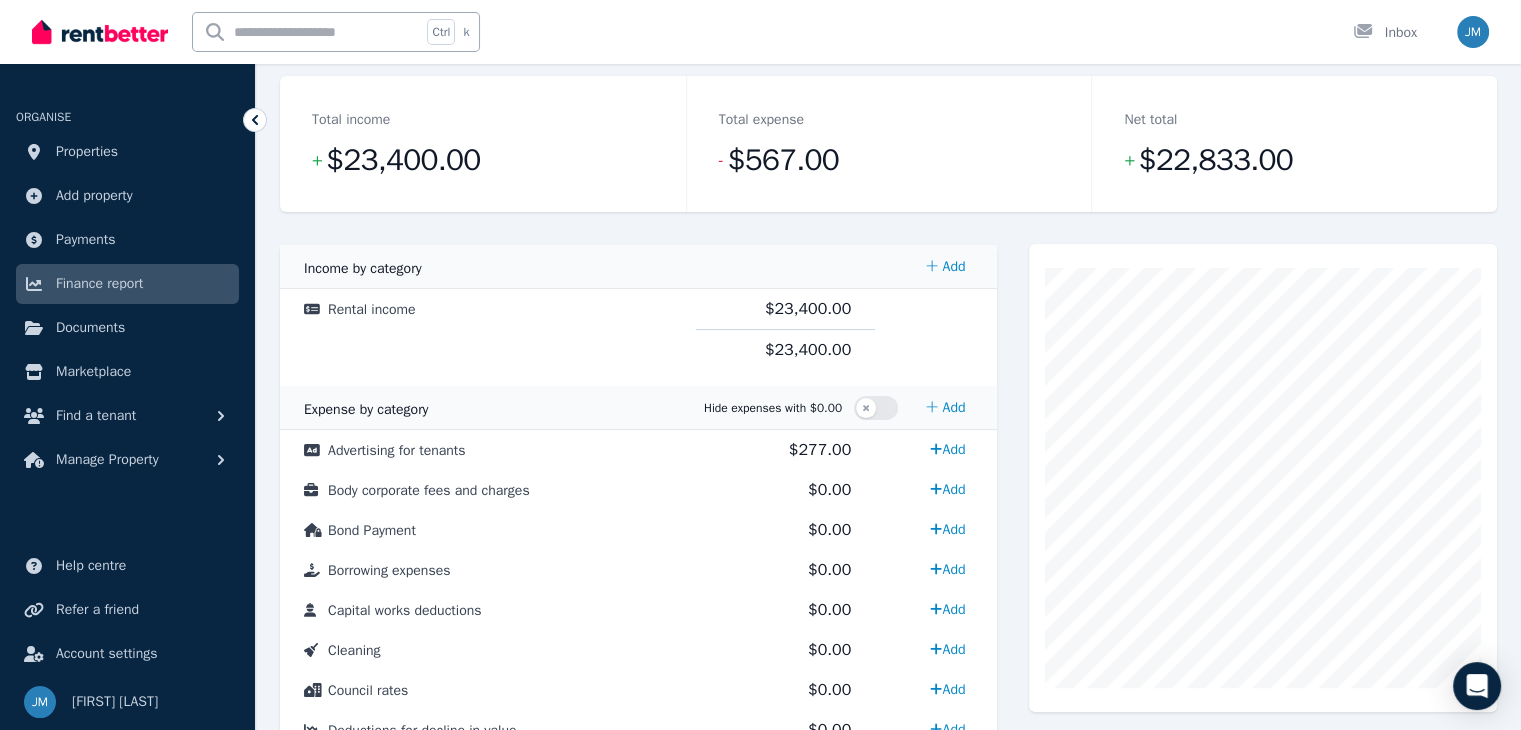 scroll, scrollTop: 152, scrollLeft: 0, axis: vertical 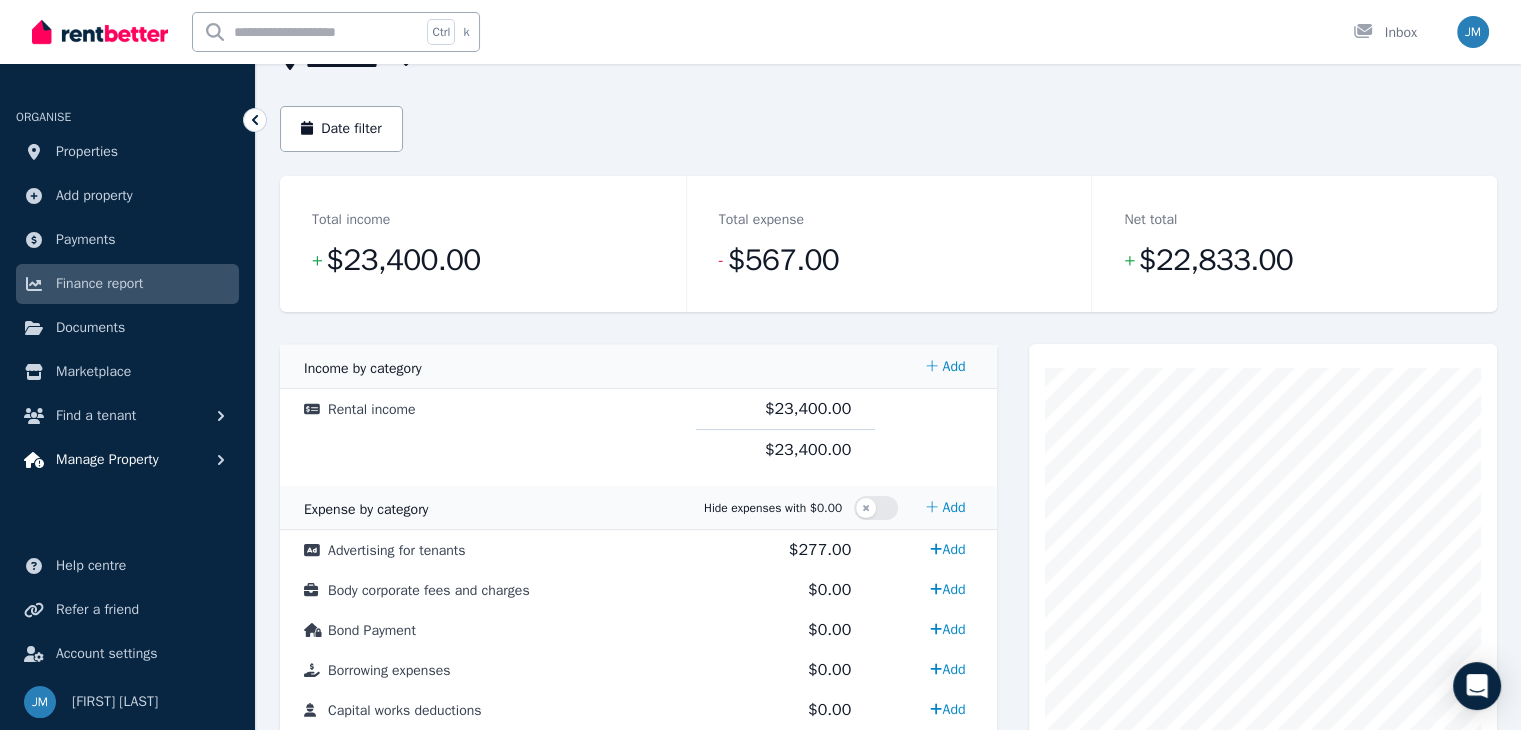 click on "Manage Property" at bounding box center [107, 460] 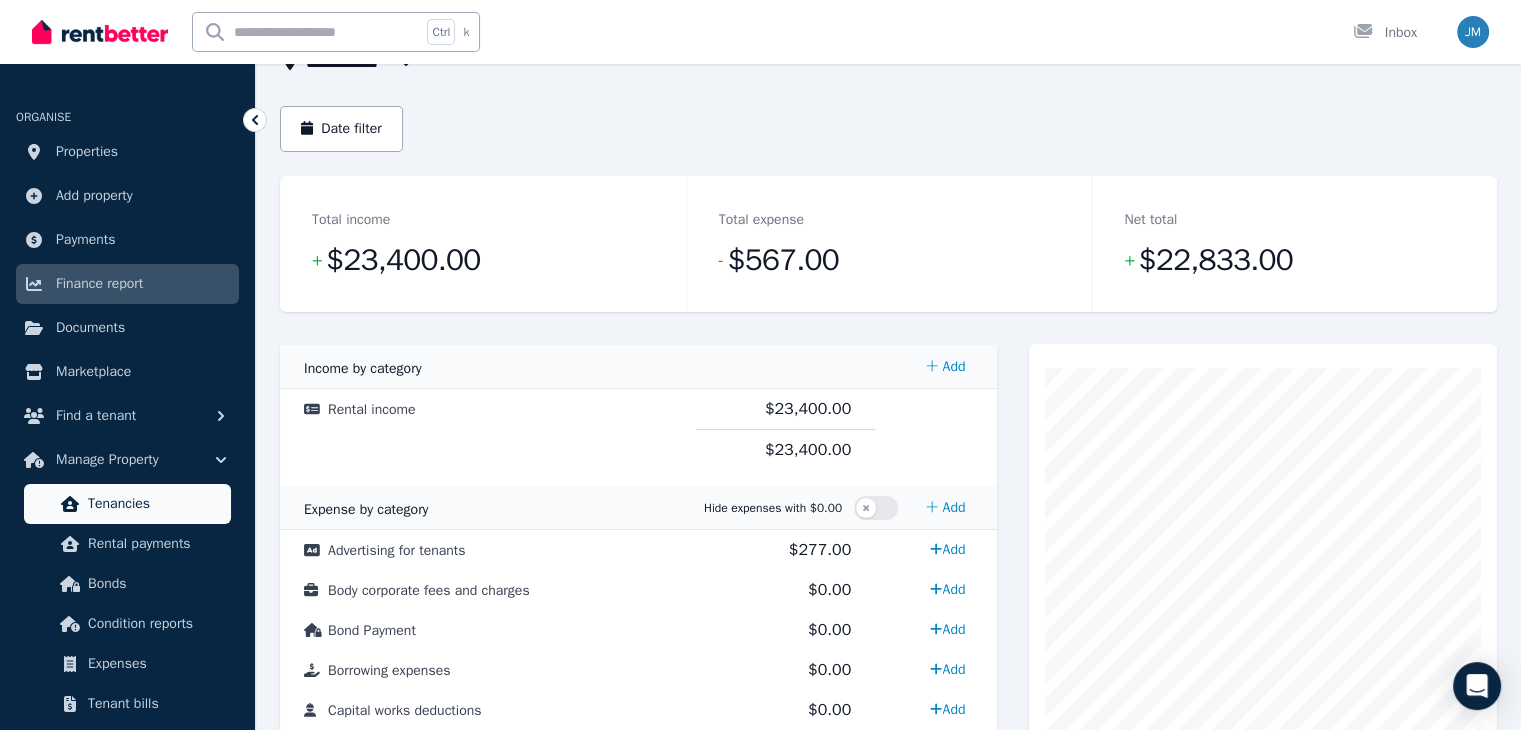 click on "Tenancies" at bounding box center (155, 504) 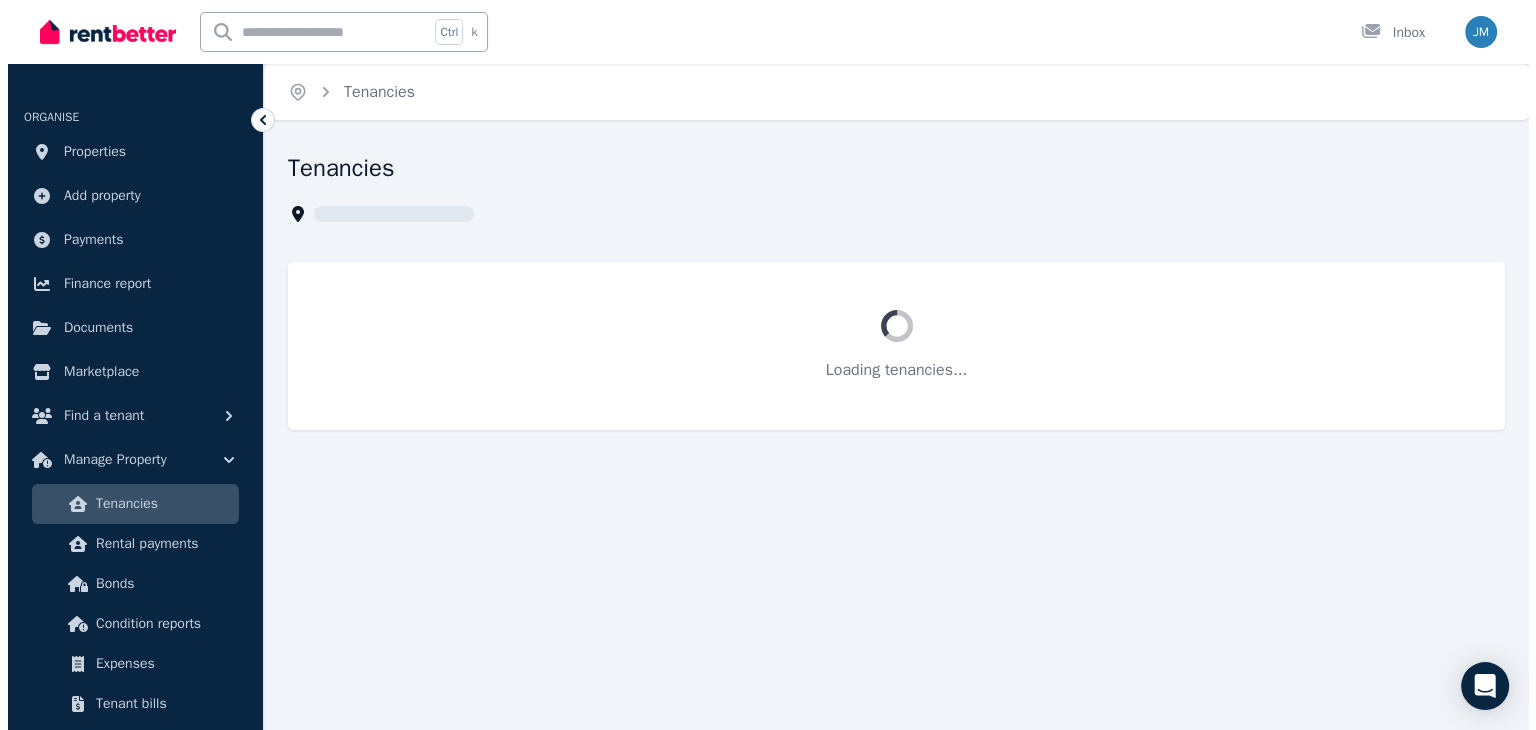 scroll, scrollTop: 0, scrollLeft: 0, axis: both 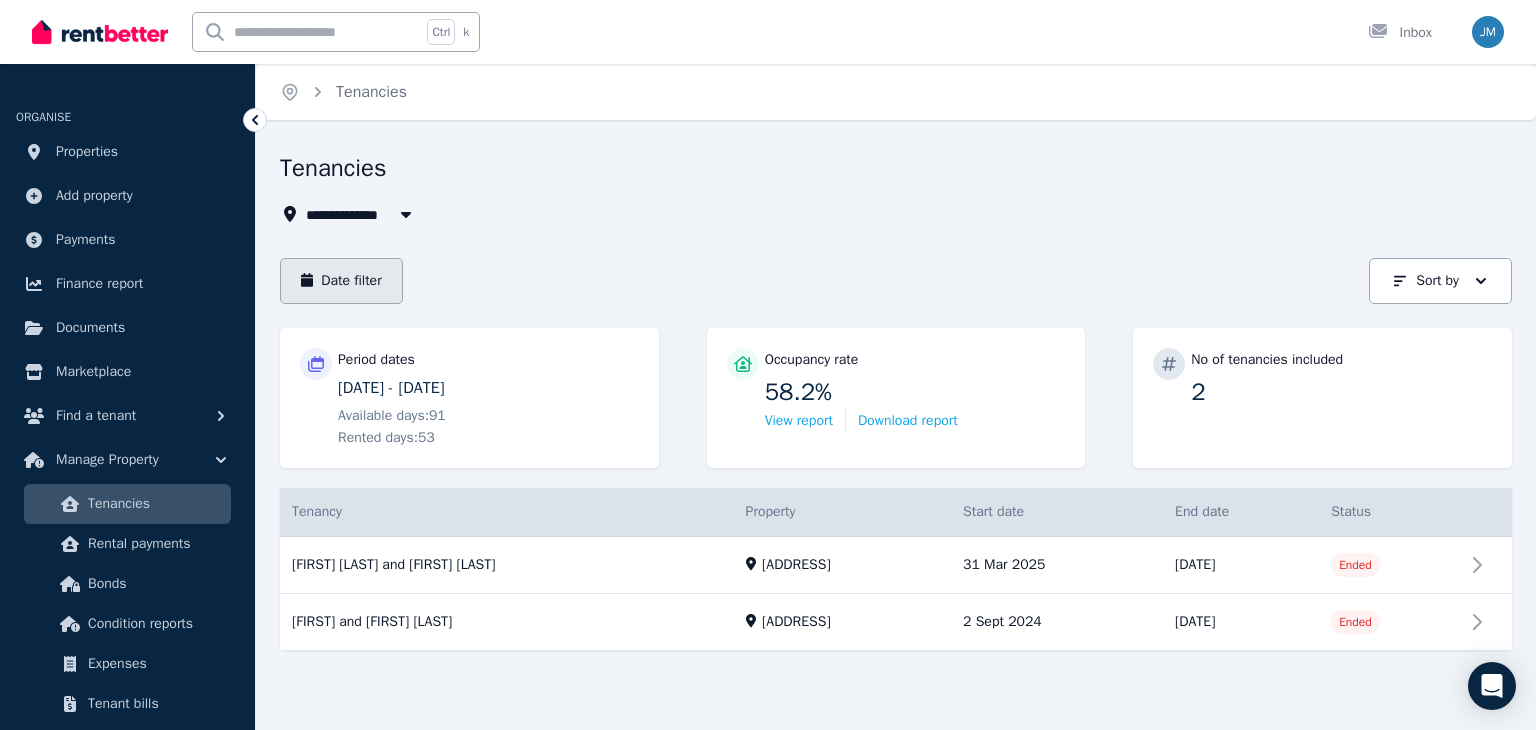 click on "Date filter" at bounding box center [341, 281] 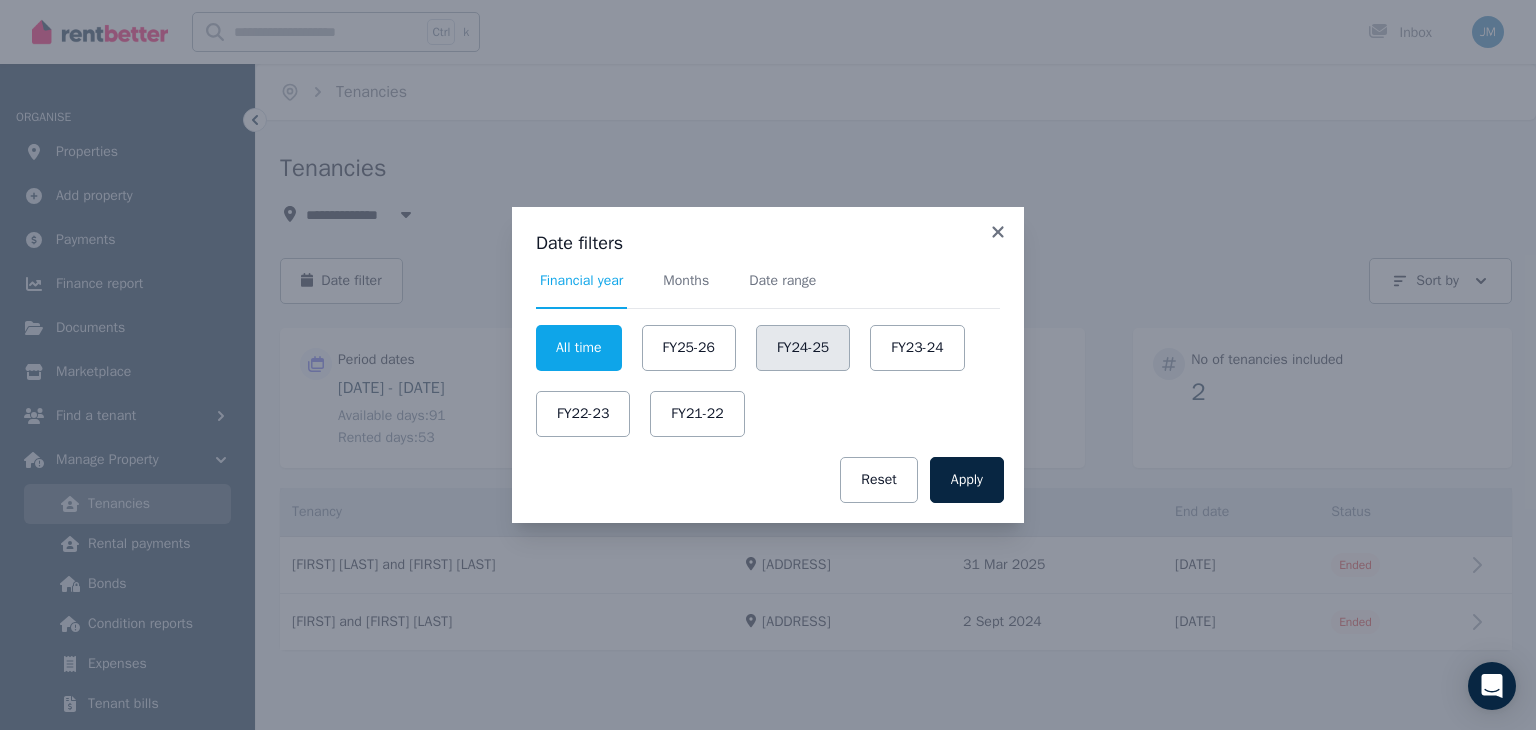 click on "FY24-25" at bounding box center [803, 348] 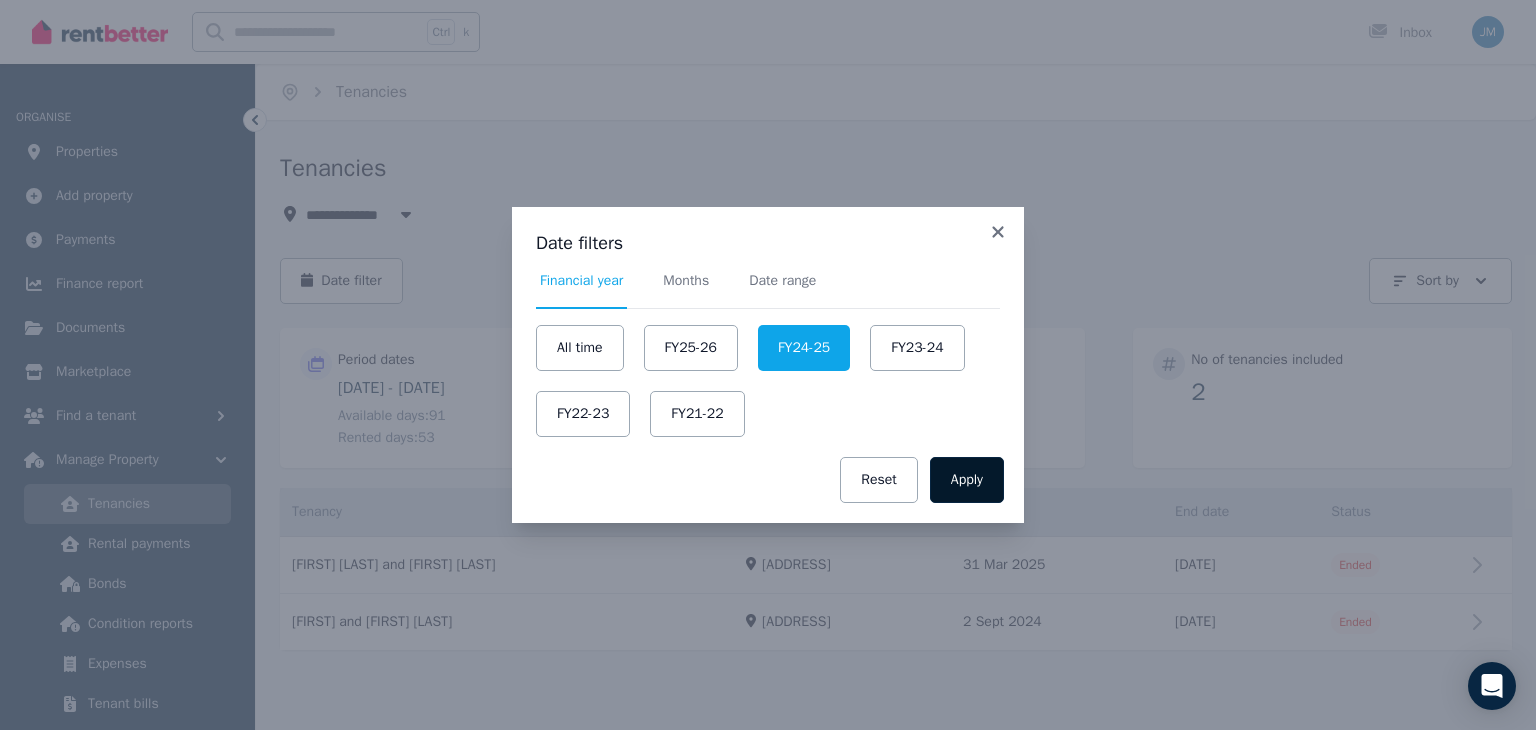 click on "Apply" at bounding box center (967, 480) 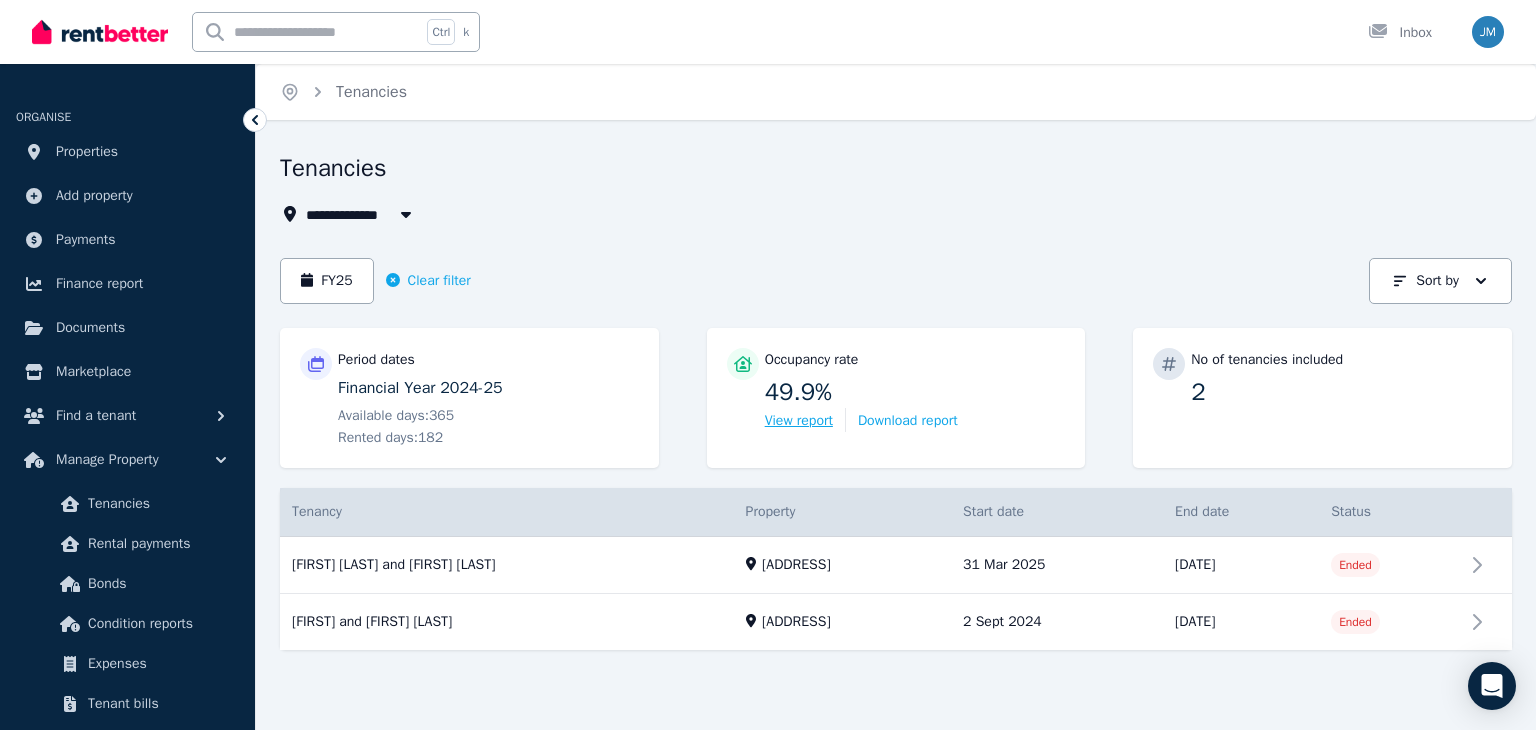 click on "View report" at bounding box center (799, 421) 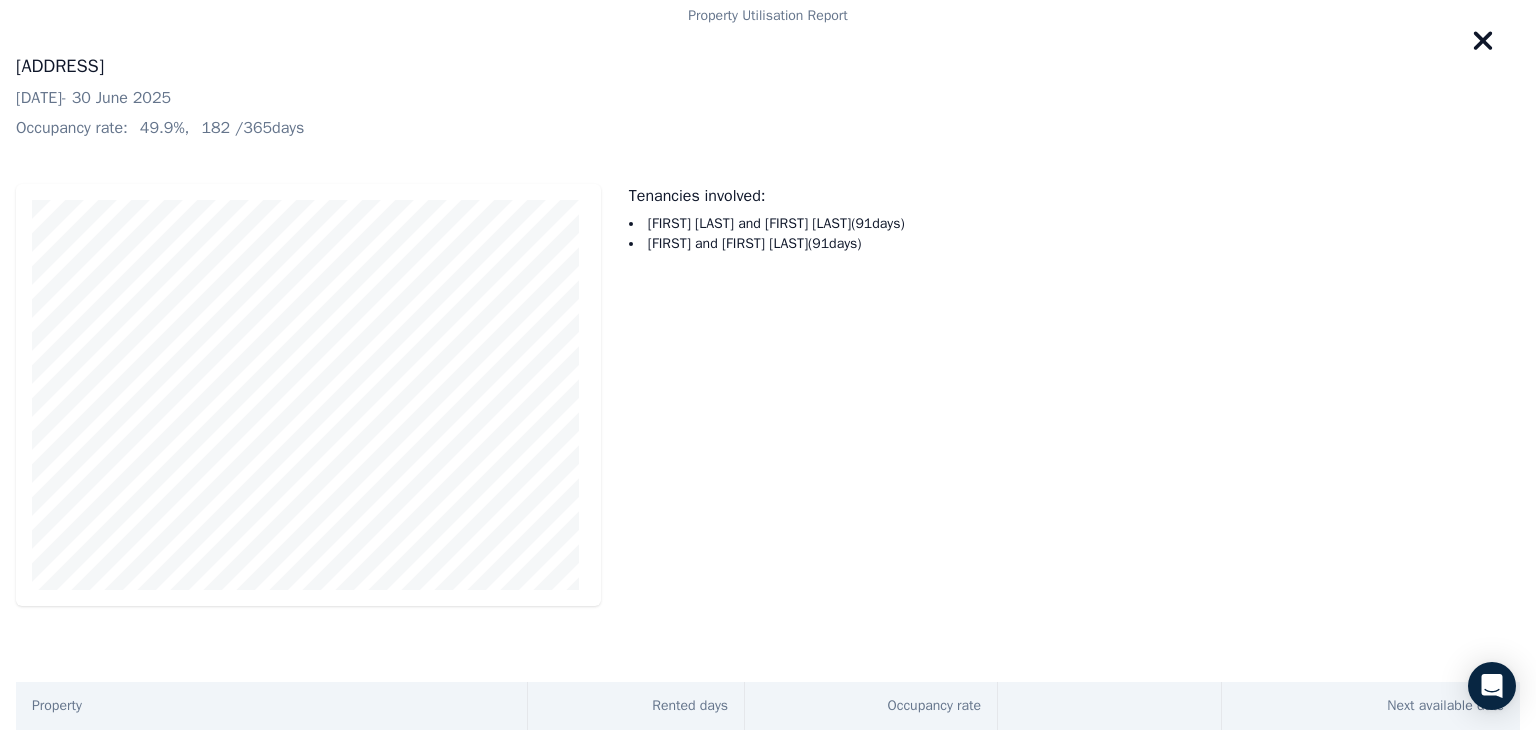 scroll, scrollTop: 195, scrollLeft: 0, axis: vertical 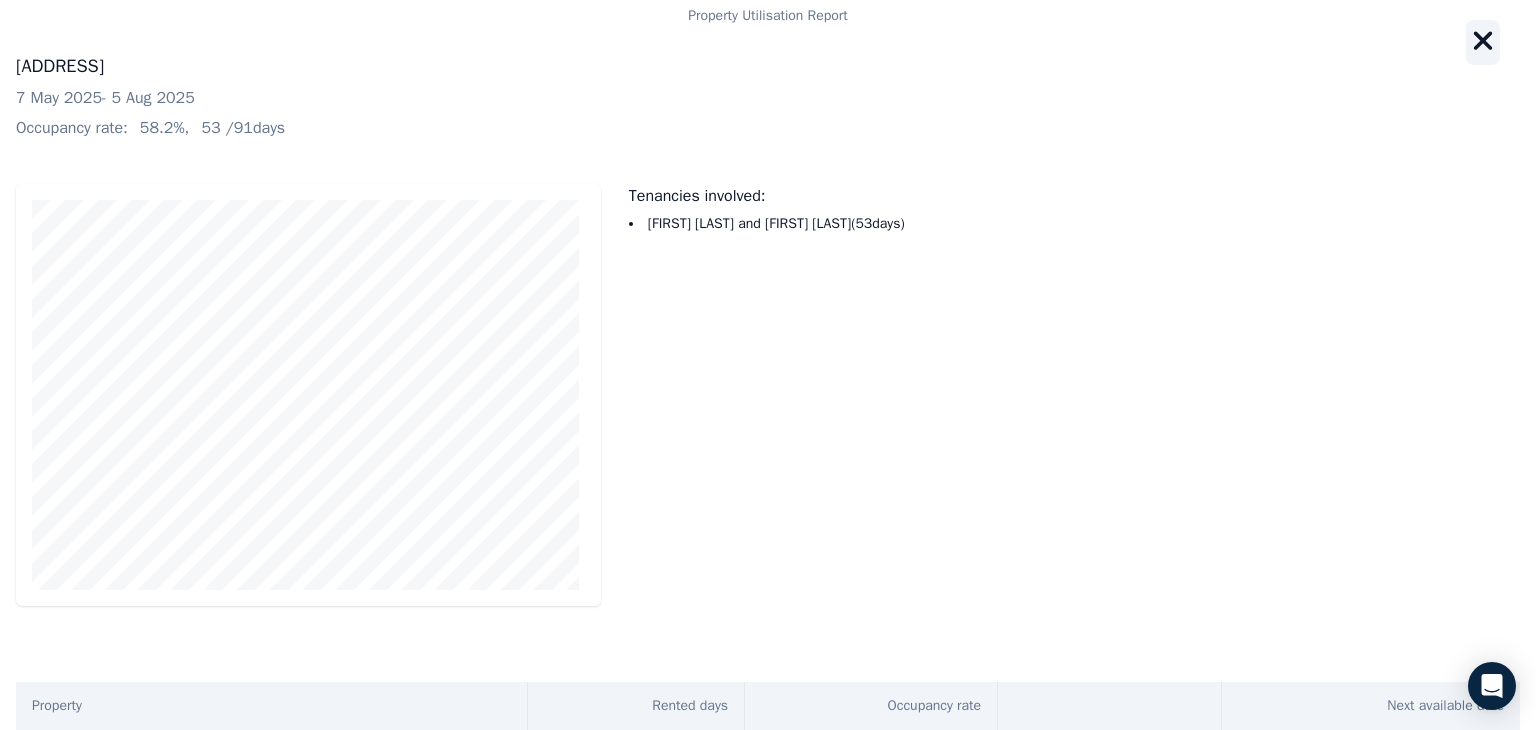 click 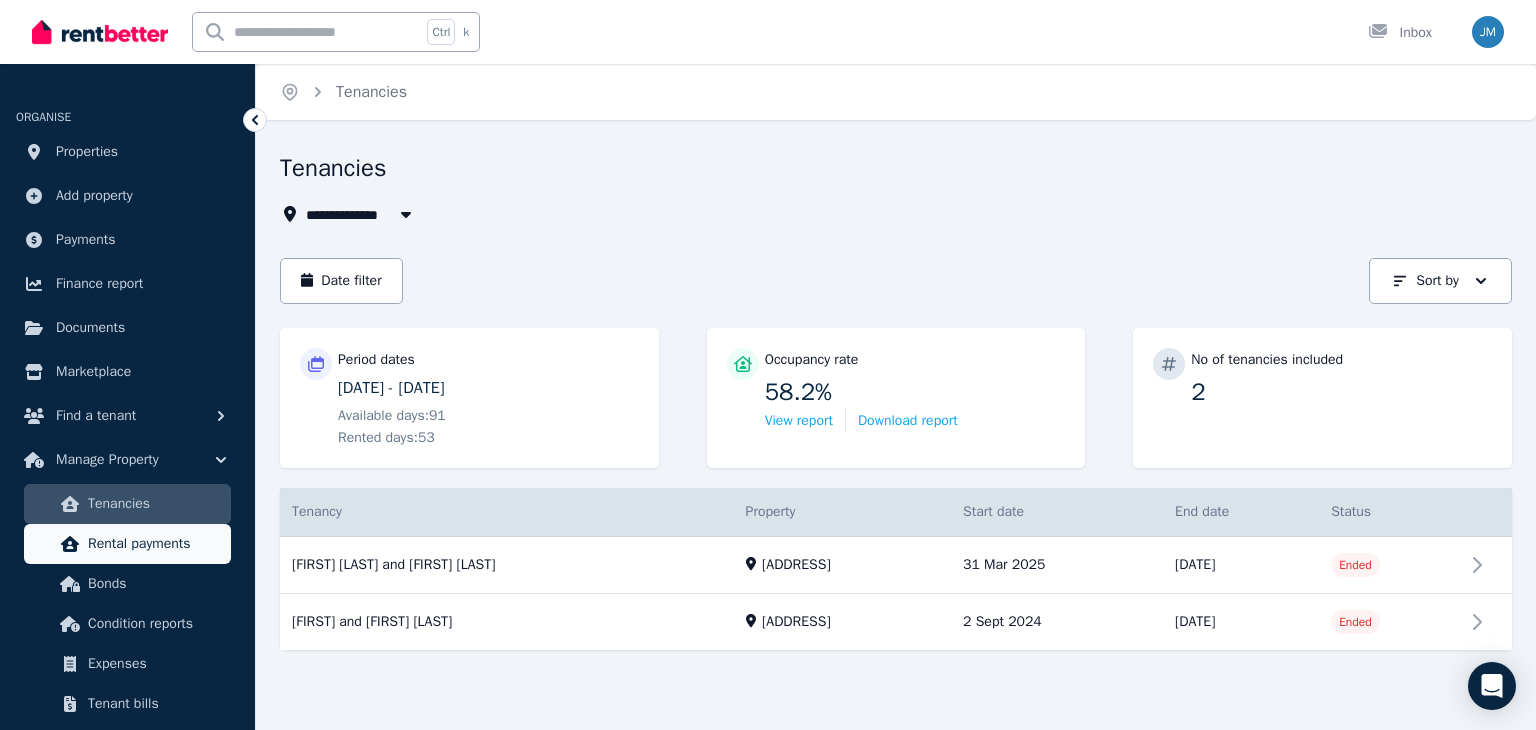 click on "Rental payments" at bounding box center [155, 544] 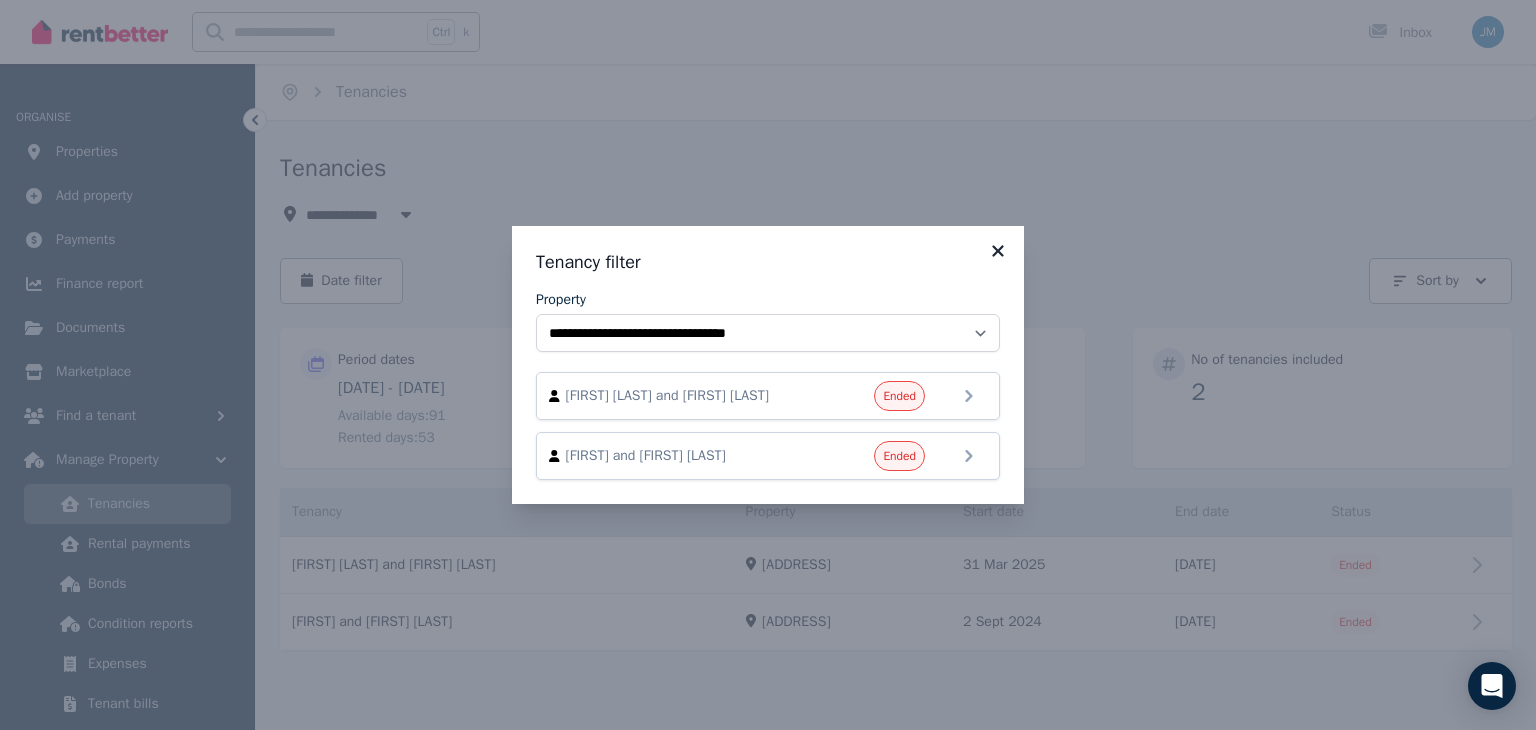 click 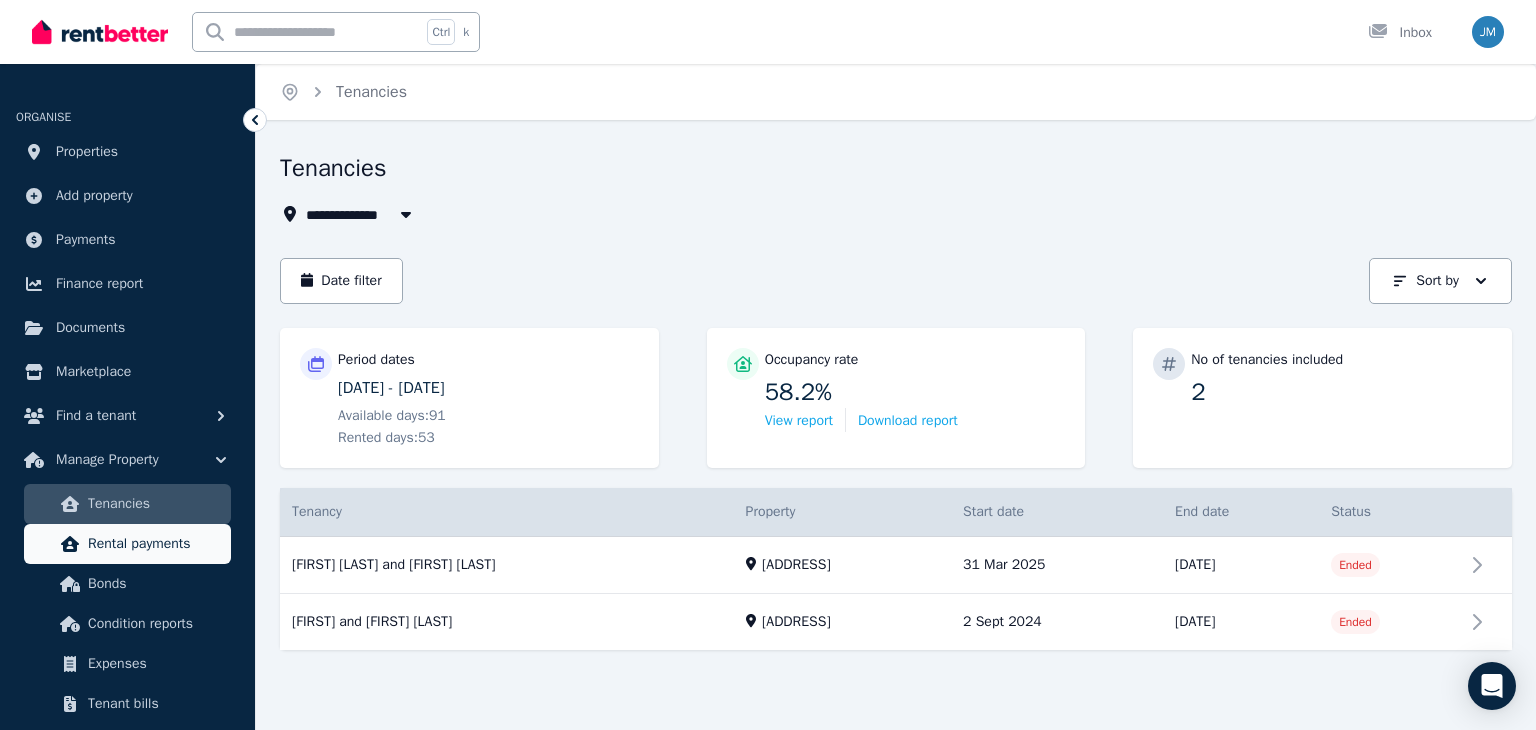 click on "Rental payments" at bounding box center (155, 544) 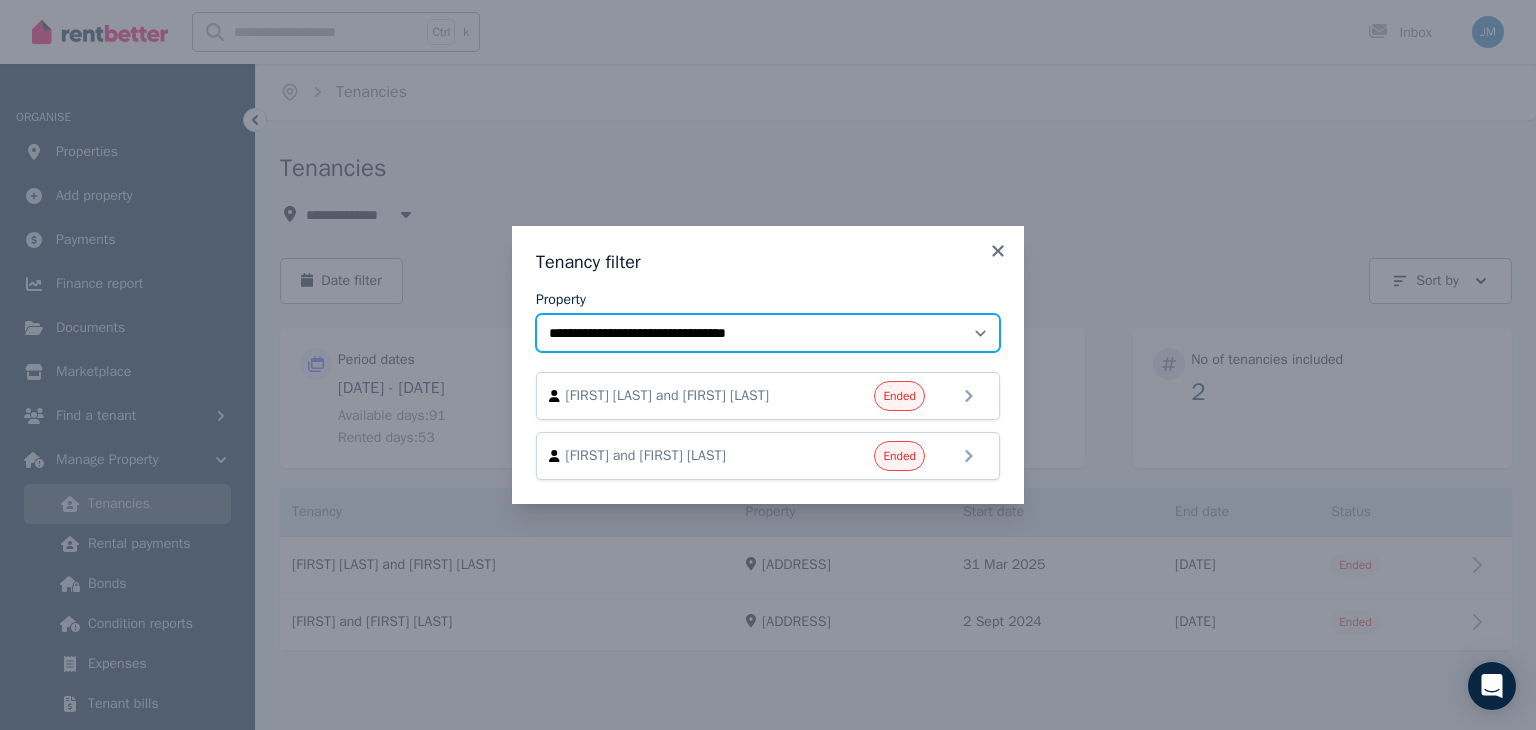 click on "**********" at bounding box center [768, 333] 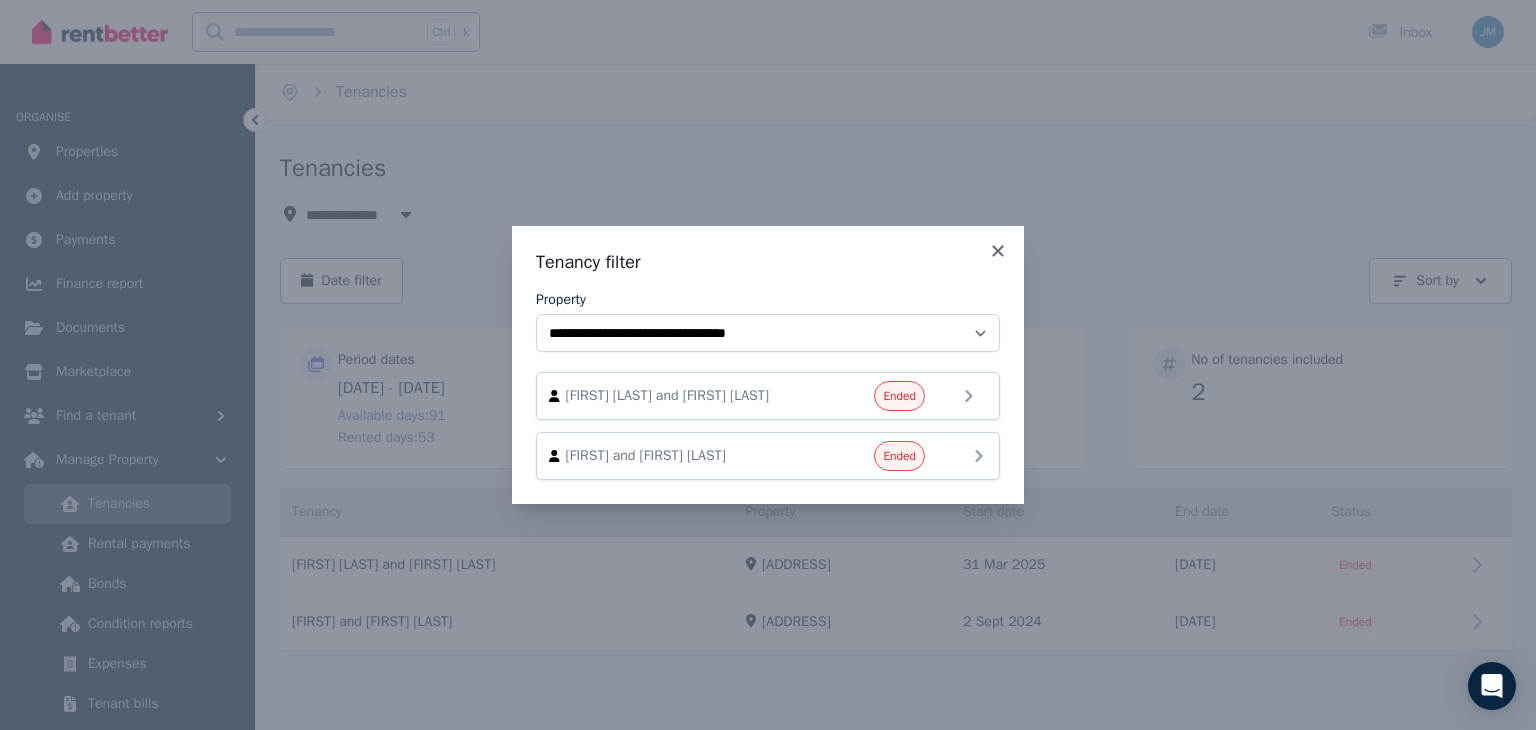 click on "[FIRST] and [FIRST] [LAST]" at bounding box center (680, 456) 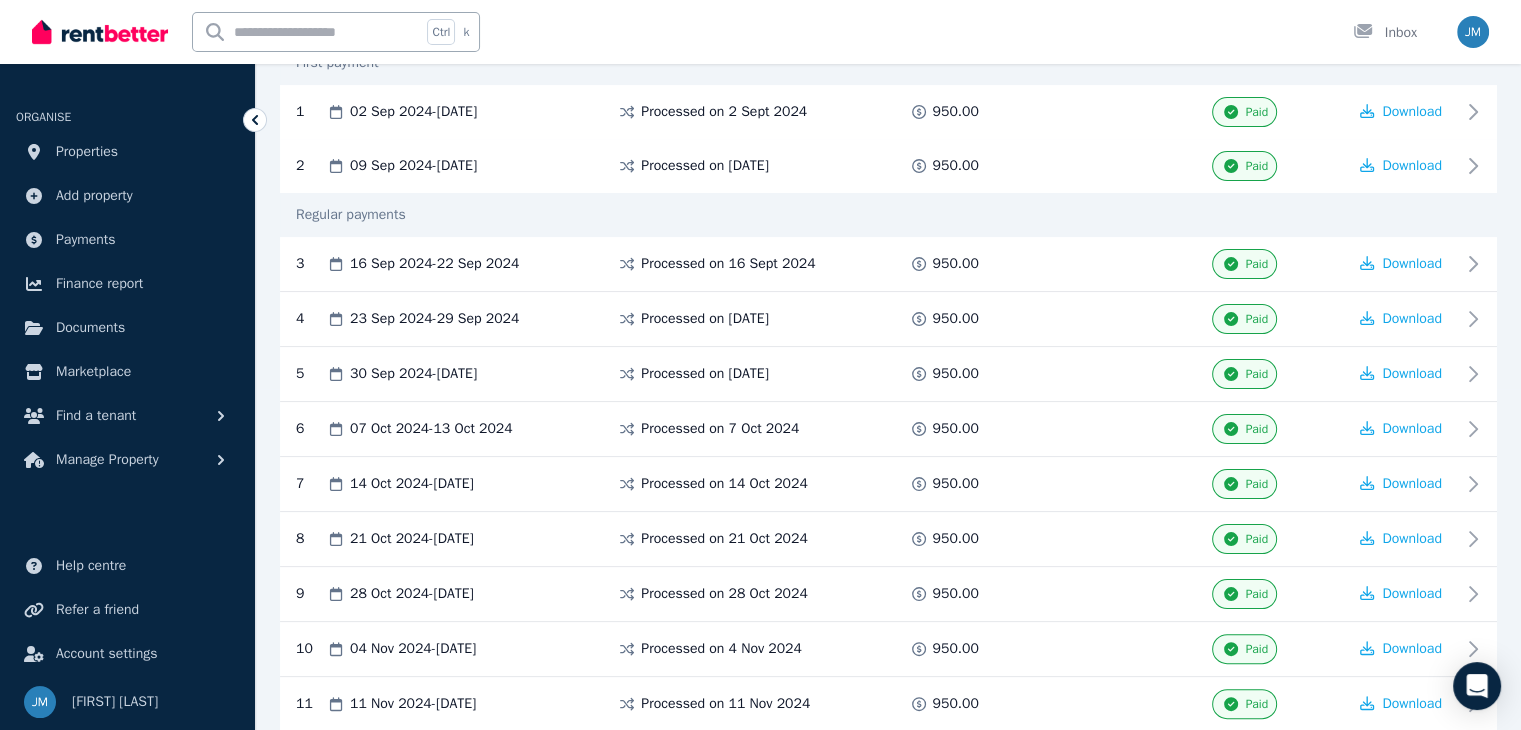 scroll, scrollTop: 563, scrollLeft: 0, axis: vertical 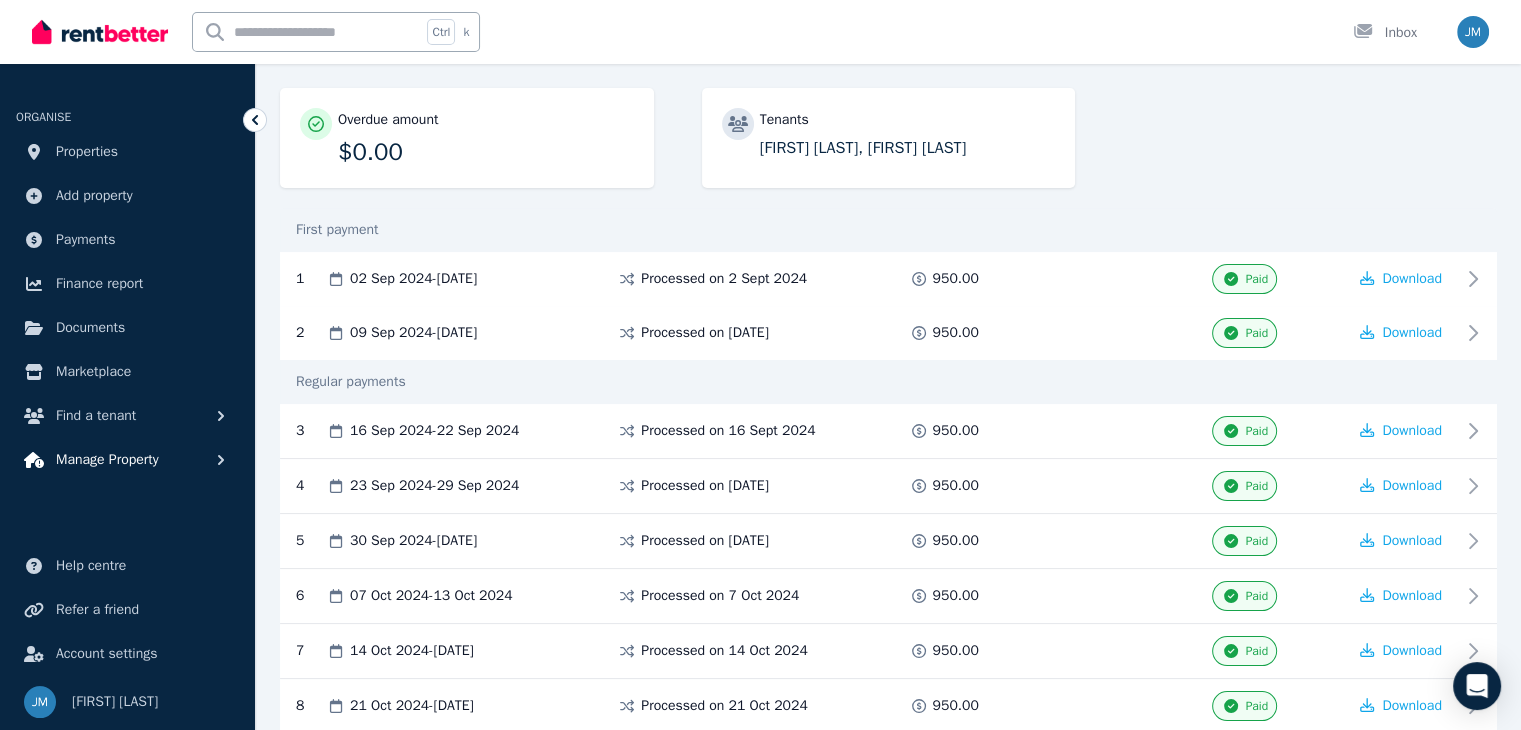 click on "Manage Property" at bounding box center [107, 460] 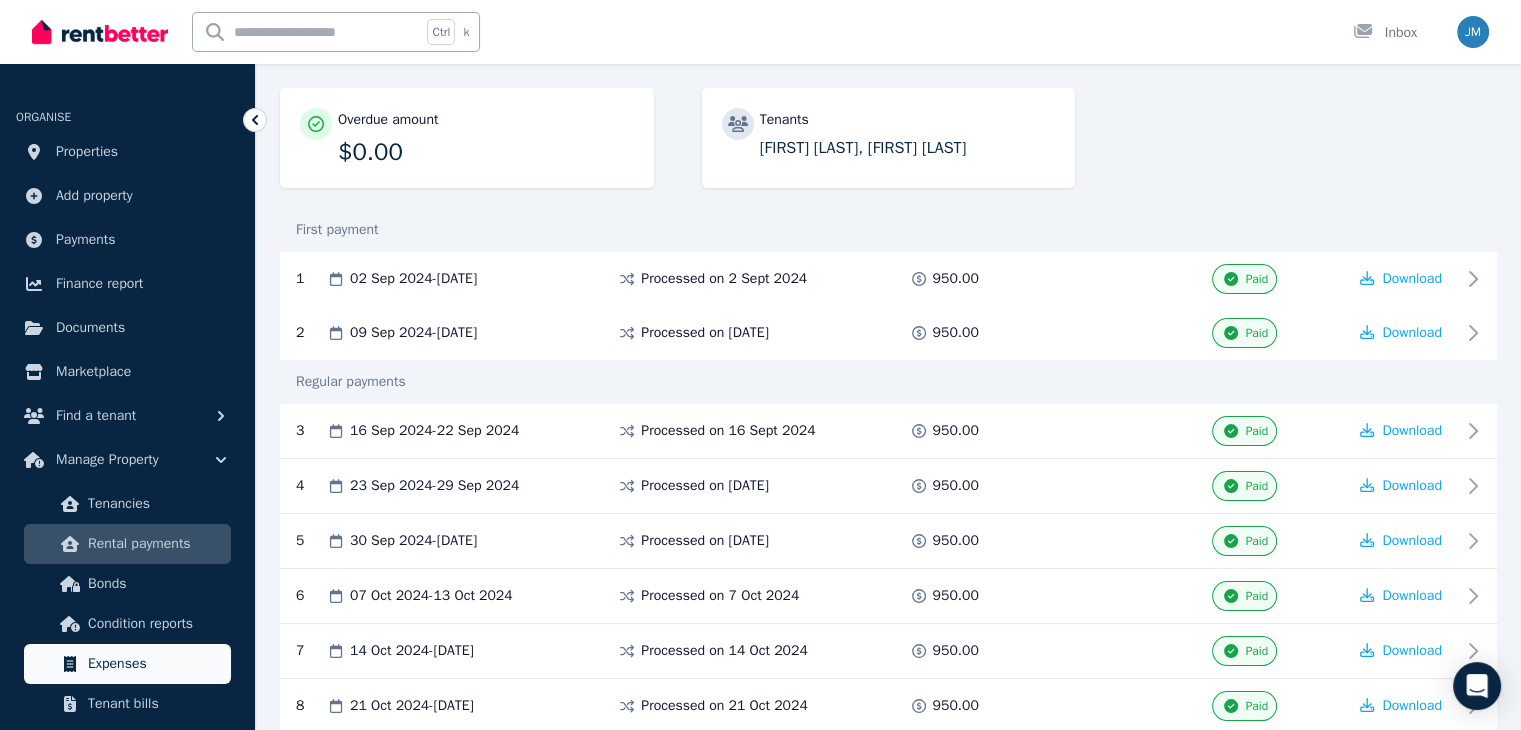 click on "Expenses" at bounding box center [127, 664] 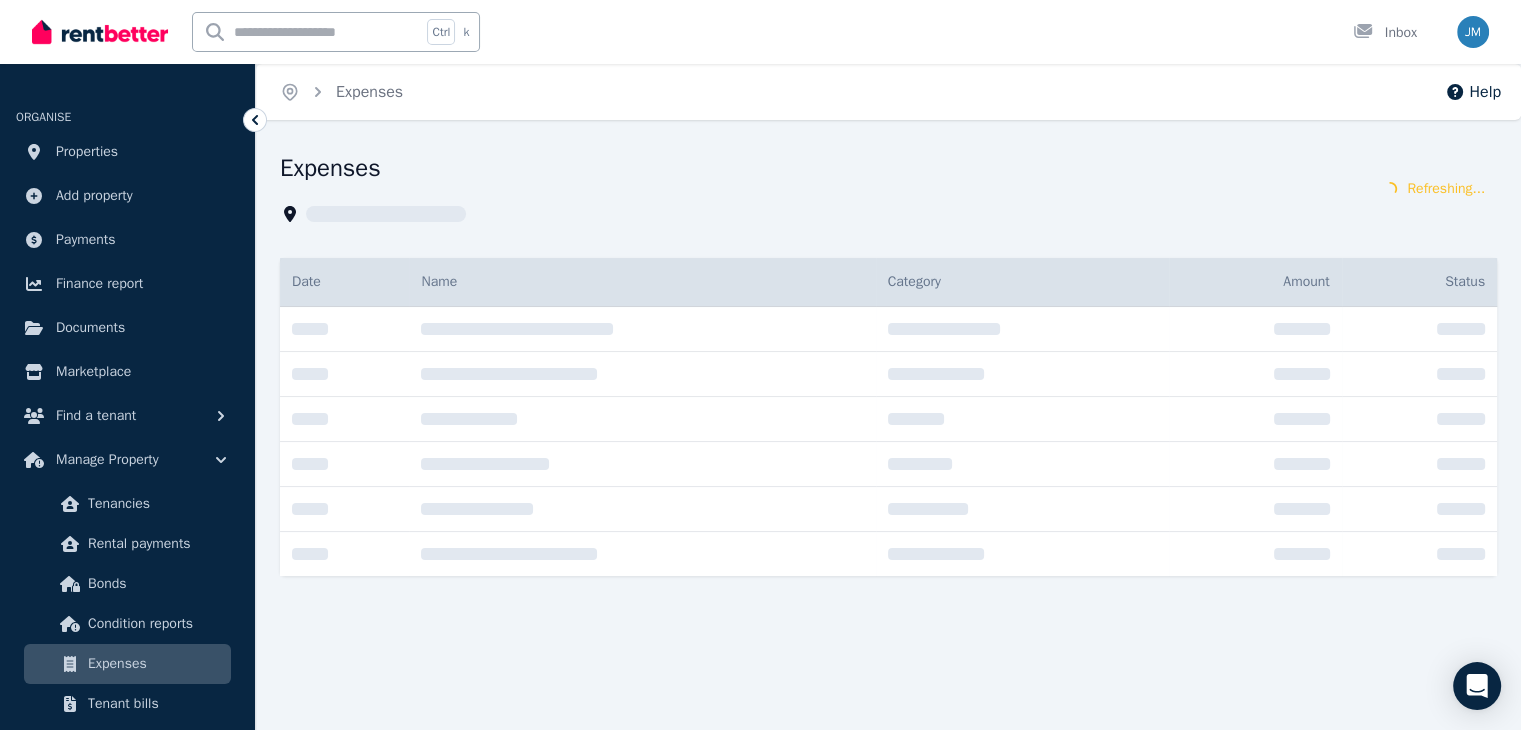 scroll, scrollTop: 0, scrollLeft: 0, axis: both 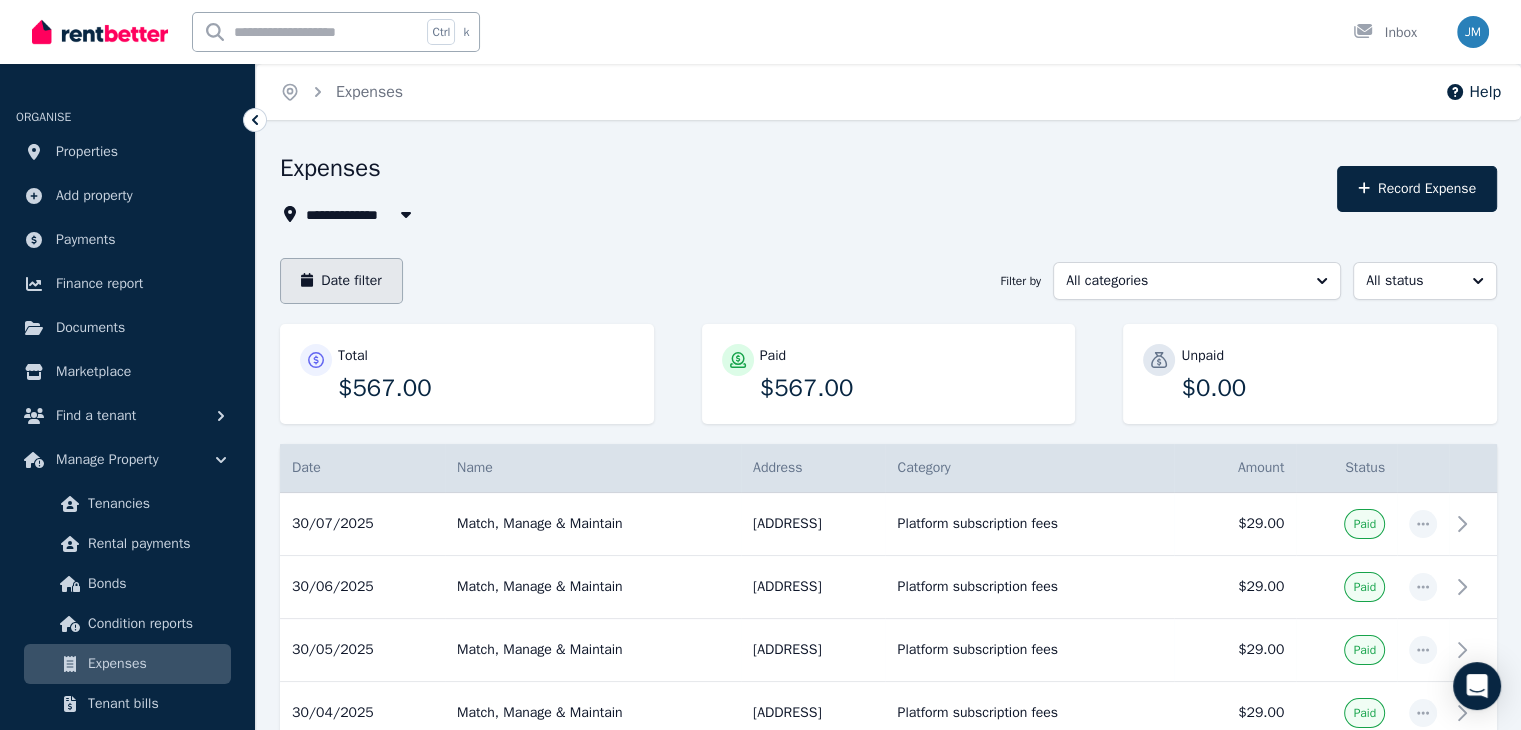click on "Date filter" at bounding box center (341, 281) 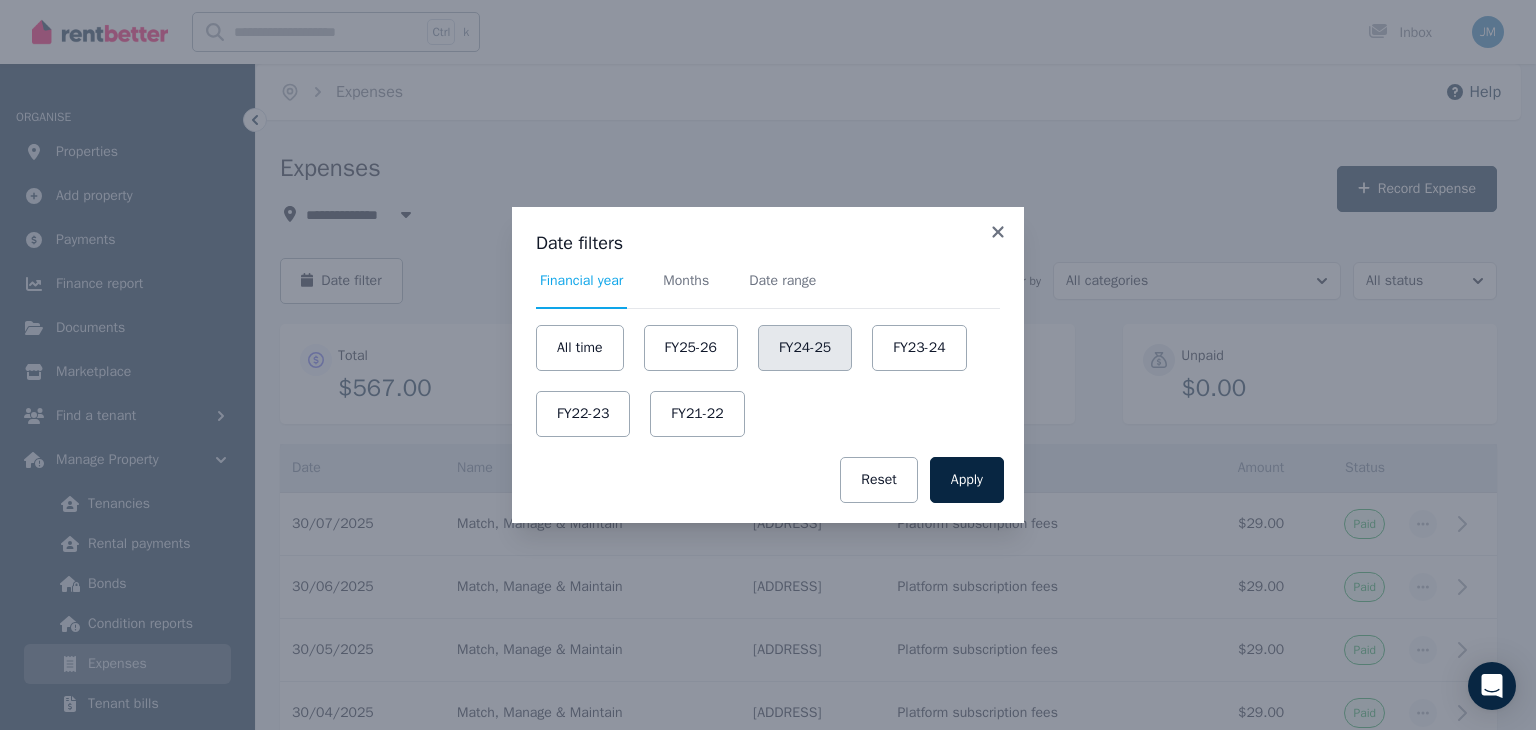 click on "FY24-25" at bounding box center (805, 348) 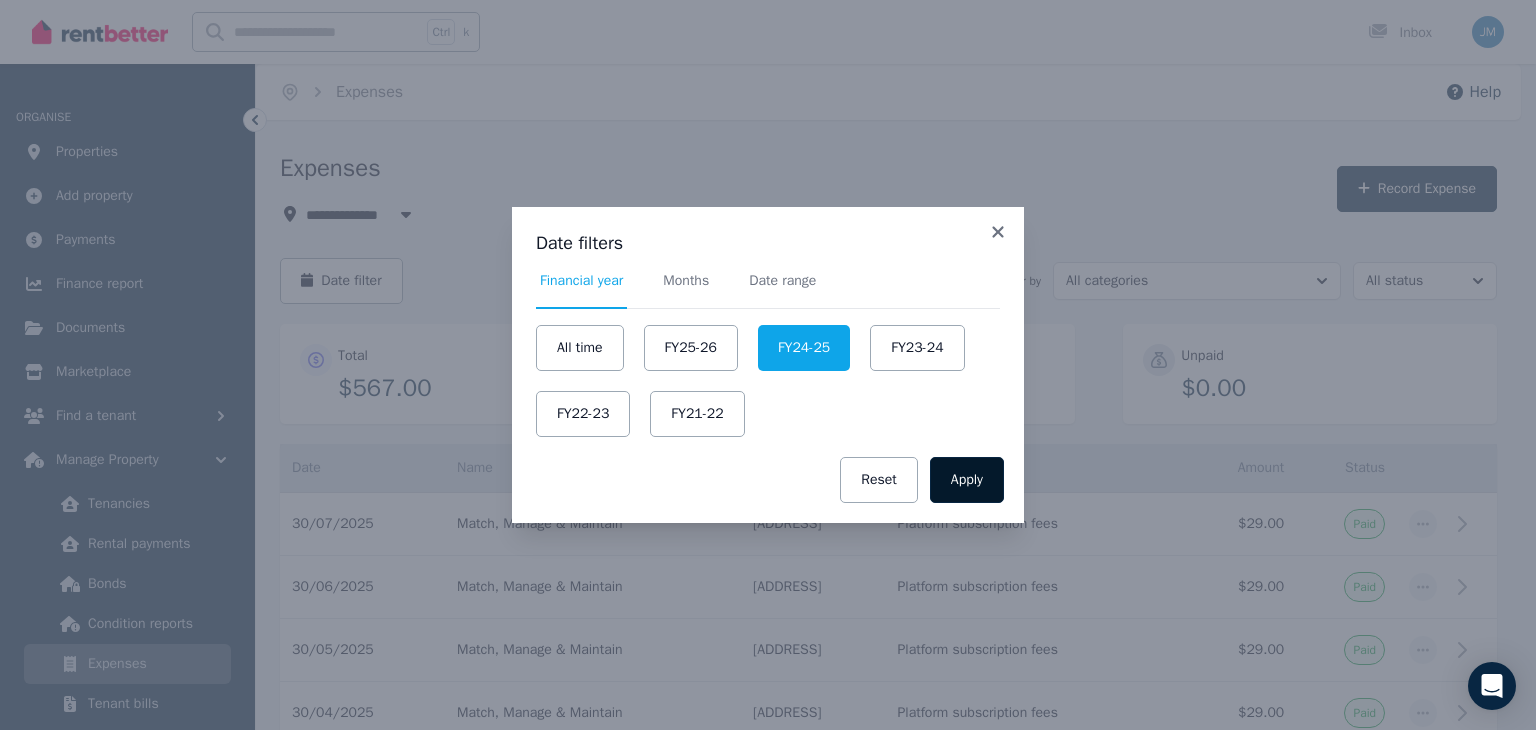 click on "Apply" at bounding box center [967, 480] 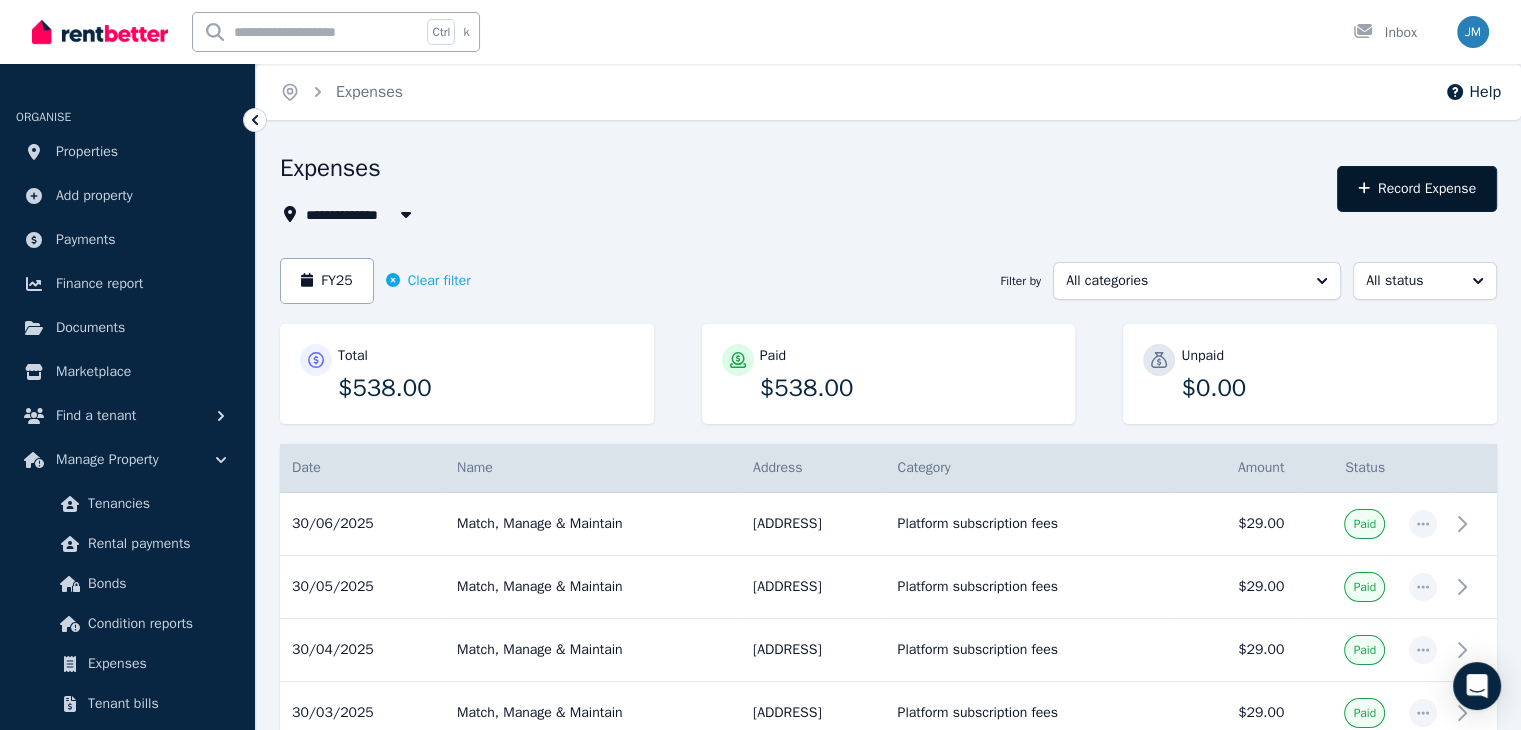 click on "Record Expense" at bounding box center [1417, 189] 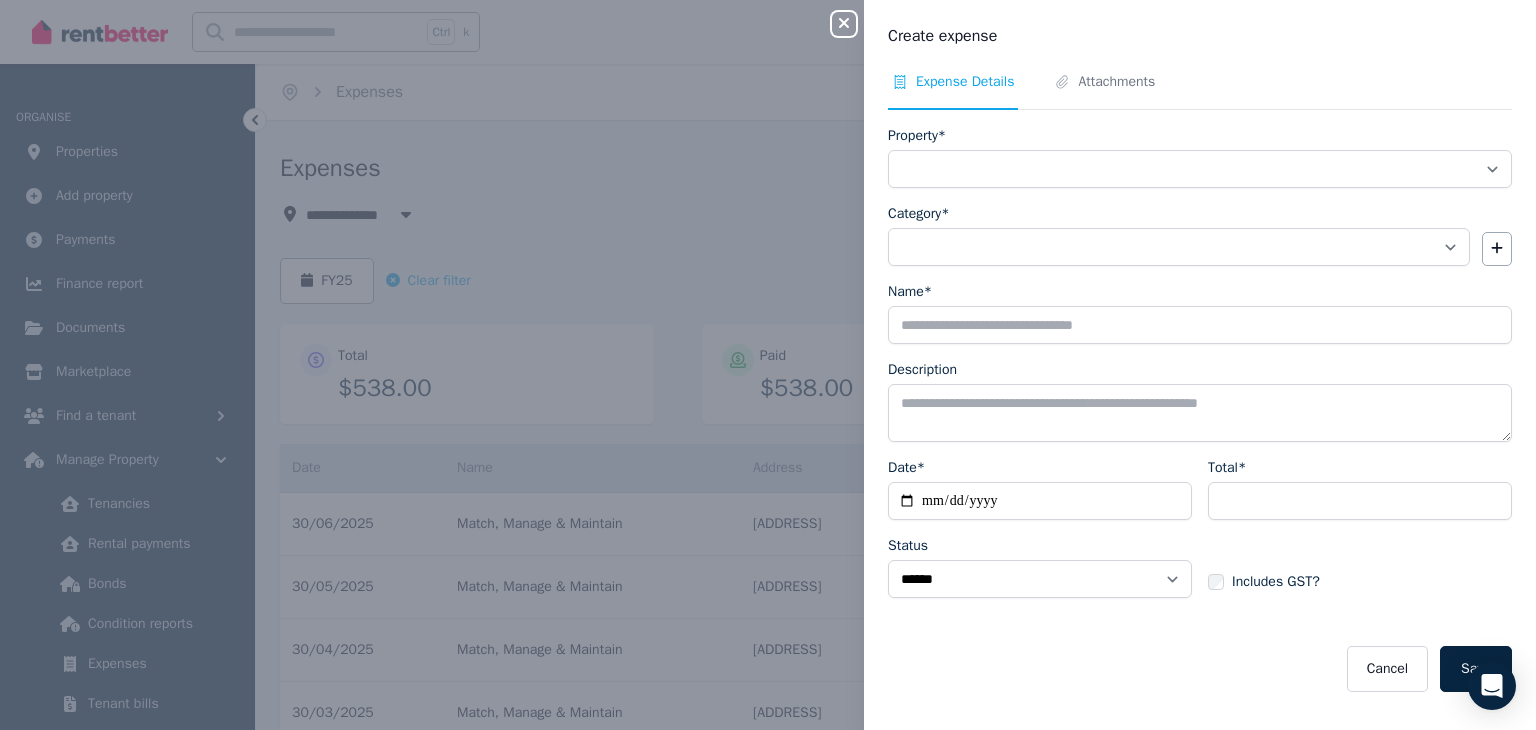 click 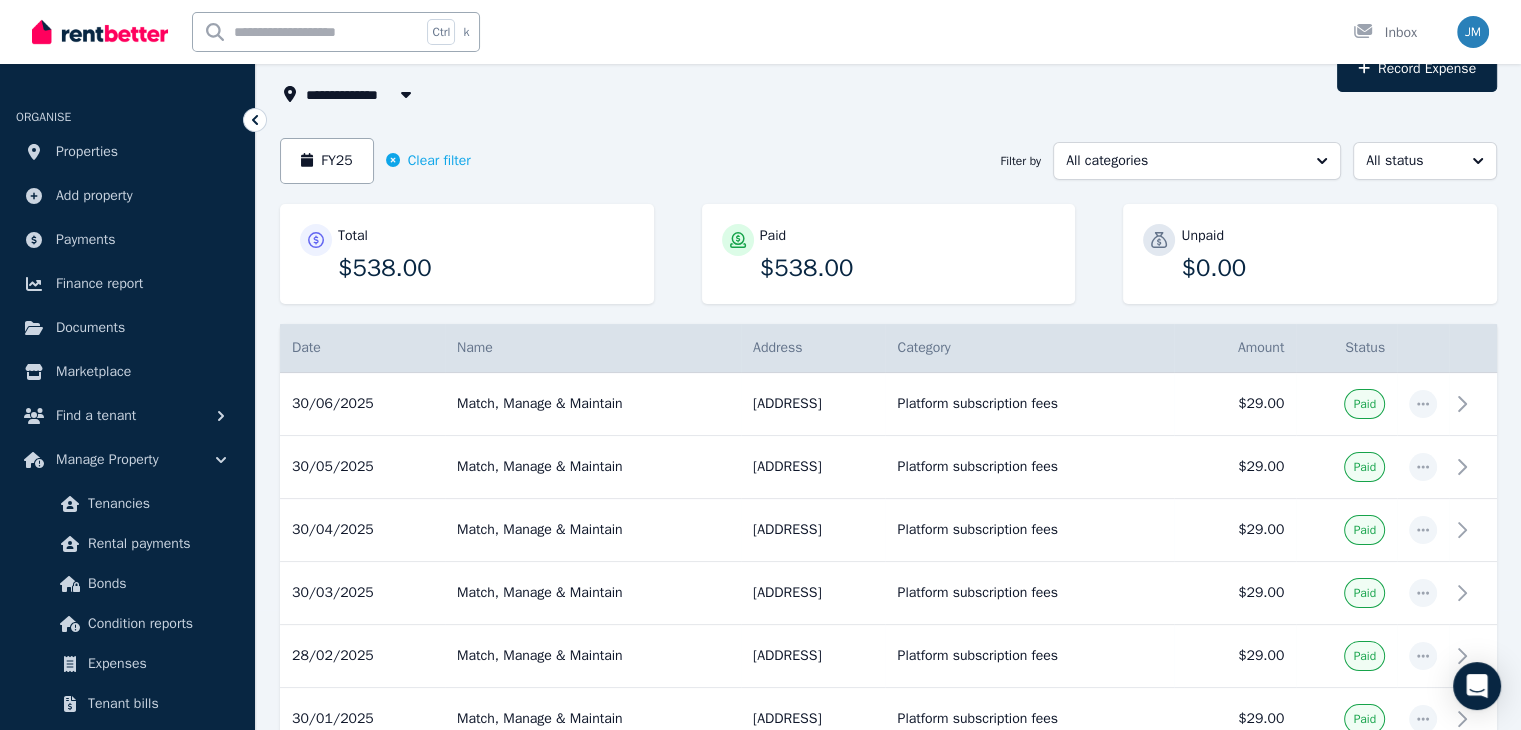 scroll, scrollTop: 180, scrollLeft: 0, axis: vertical 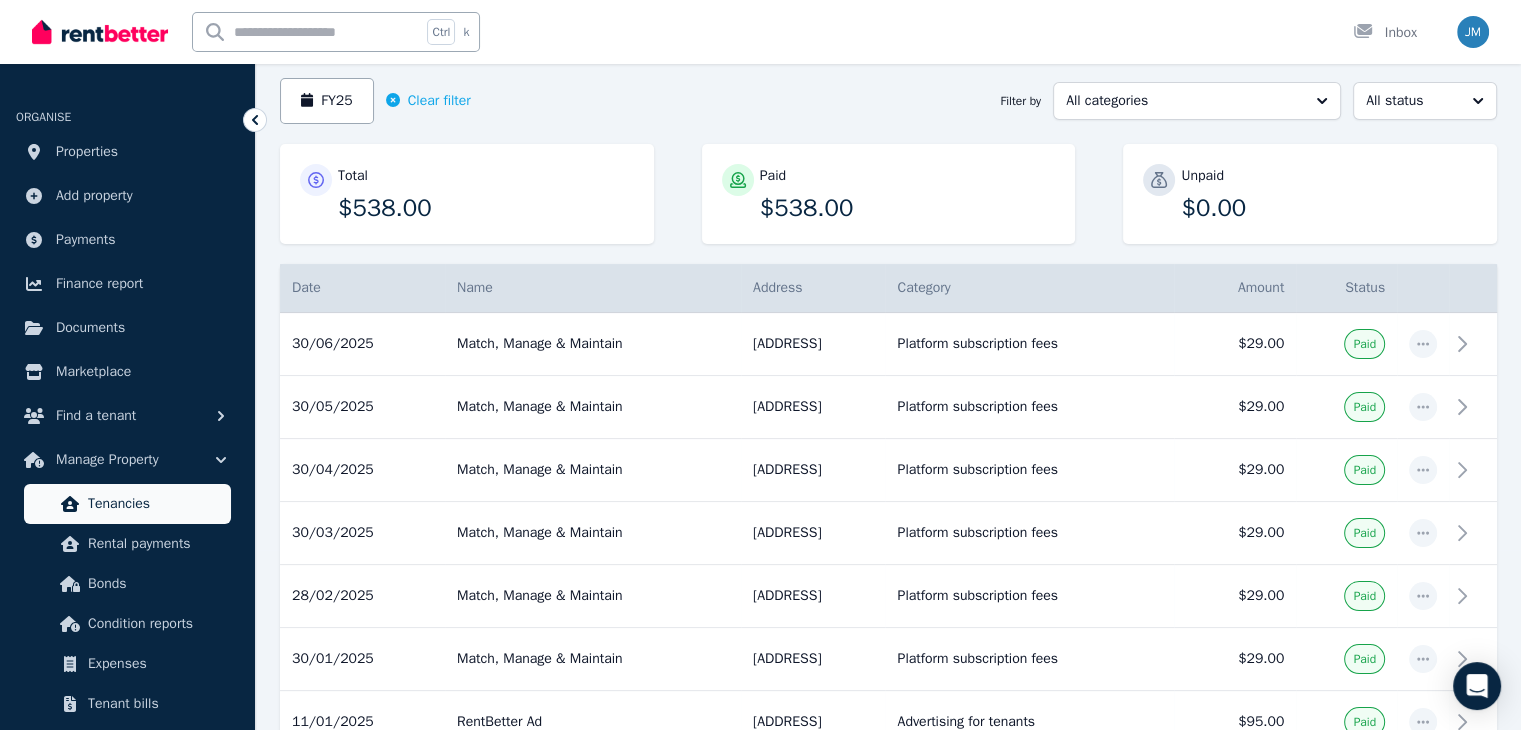click on "Tenancies" at bounding box center (155, 504) 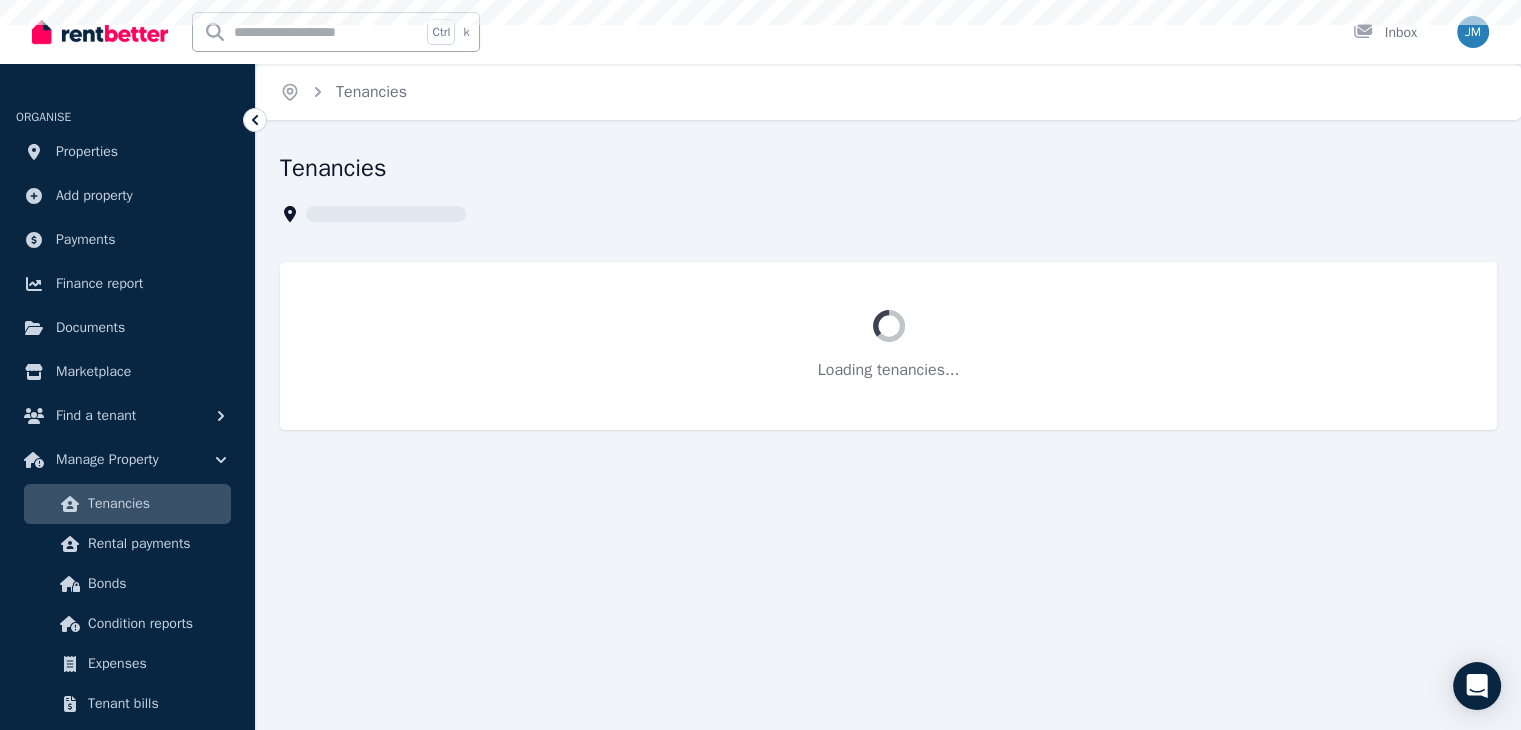 scroll, scrollTop: 0, scrollLeft: 0, axis: both 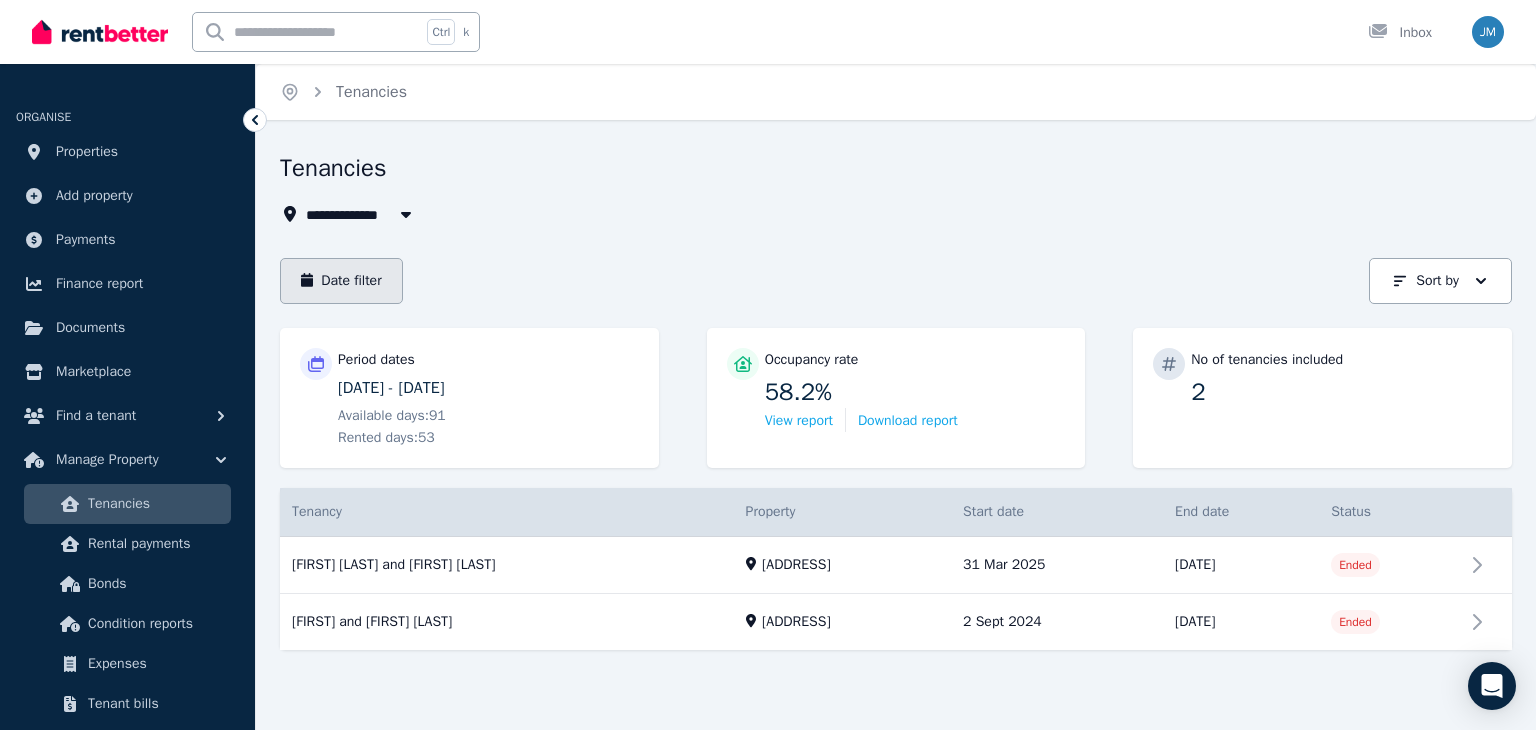 click on "Date filter" at bounding box center [341, 281] 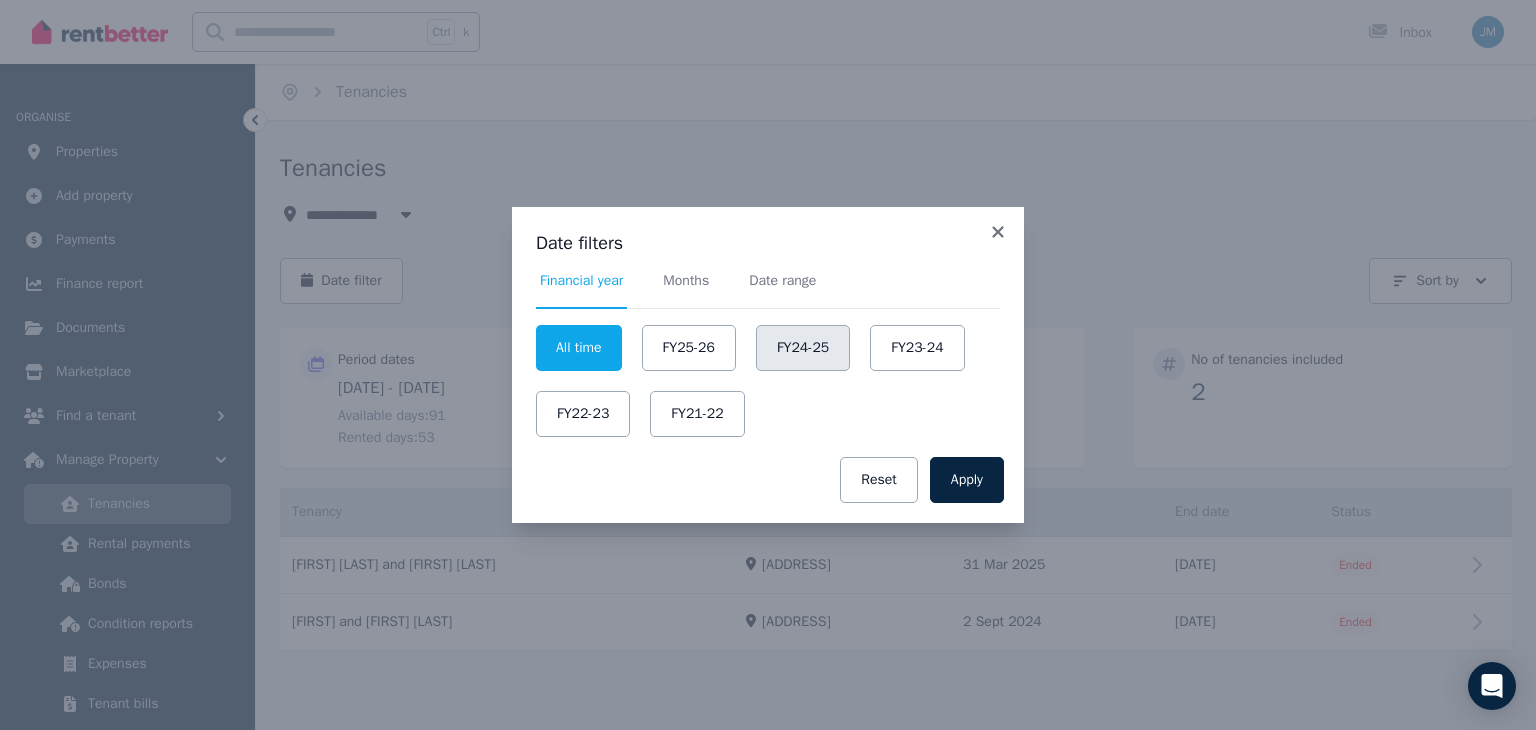 click on "FY24-25" at bounding box center (803, 348) 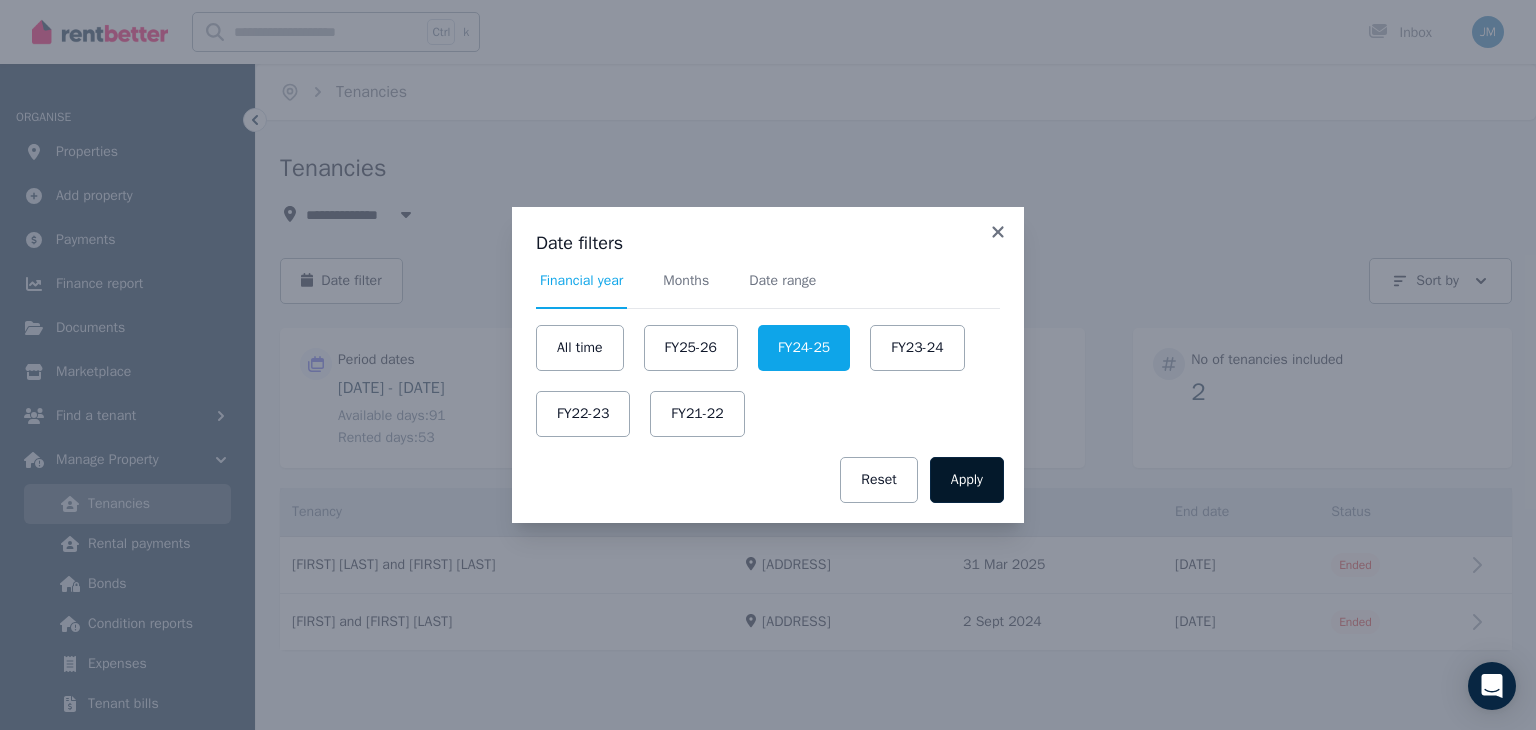 click on "Apply" at bounding box center [967, 480] 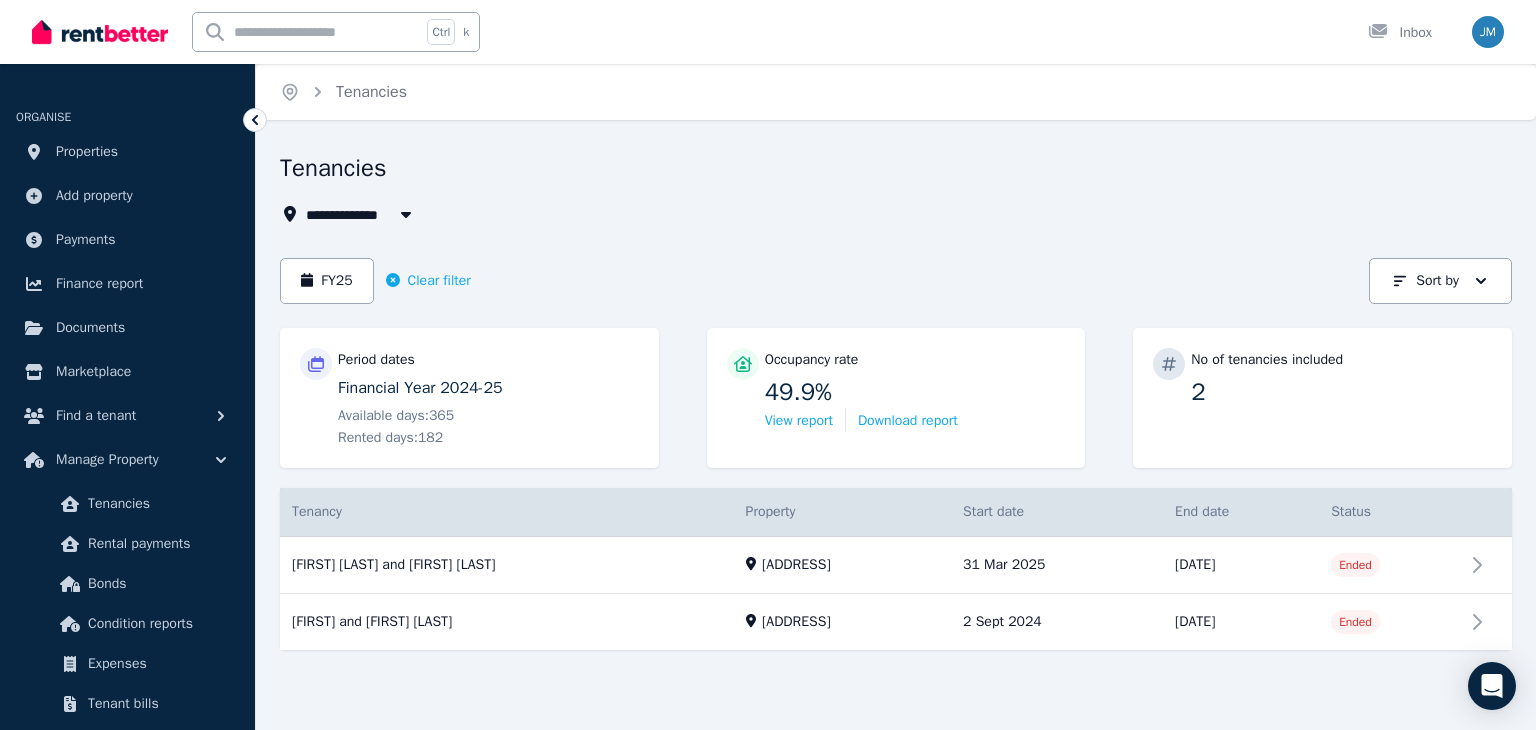 click on "Tenancy Details Property Start date End date Status [FIRST] [LAST] and [FIRST] [LAST] [FIRST] [LAST] and [FIRST] [LAST] [ADDRESS] [DATE]  - [DATE] Ended View property details [ADDRESS] [DATE] [DATE] Ended [FIRST] [LAST] and [FIRST] [LAST] [FIRST] [LAST] and [FIRST] [LAST] [ADDRESS] [DATE]  - [DATE] Ended View property details [ADDRESS] [DATE] [DATE] Ended" at bounding box center (896, 587) 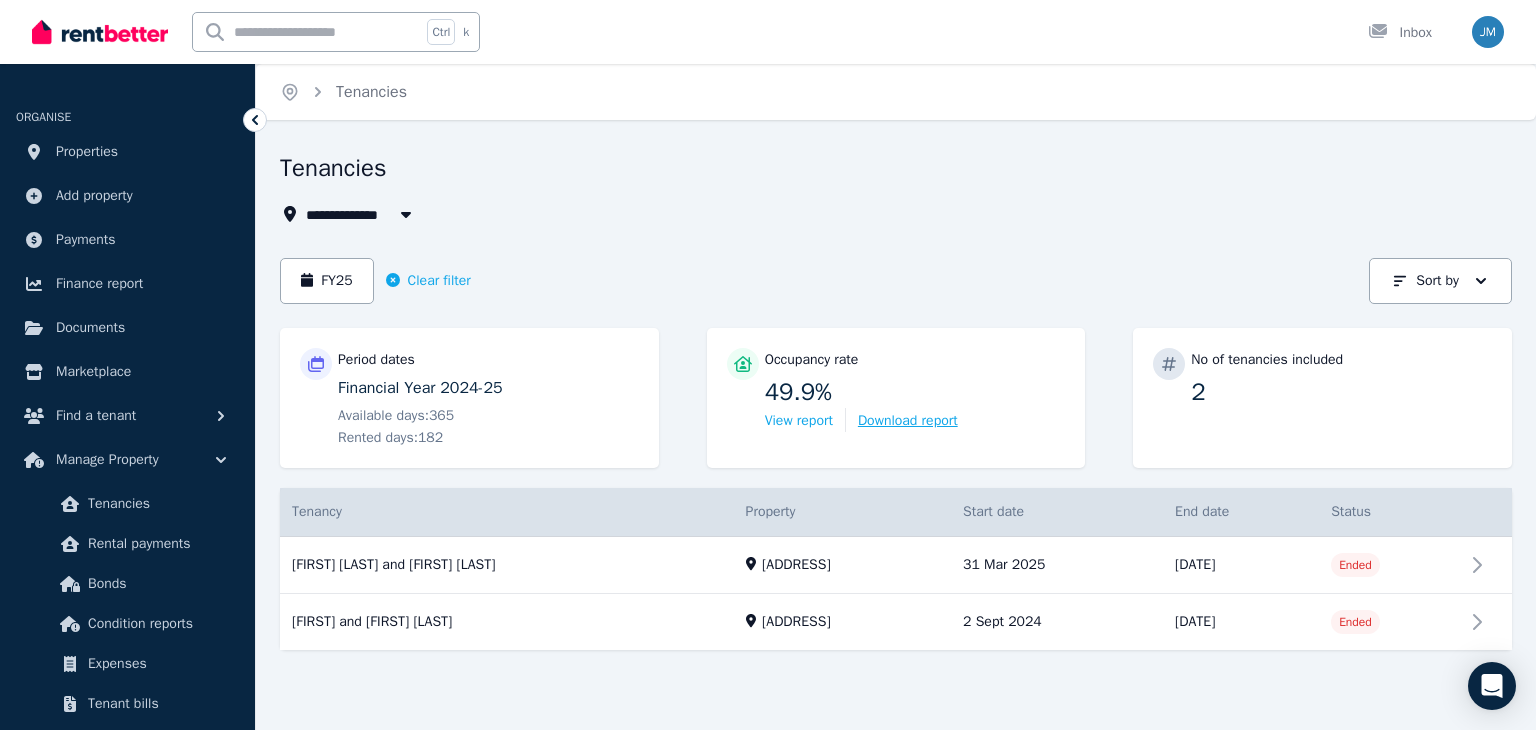 click on "Download report" at bounding box center (908, 421) 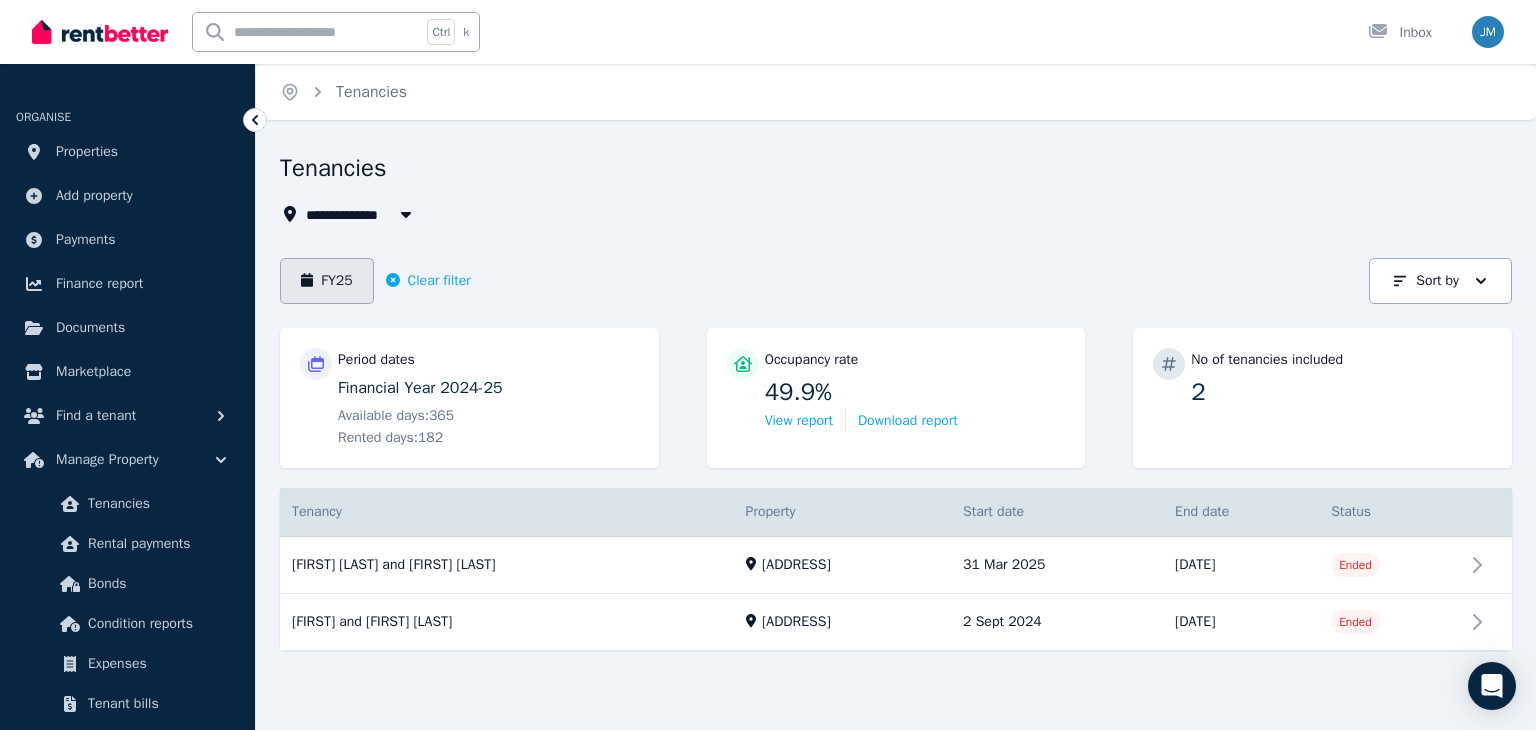 click on "FY25" at bounding box center [327, 281] 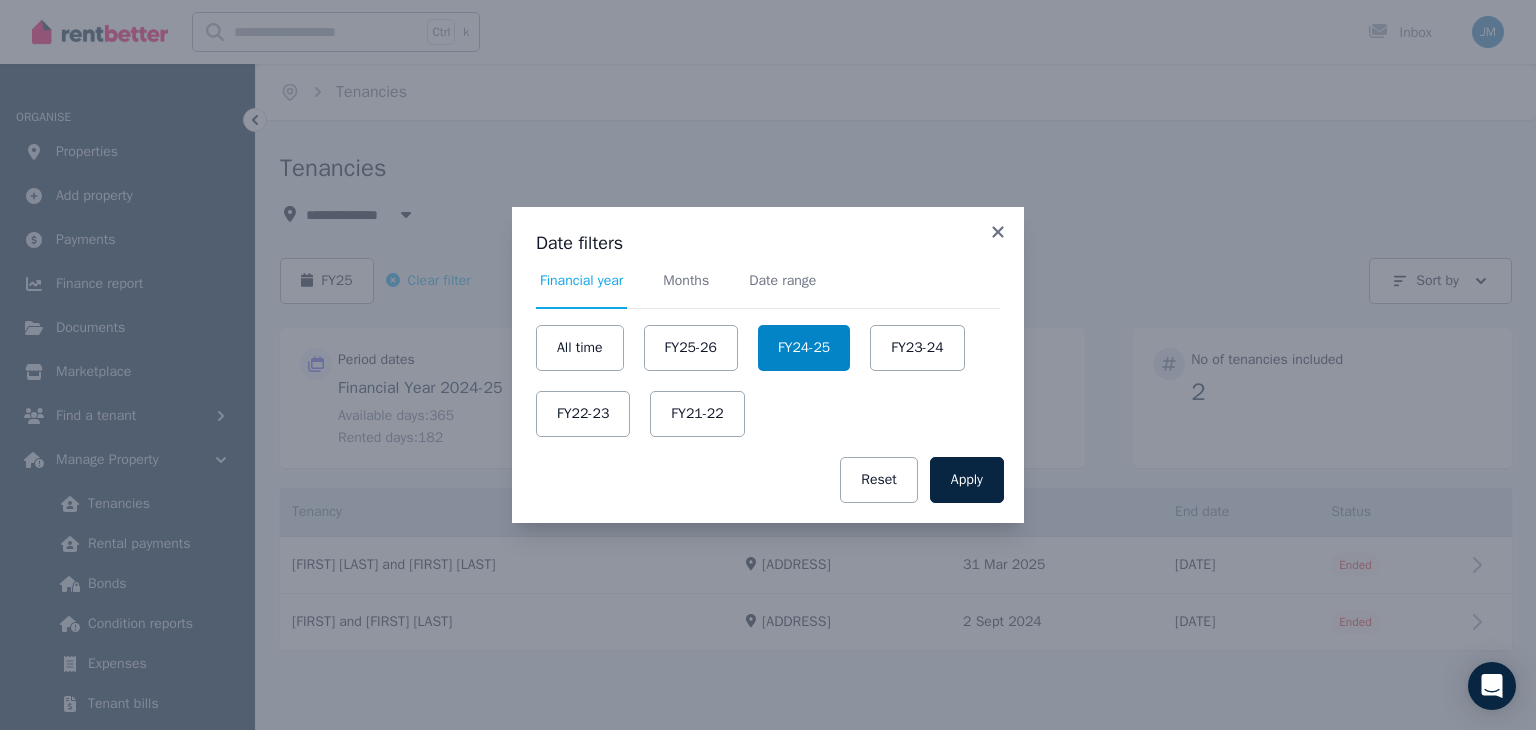 click on "FY24-25" at bounding box center [804, 348] 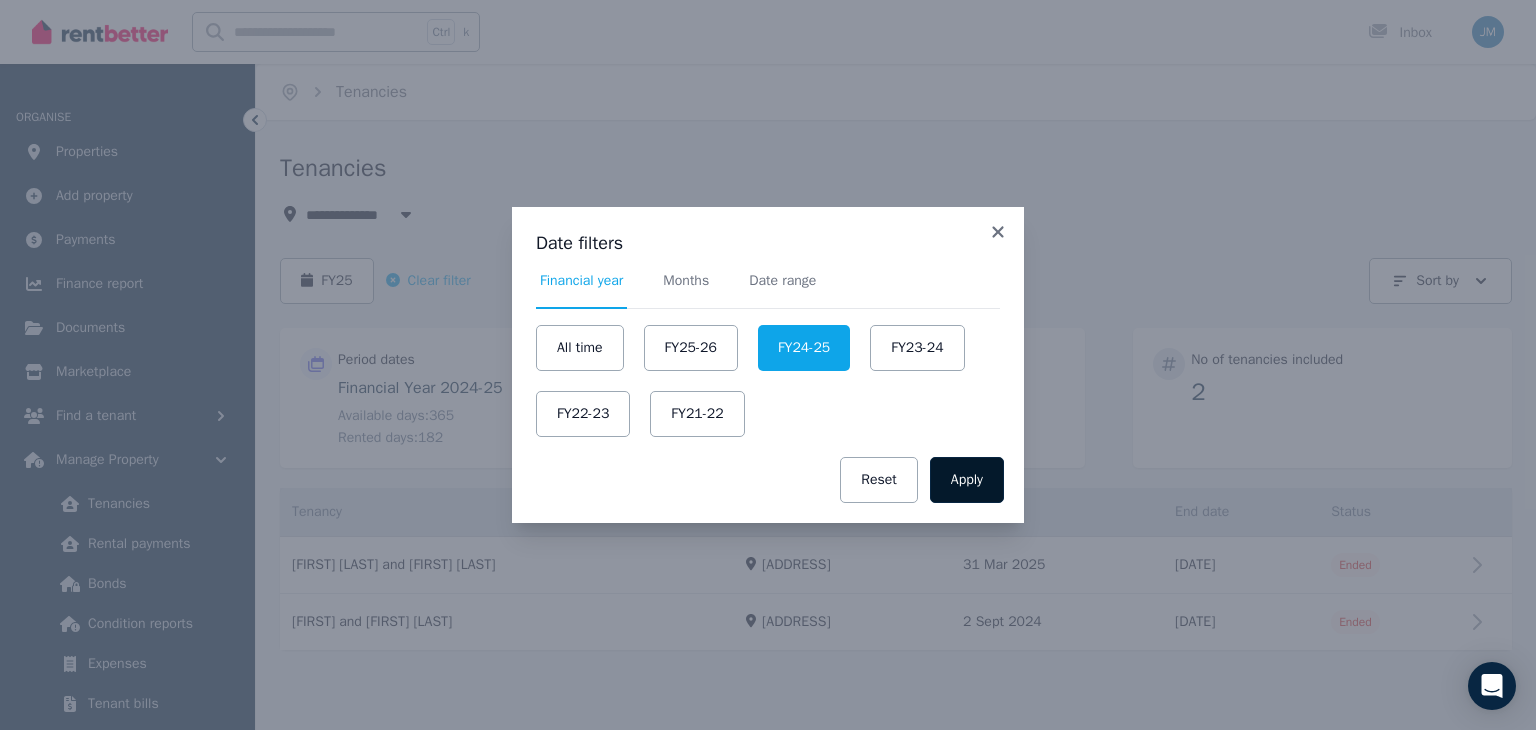 click on "Apply" at bounding box center (967, 480) 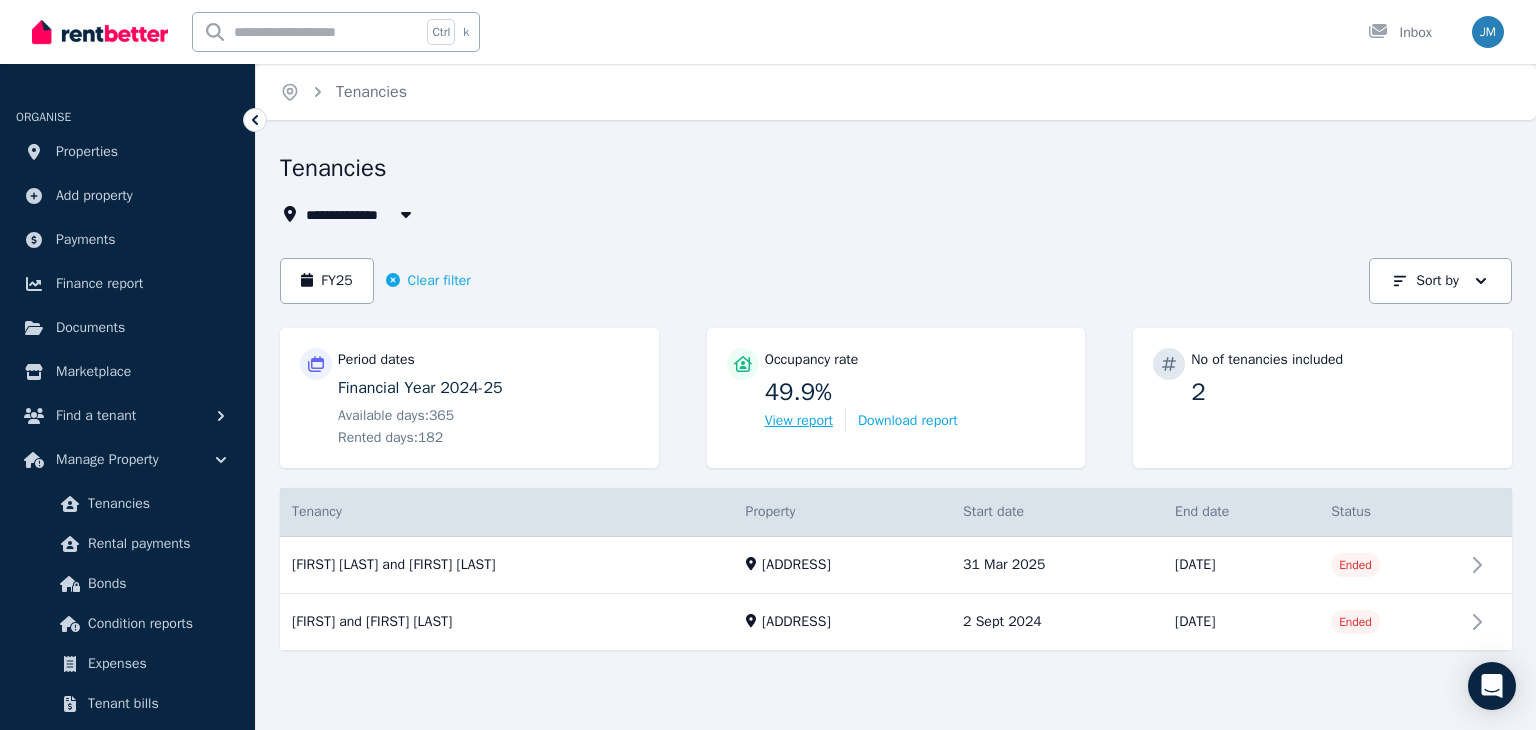 click on "View report" at bounding box center (799, 421) 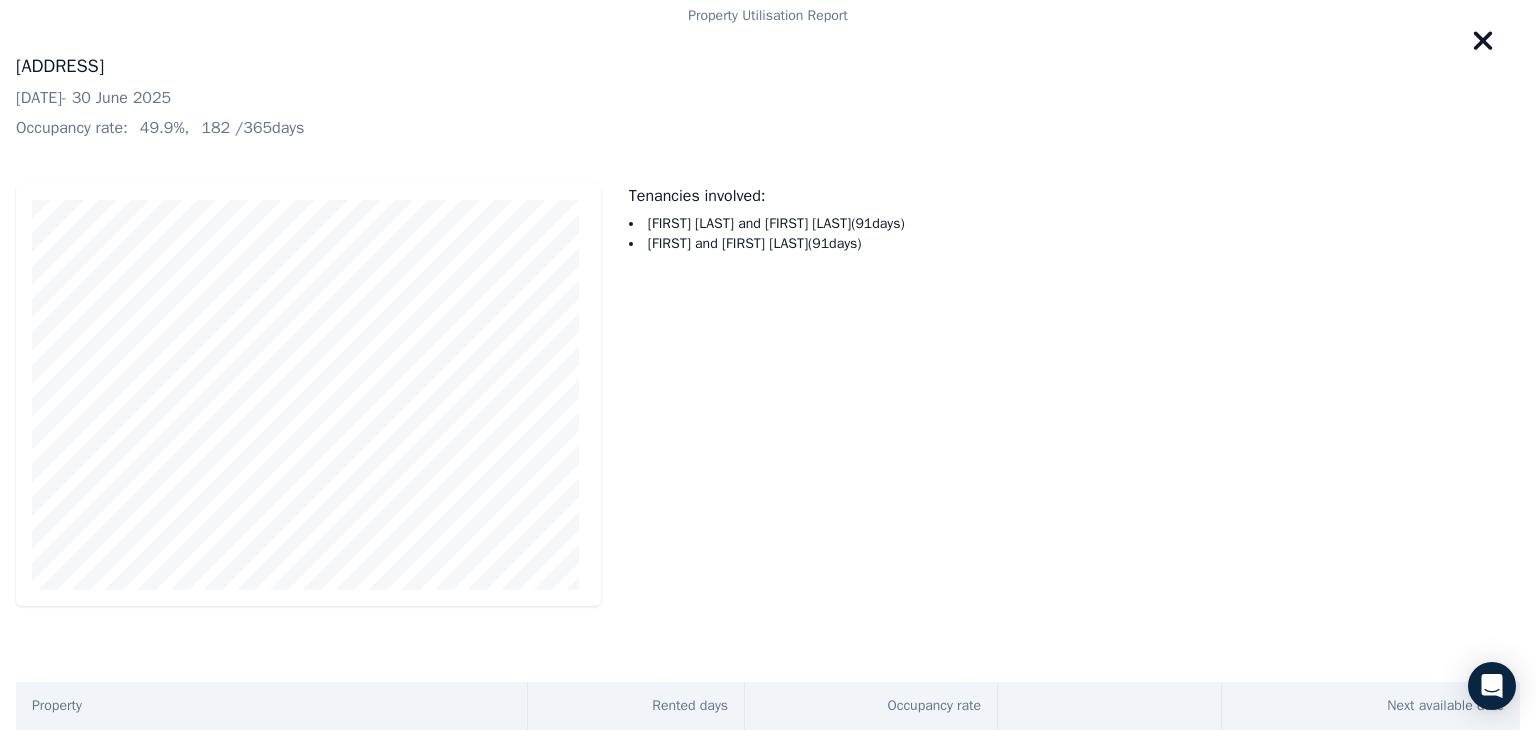 click on "49.9 %, 182   /  365  days" at bounding box center [830, 128] 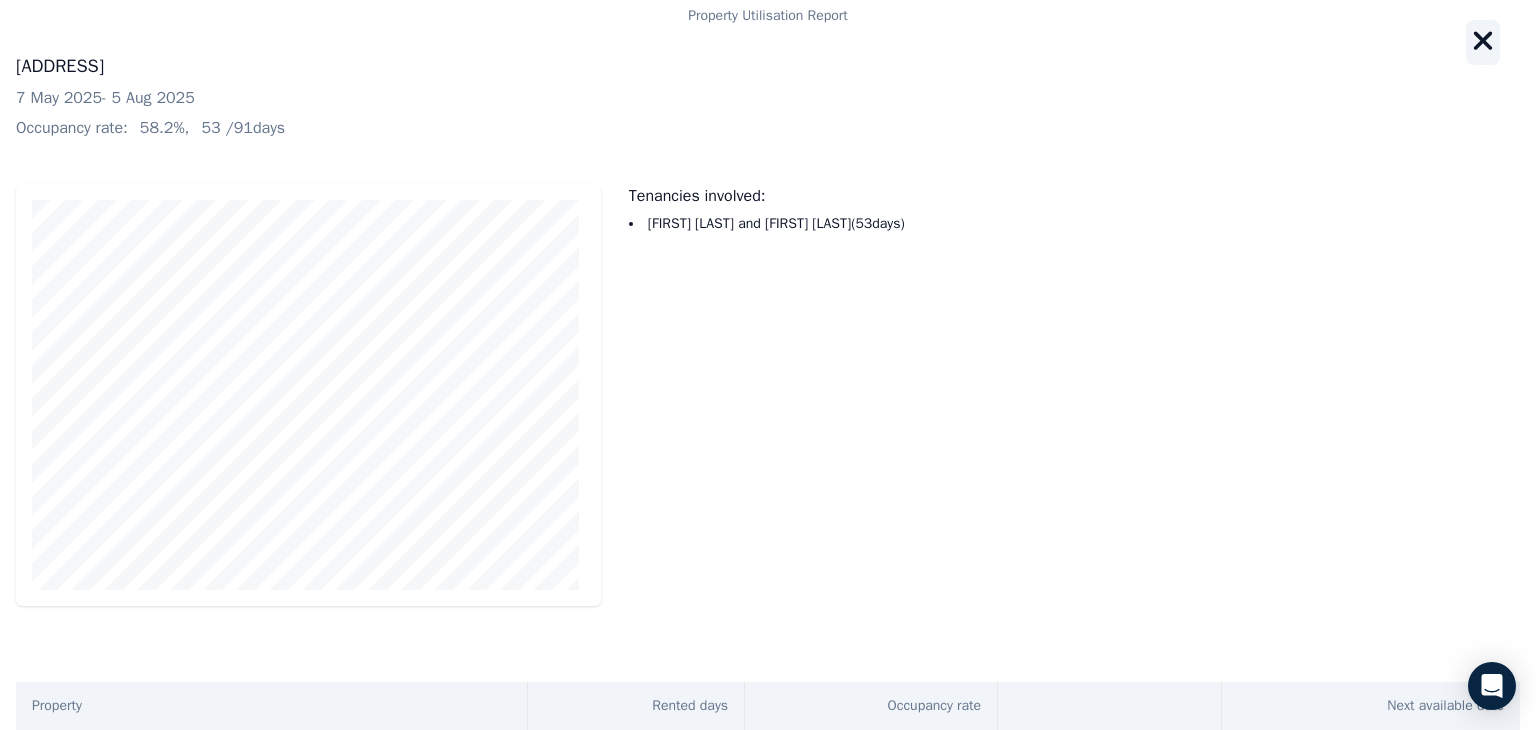click 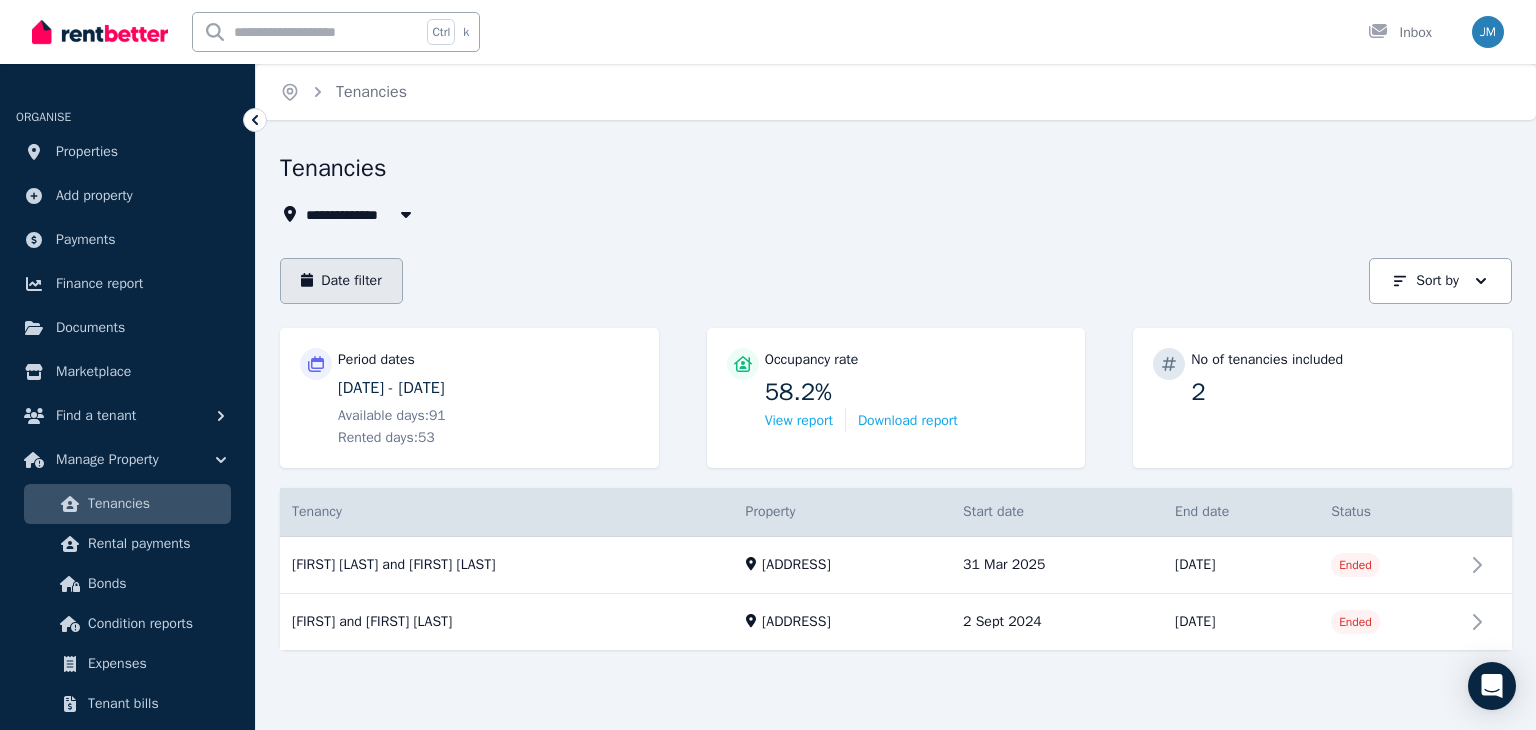 click on "Date filter" at bounding box center (341, 281) 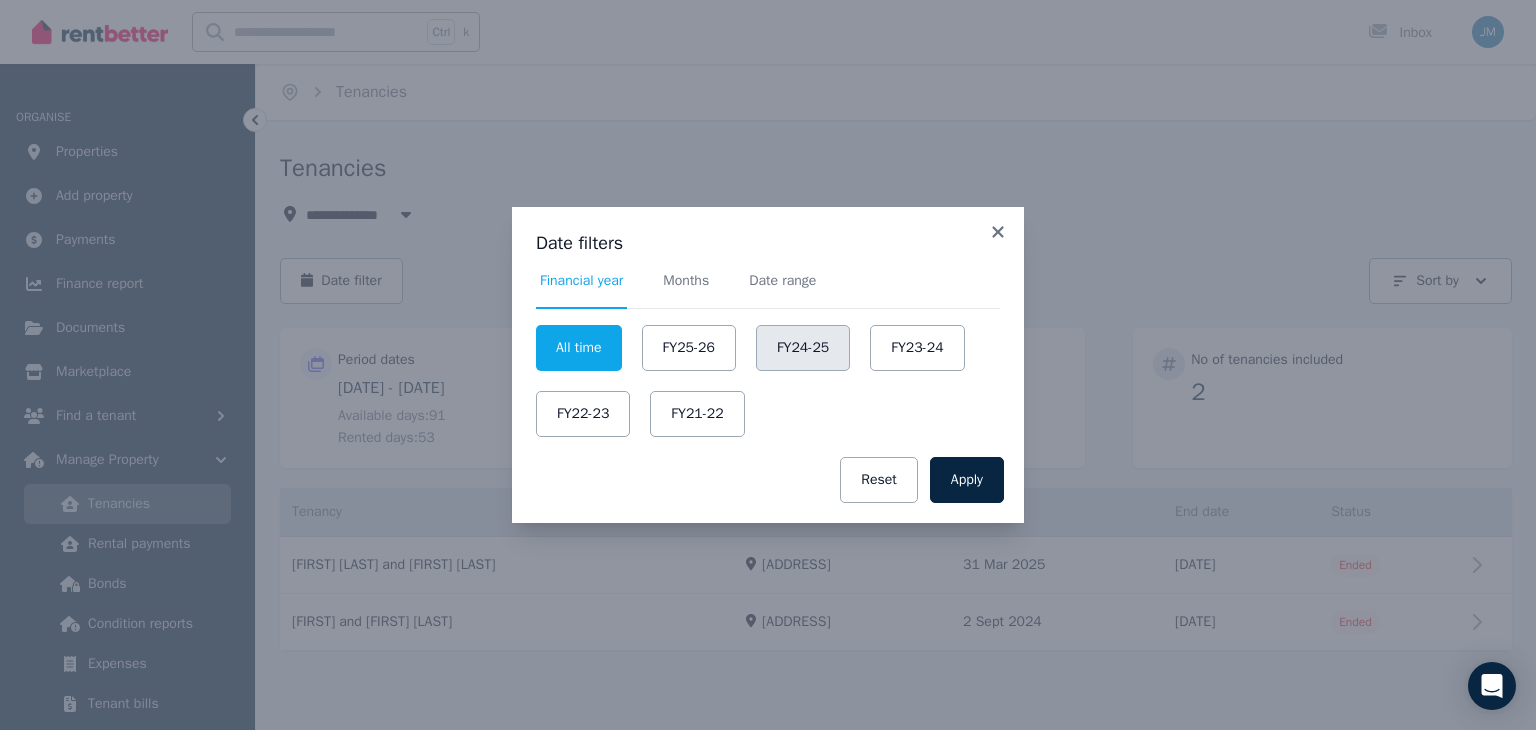 click on "FY24-25" at bounding box center [803, 348] 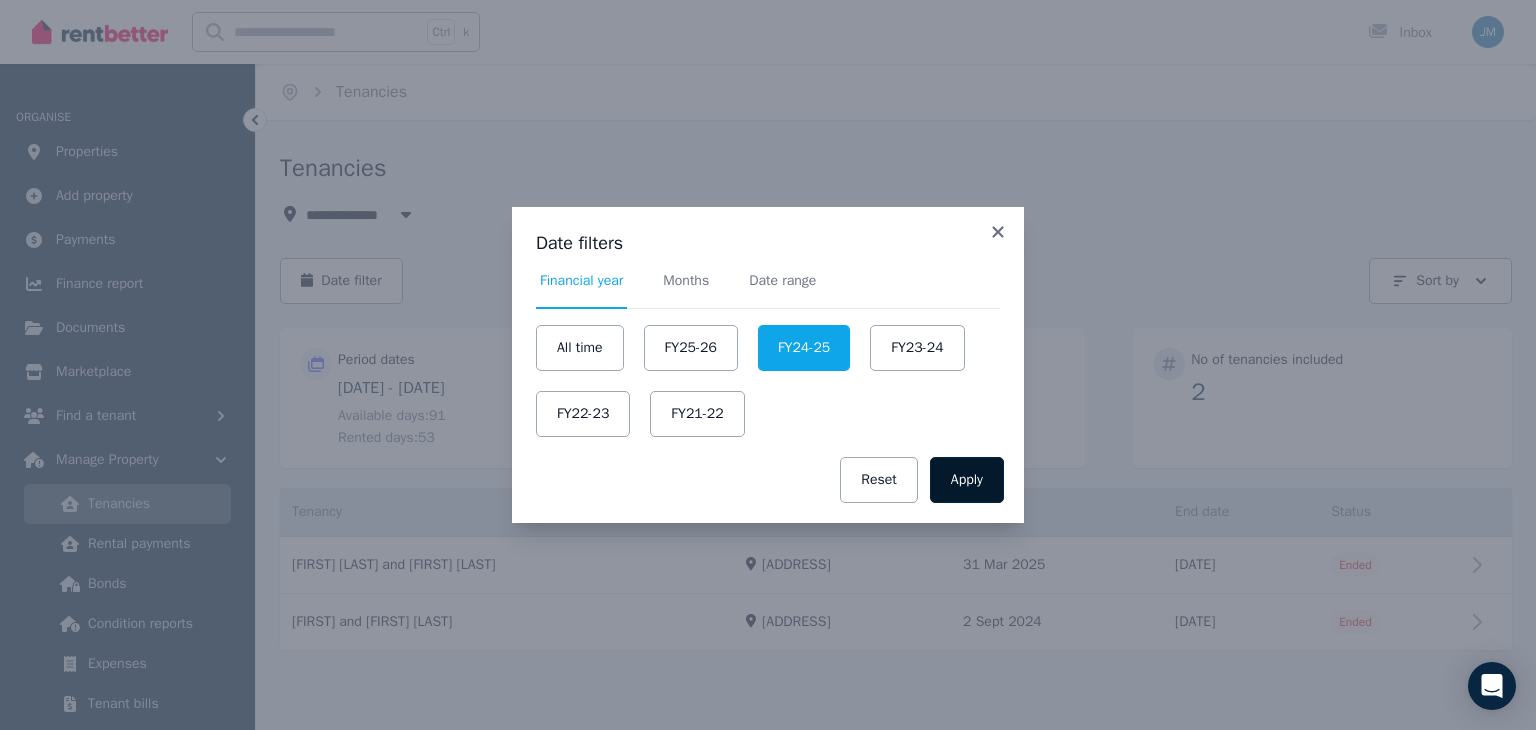 drag, startPoint x: 951, startPoint y: 475, endPoint x: 971, endPoint y: 486, distance: 22.825424 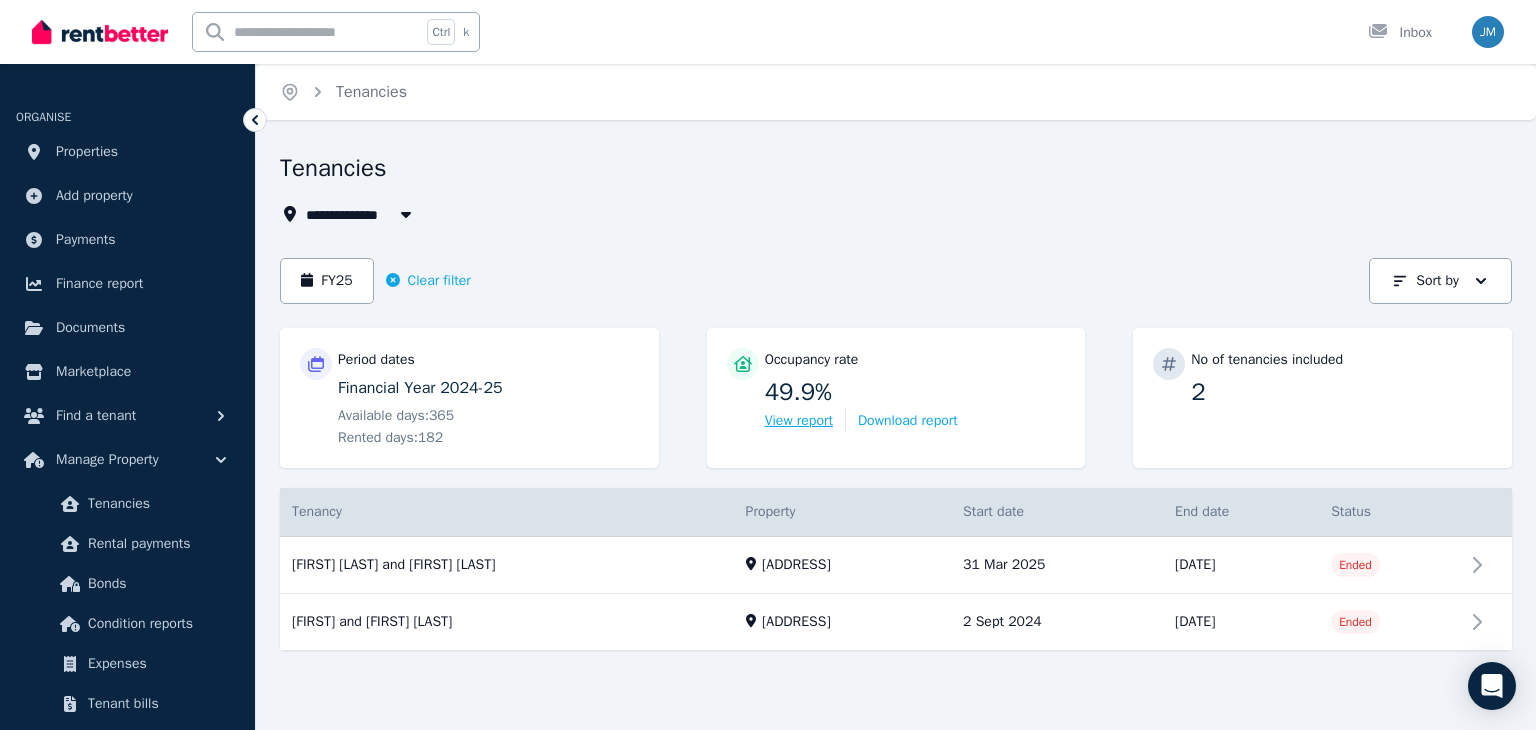 click on "View report" at bounding box center [799, 421] 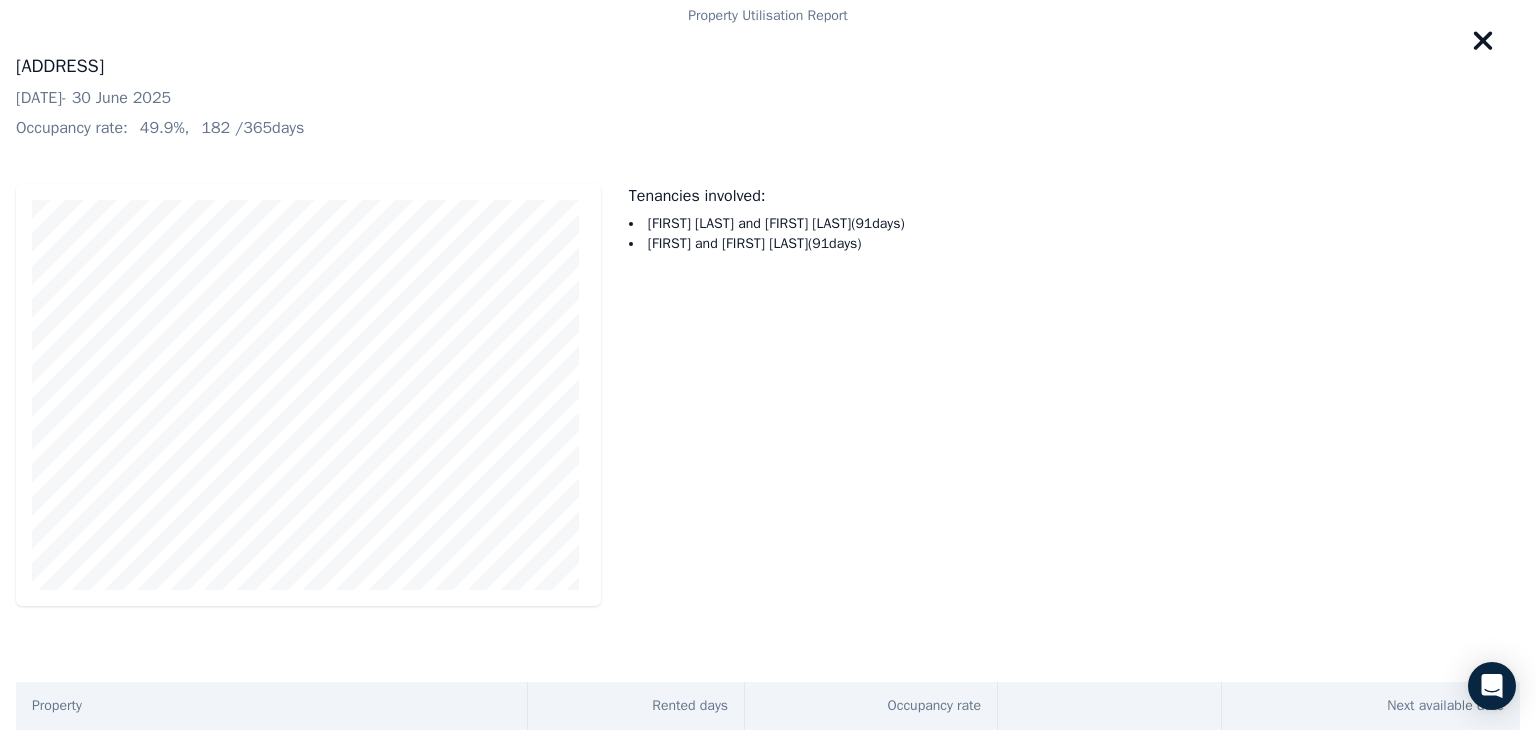 type 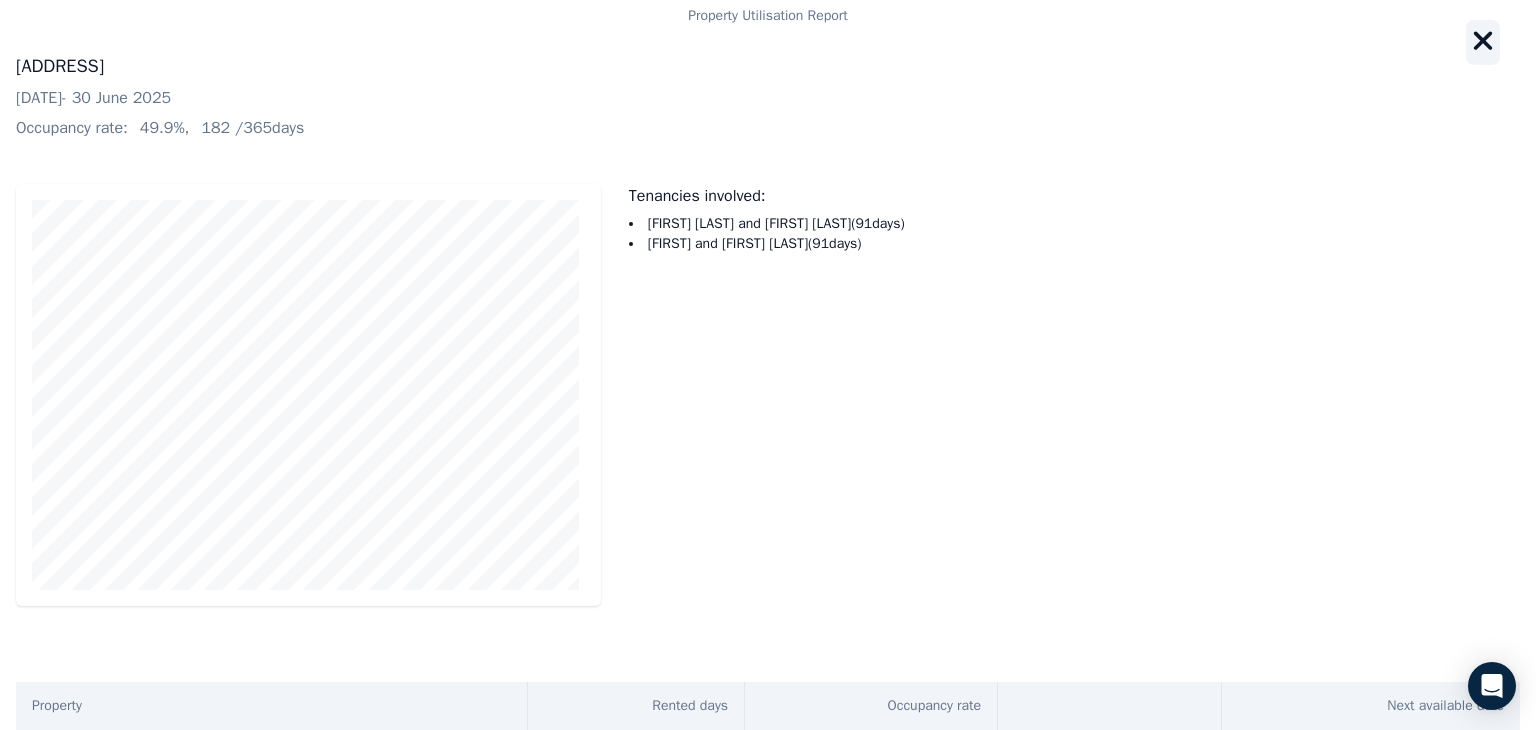 click 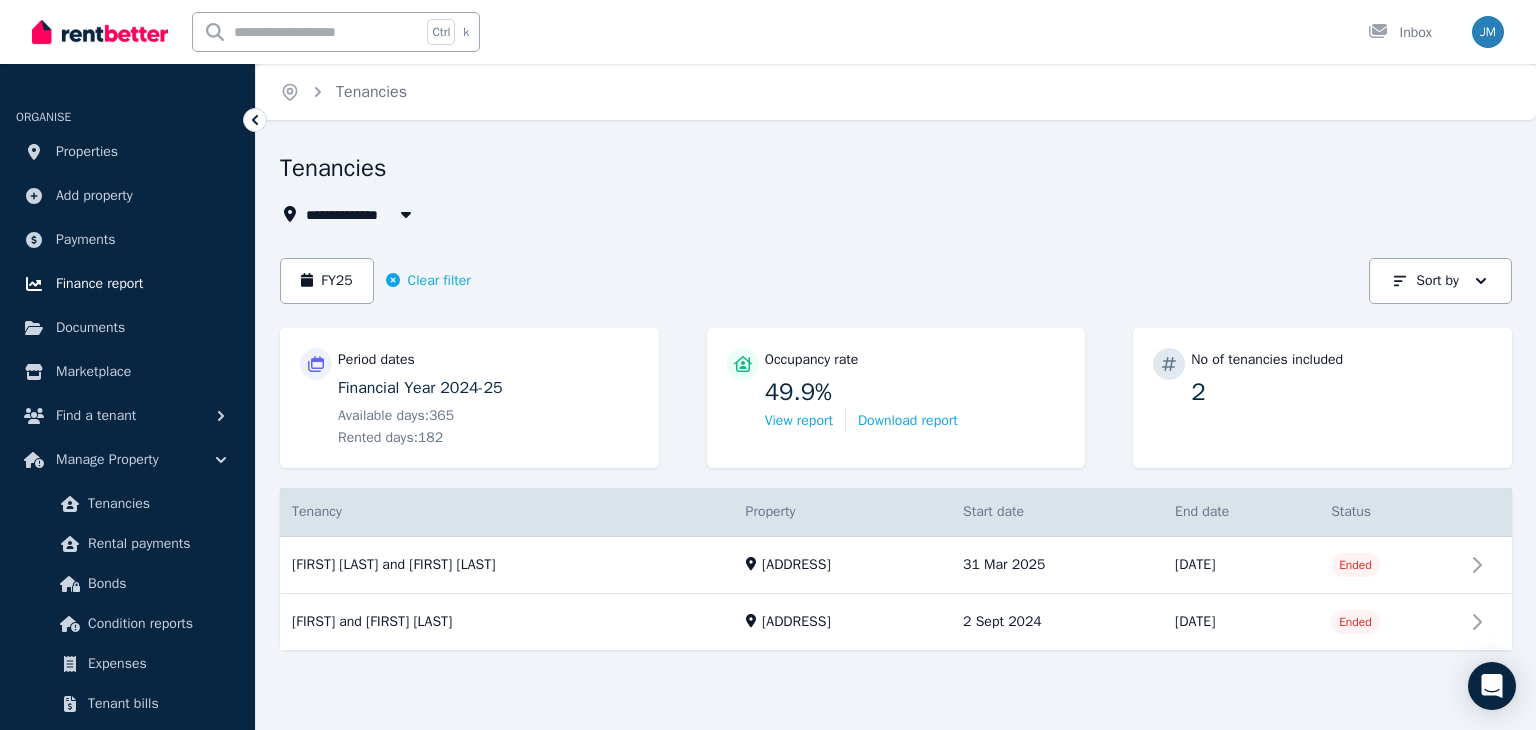 click on "Finance report" at bounding box center [99, 284] 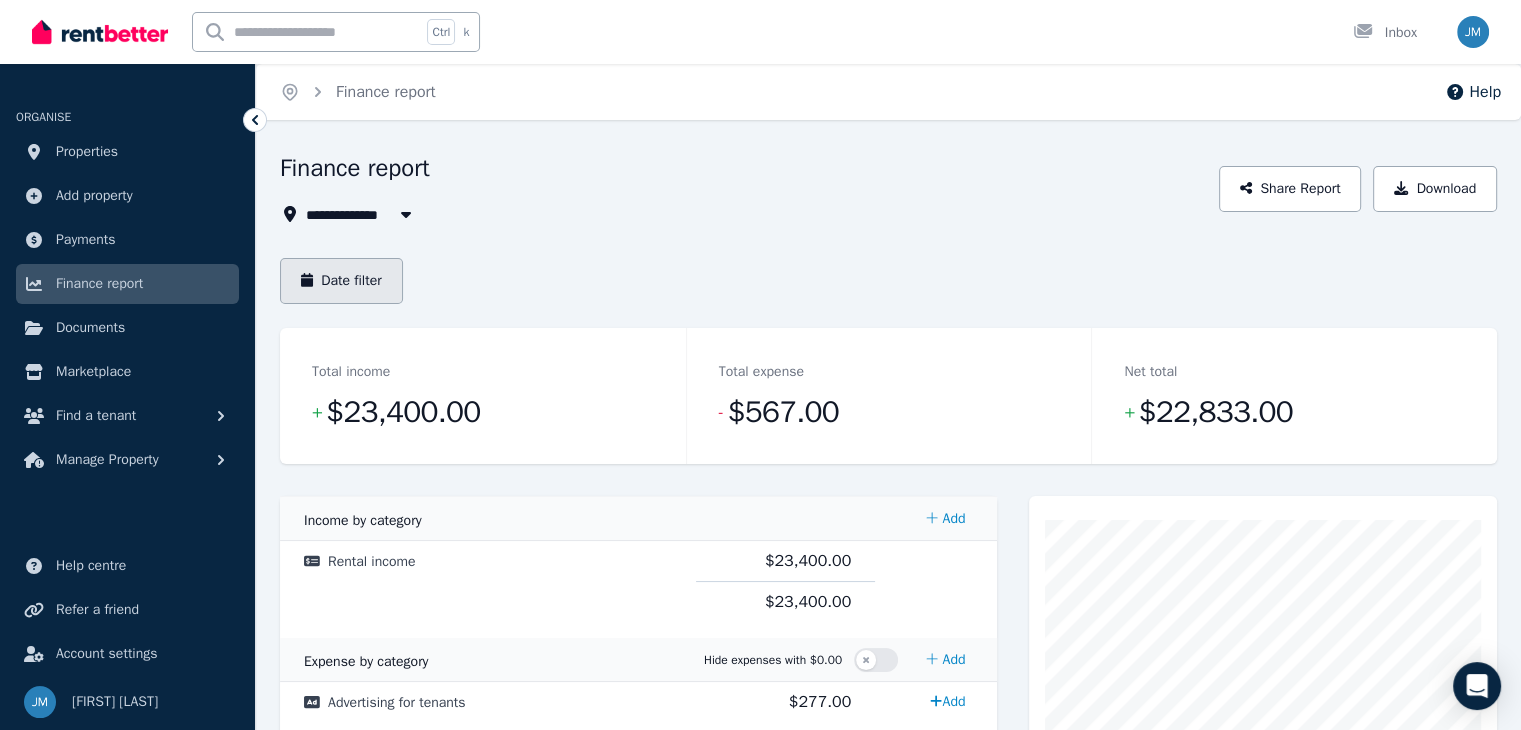 click on "Date filter" at bounding box center (341, 281) 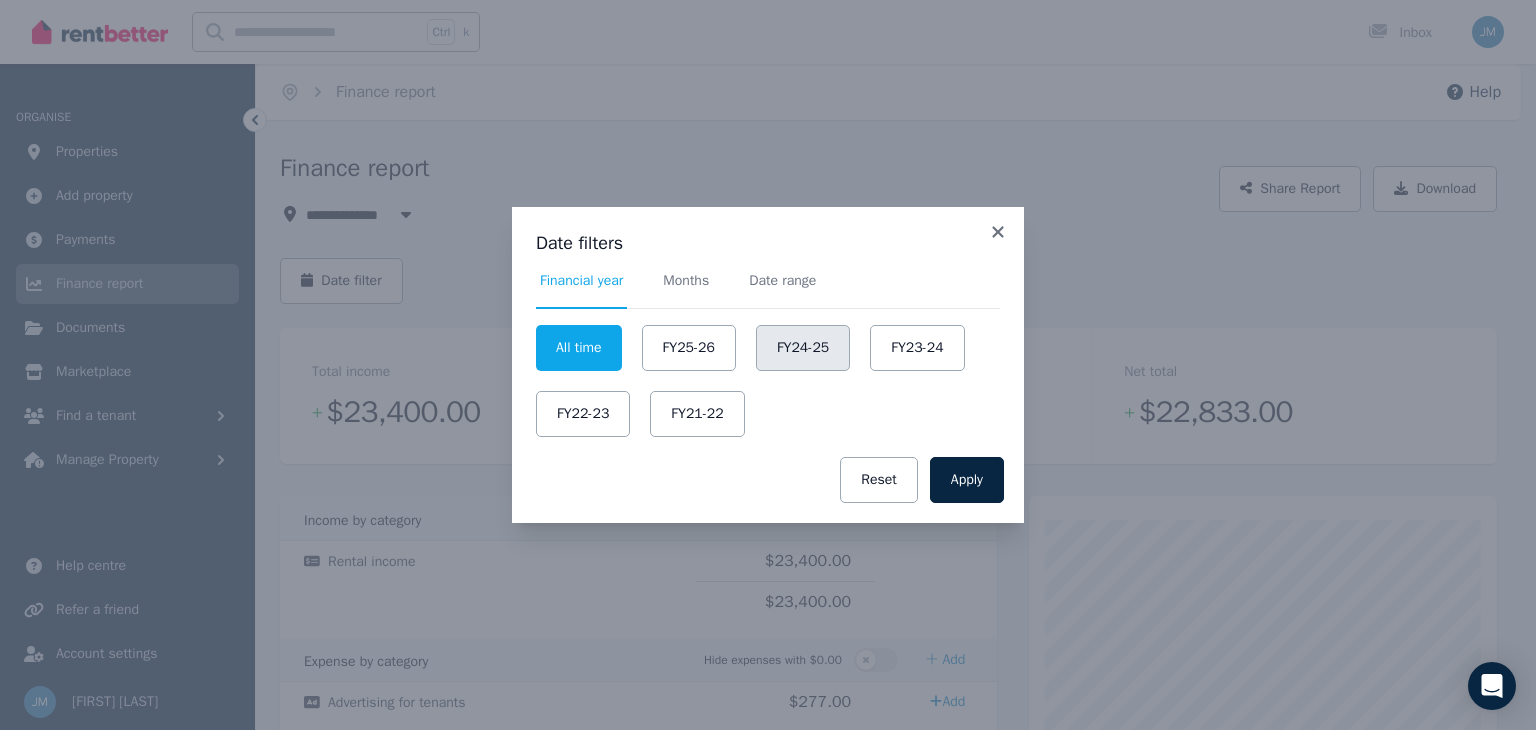 click on "FY24-25" at bounding box center (803, 348) 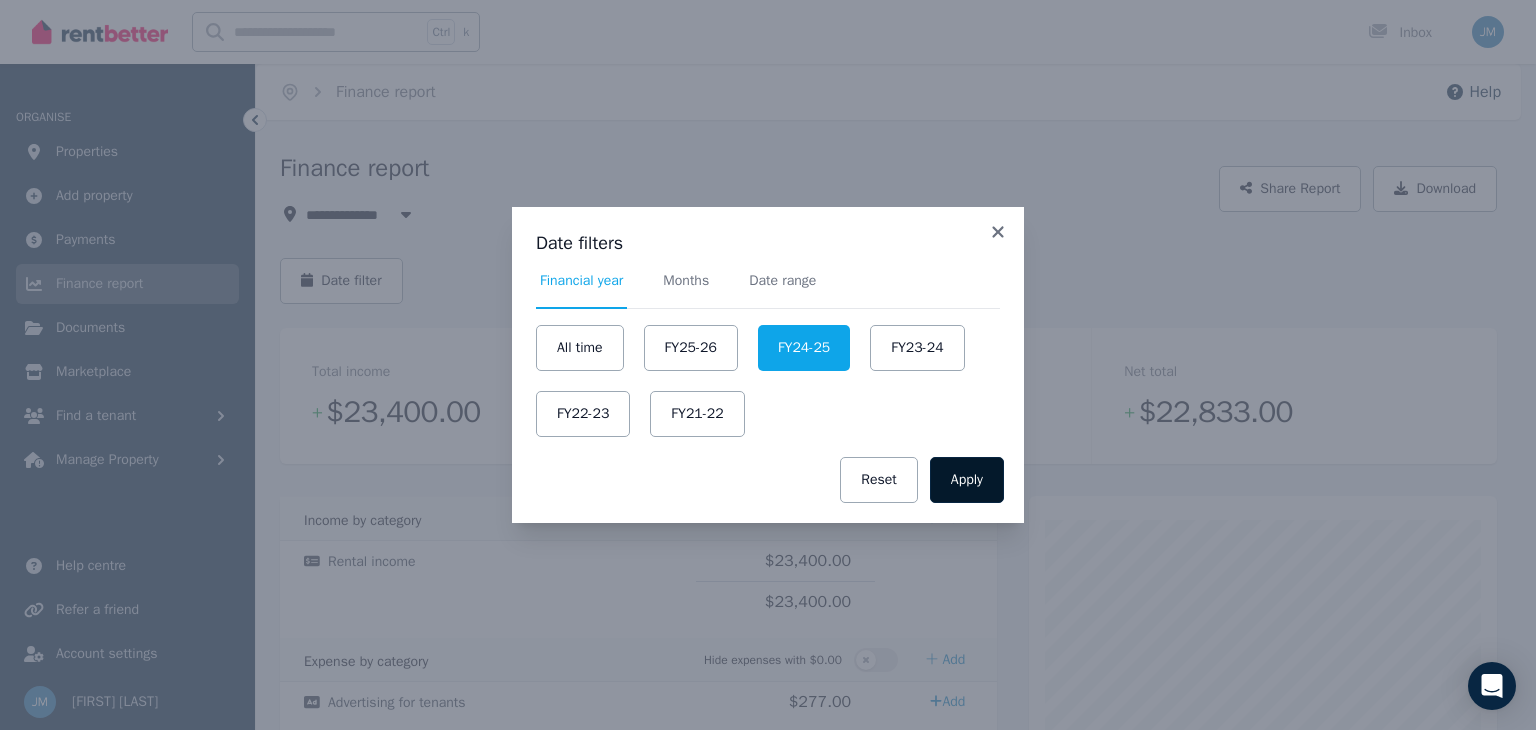 click on "Apply" at bounding box center [967, 480] 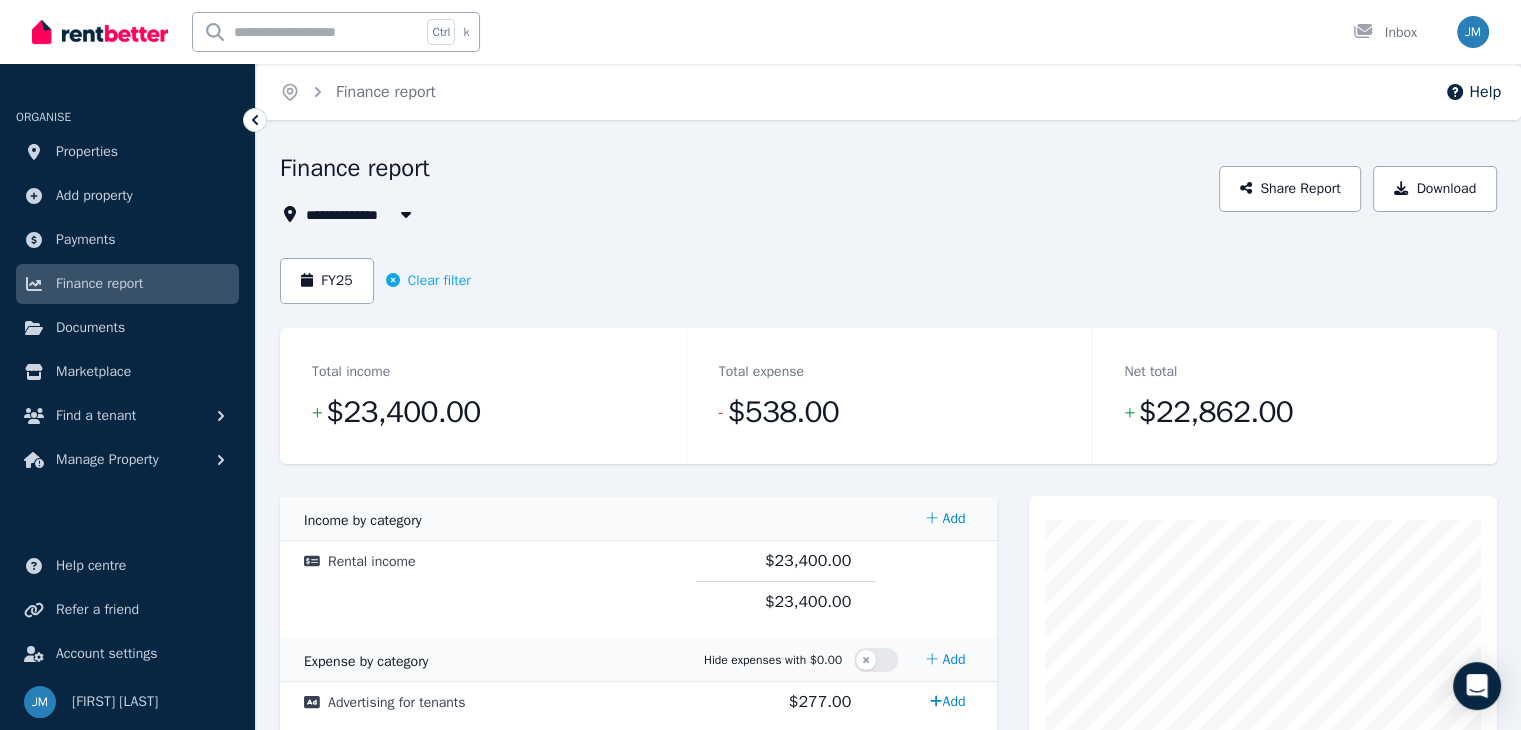 type 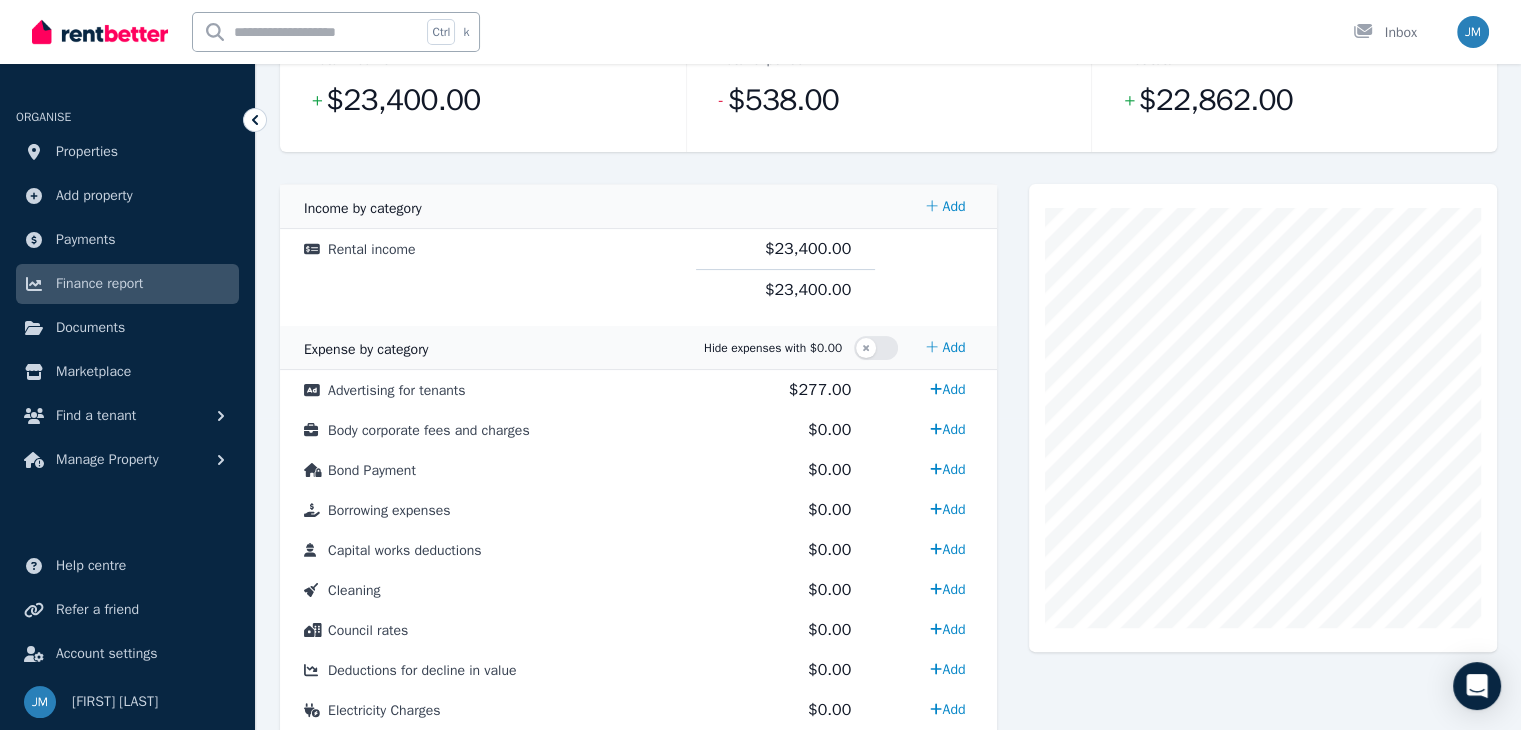 scroll, scrollTop: 353, scrollLeft: 0, axis: vertical 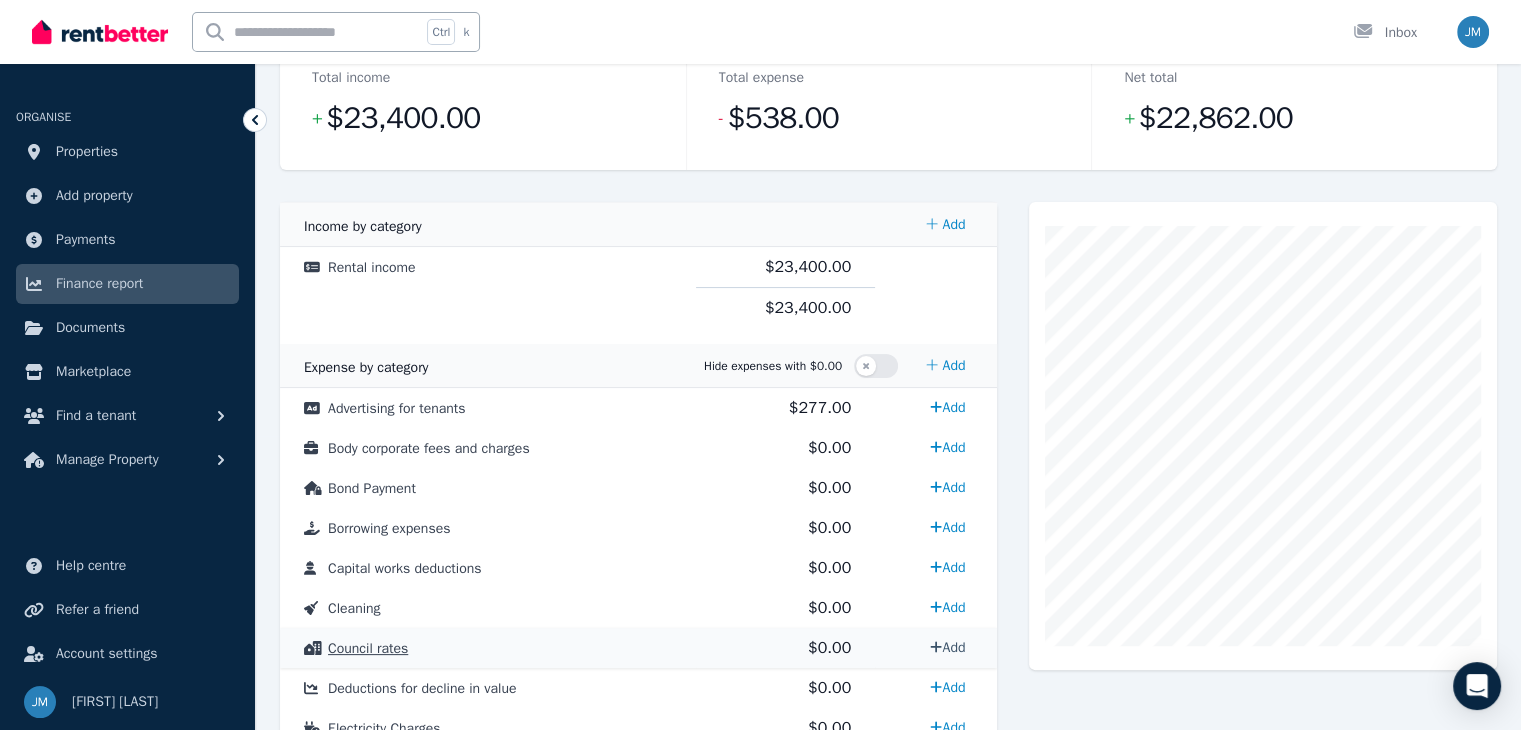 click on "Add" at bounding box center (947, 647) 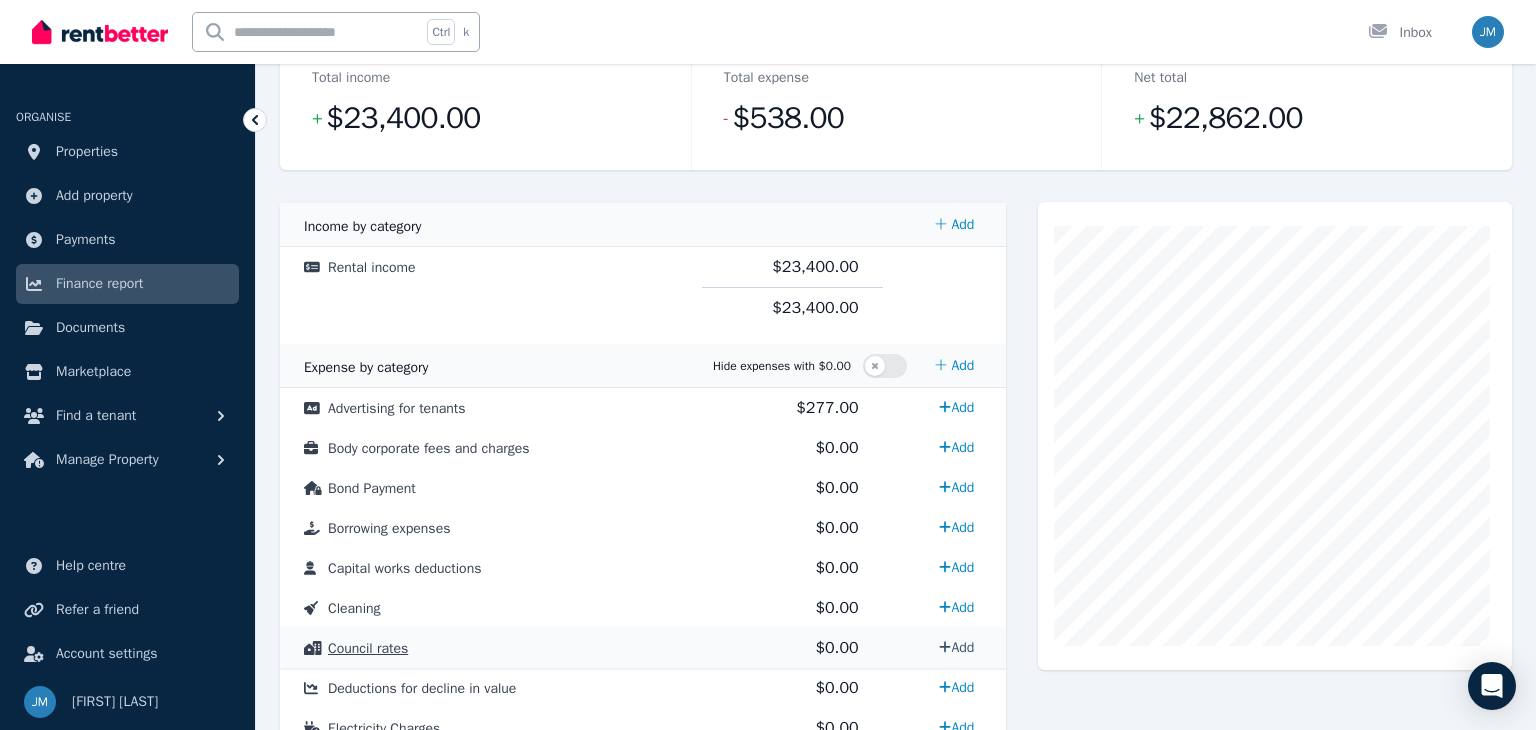 select on "**********" 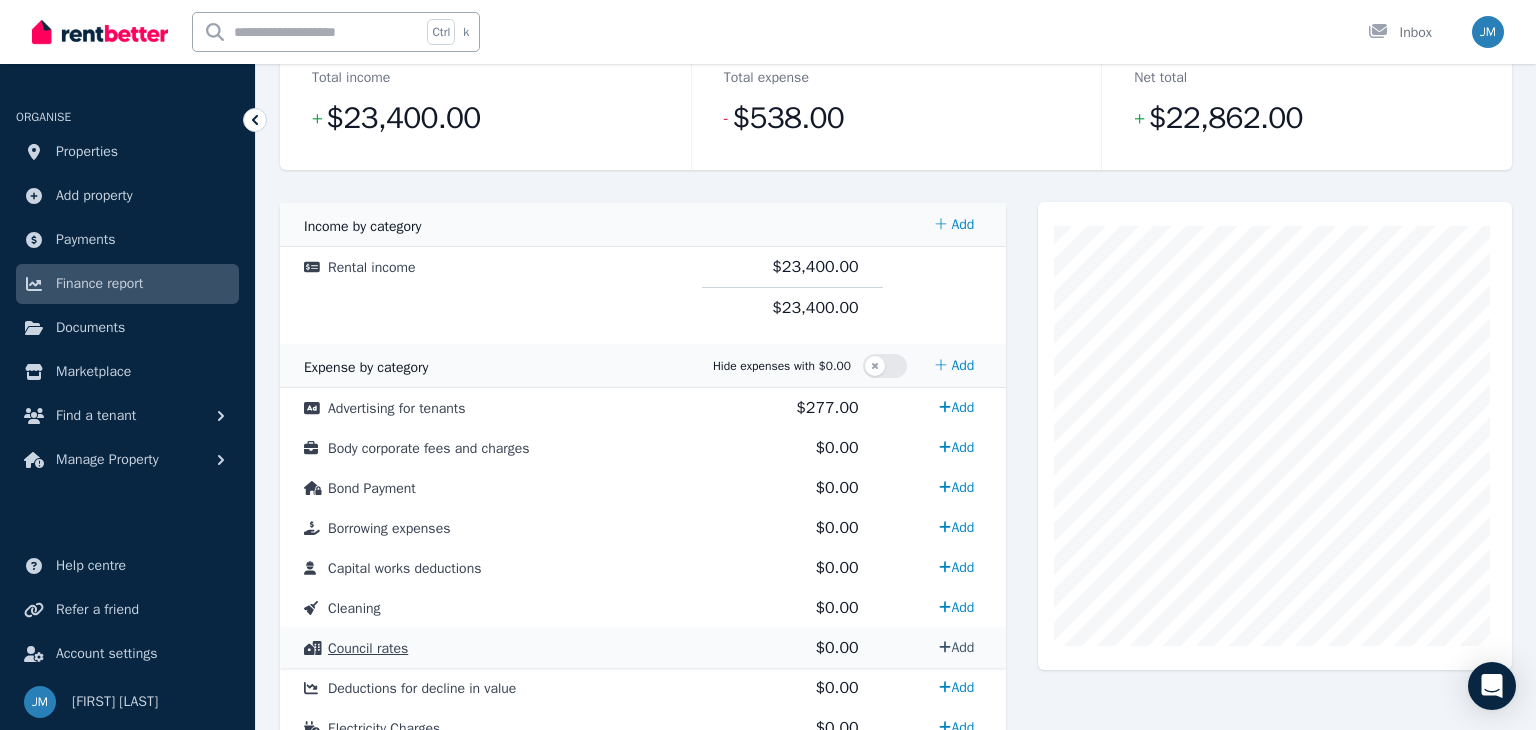 select on "**********" 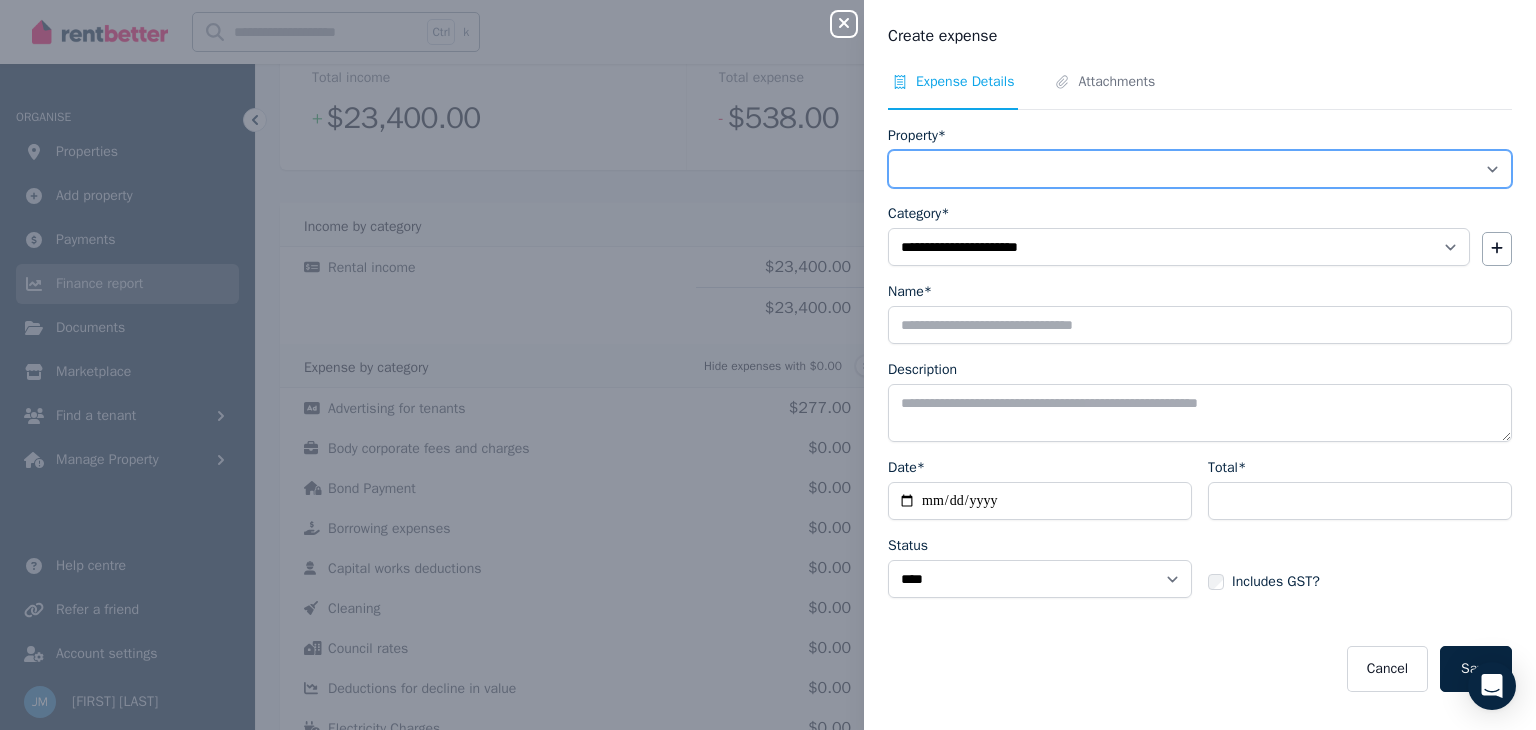 click on "**********" at bounding box center [1200, 169] 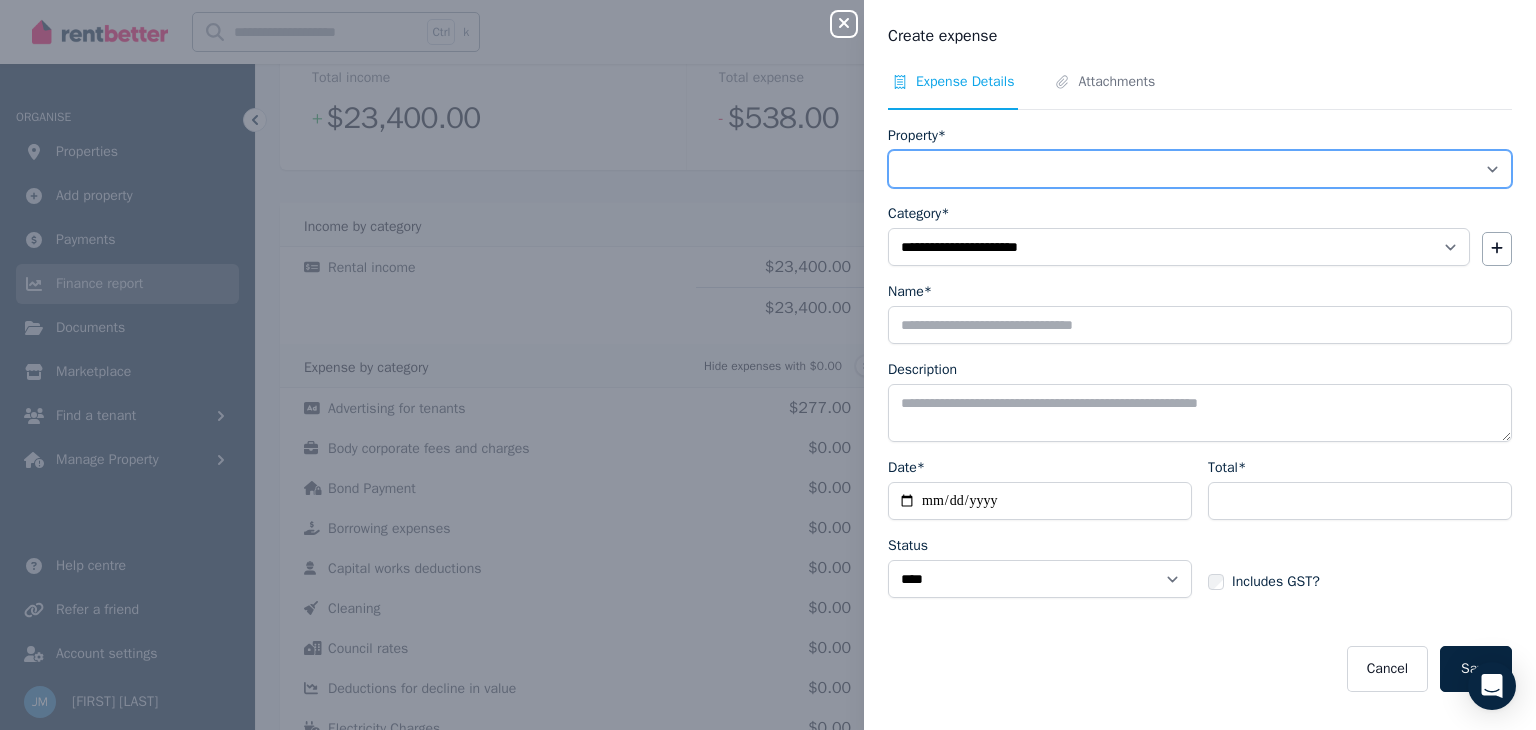 select on "**********" 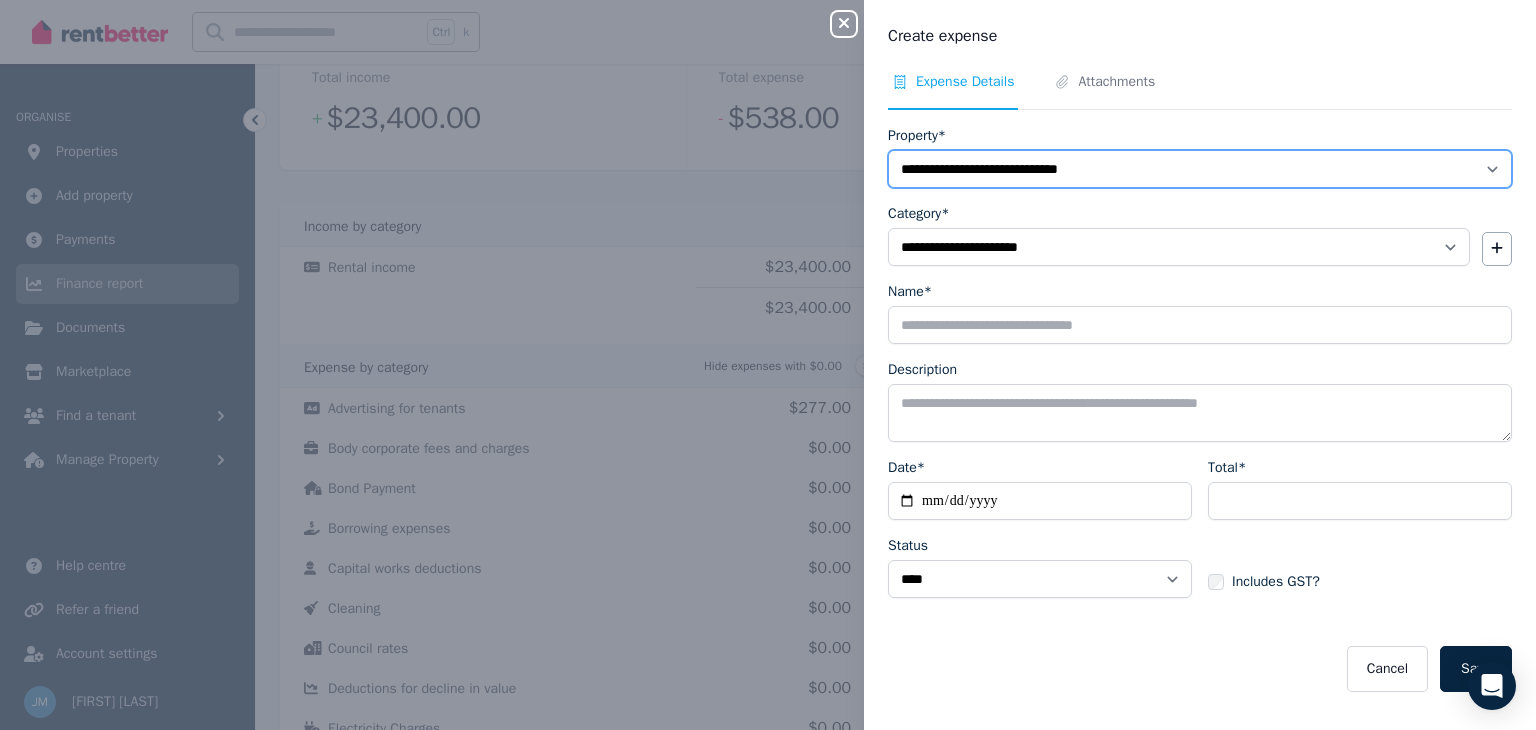 click on "**********" at bounding box center [1200, 169] 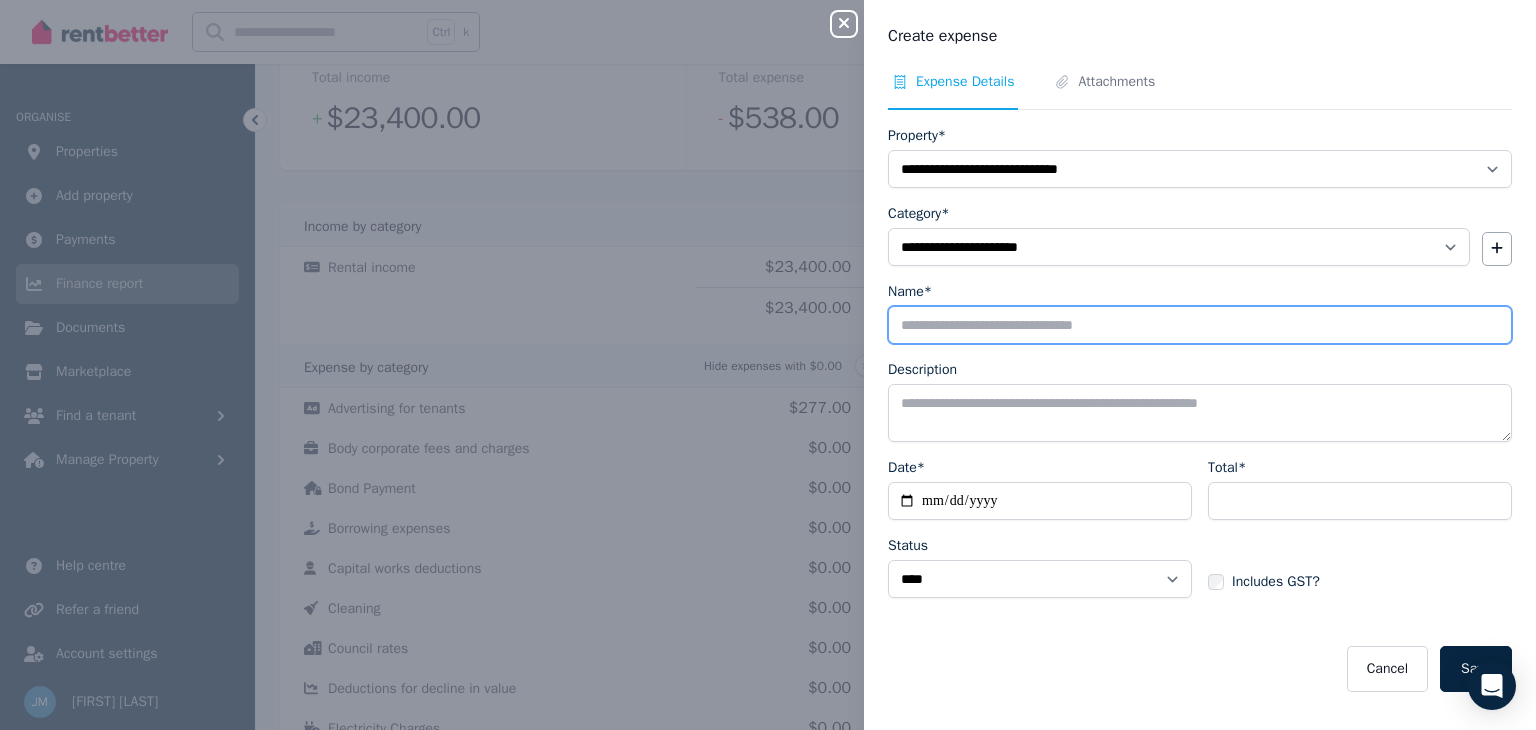 click on "Name*" at bounding box center (1200, 325) 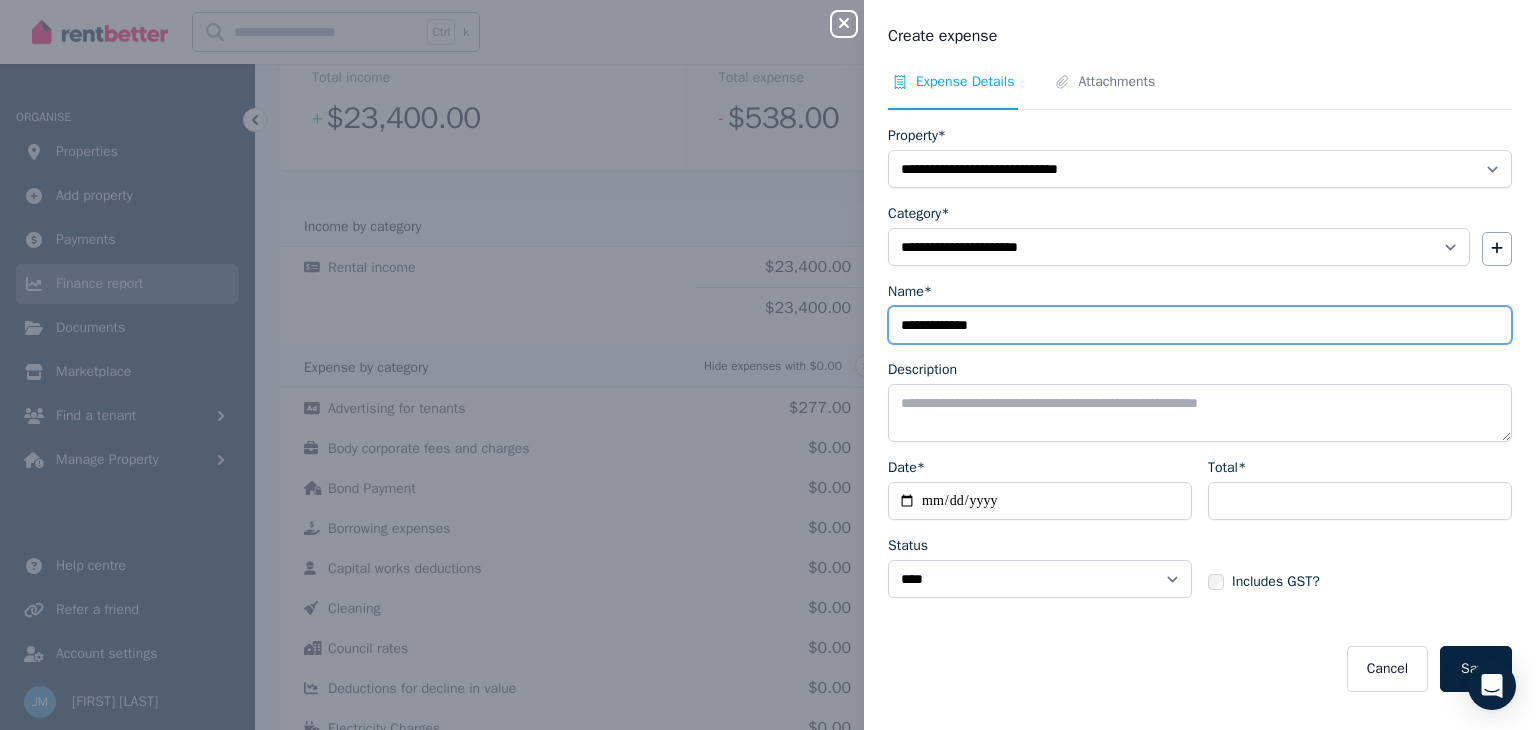 type on "**********" 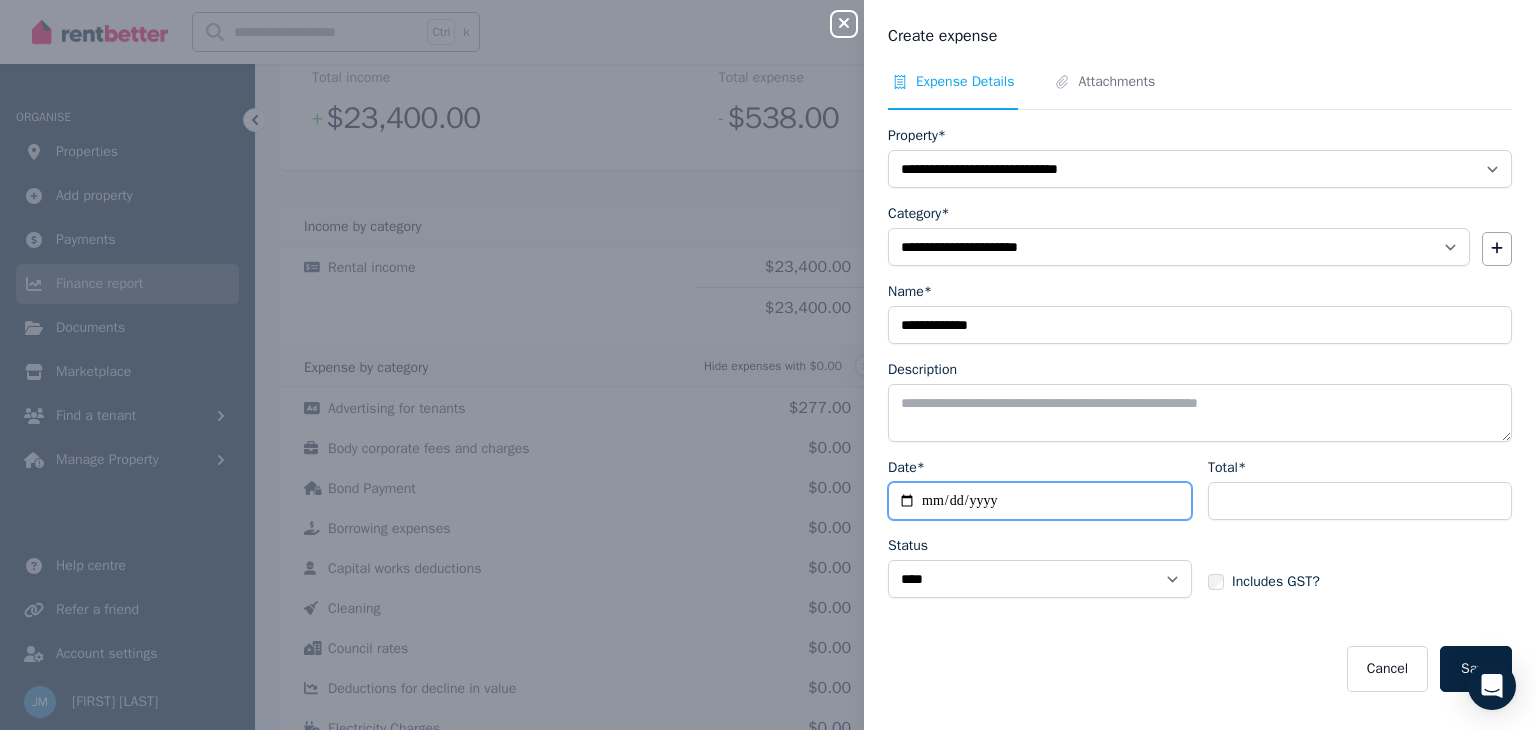 click on "Date*" at bounding box center (1040, 501) 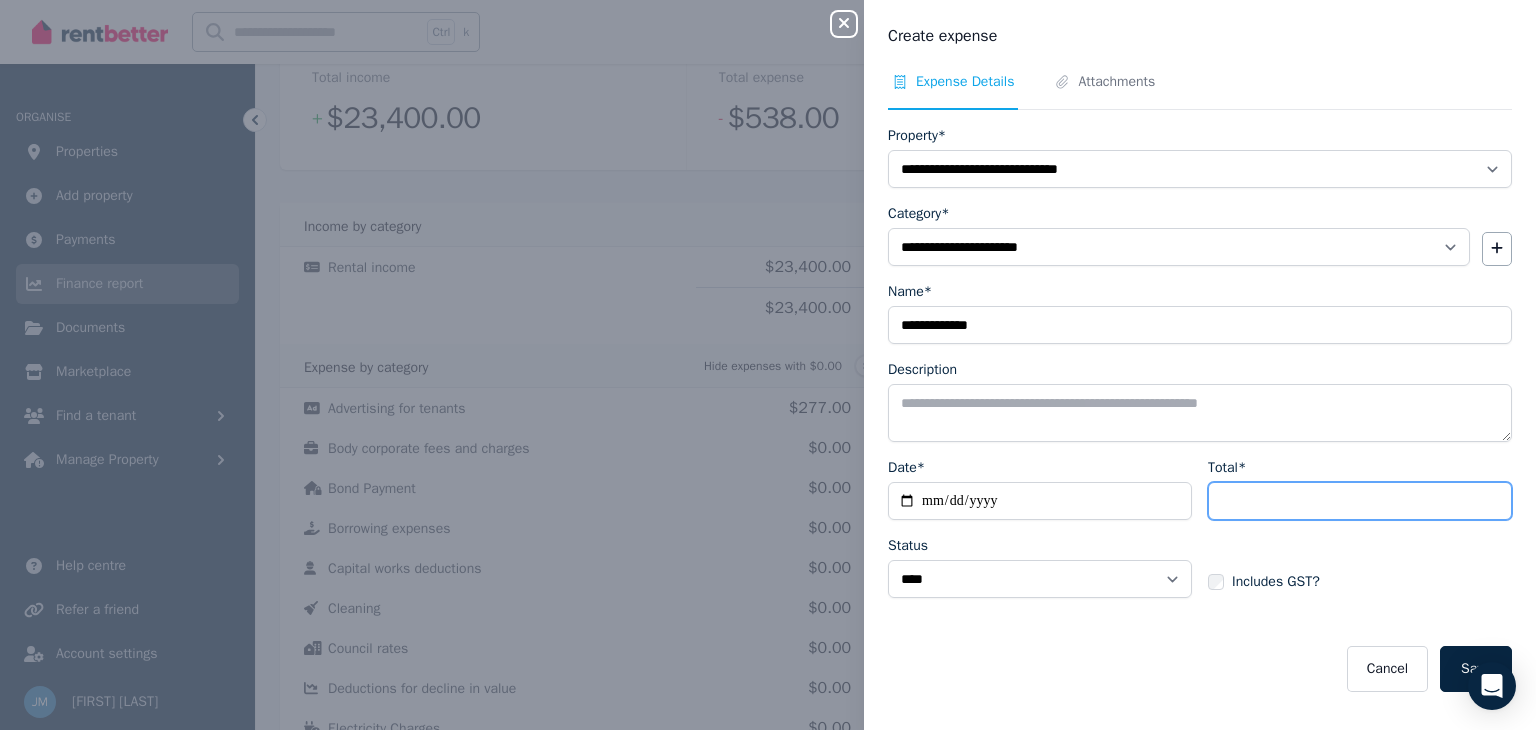 click on "Total*" at bounding box center [1360, 501] 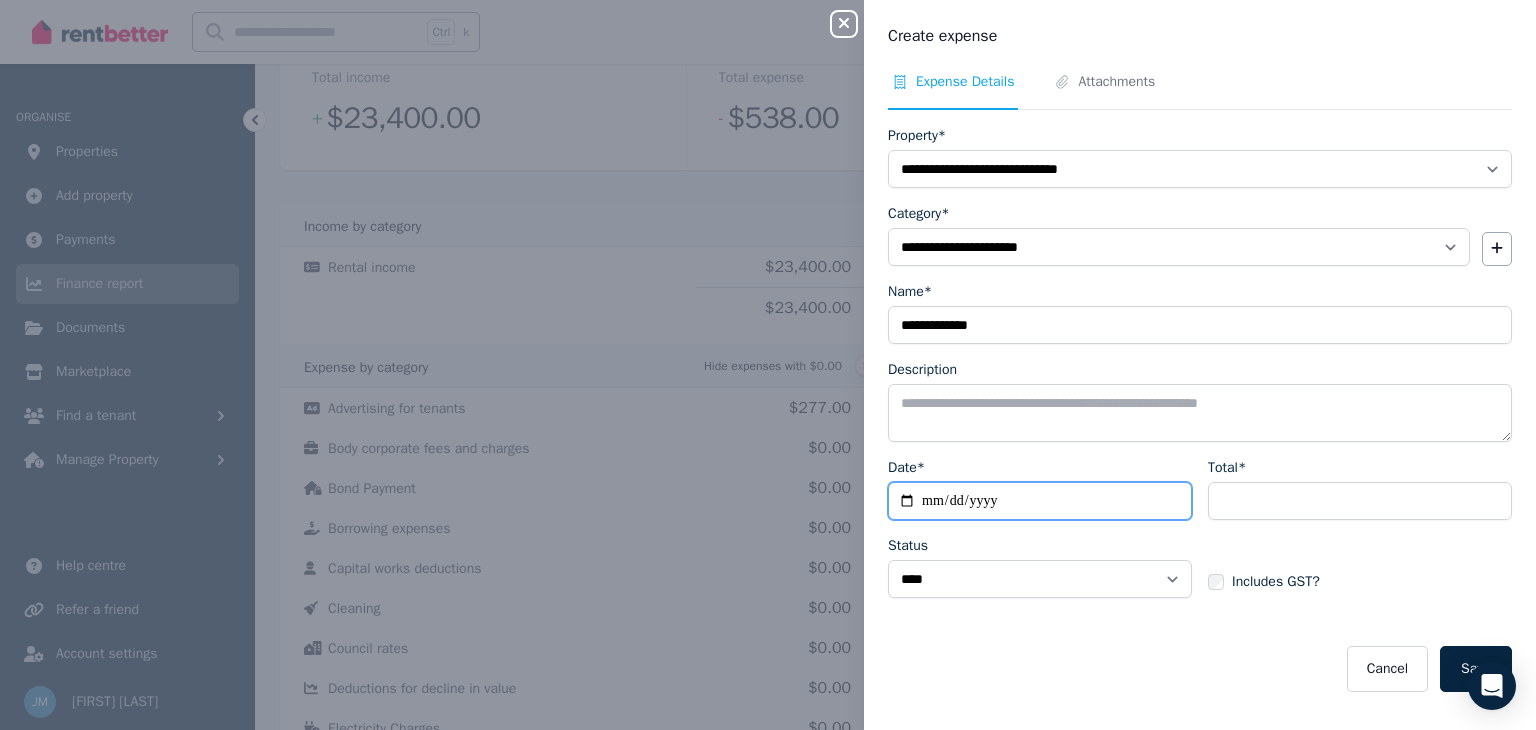 click on "Date*" at bounding box center [1040, 501] 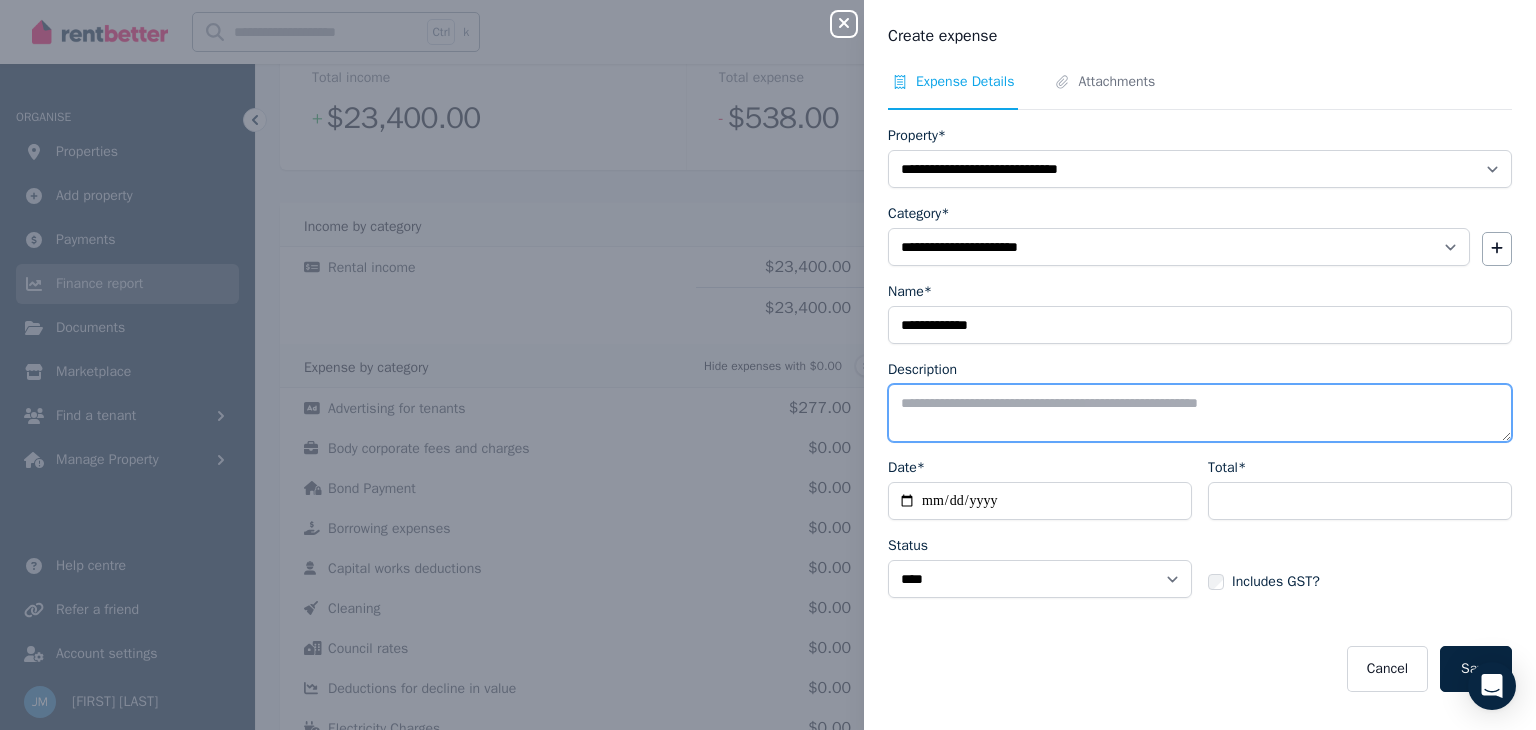 click on "Description" at bounding box center (1200, 413) 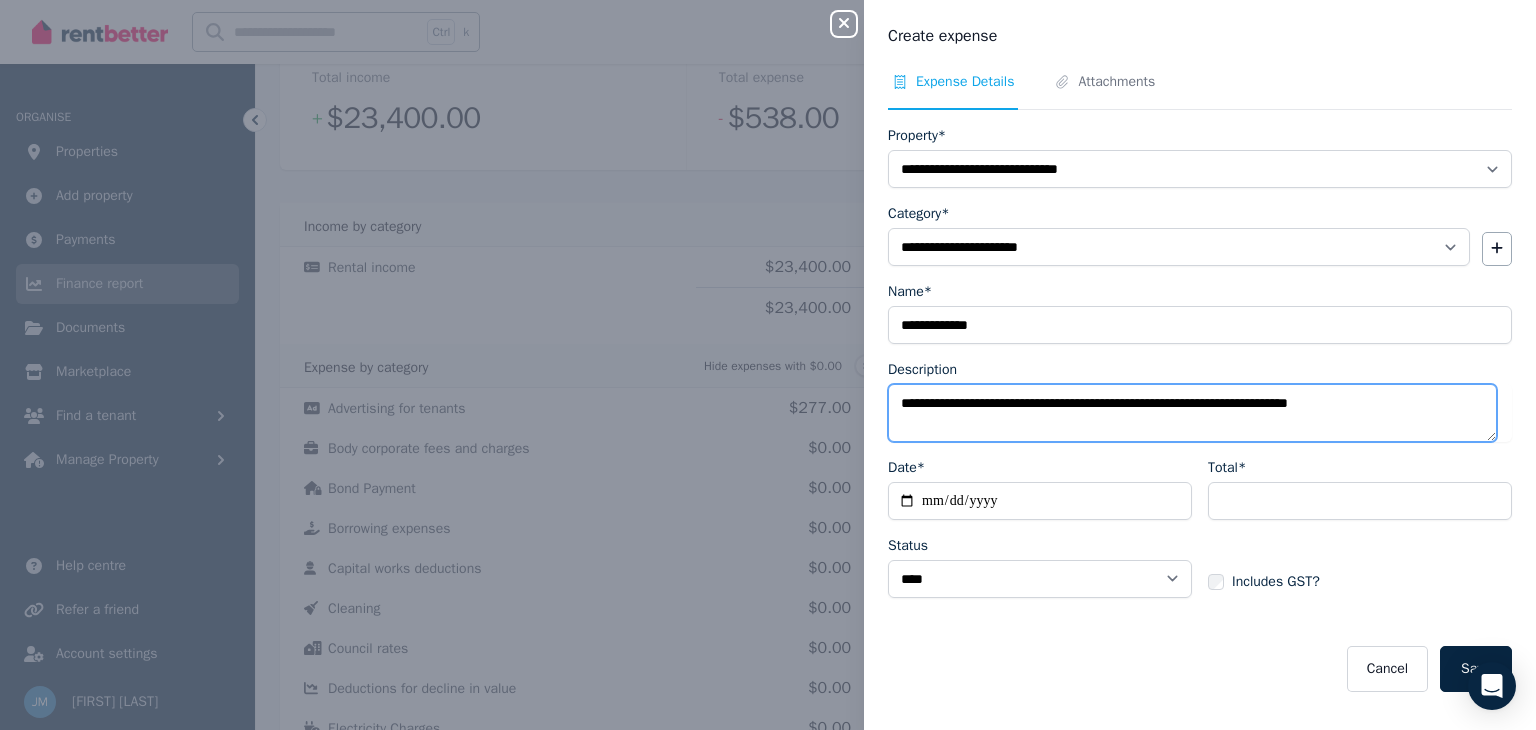 type on "**********" 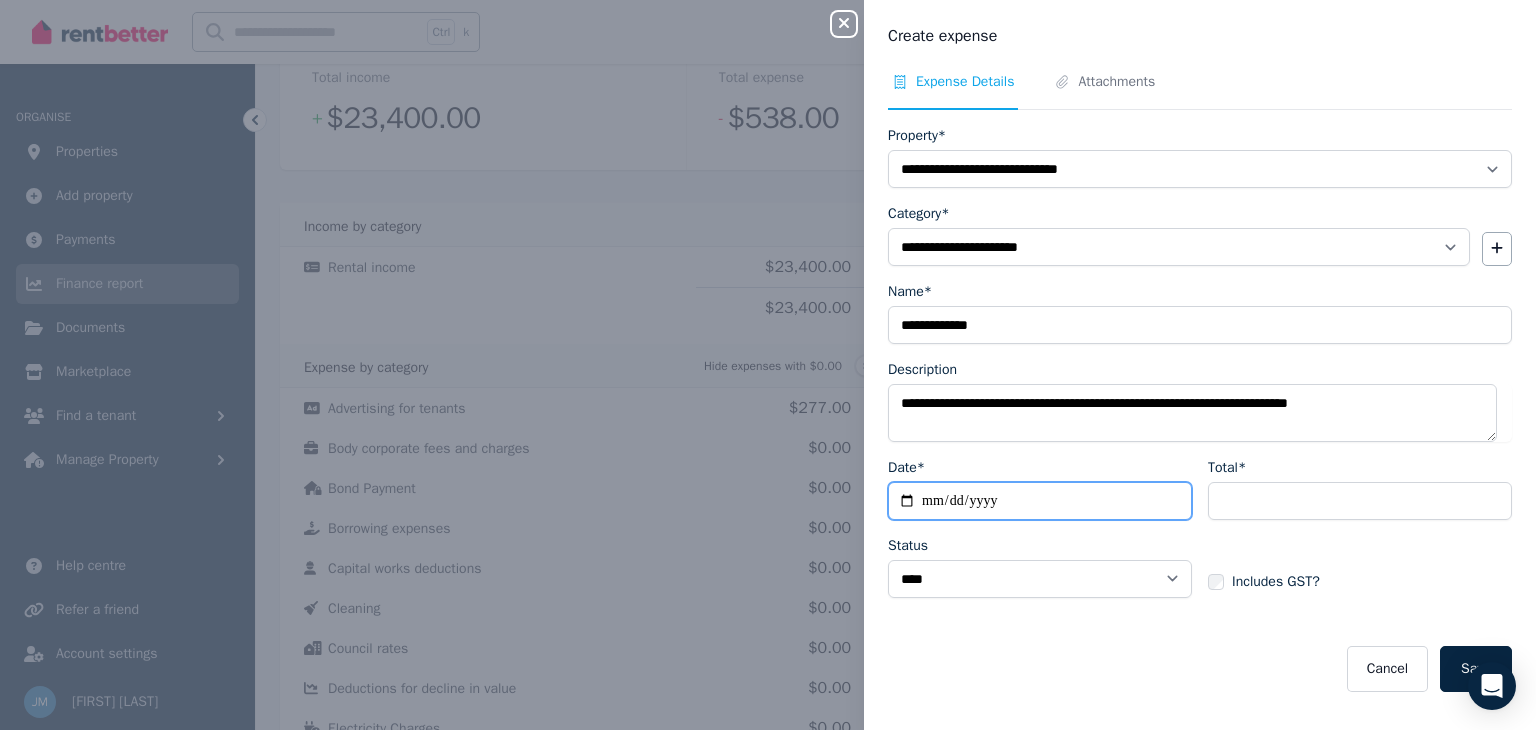 click on "Date*" at bounding box center (1040, 501) 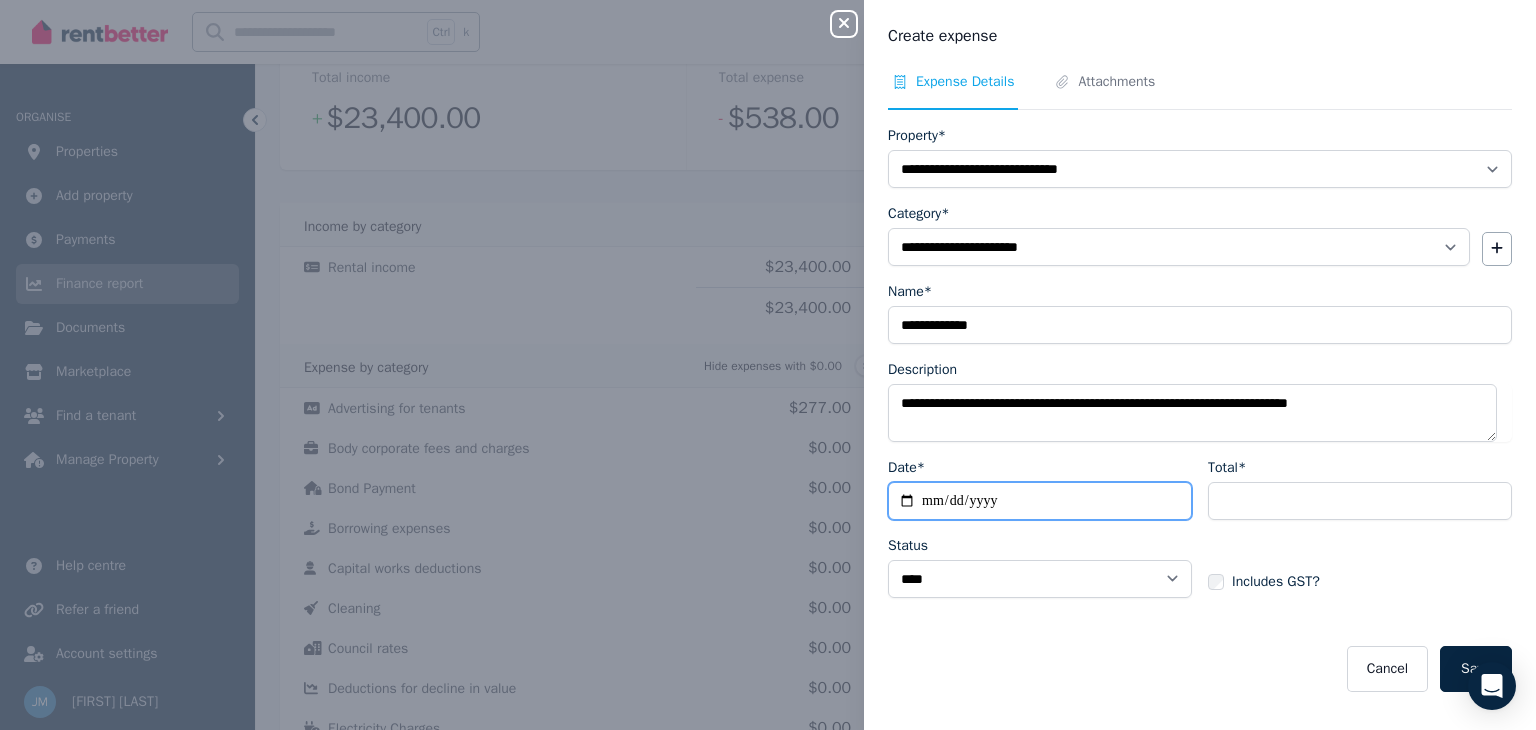 type on "**********" 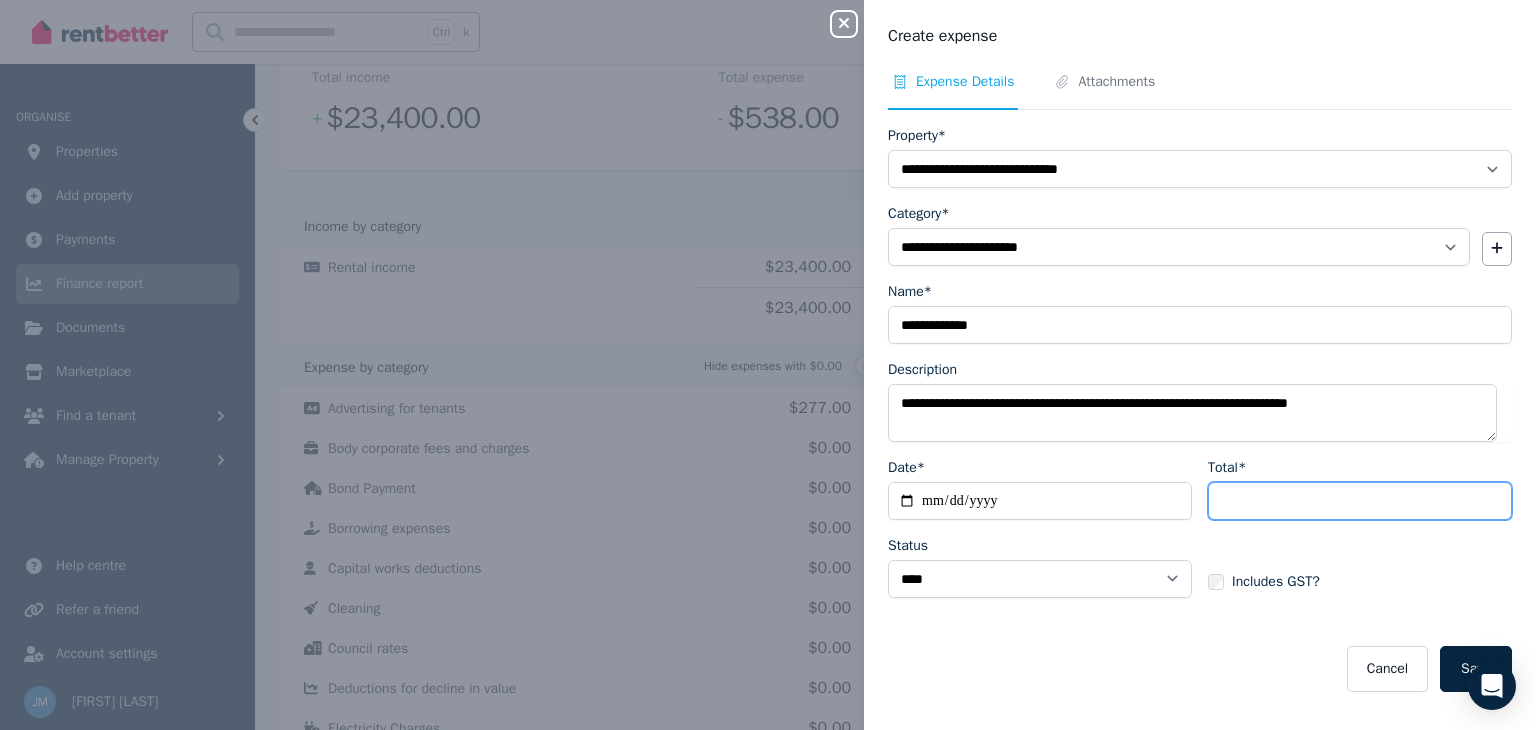 click on "Total*" at bounding box center (1360, 501) 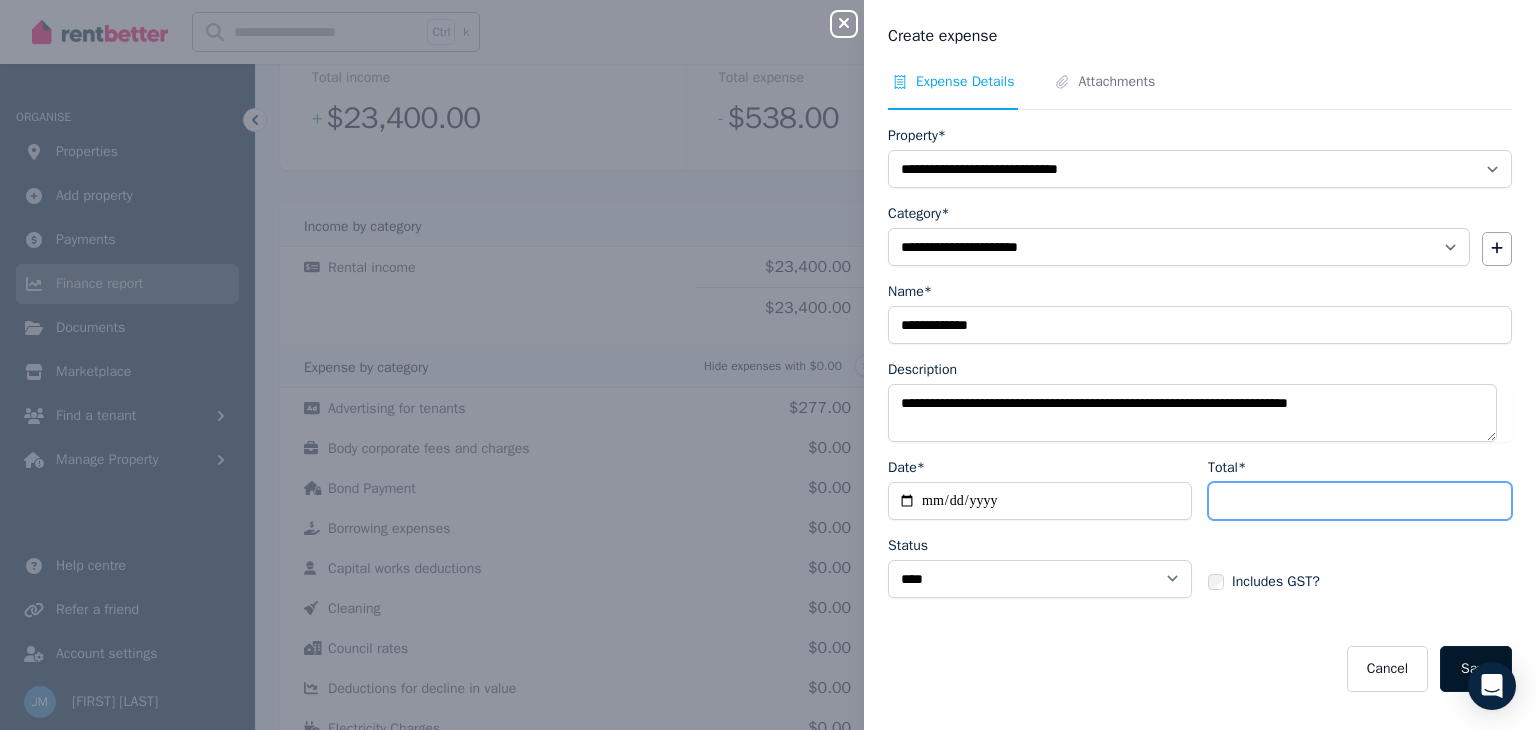 type on "******" 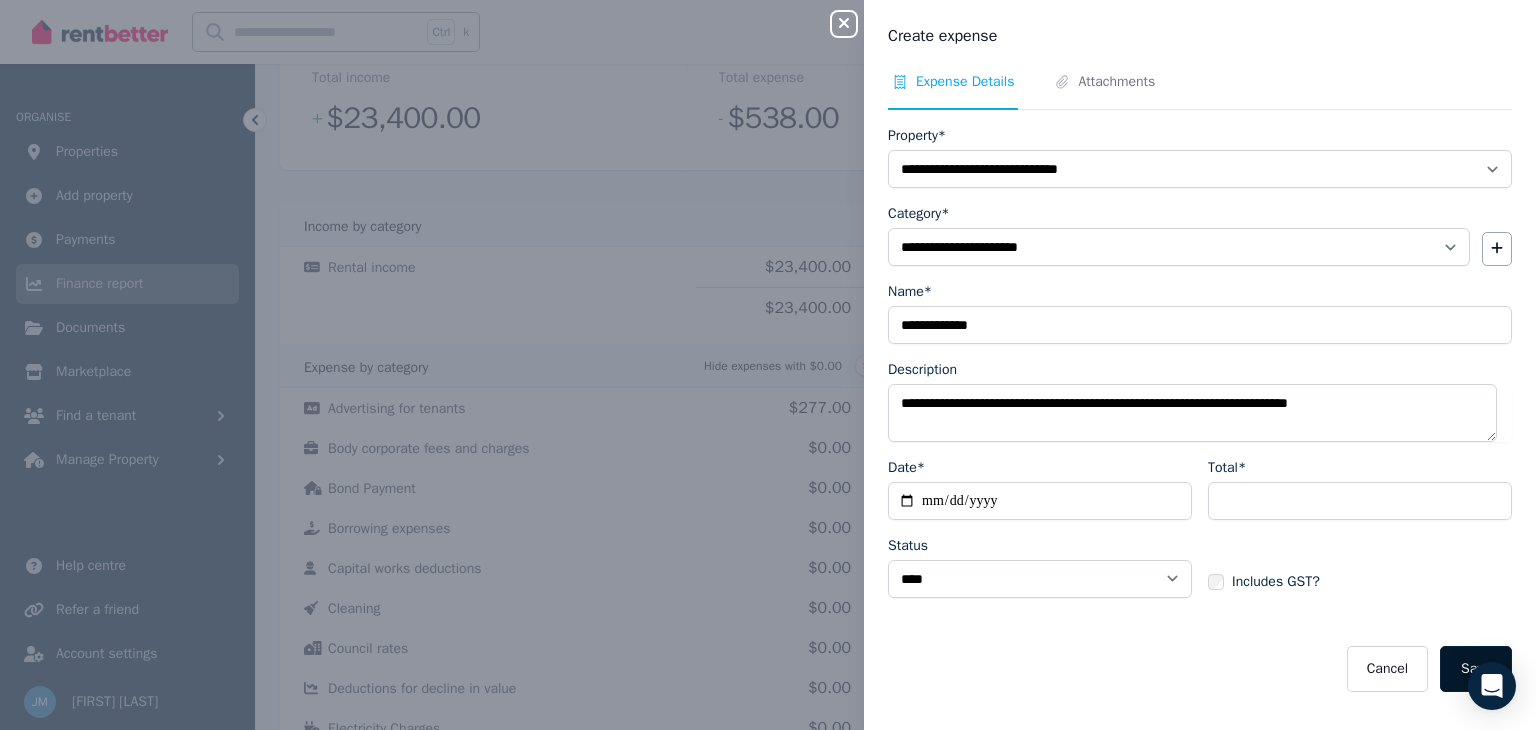 click on "Save" at bounding box center (1476, 669) 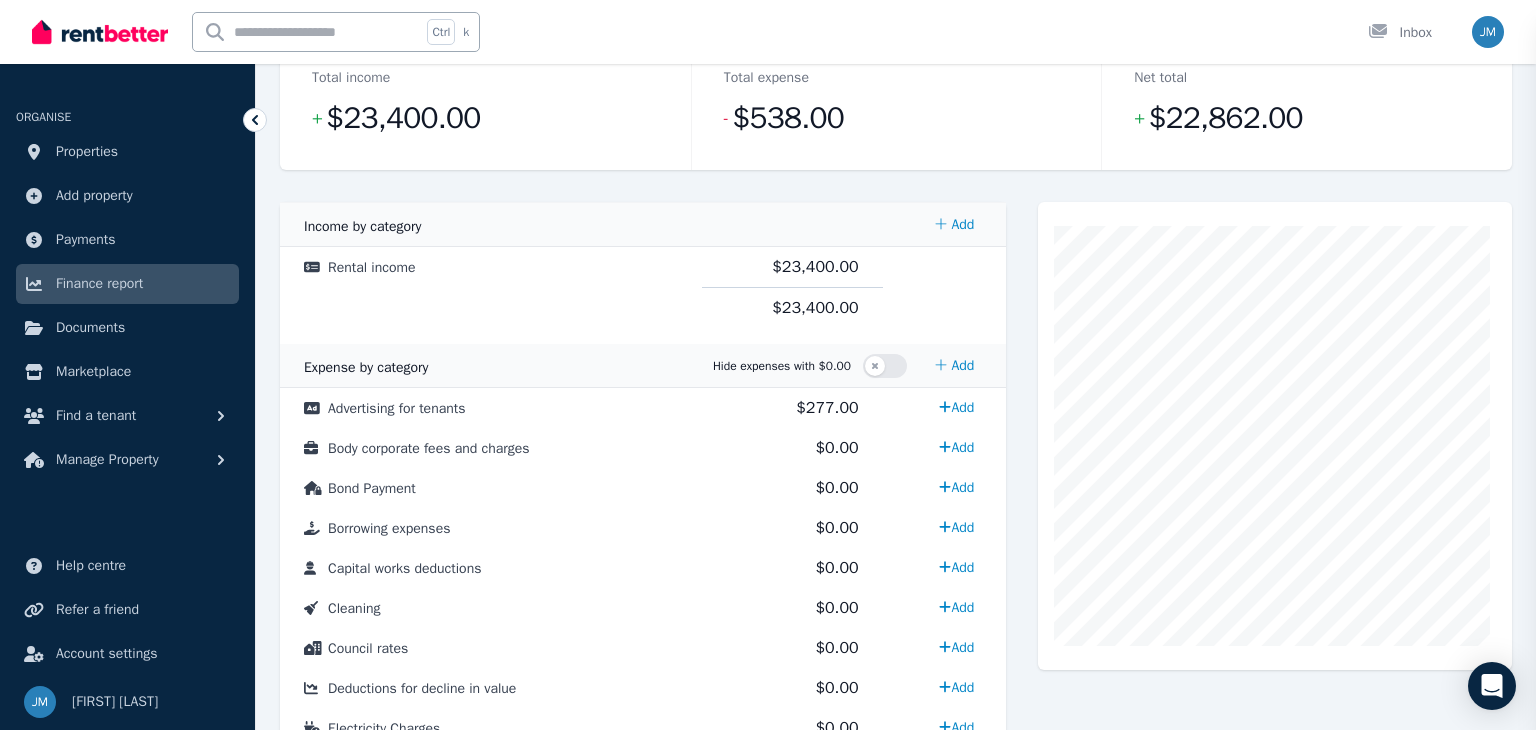 select 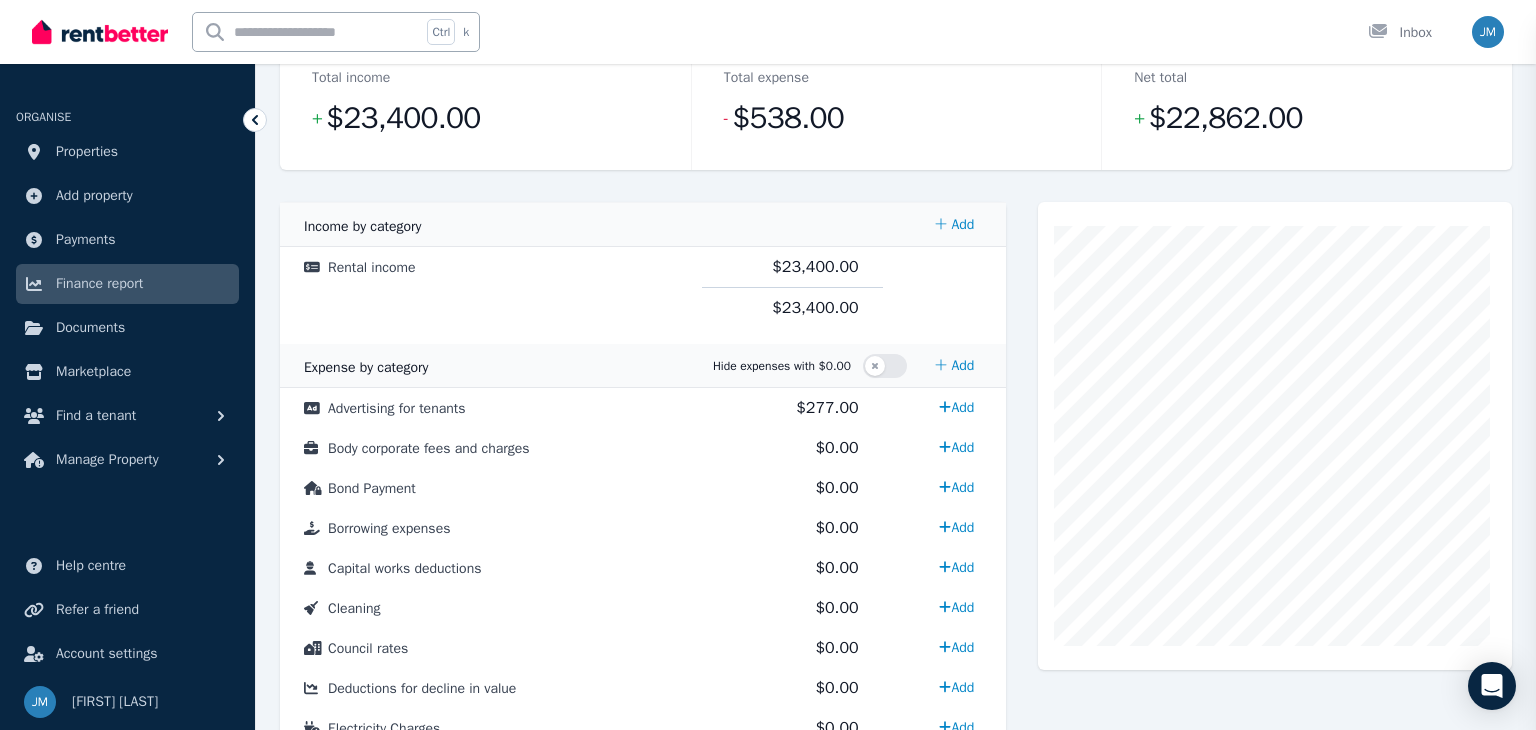 select 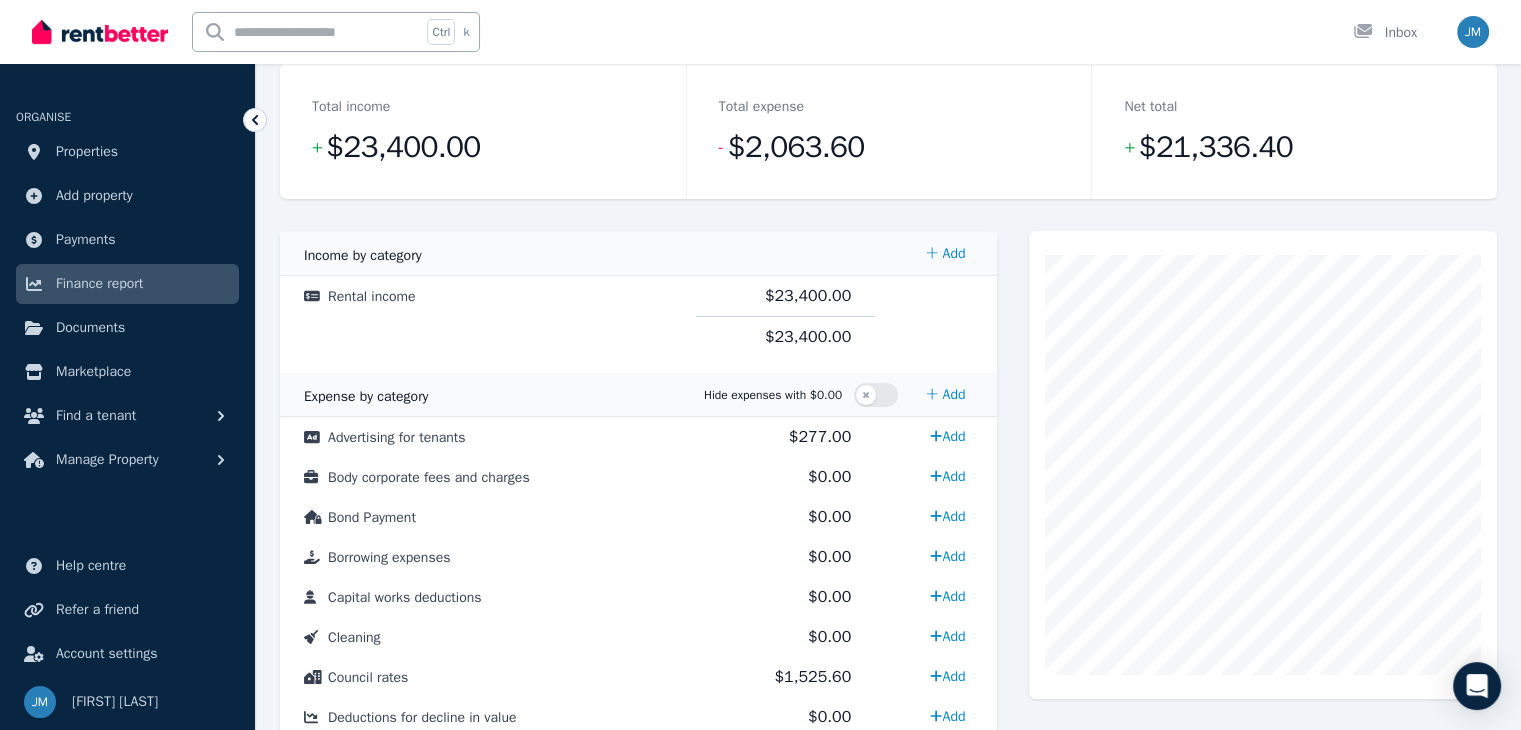 scroll, scrollTop: 259, scrollLeft: 0, axis: vertical 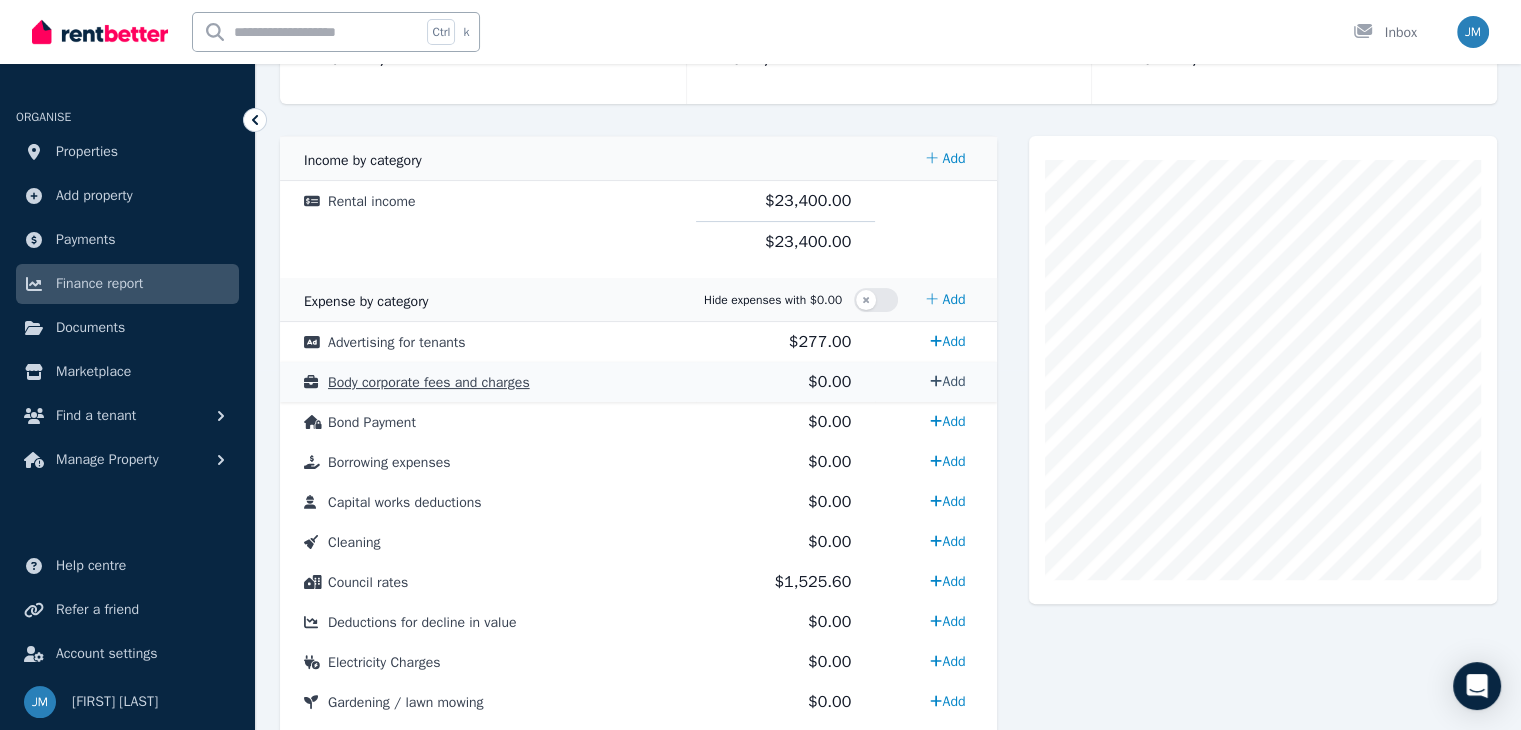 click on "Add" at bounding box center (947, 381) 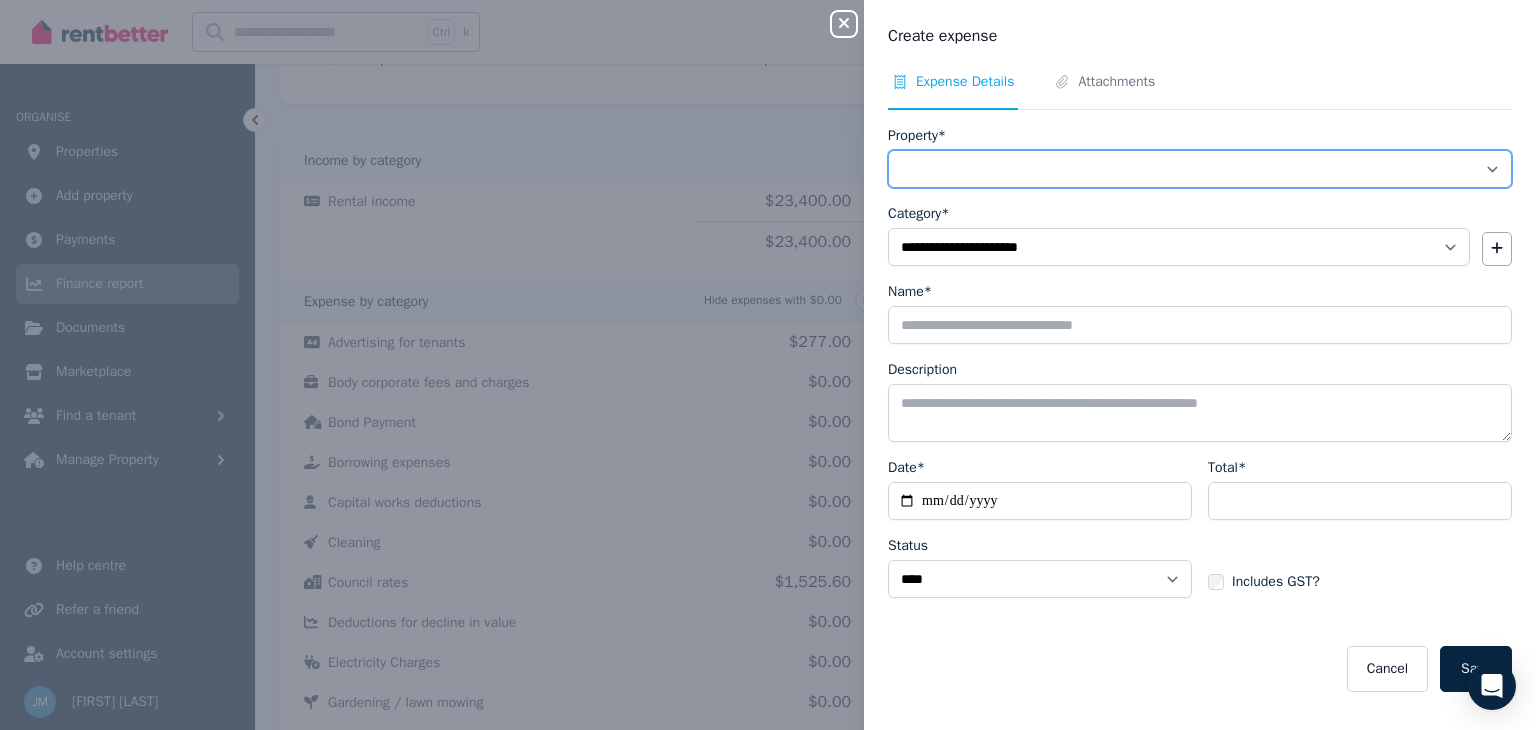 click on "**********" at bounding box center (1200, 169) 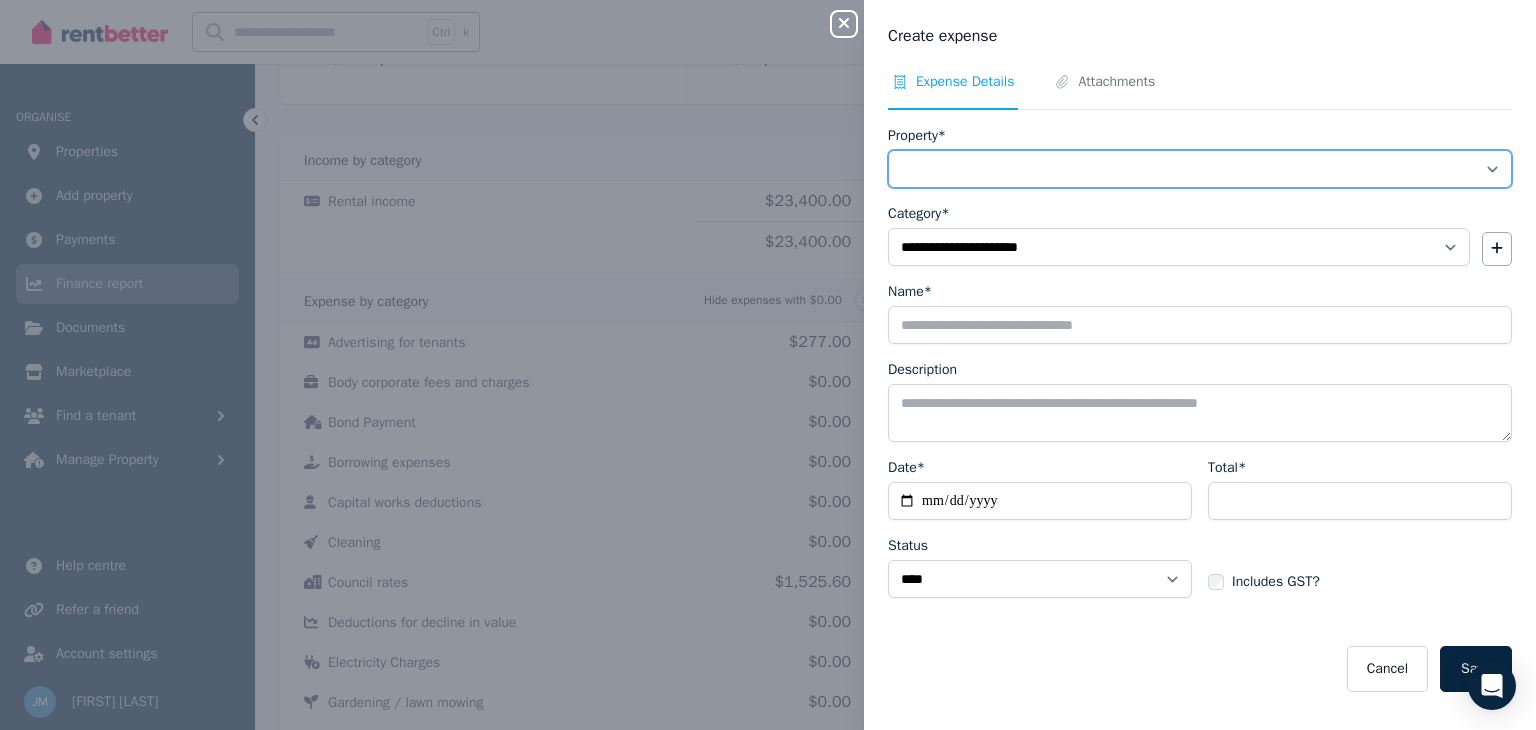 select on "**********" 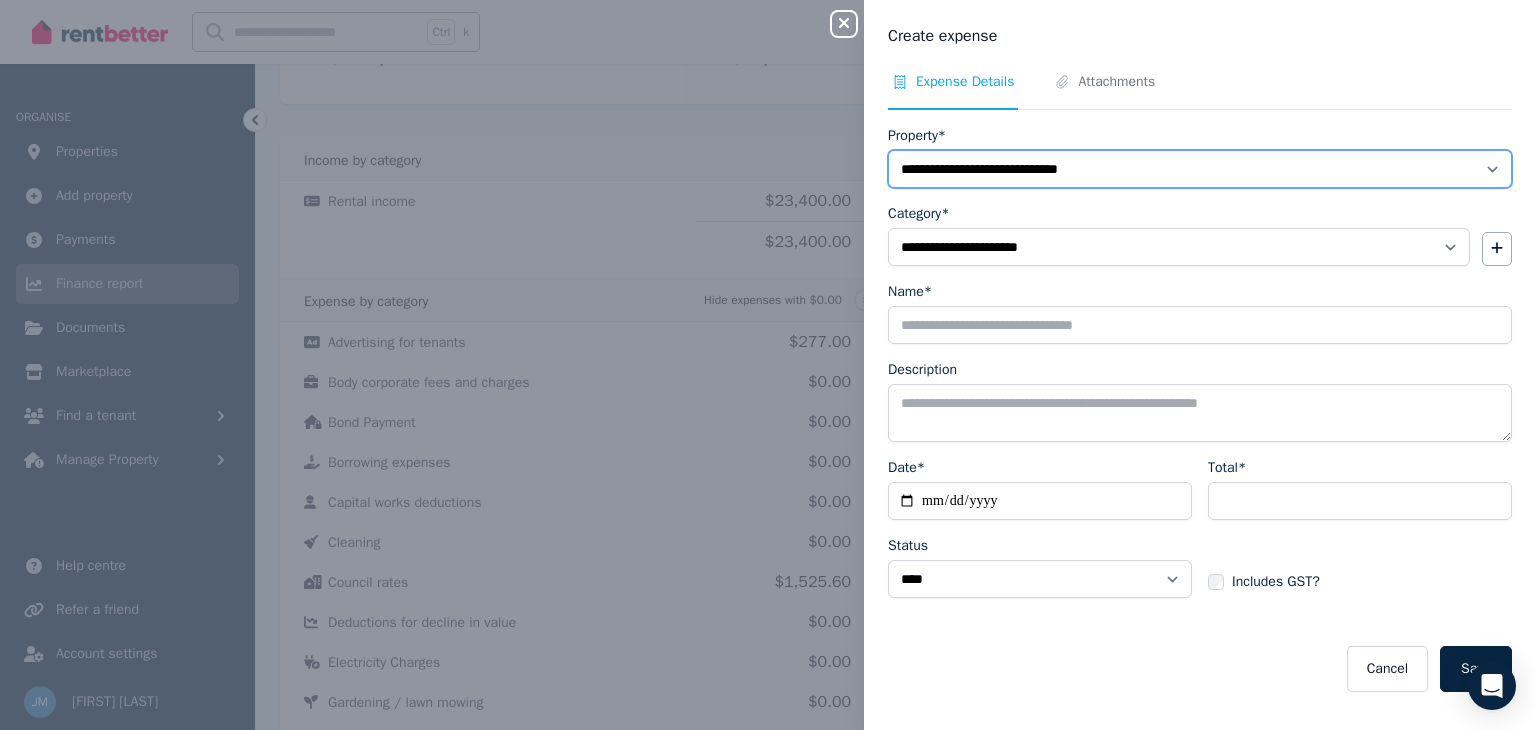 click on "**********" at bounding box center [1200, 169] 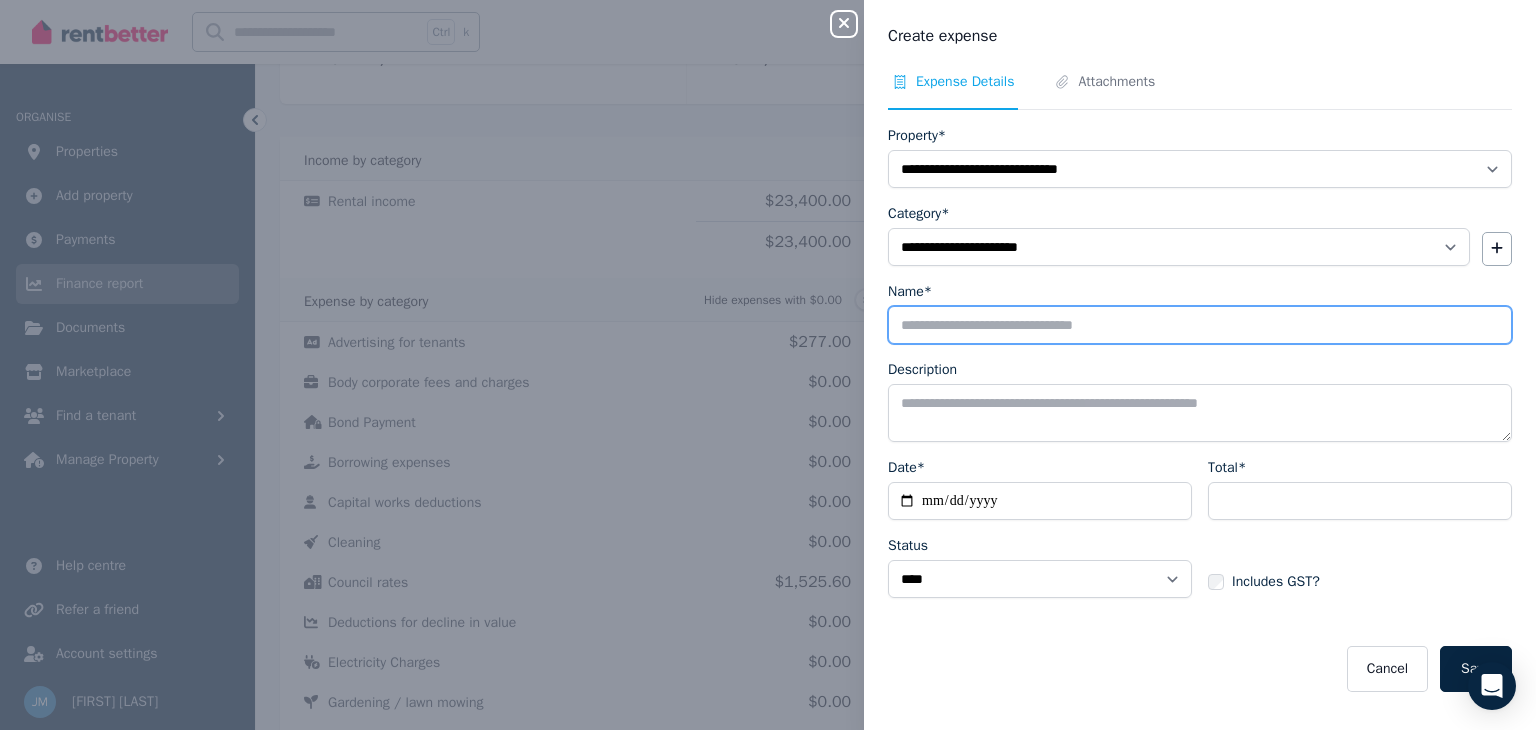 click on "Name*" at bounding box center [1200, 325] 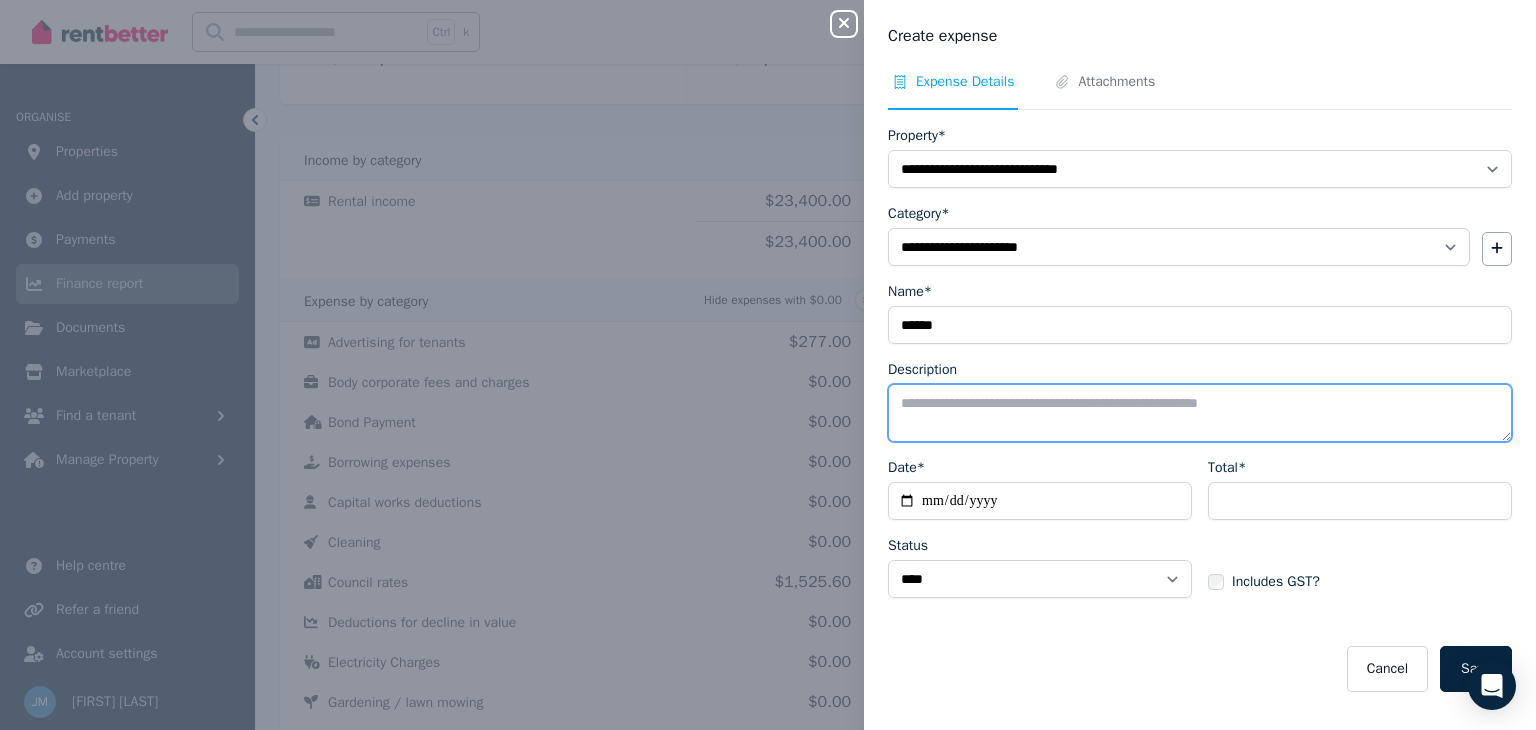 click on "Description" at bounding box center [1200, 413] 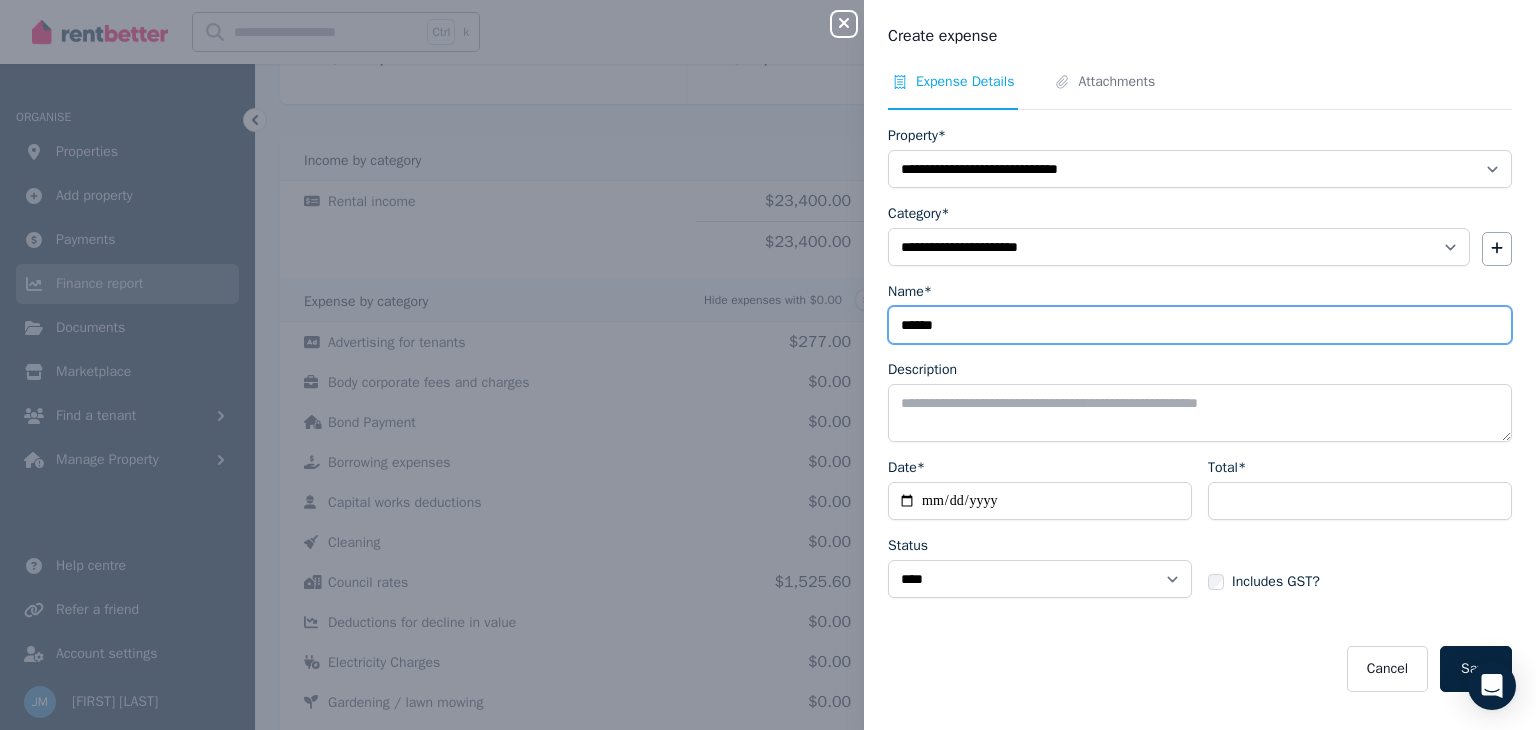 click on "******" at bounding box center (1200, 325) 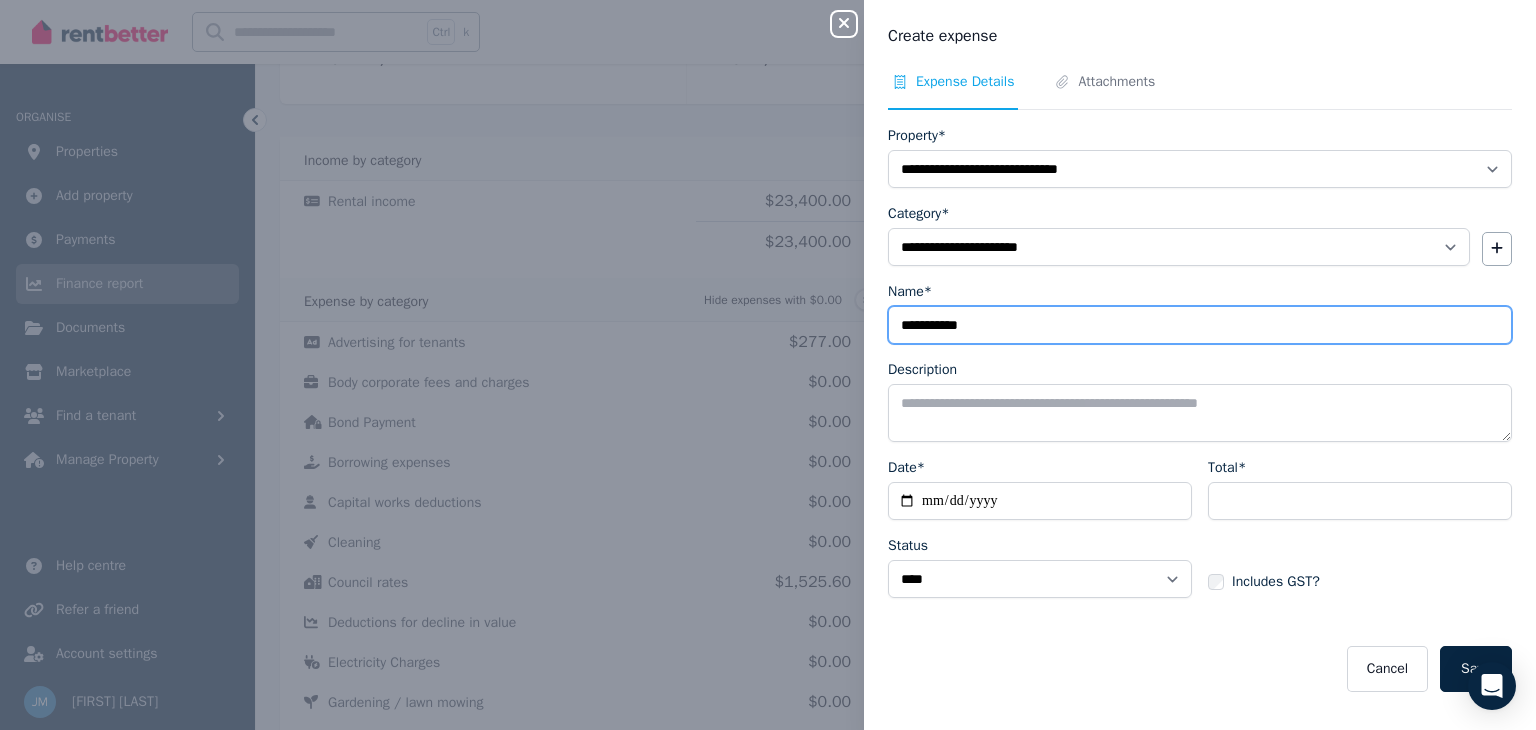 type on "**********" 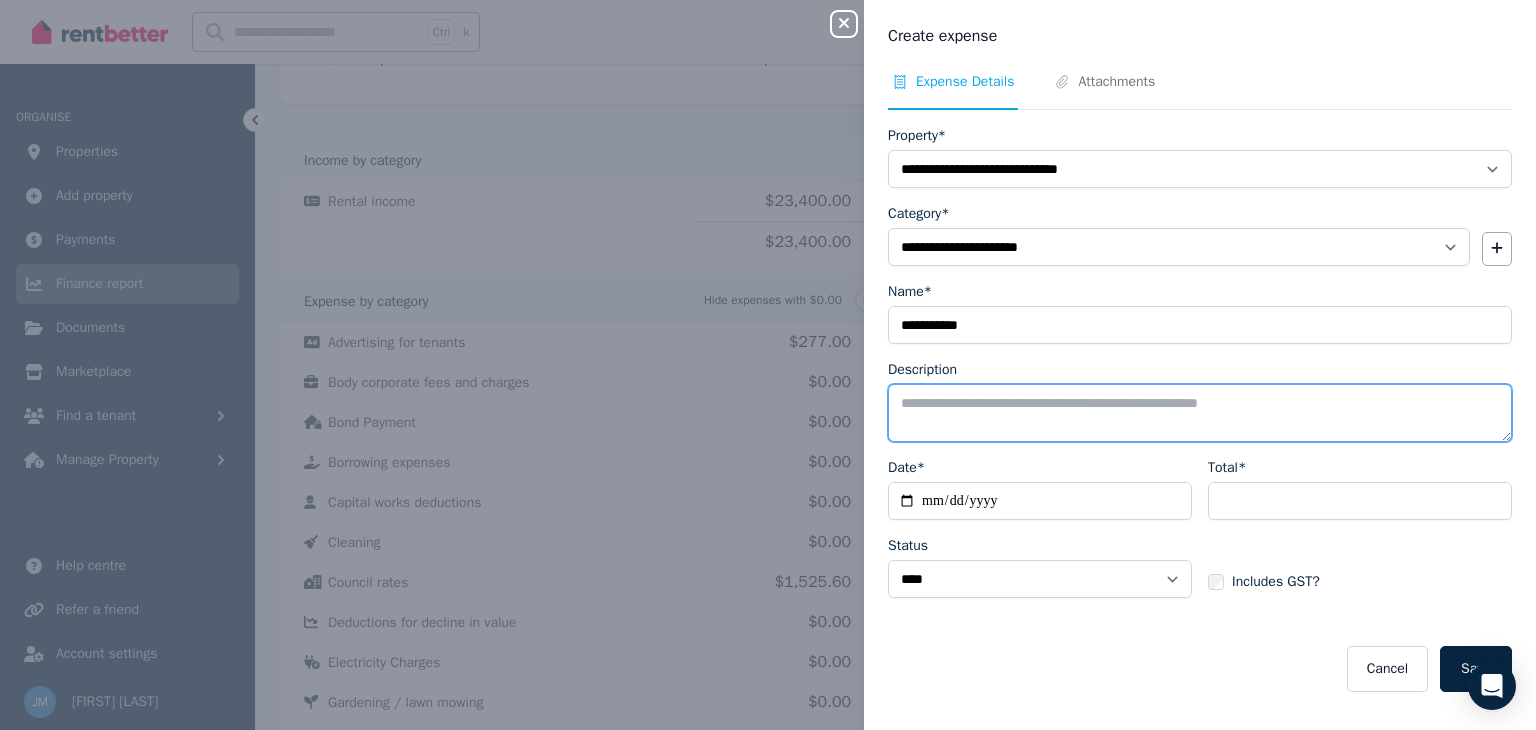 click on "Description" at bounding box center (1200, 413) 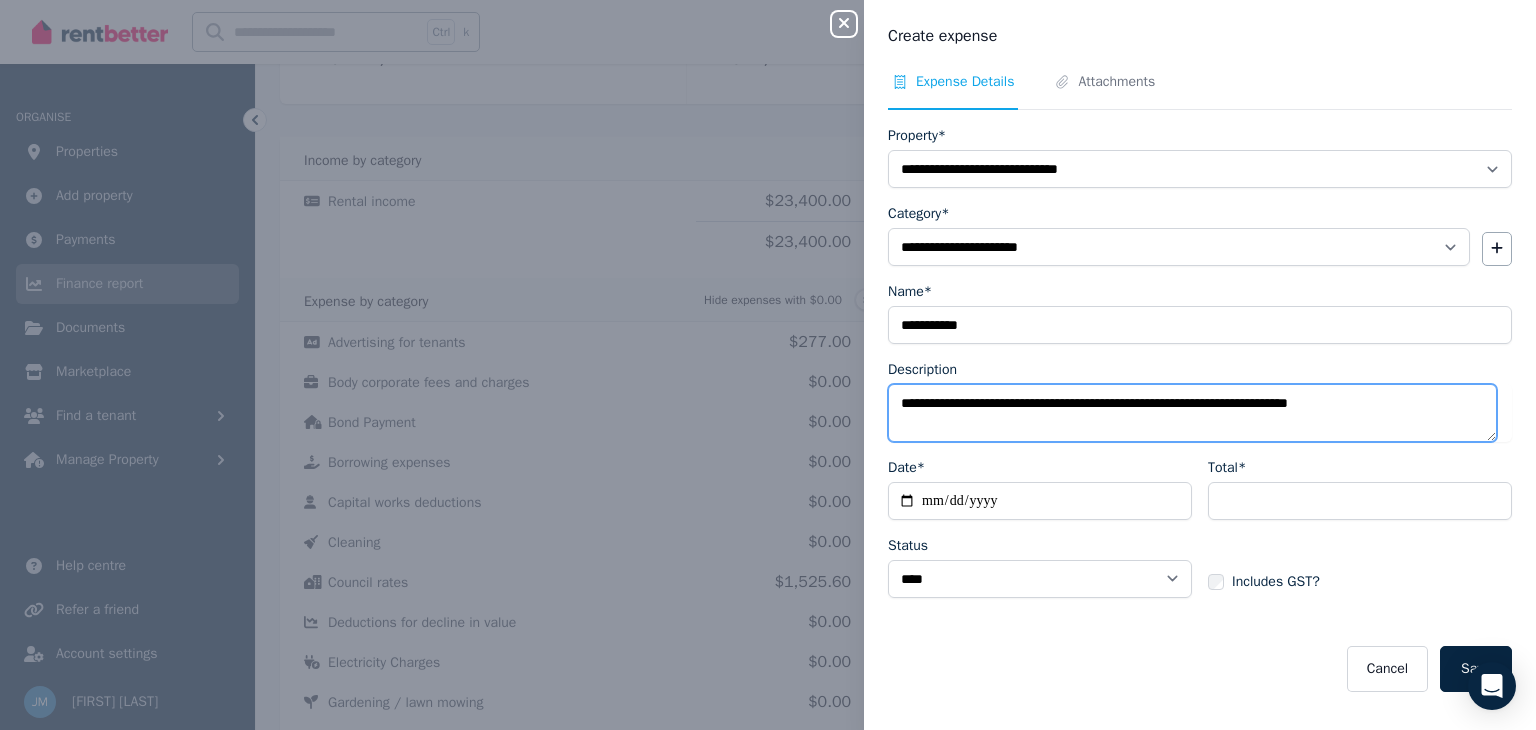 type on "**********" 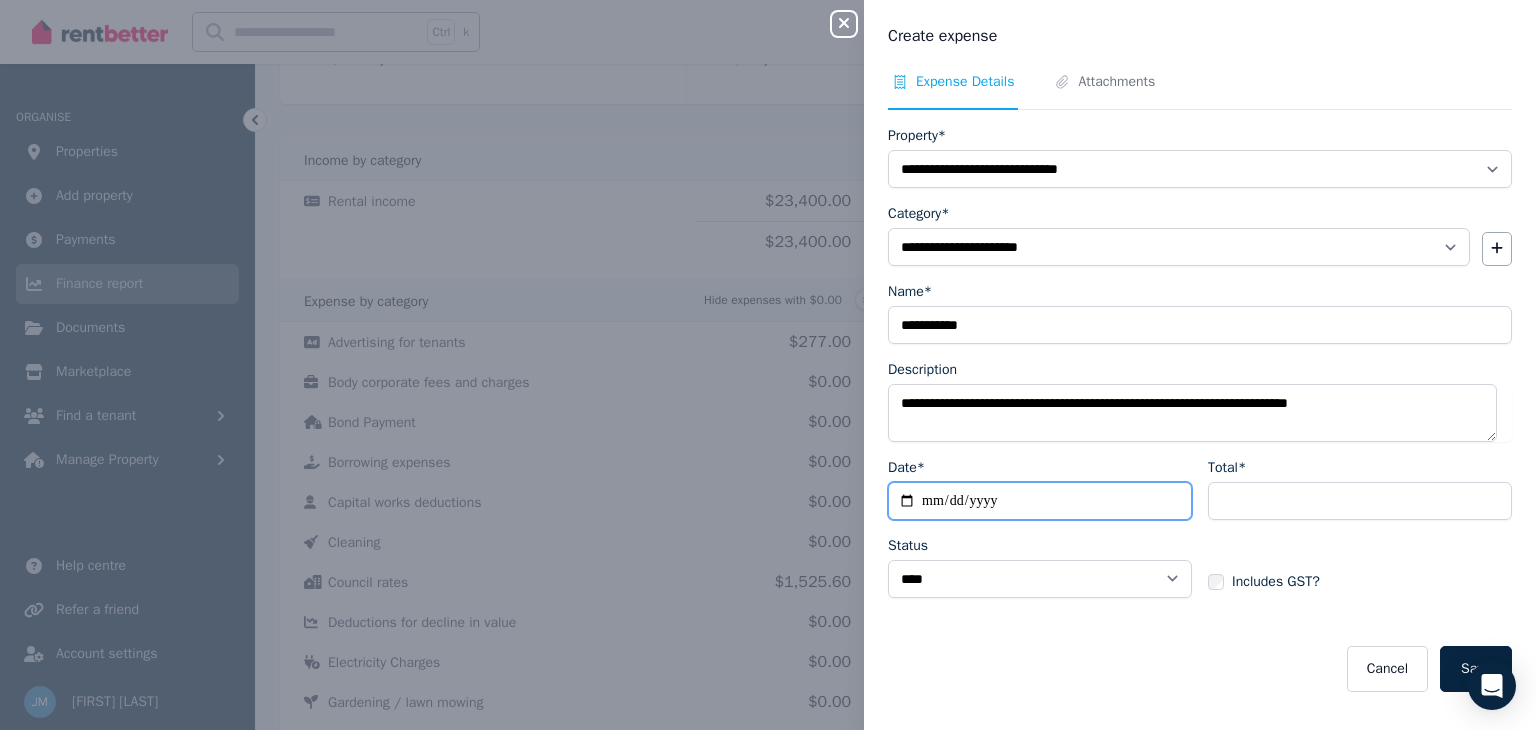 click on "Date*" at bounding box center [1040, 501] 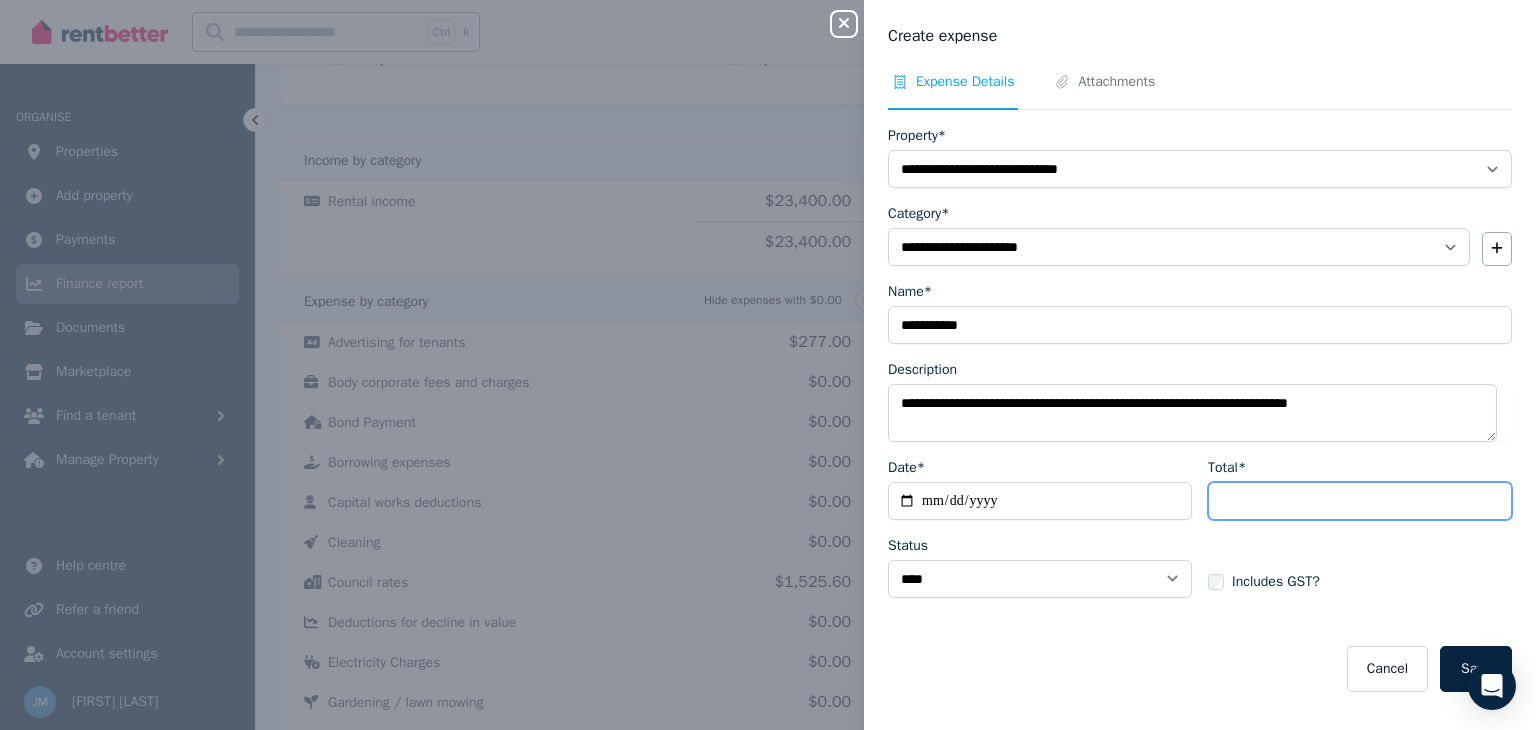 click on "Total*" at bounding box center [1360, 501] 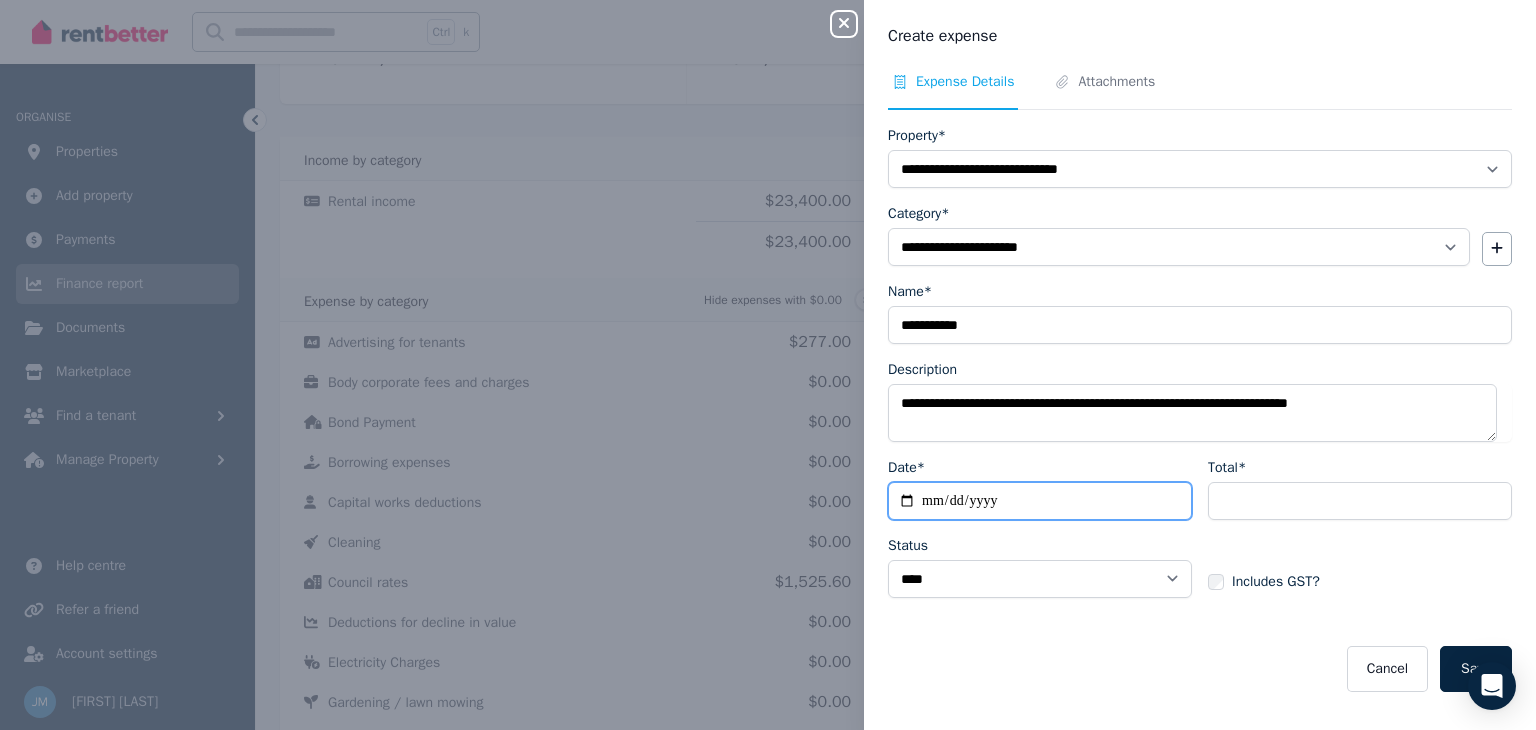 click on "Date*" at bounding box center (1040, 501) 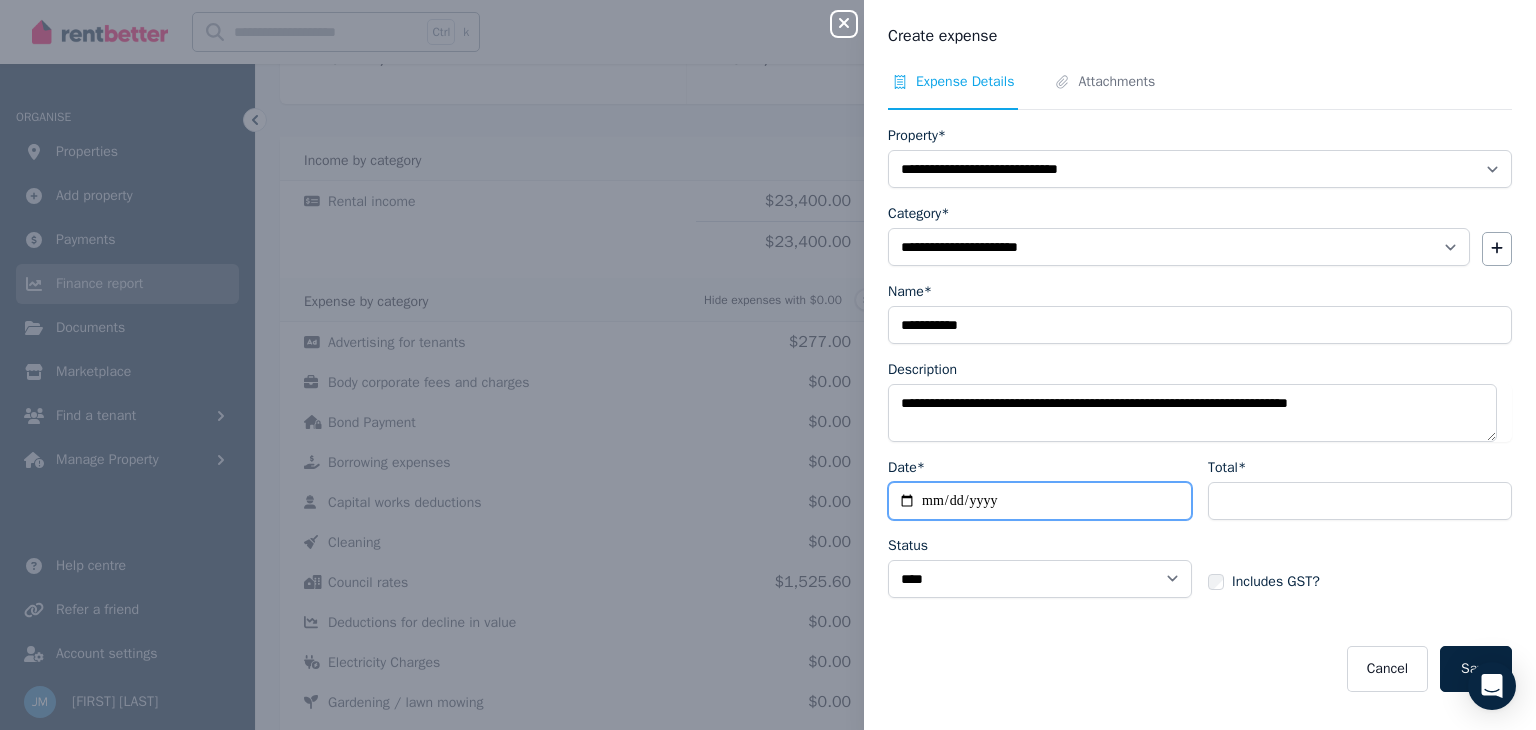 type on "**********" 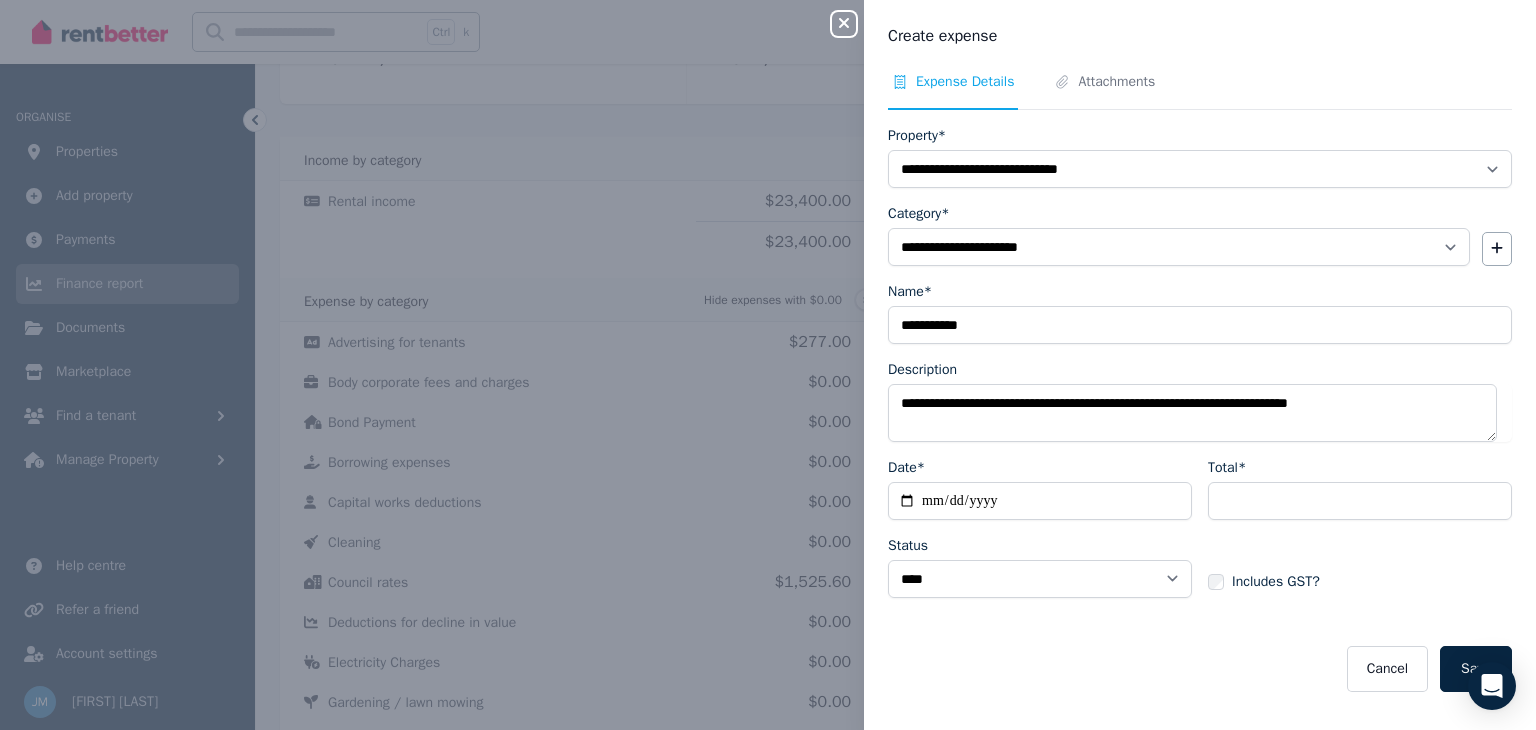 click on "Cancel Save" at bounding box center [1200, 669] 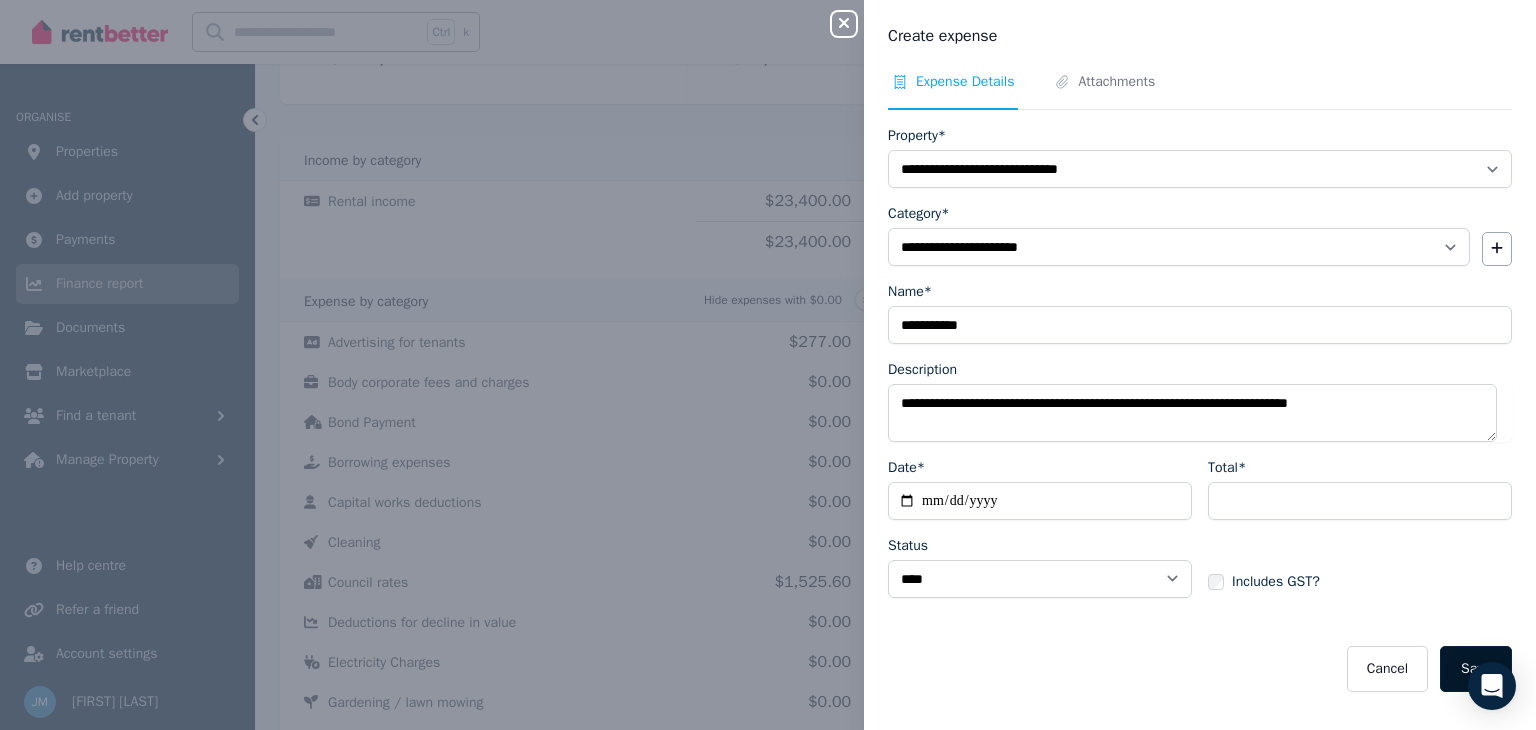 click on "Save" at bounding box center [1476, 669] 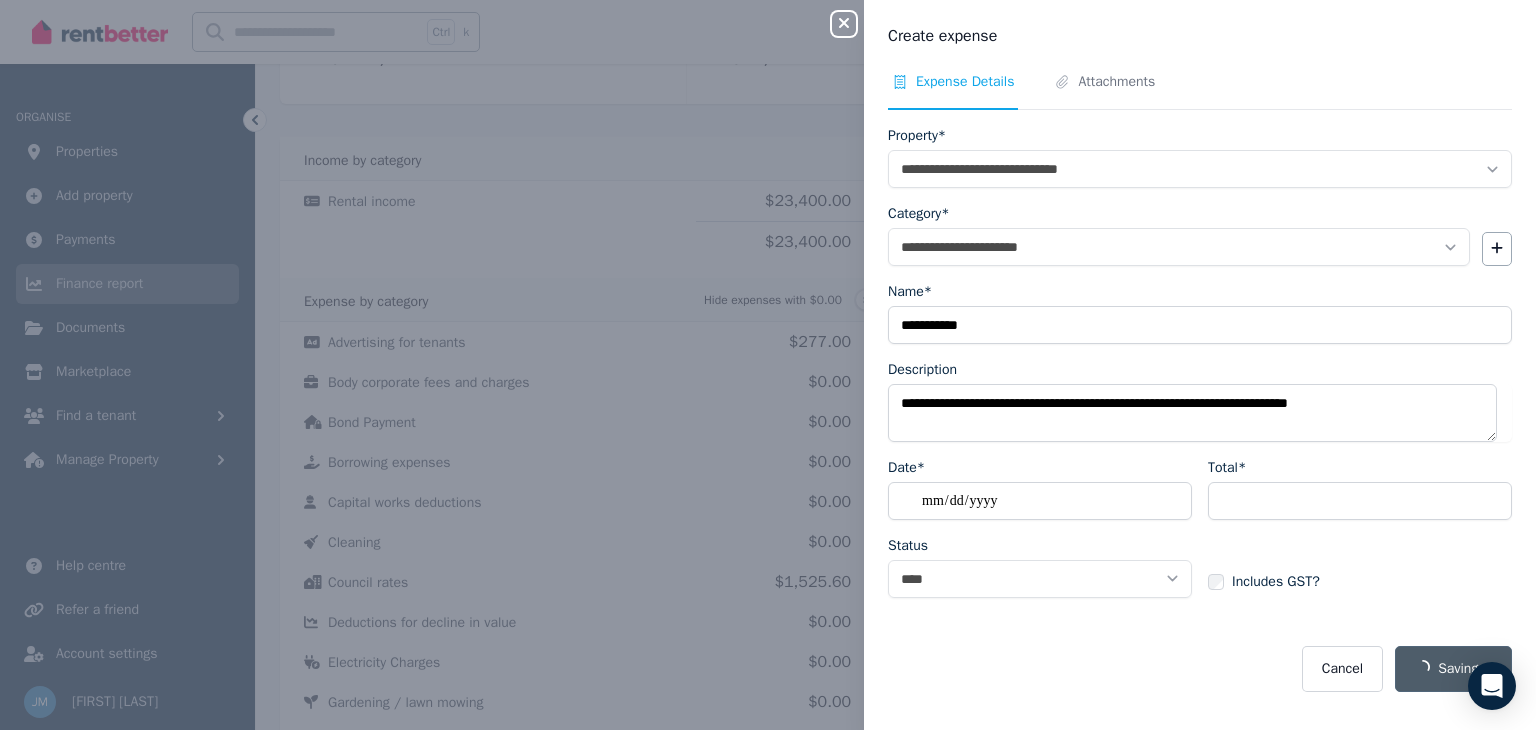 select 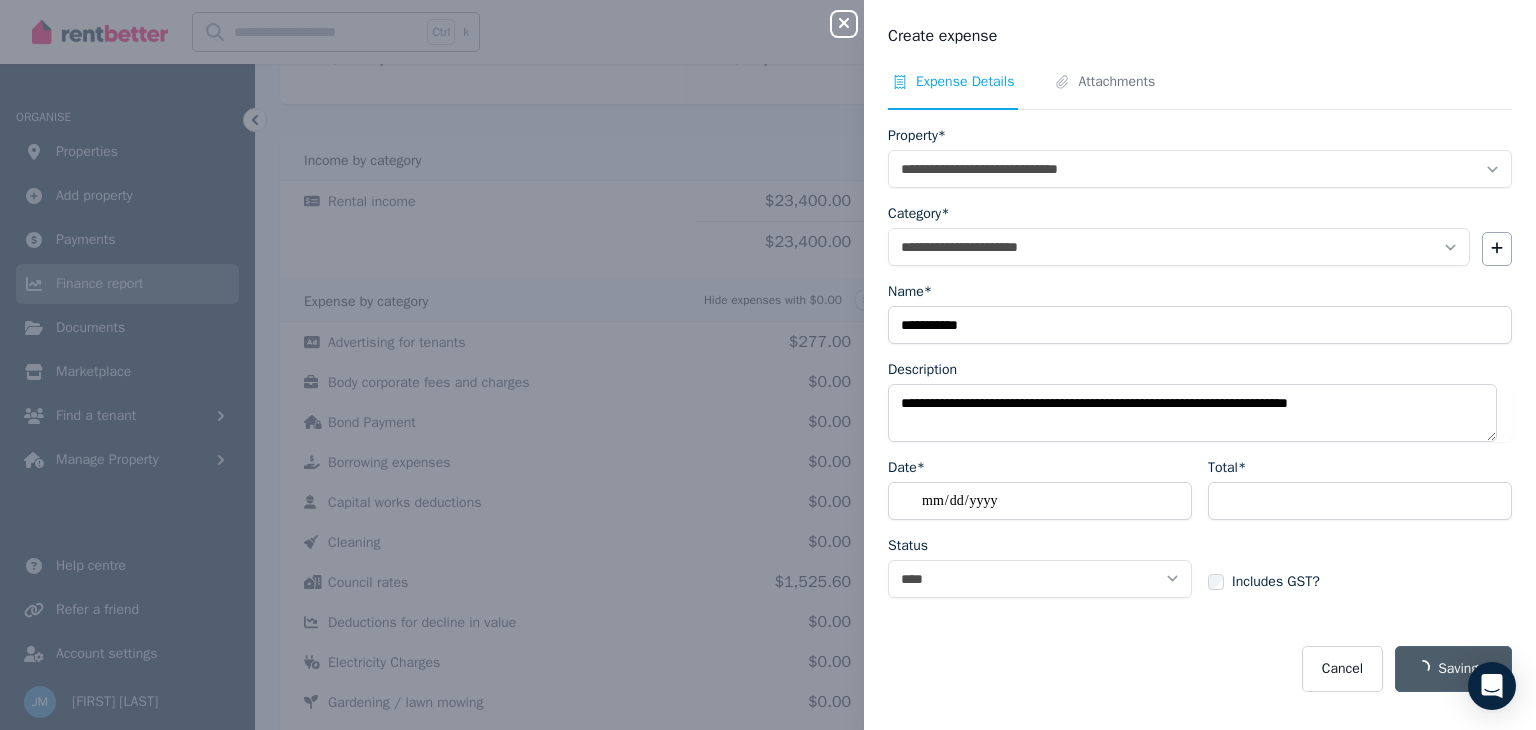 select 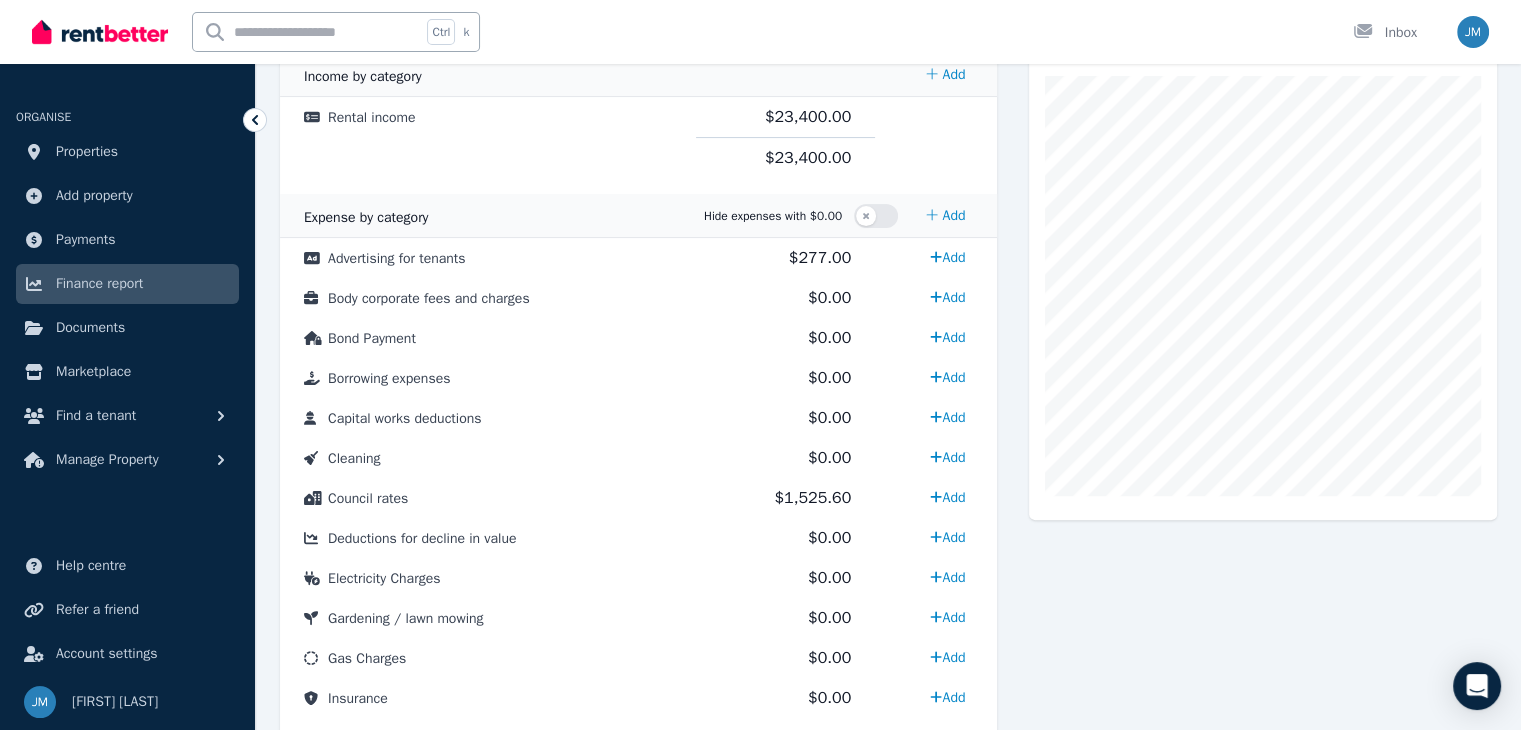 scroll, scrollTop: 460, scrollLeft: 0, axis: vertical 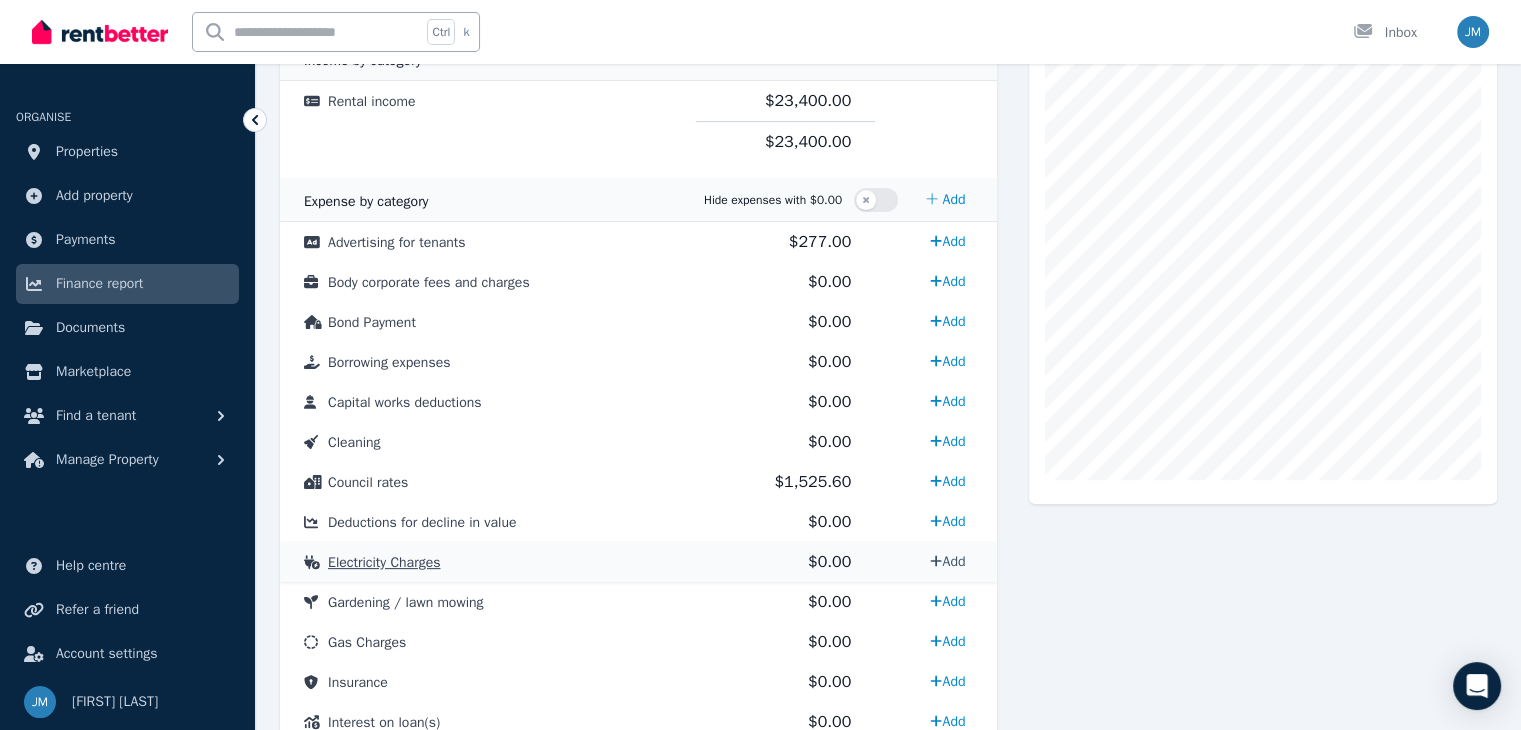 click on "Add" at bounding box center (947, 561) 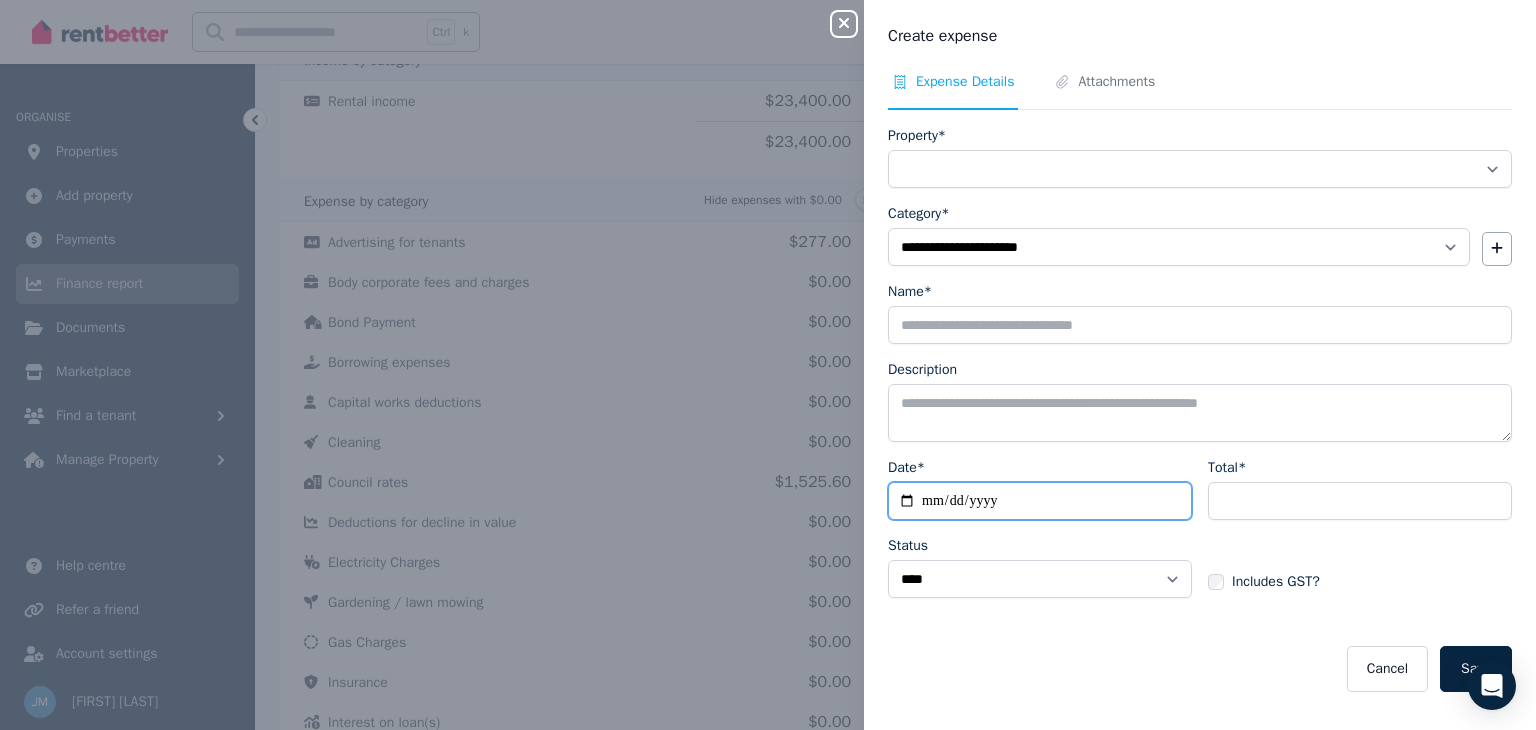 click on "Date*" at bounding box center [1040, 501] 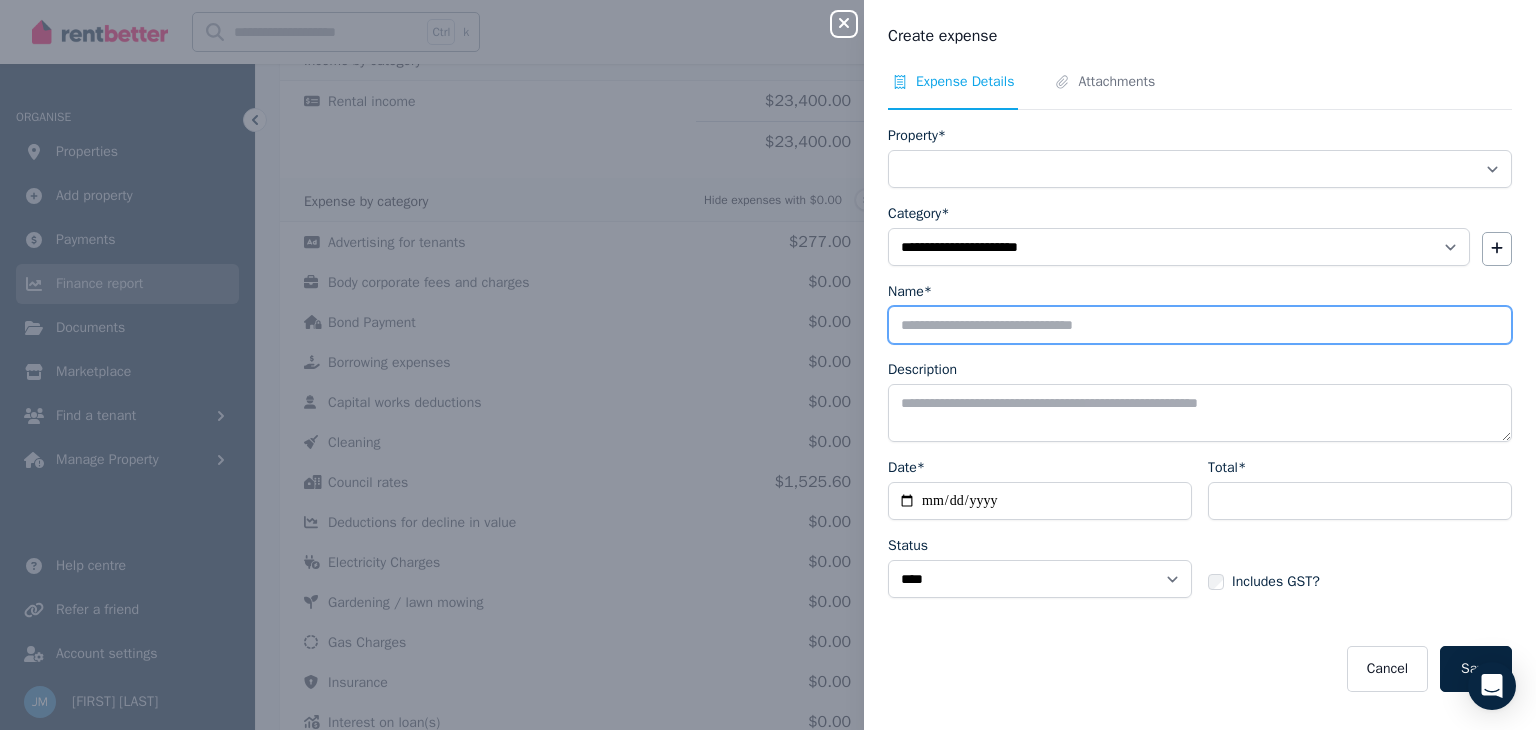 click on "Name*" at bounding box center [1200, 325] 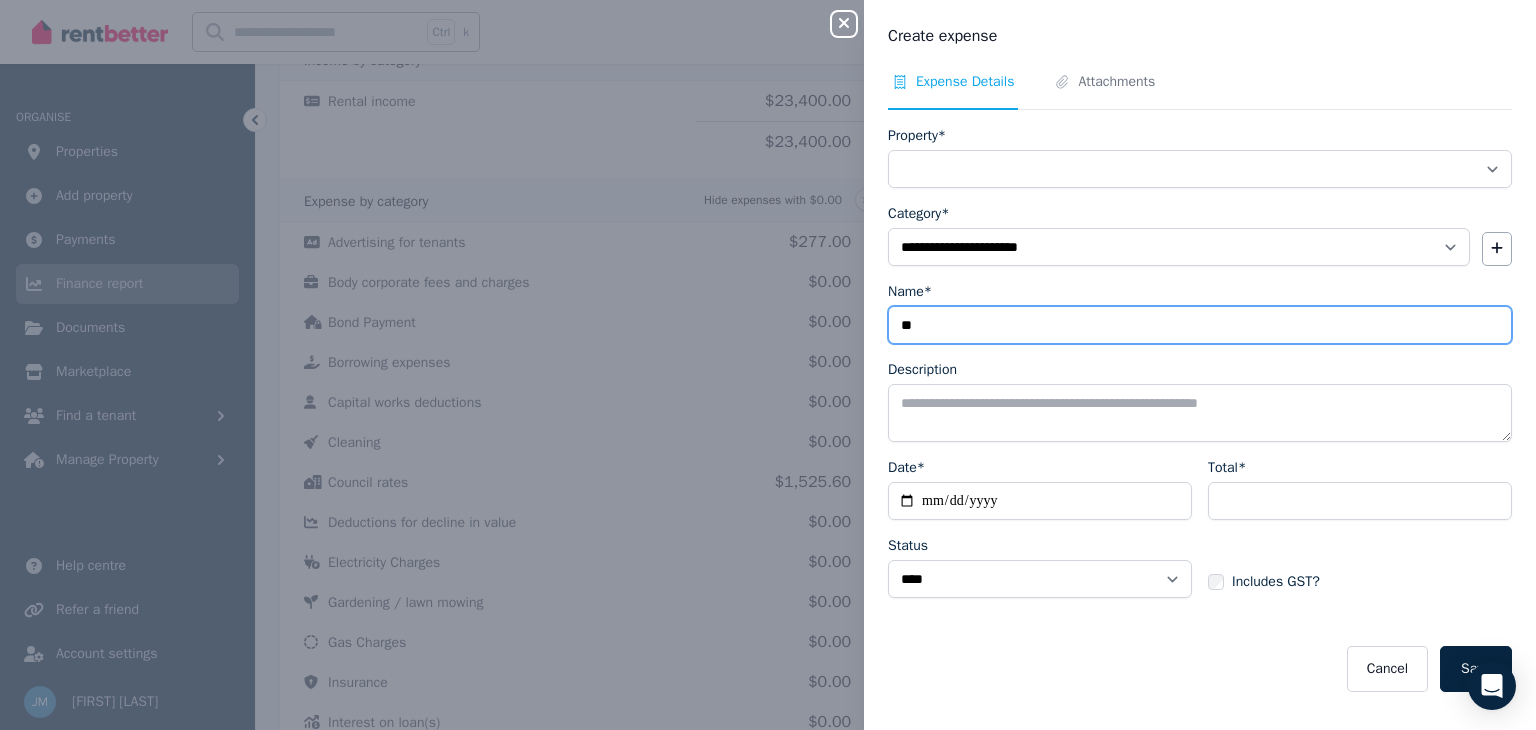 type on "*" 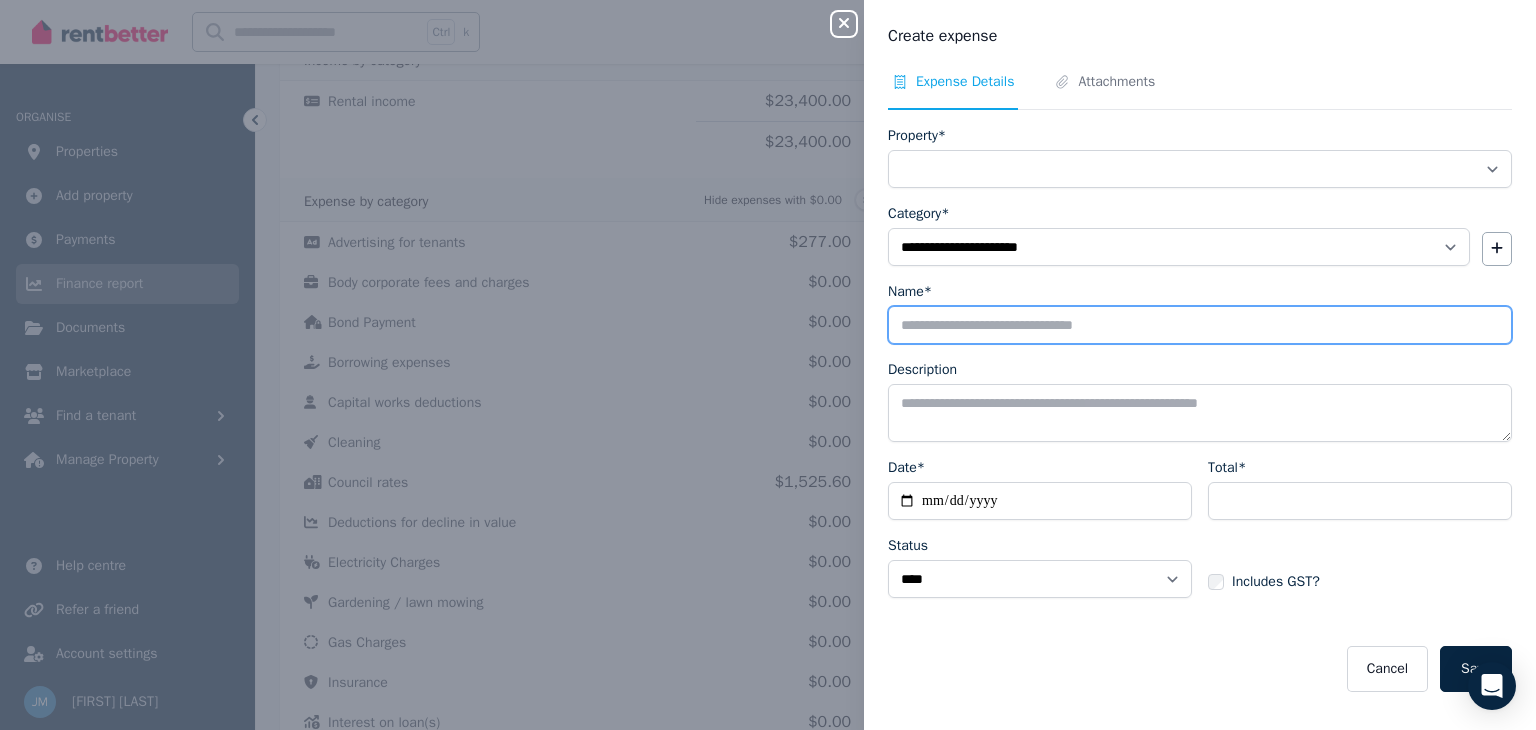 type on "*" 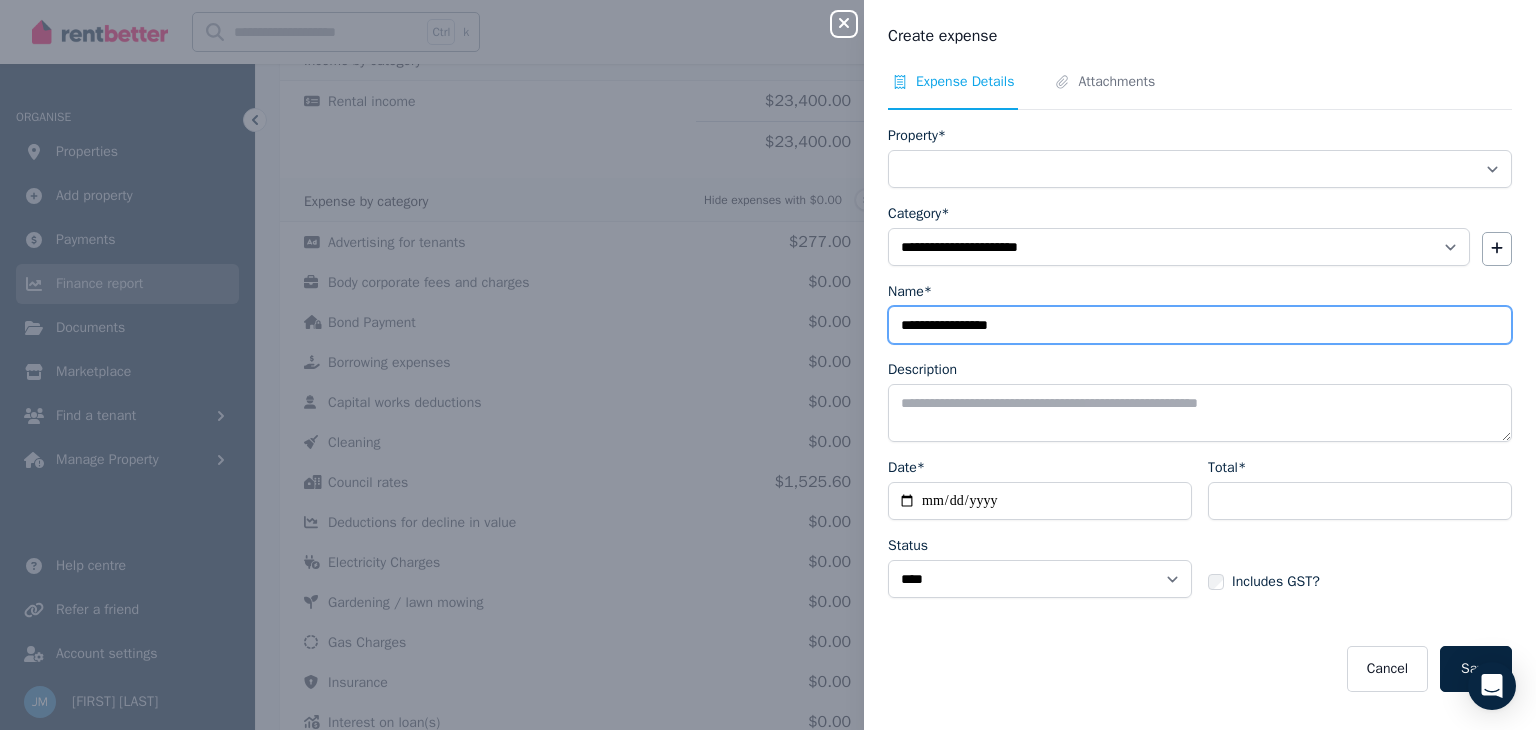 type on "**********" 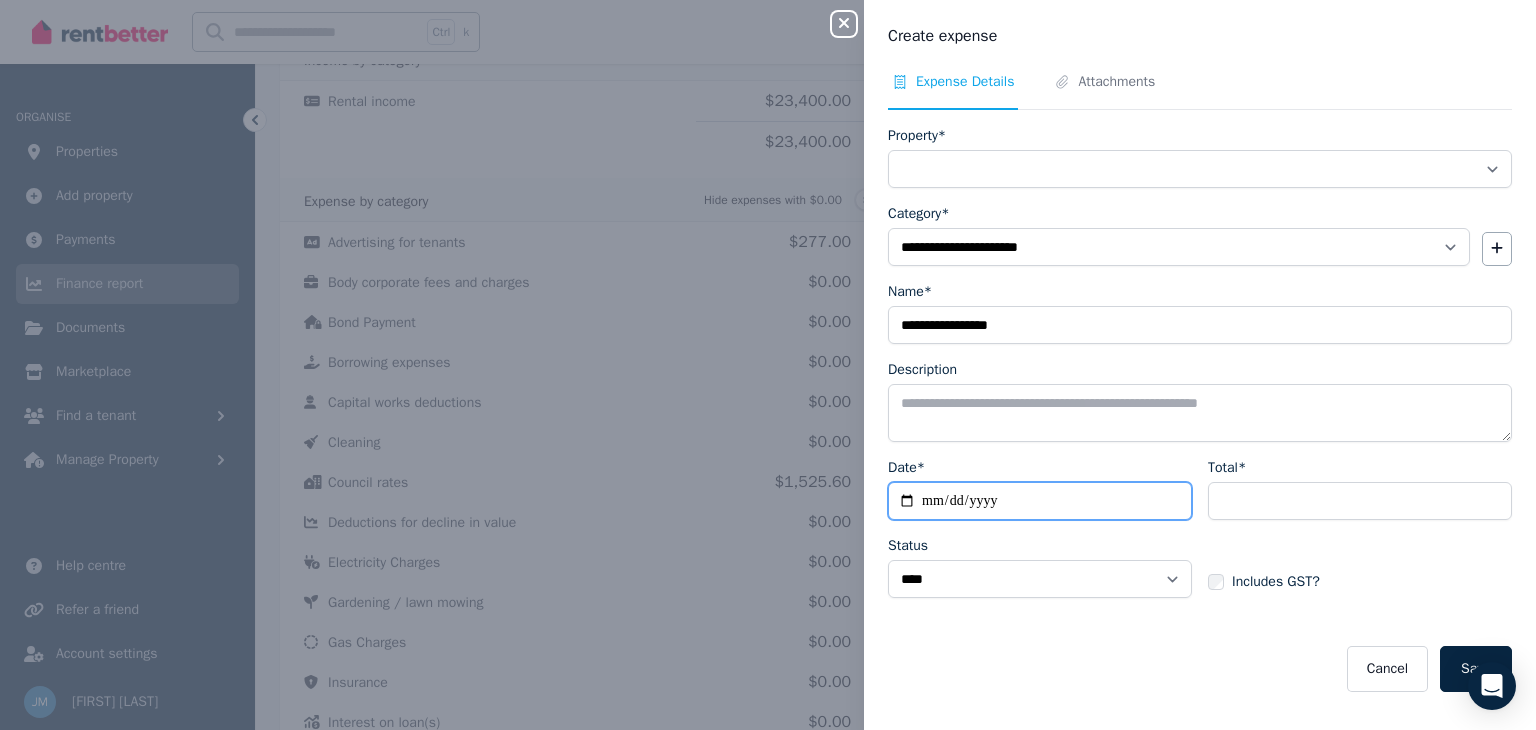 click on "Date*" at bounding box center (1040, 501) 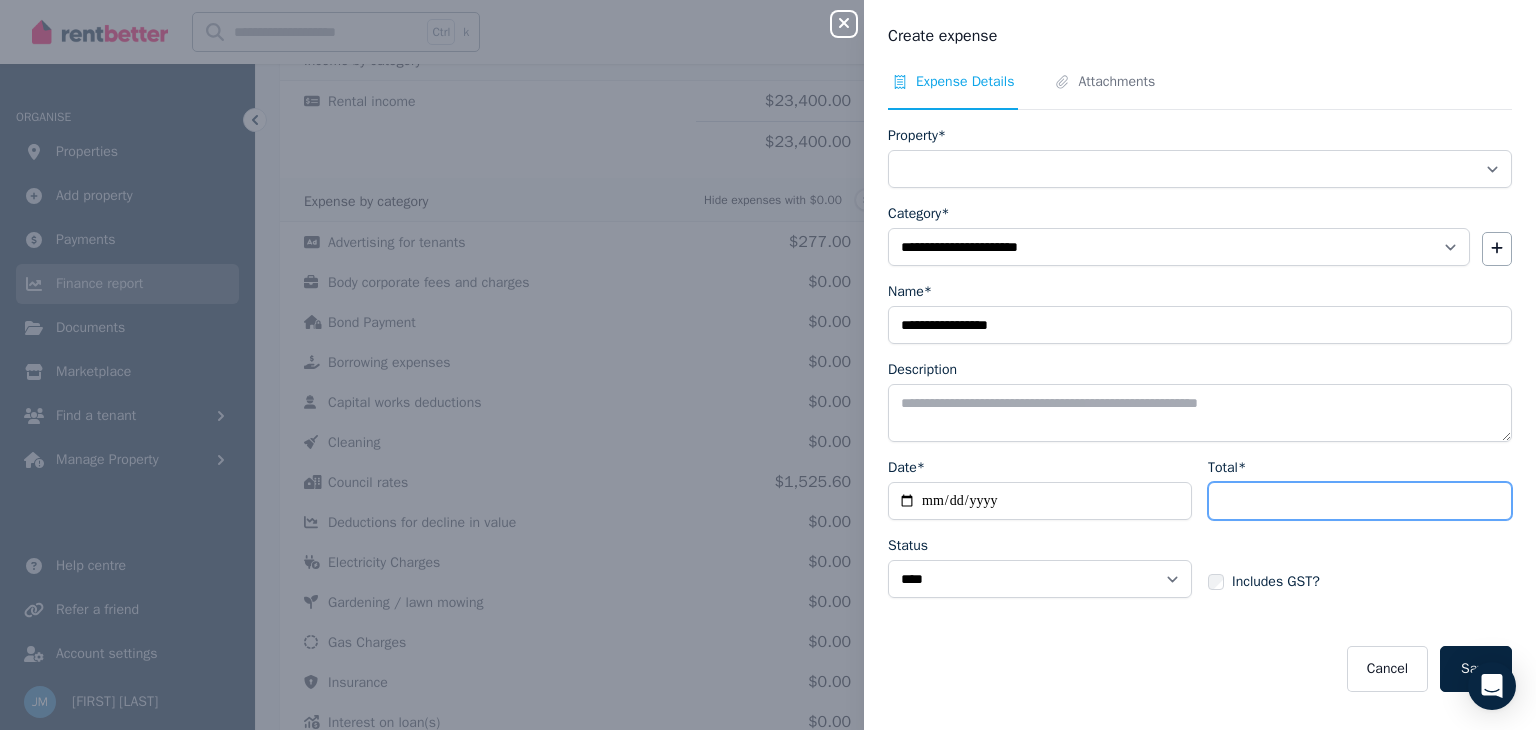 click on "Total*" at bounding box center [1360, 501] 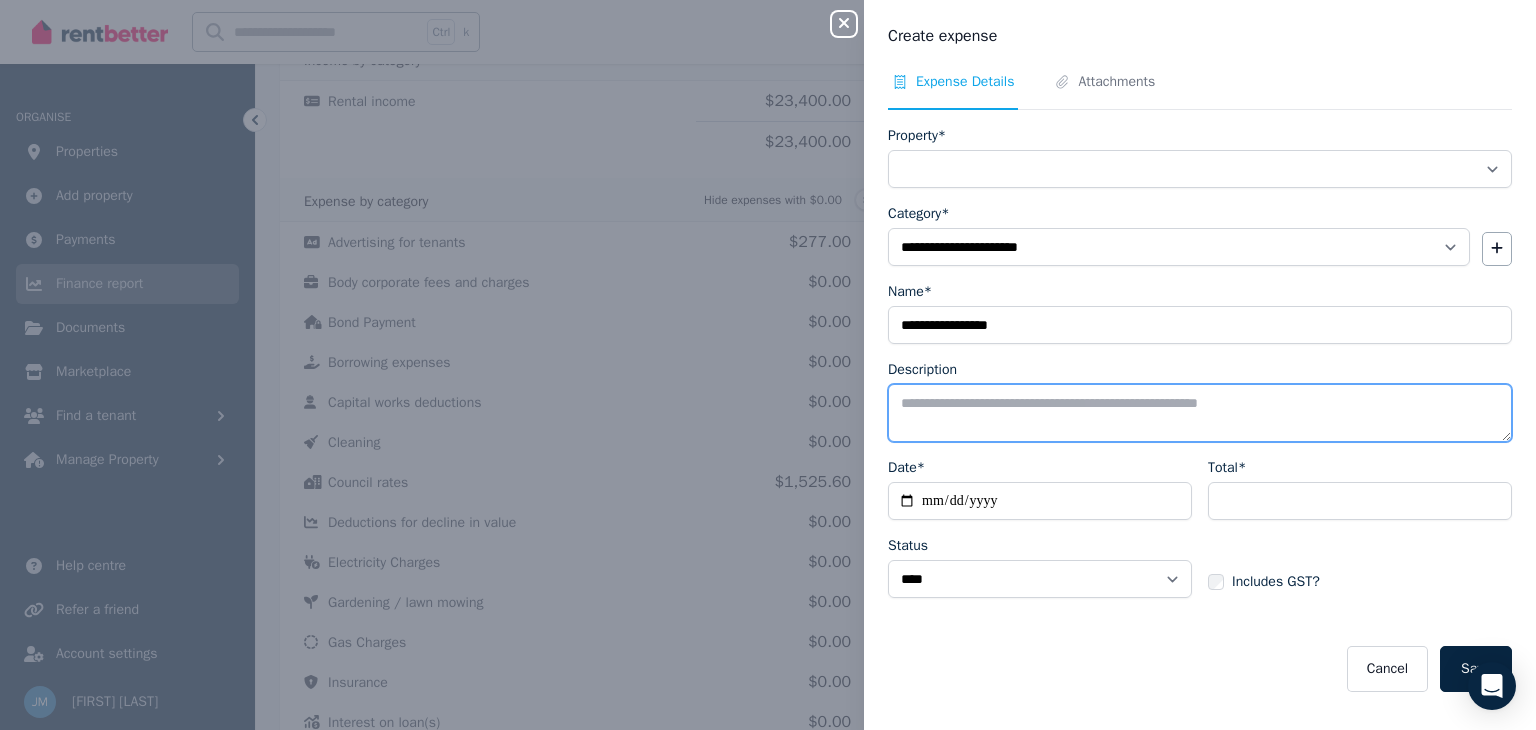 click on "Description" at bounding box center (1200, 413) 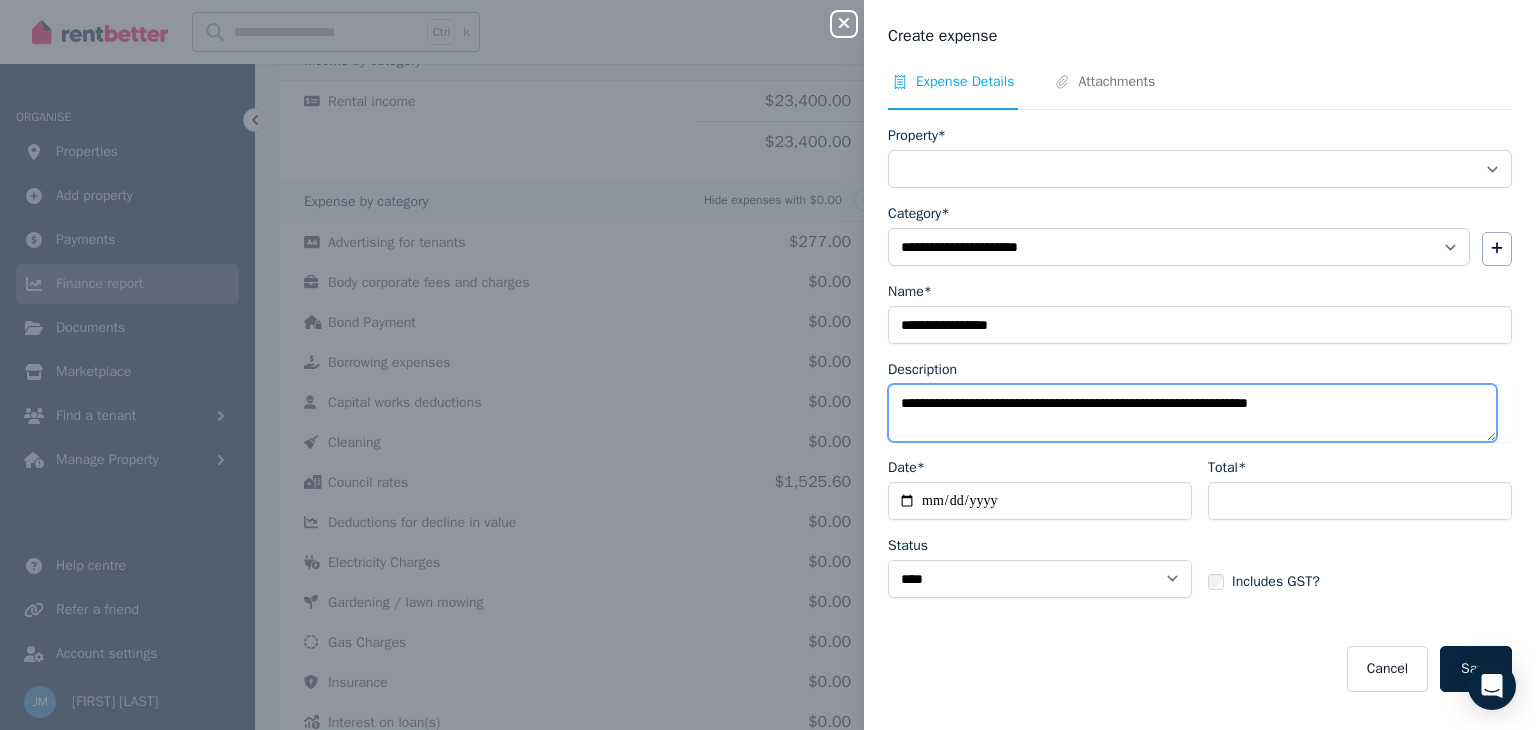 type on "**********" 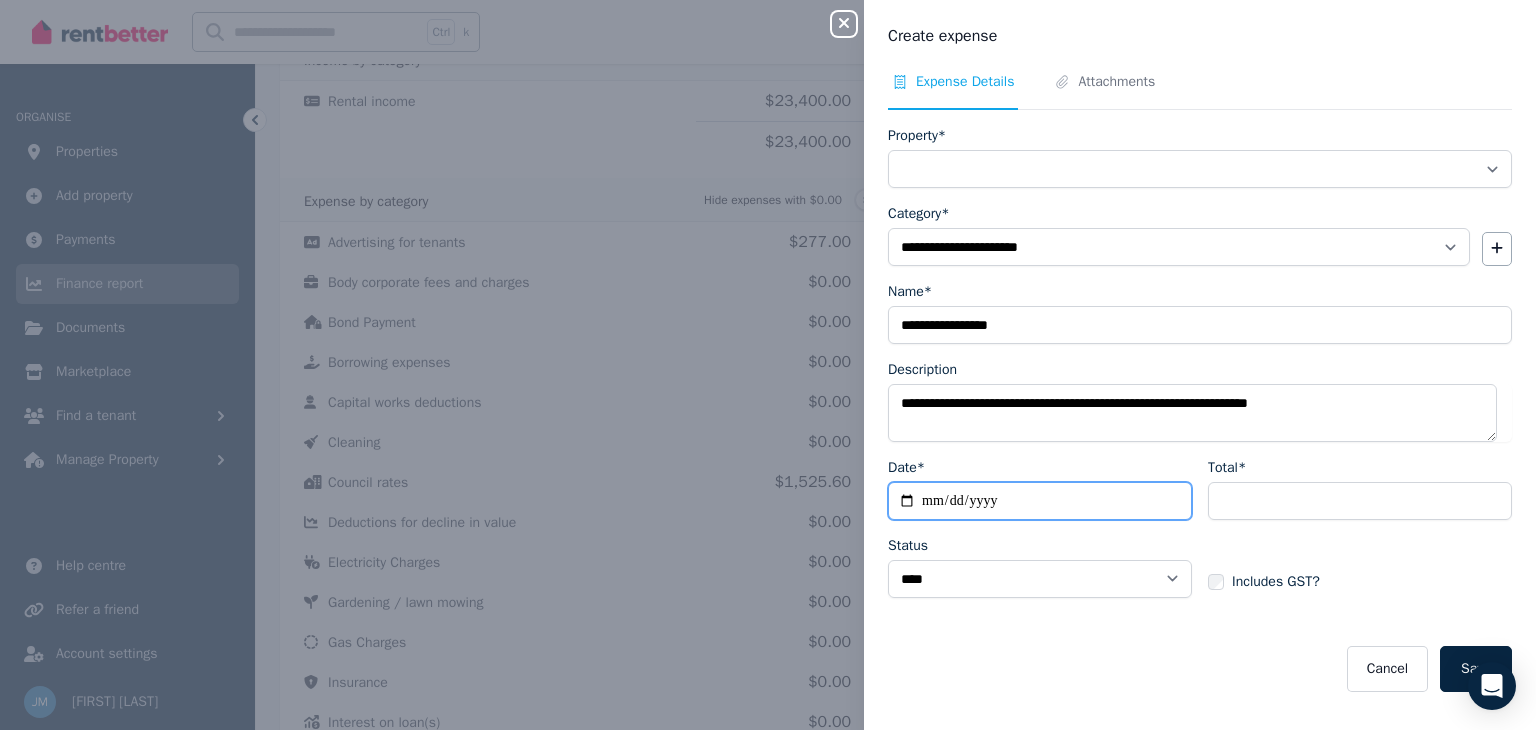 click on "Date*" at bounding box center (1040, 501) 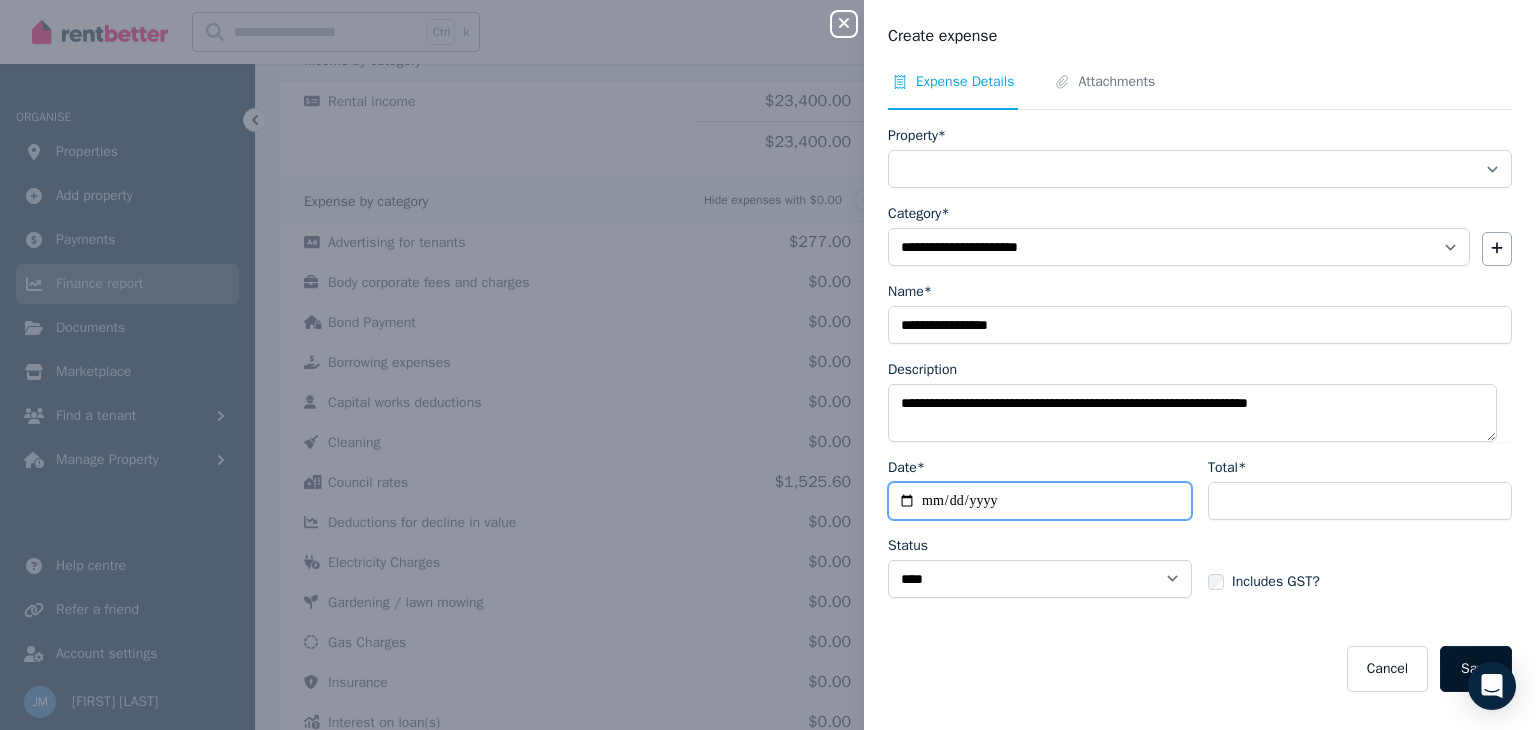 type on "**********" 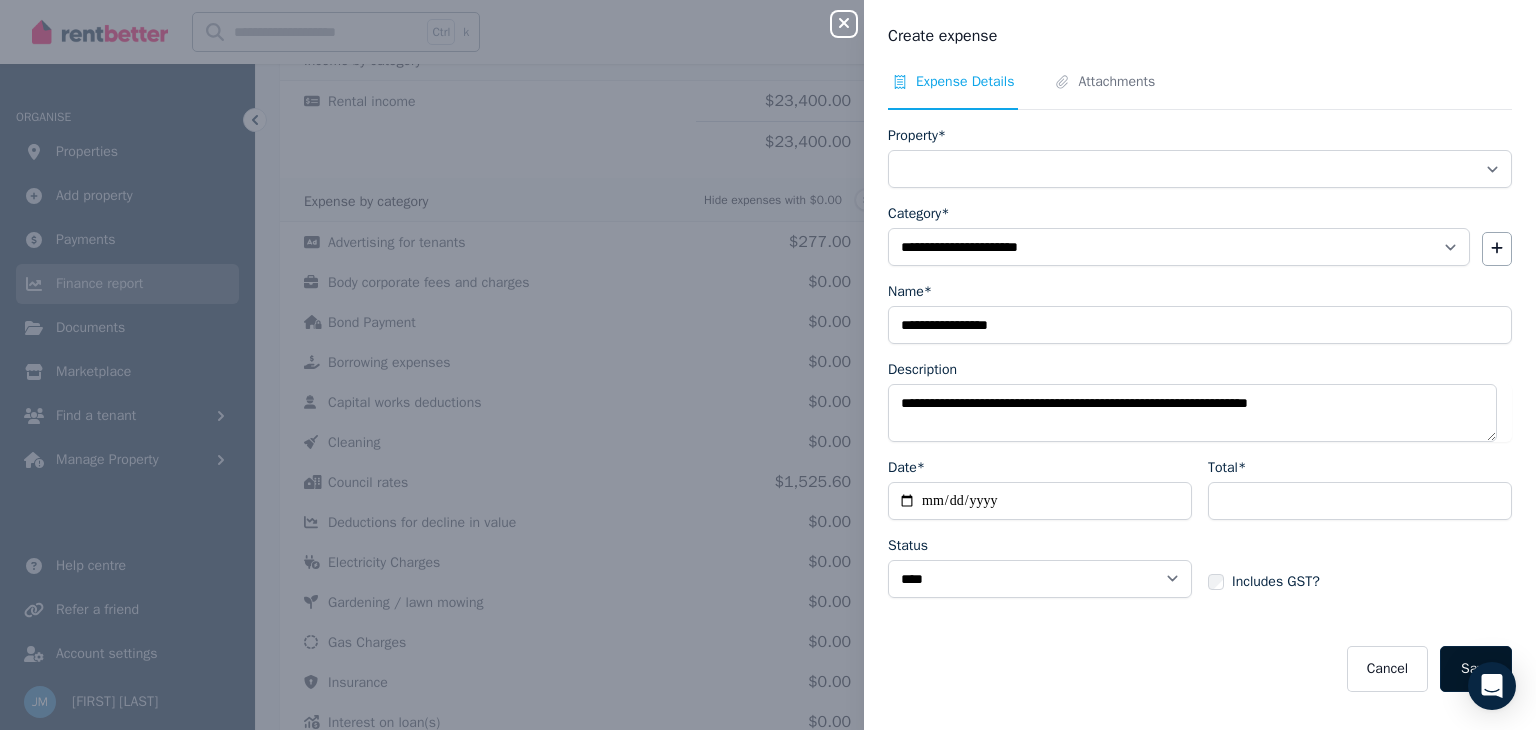 click on "Save" at bounding box center (1476, 669) 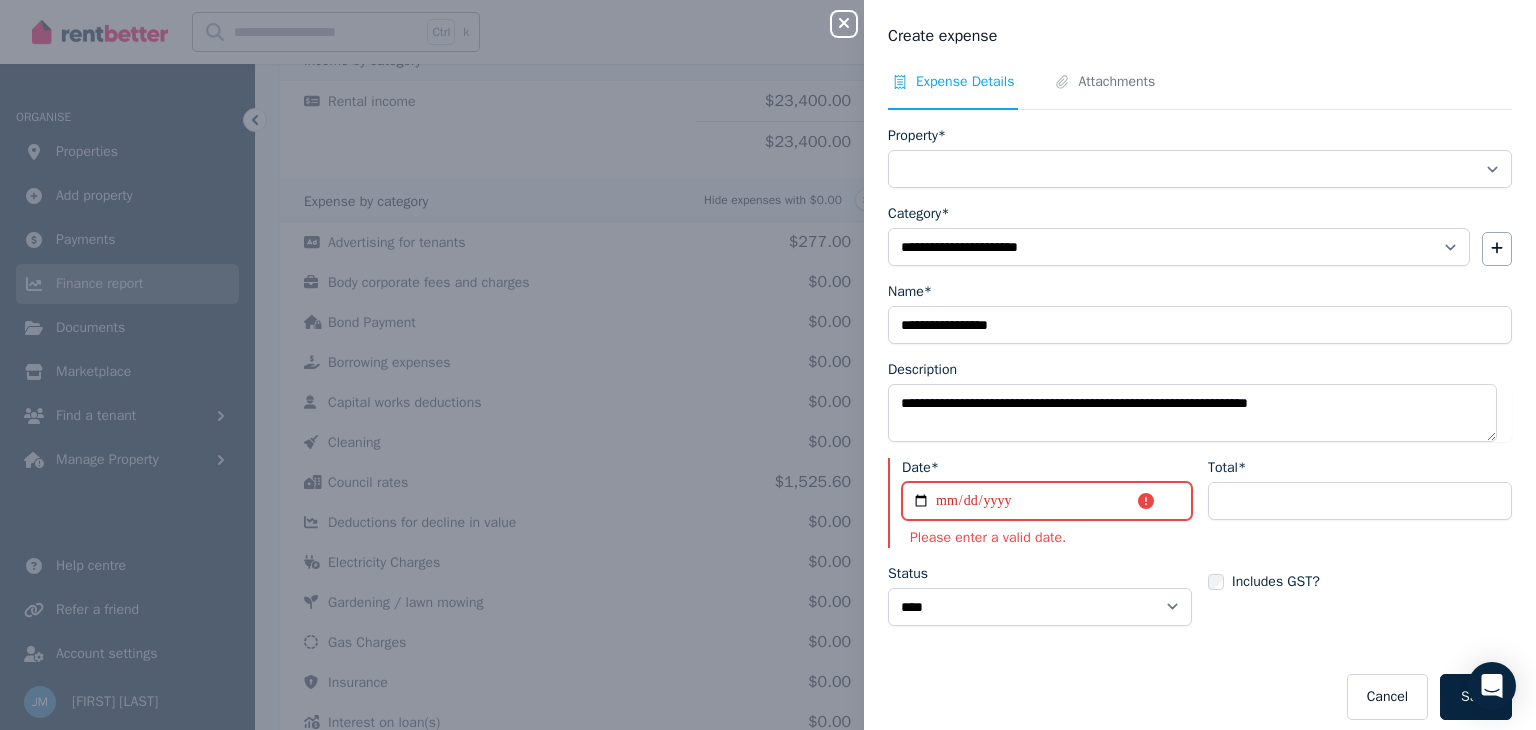 click on "**********" at bounding box center (1047, 501) 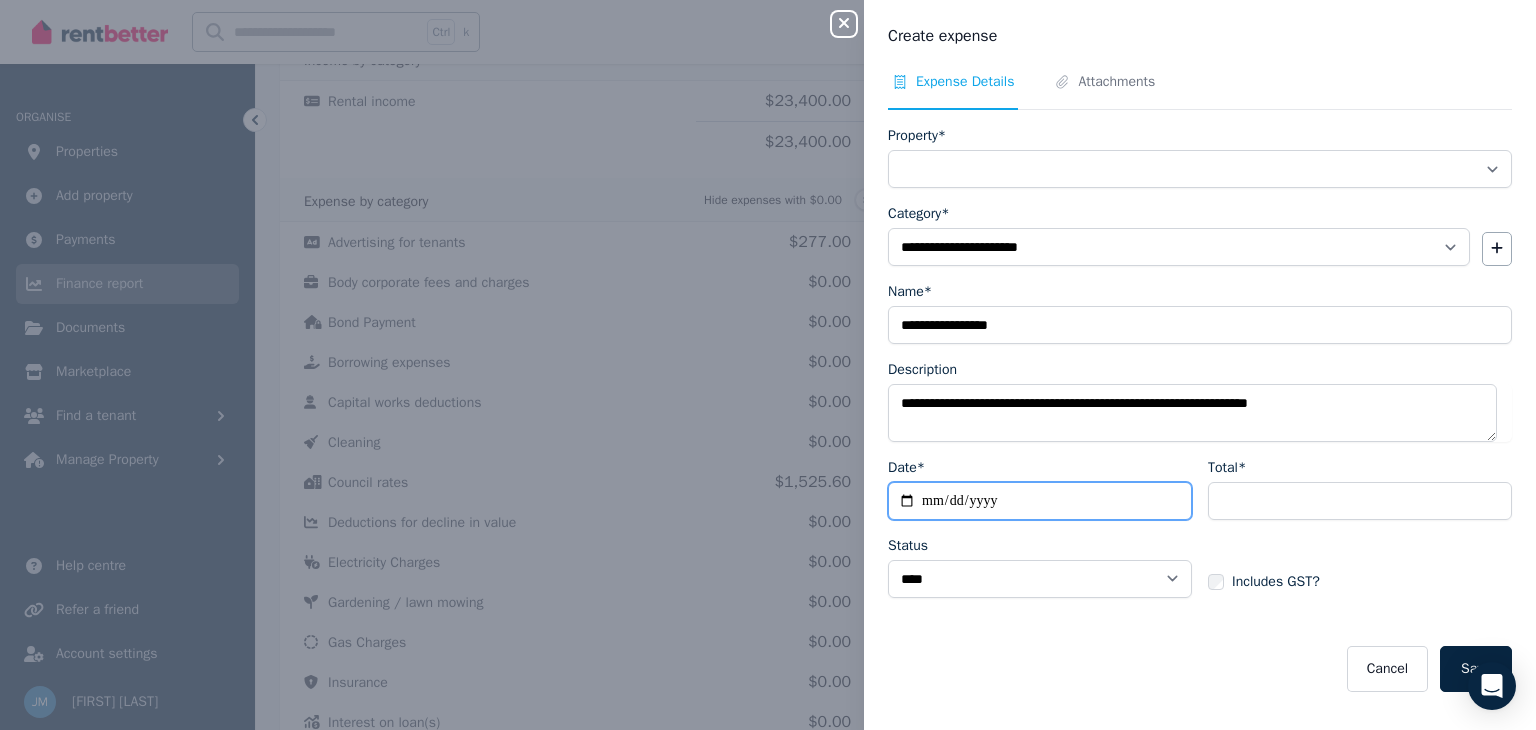type on "**********" 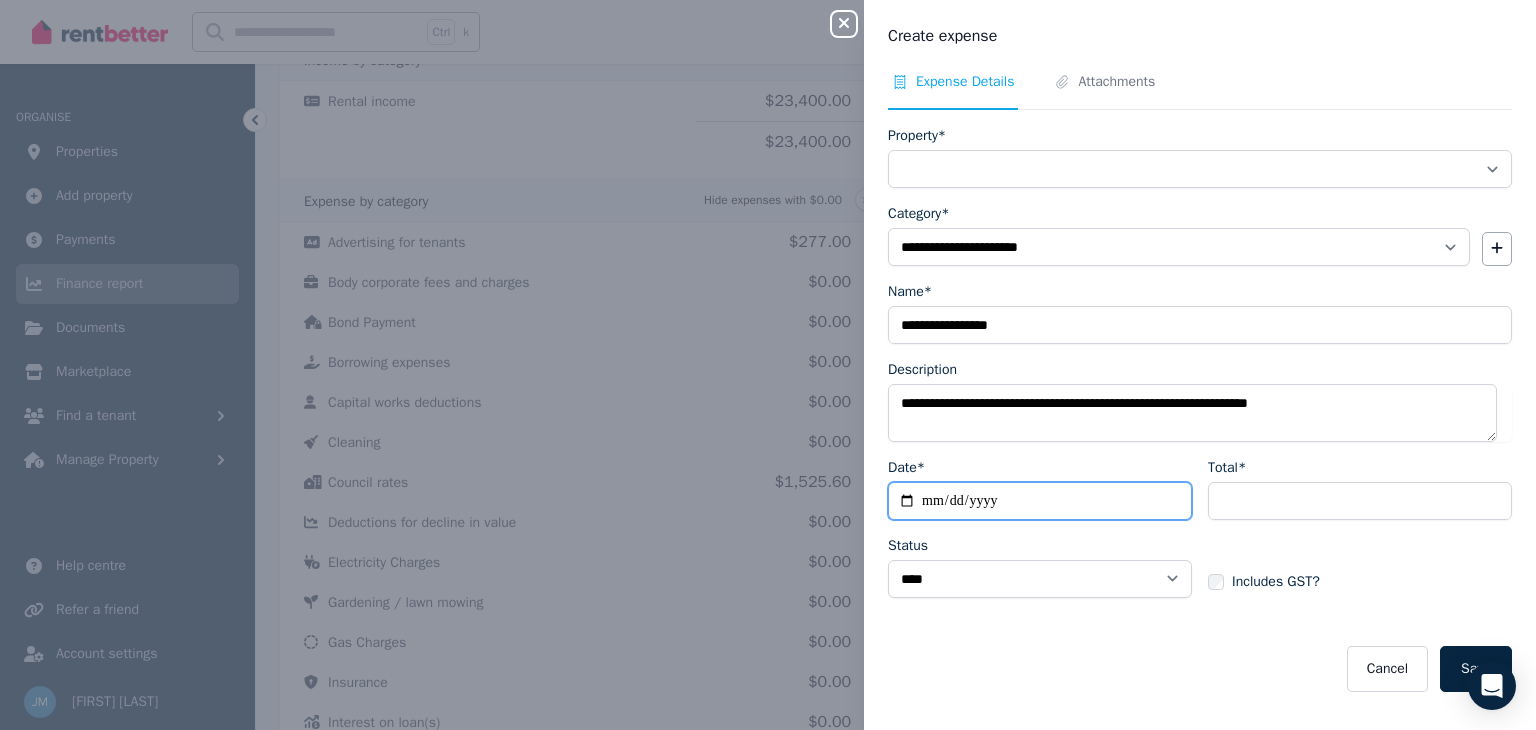 drag, startPoint x: 1016, startPoint y: 501, endPoint x: 812, endPoint y: 541, distance: 207.88458 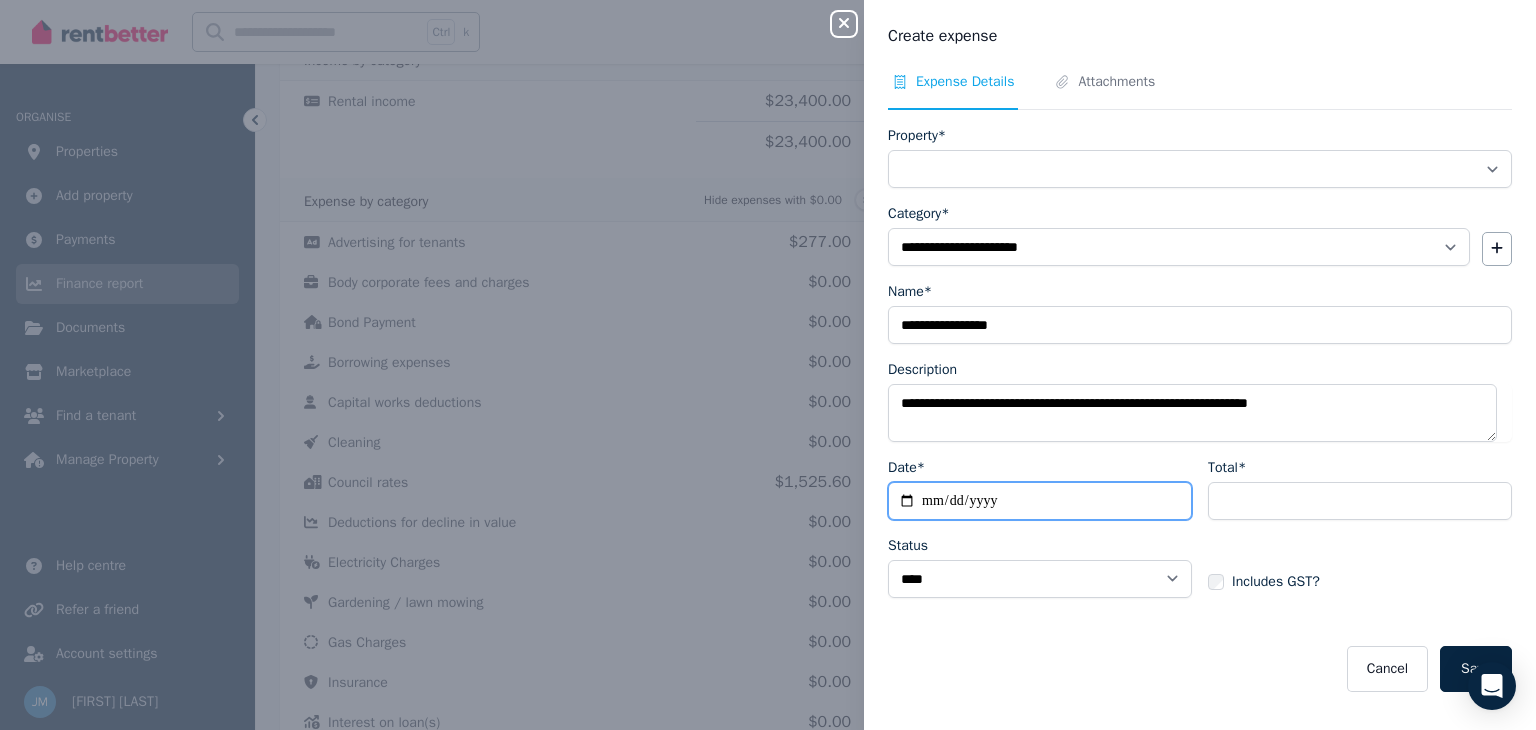 click on "**********" at bounding box center (1040, 501) 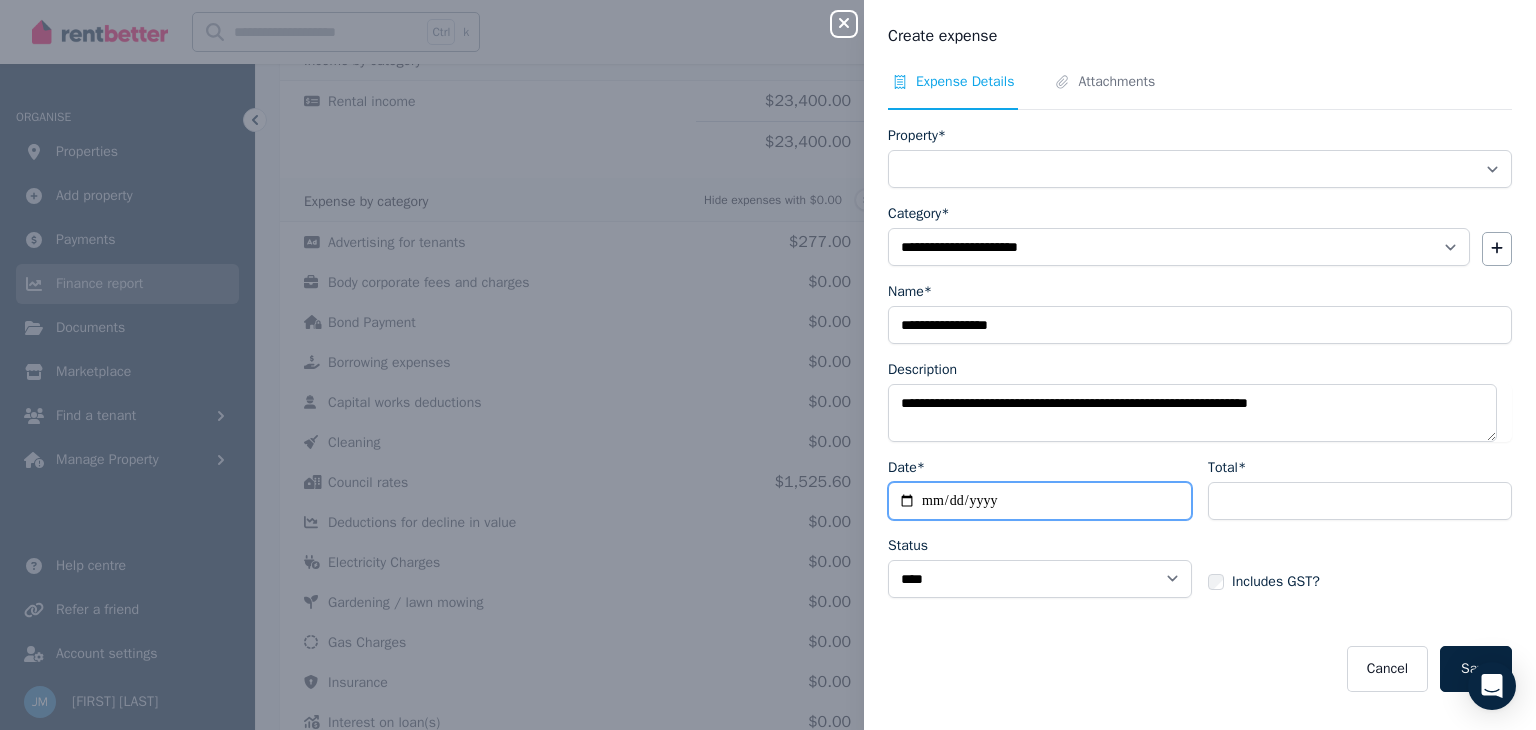 type on "**********" 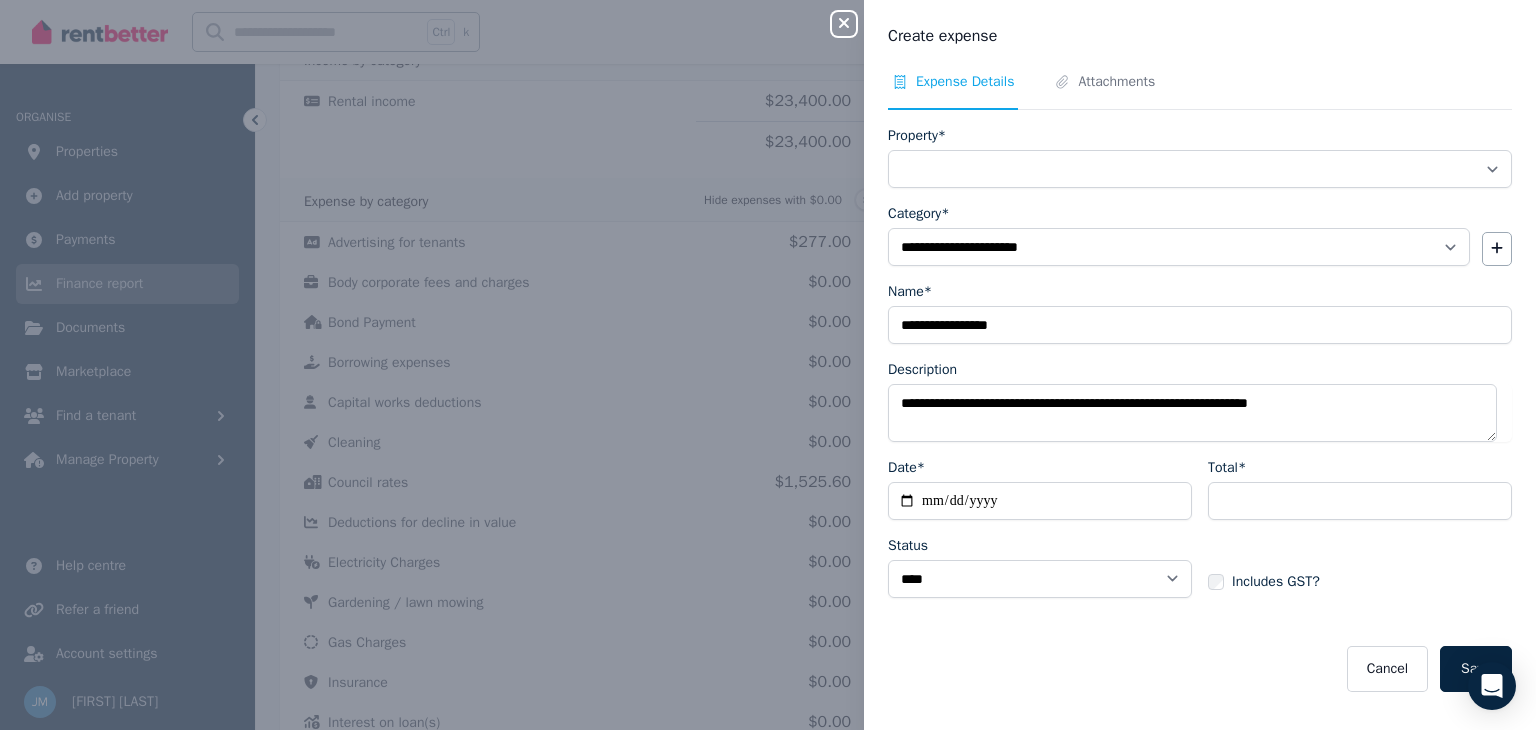 click on "Includes GST?" at bounding box center [1360, 564] 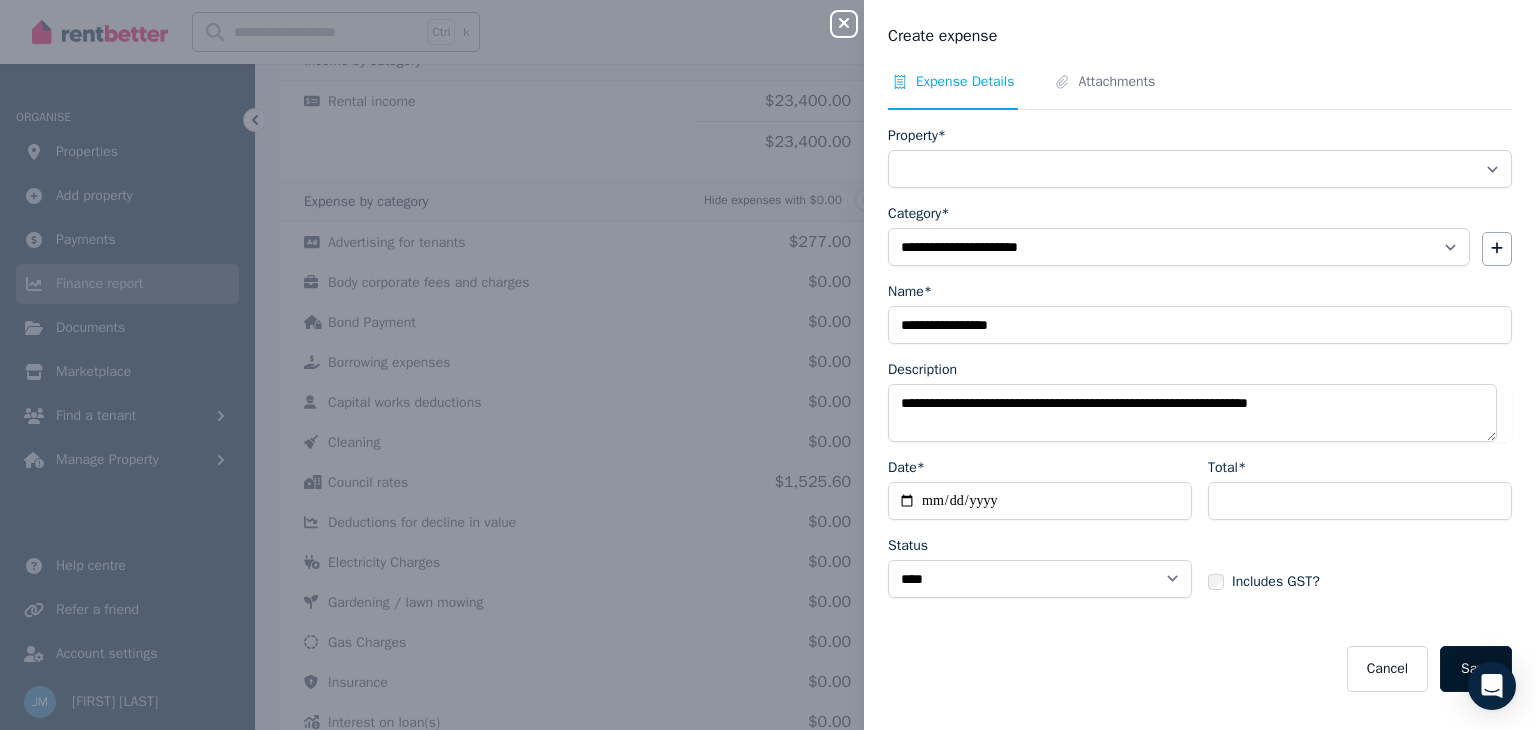 click on "Save" at bounding box center (1476, 669) 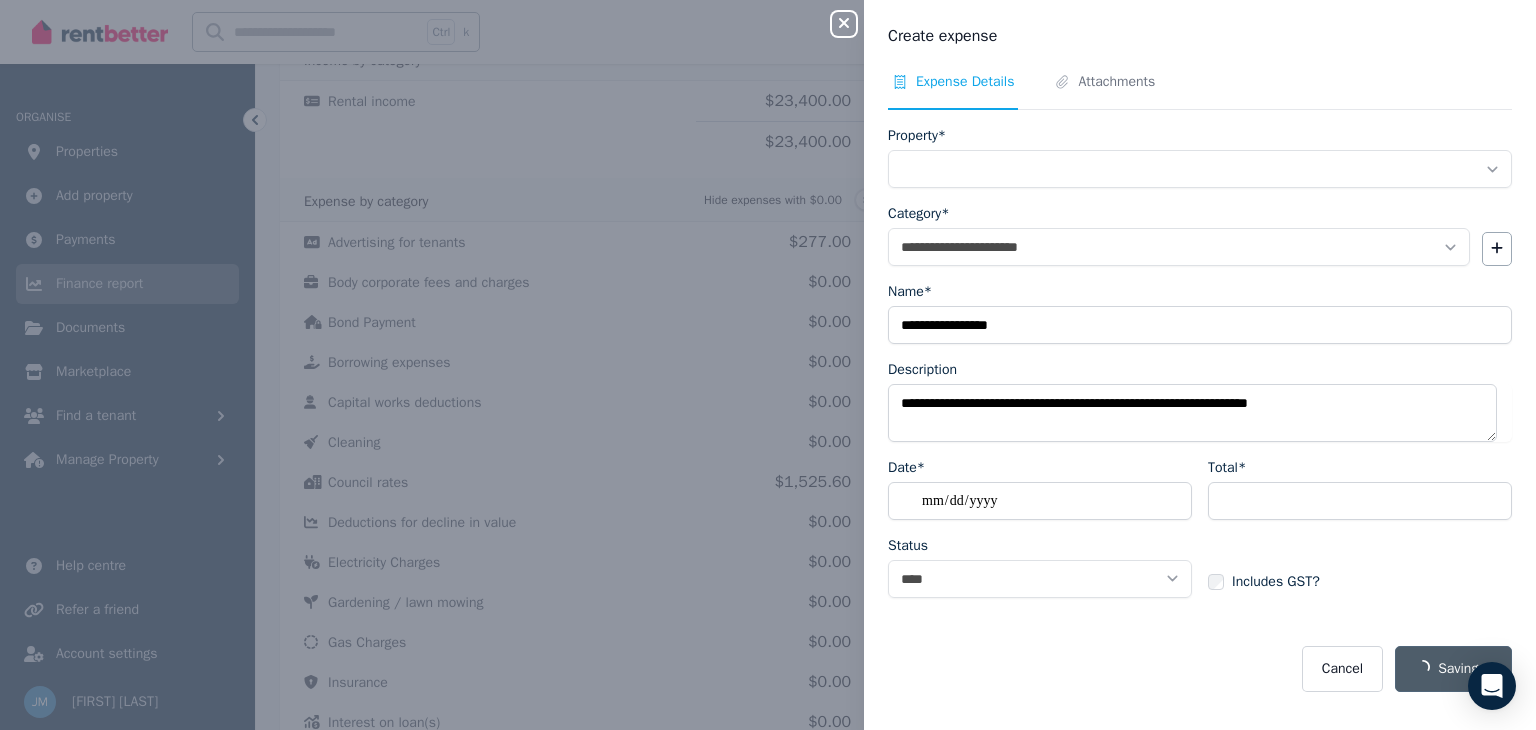 select 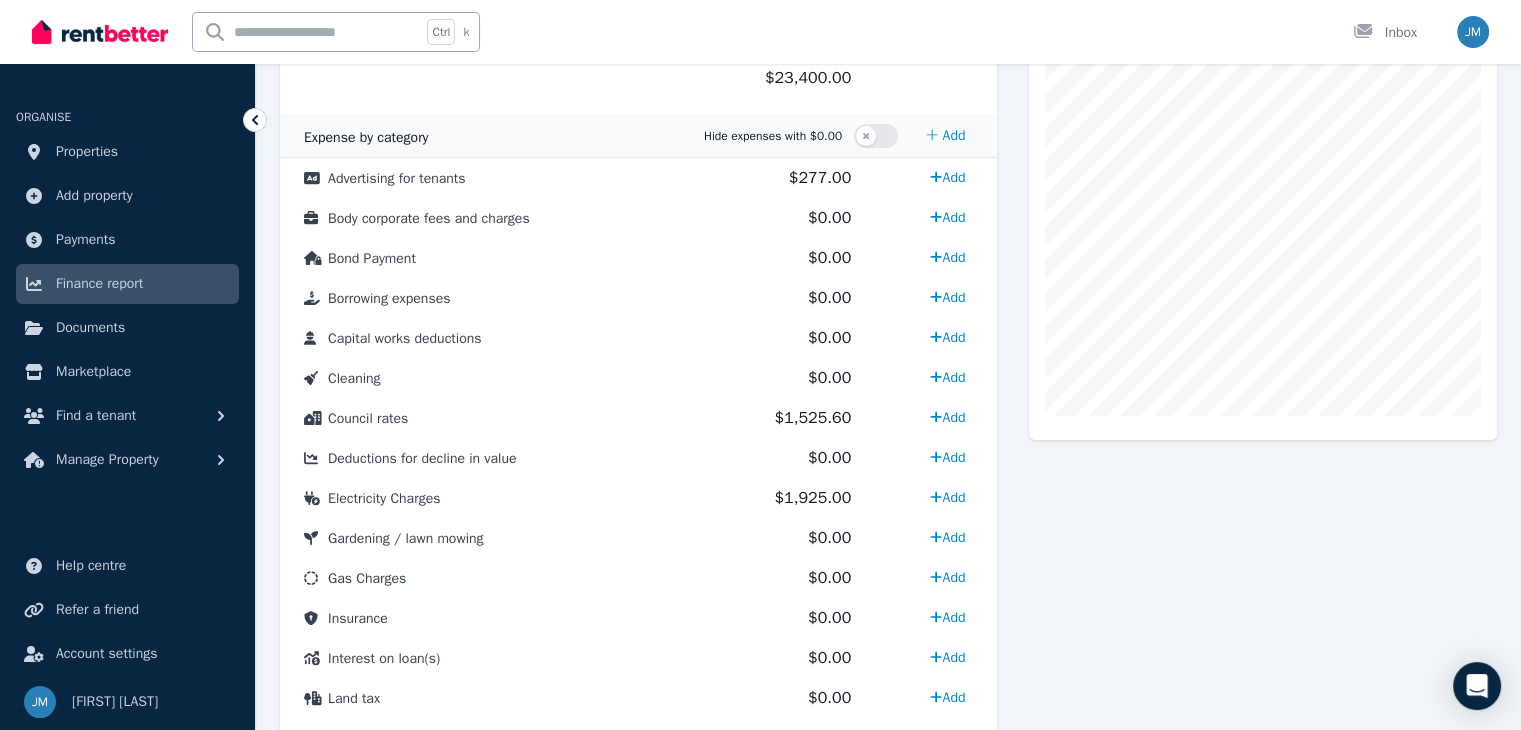 scroll, scrollTop: 555, scrollLeft: 0, axis: vertical 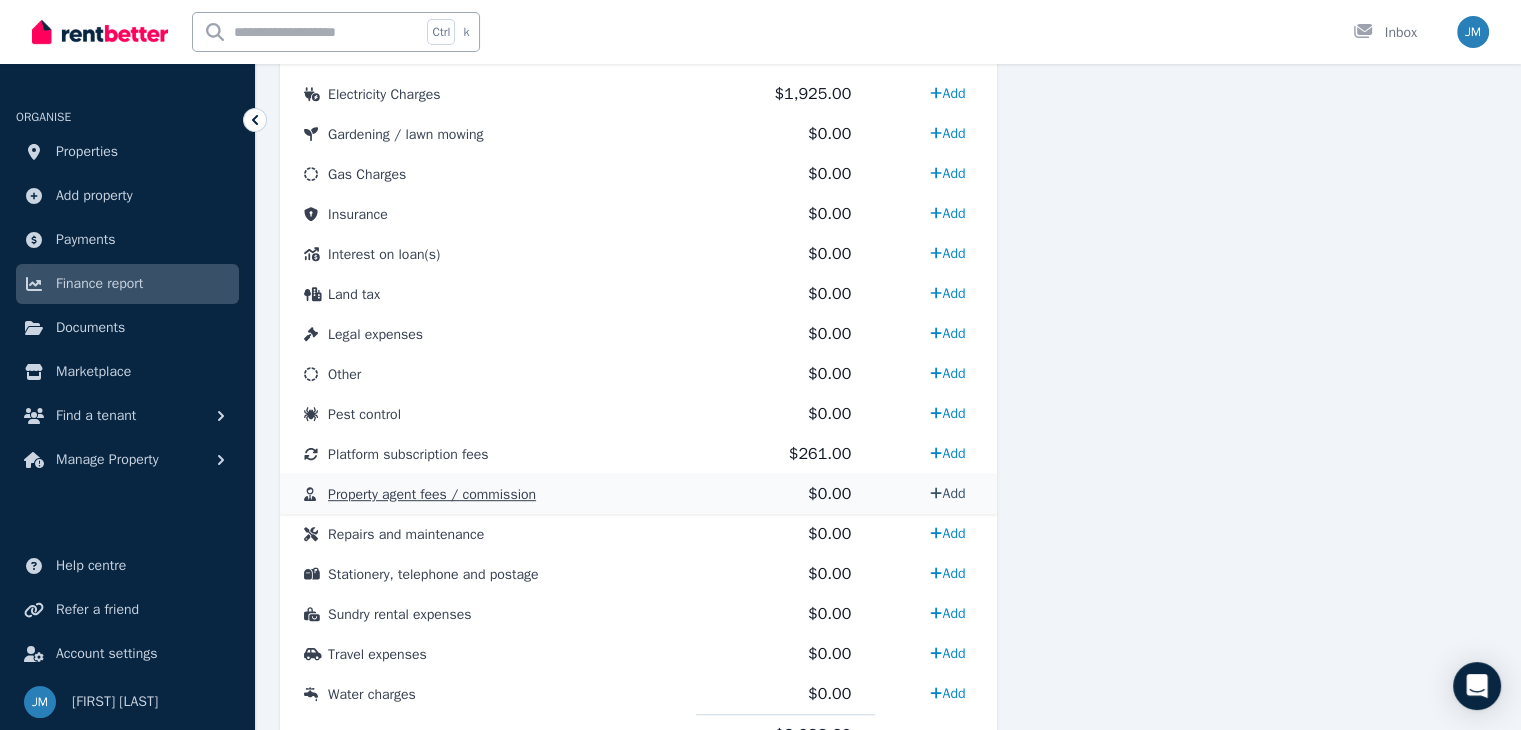 click on "Add" at bounding box center (947, 493) 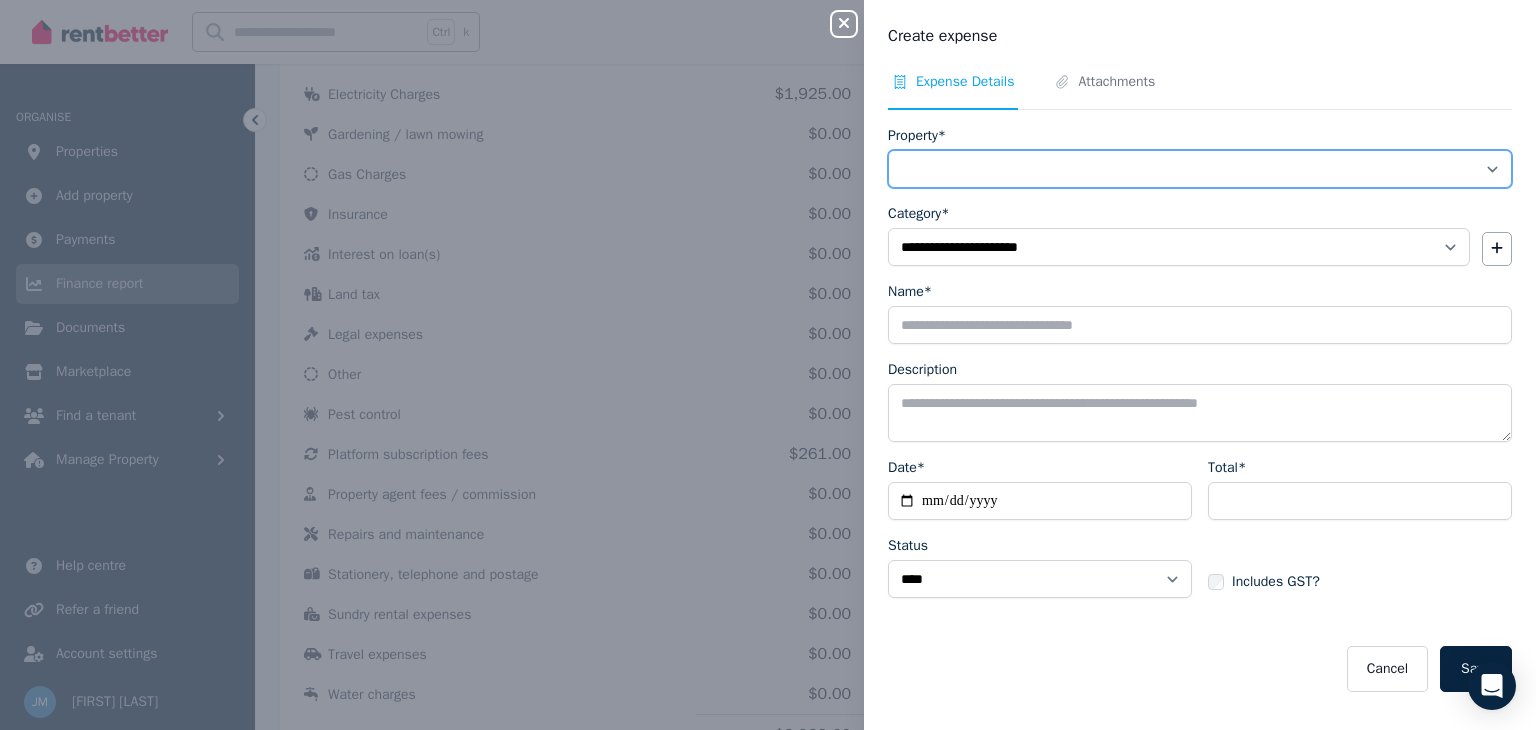 click on "**********" at bounding box center (1200, 169) 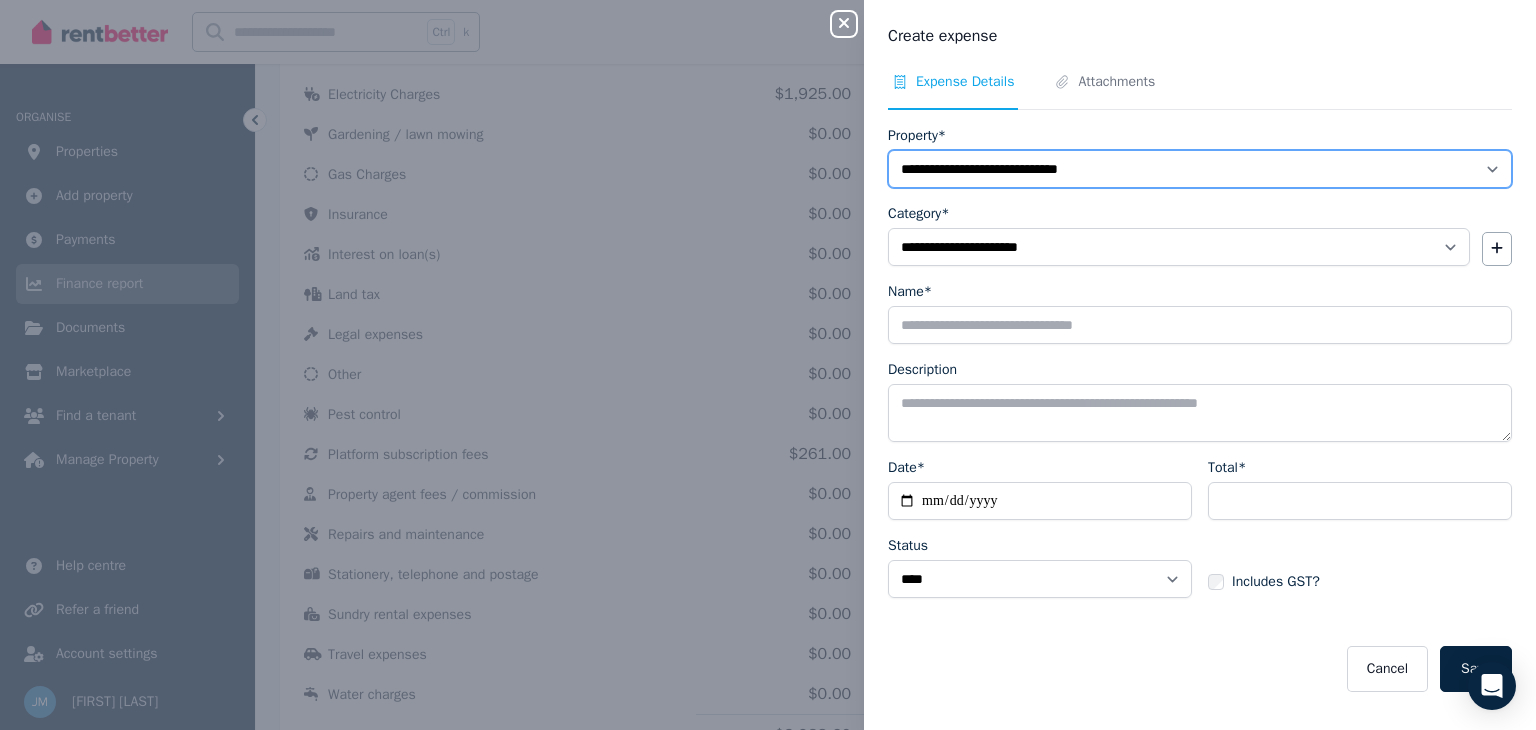 click on "**********" at bounding box center (1200, 169) 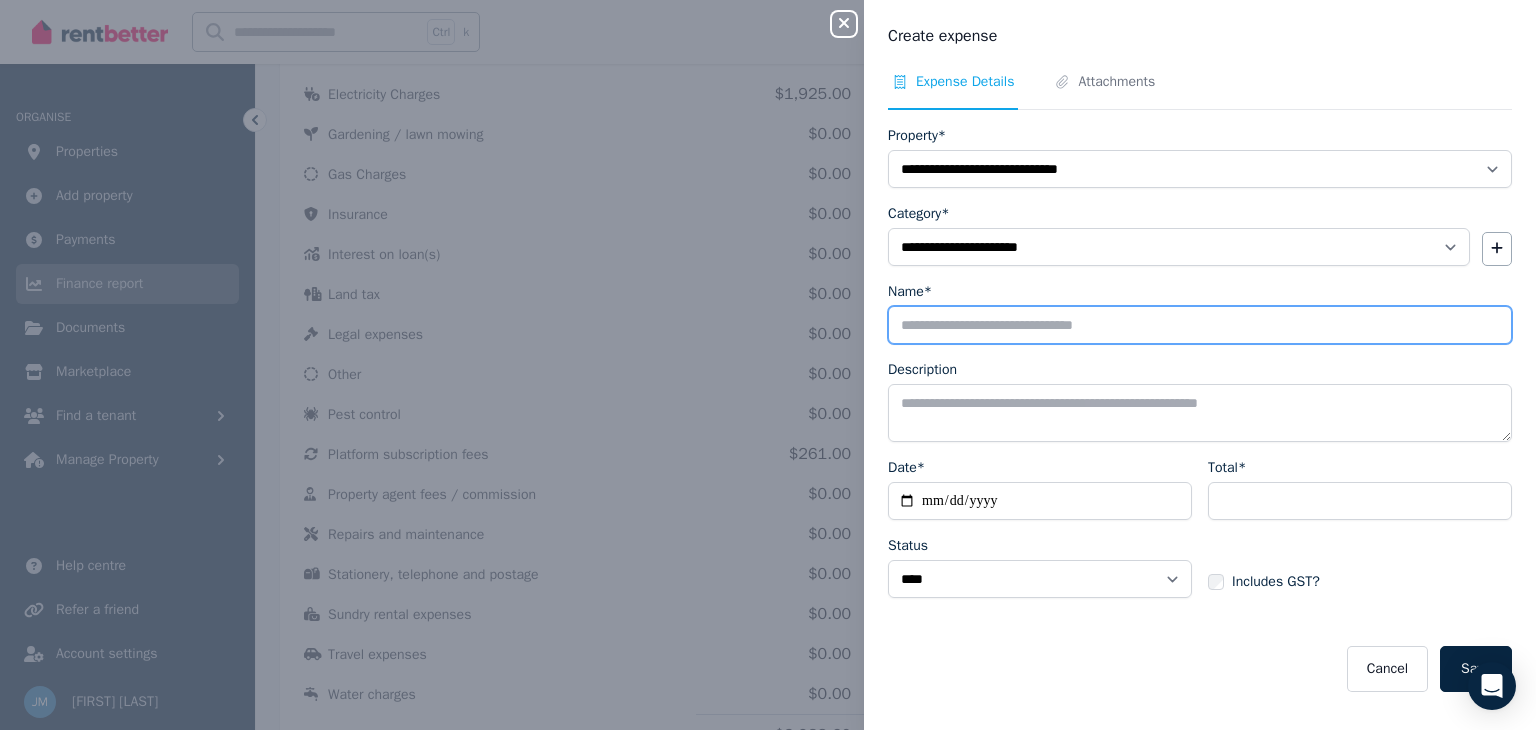 click on "Name*" at bounding box center [1200, 325] 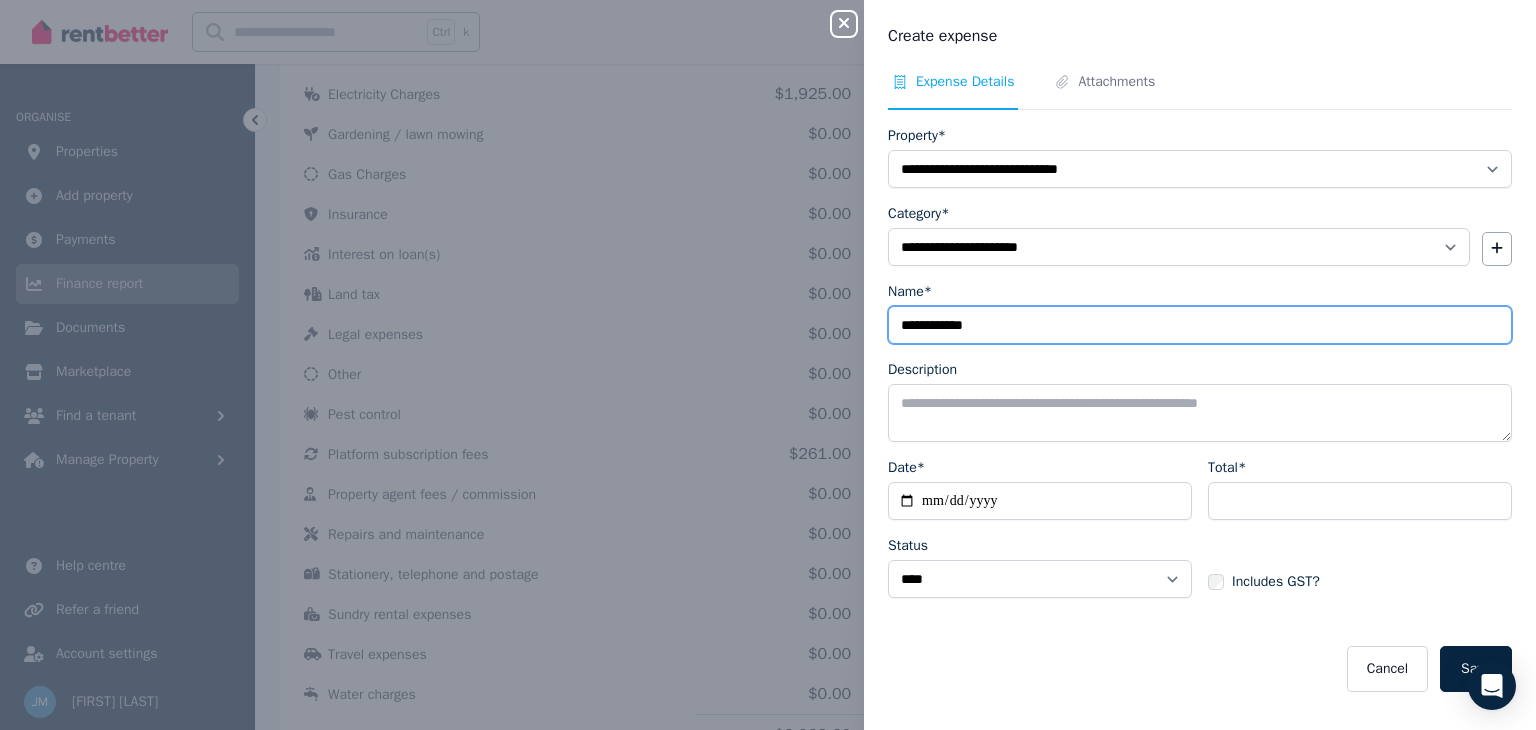 type on "**********" 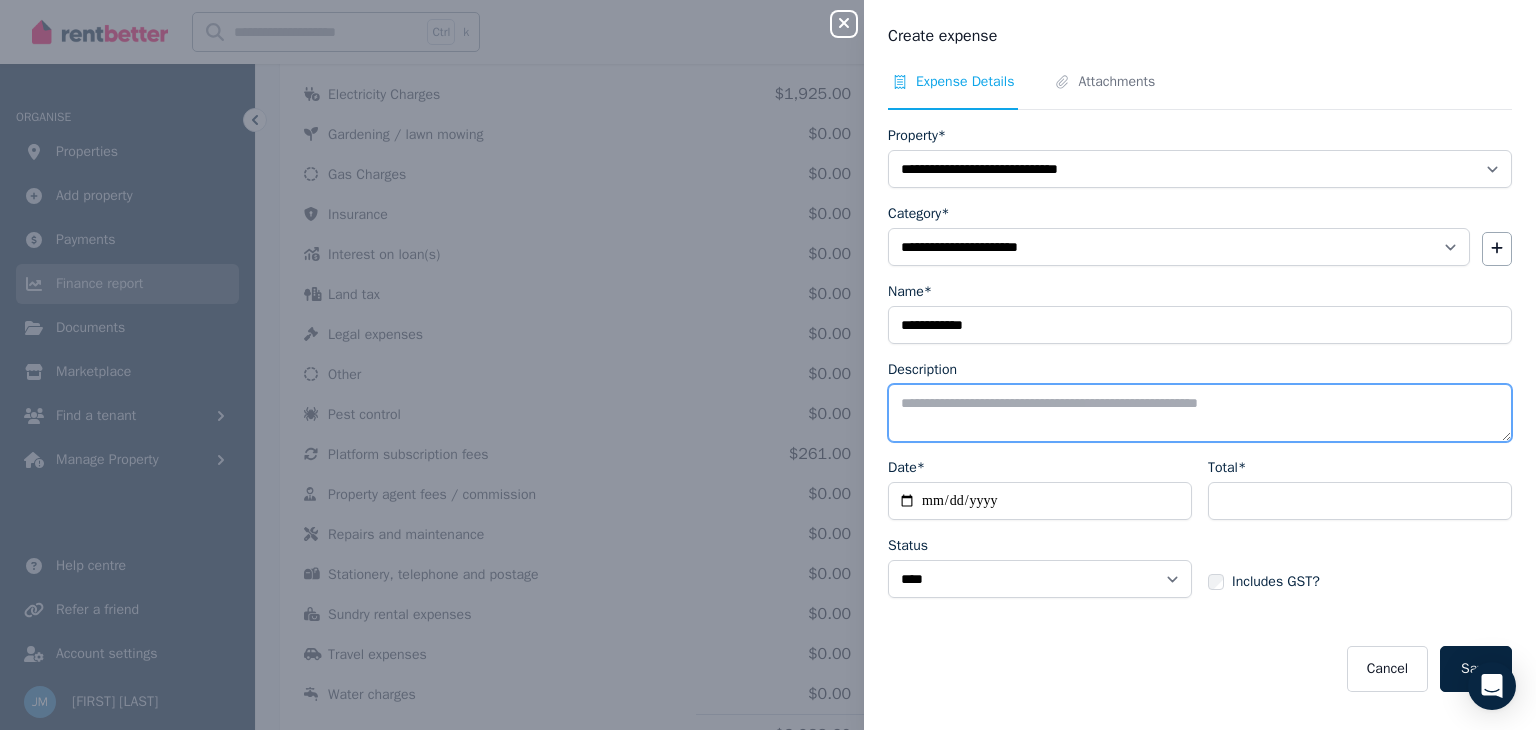 click on "Description" at bounding box center [1200, 413] 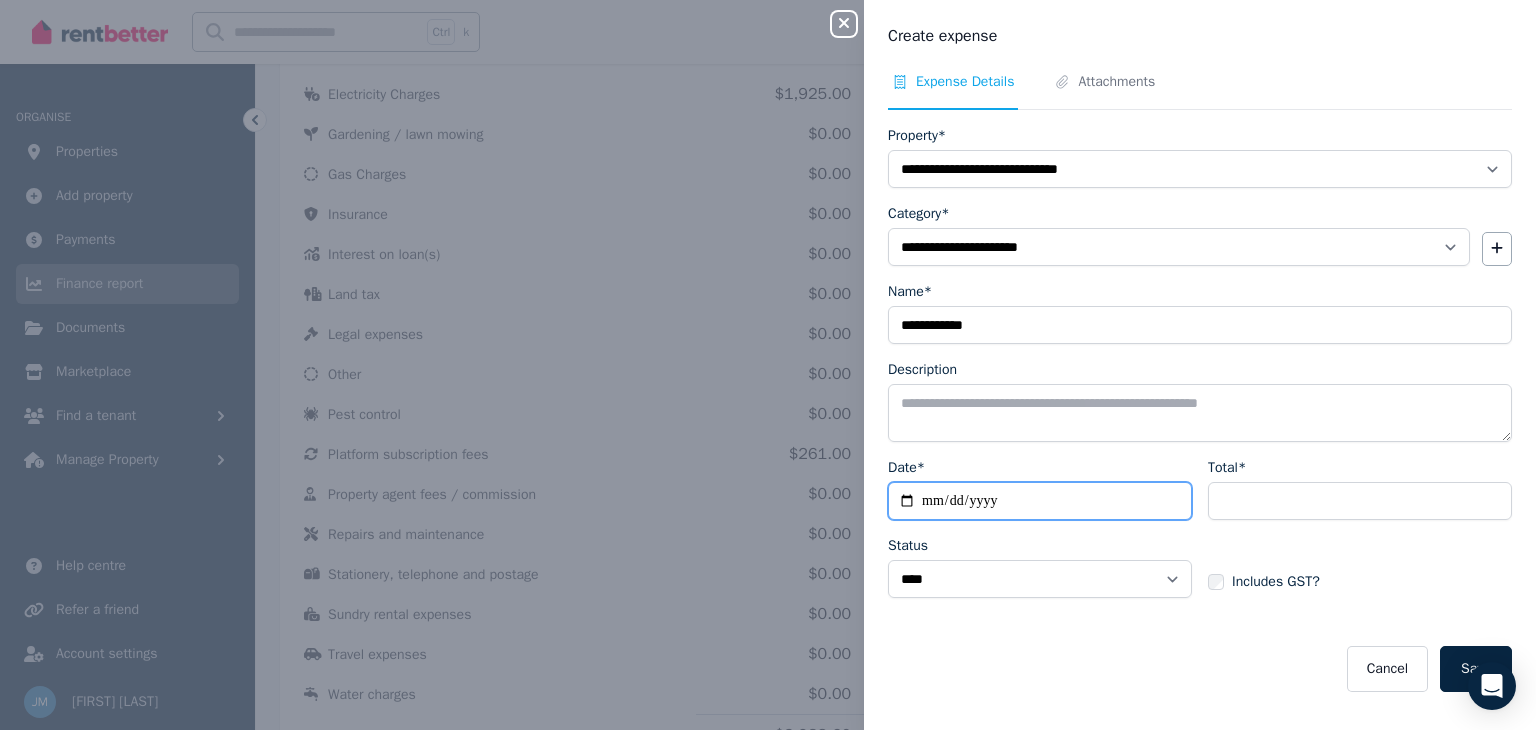 click on "Date*" at bounding box center [1040, 501] 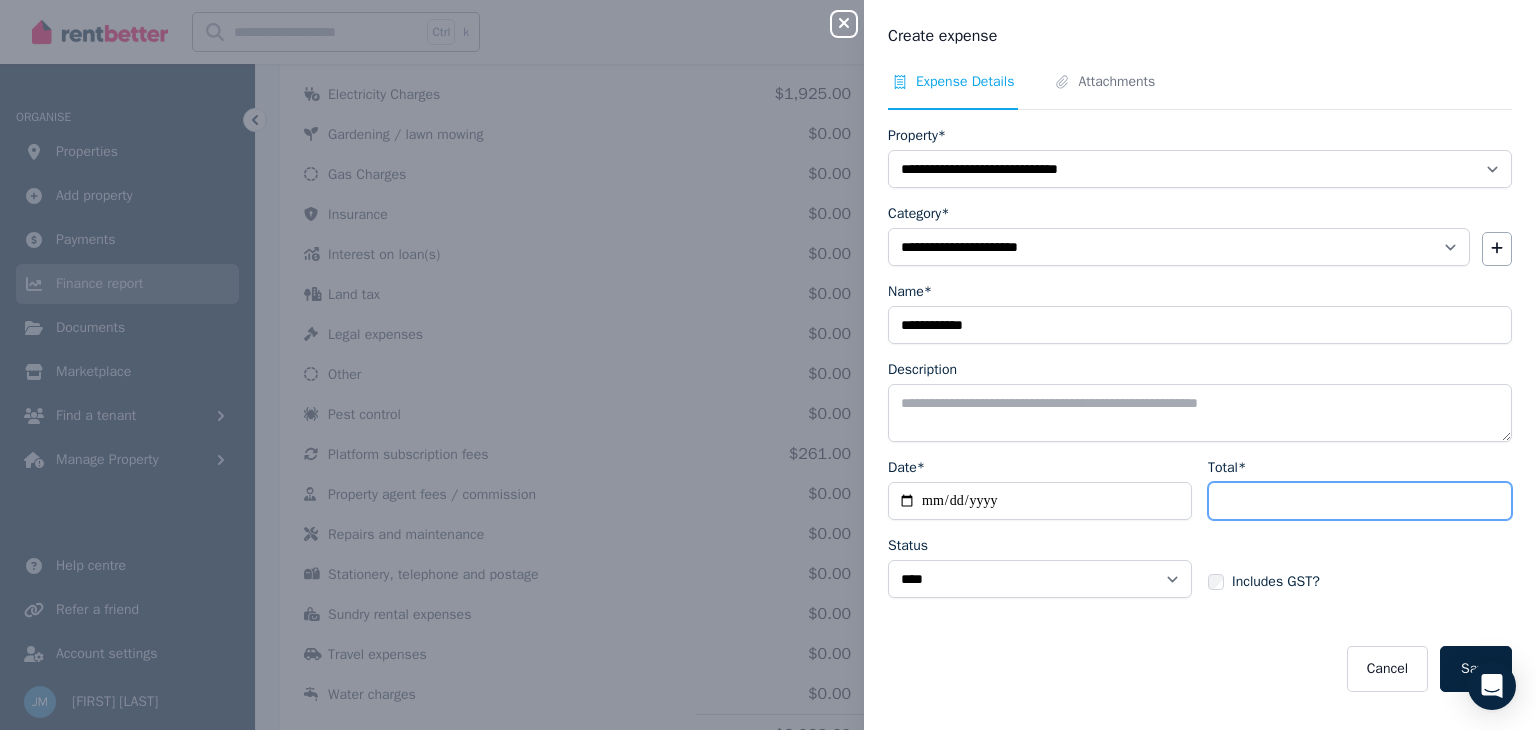 click on "Total*" at bounding box center (1360, 501) 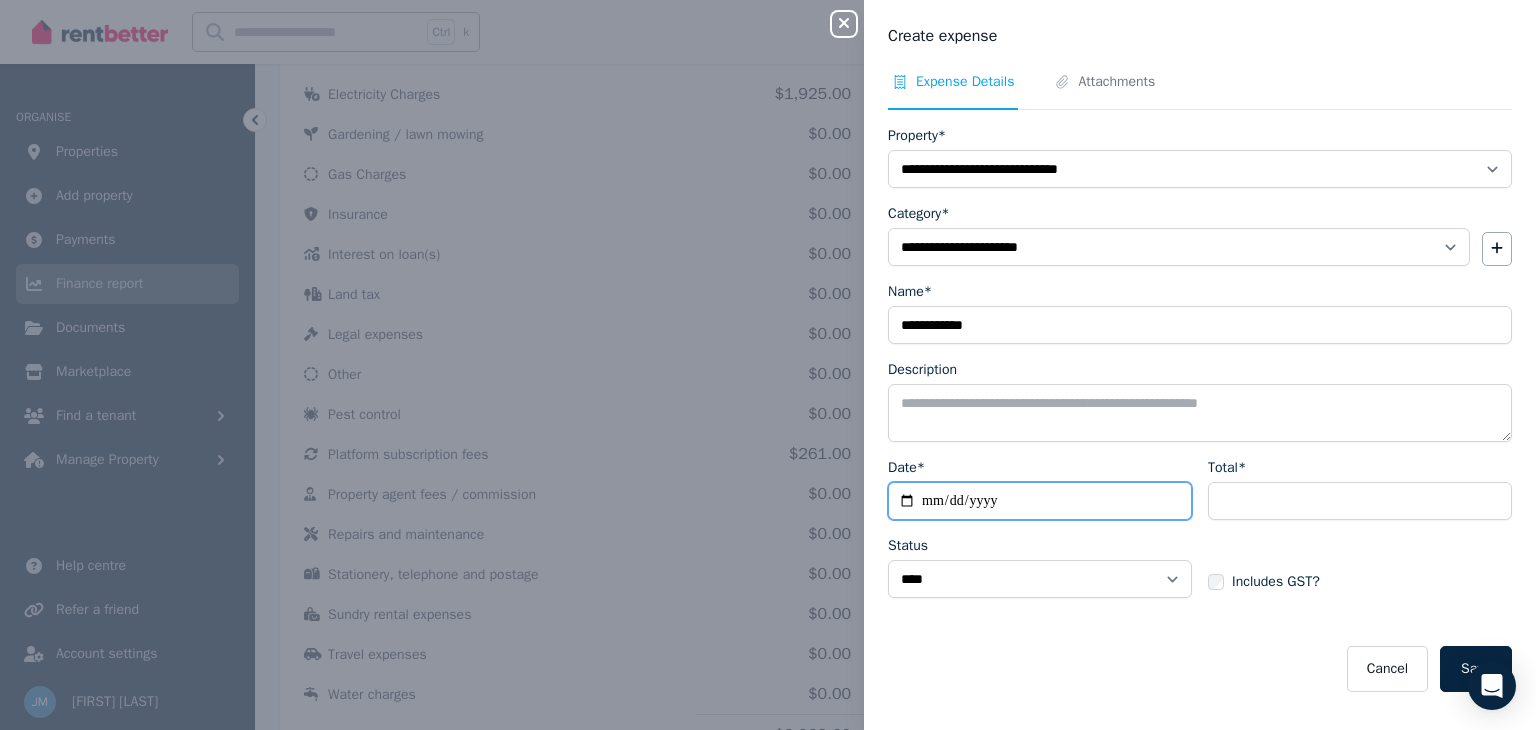 click on "Date*" at bounding box center [1040, 501] 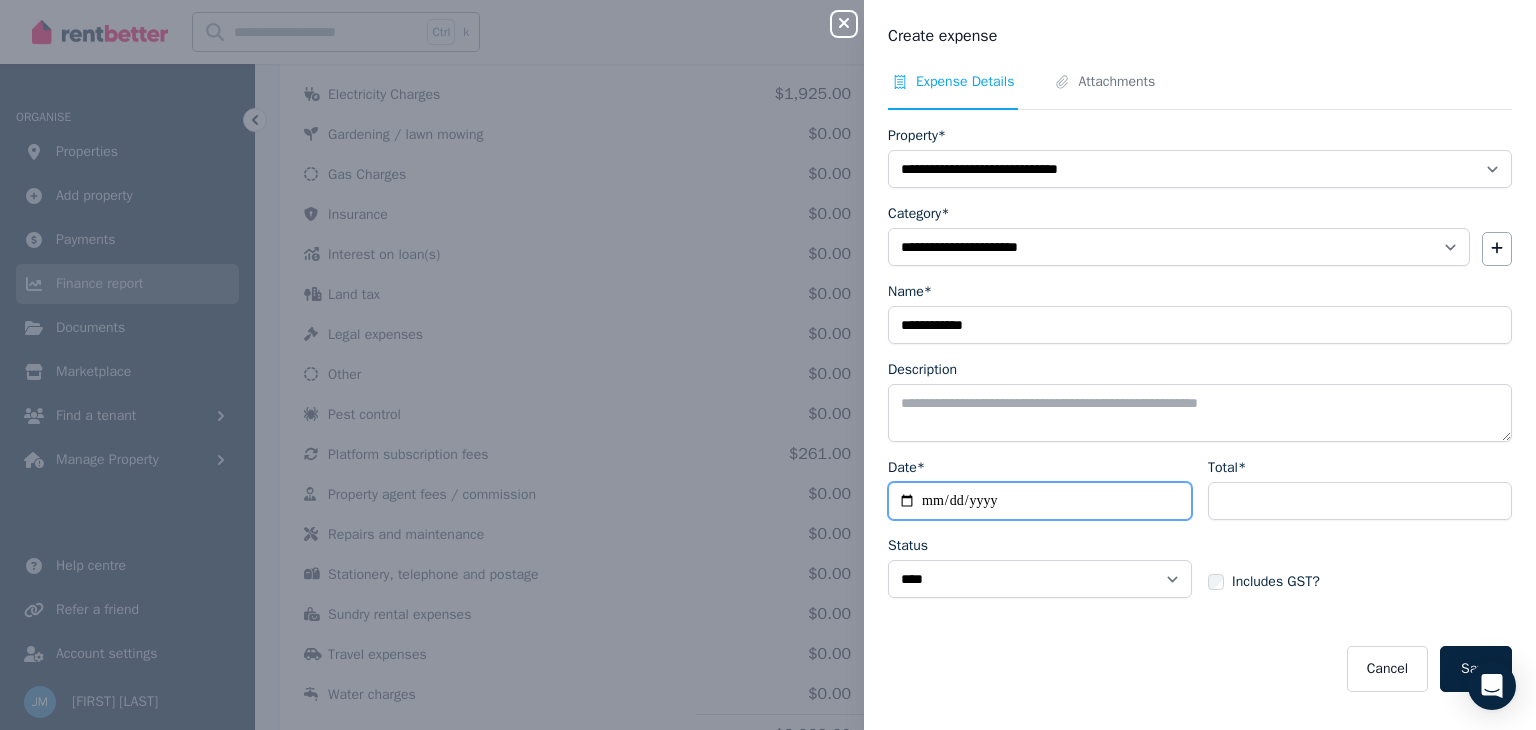 type on "**********" 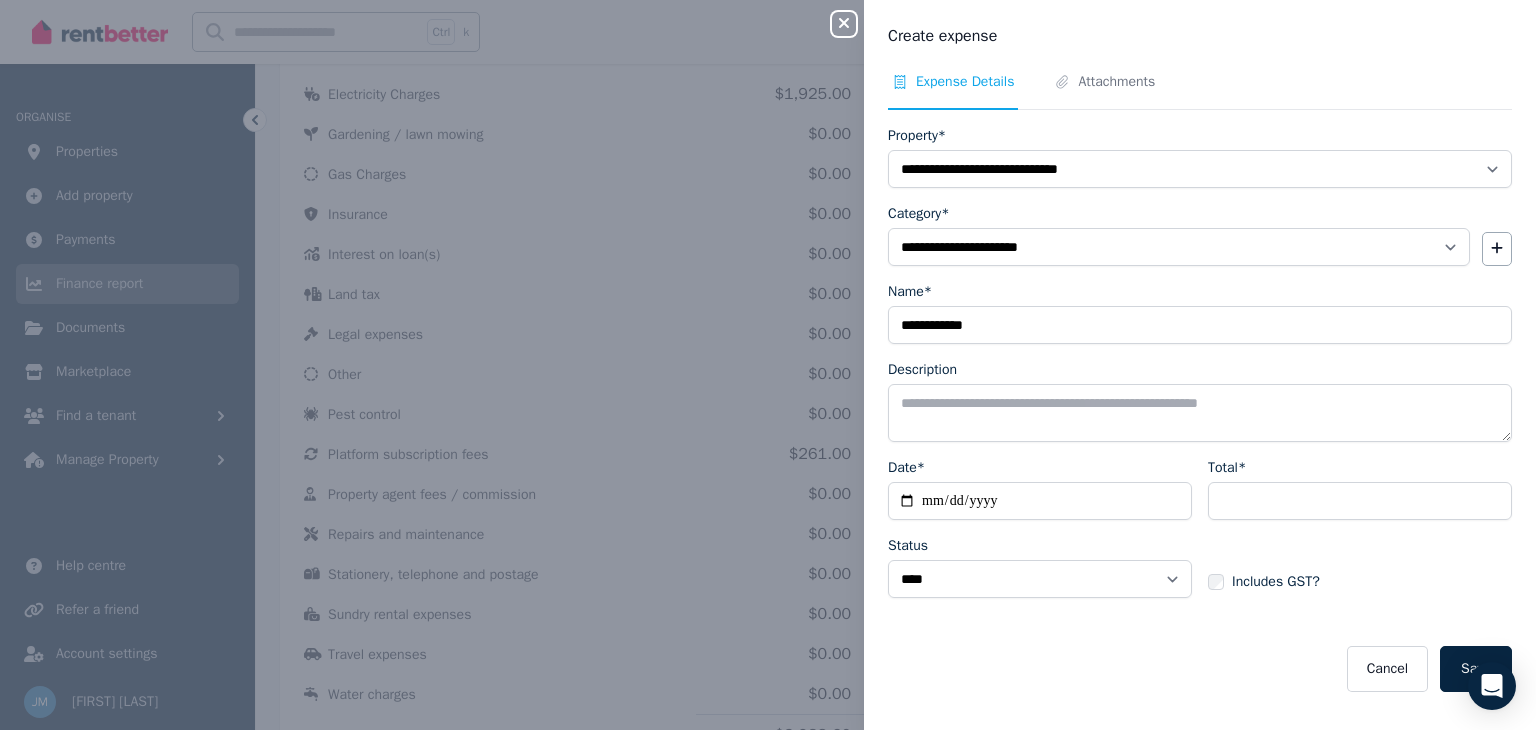 click on "Cancel Save" at bounding box center (1200, 669) 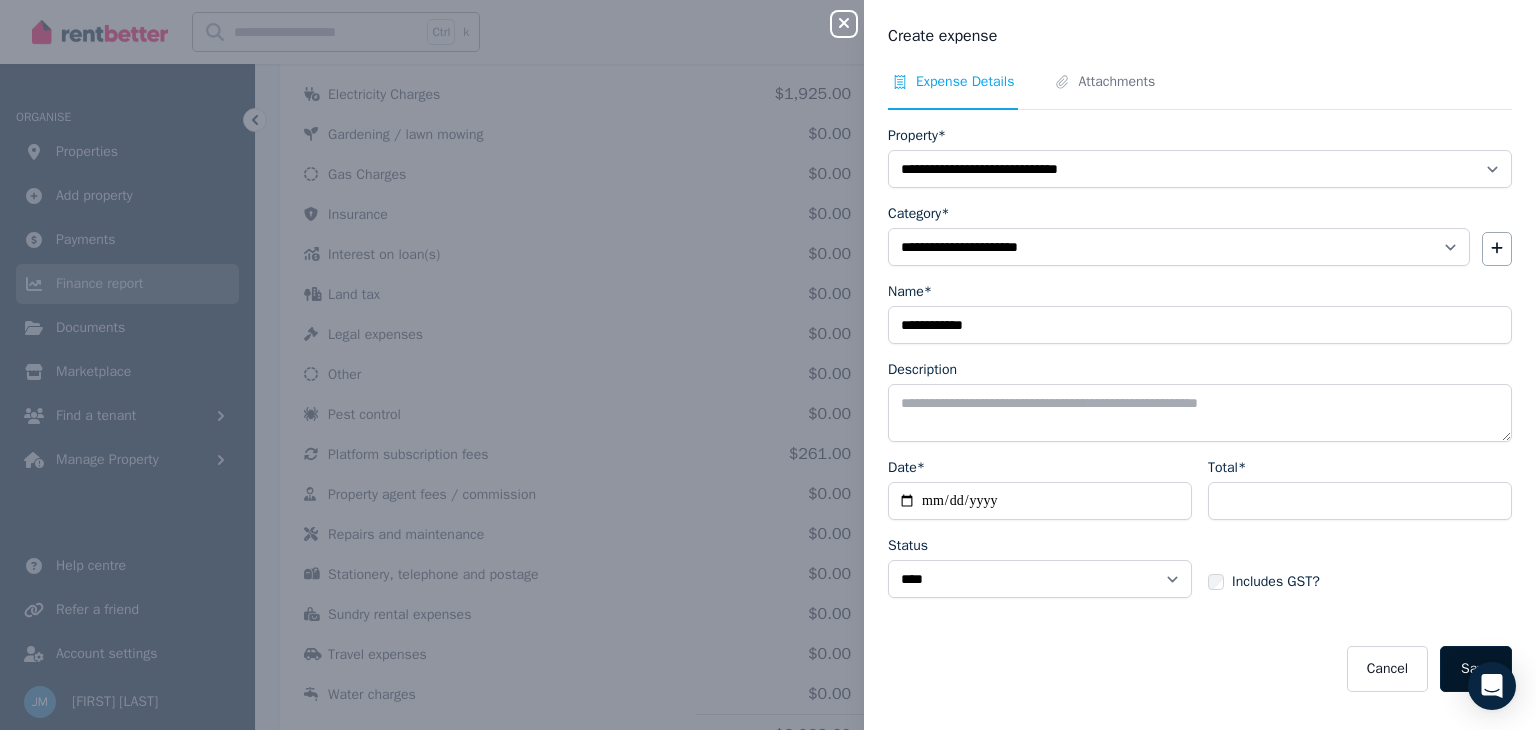 click on "Save" at bounding box center [1476, 669] 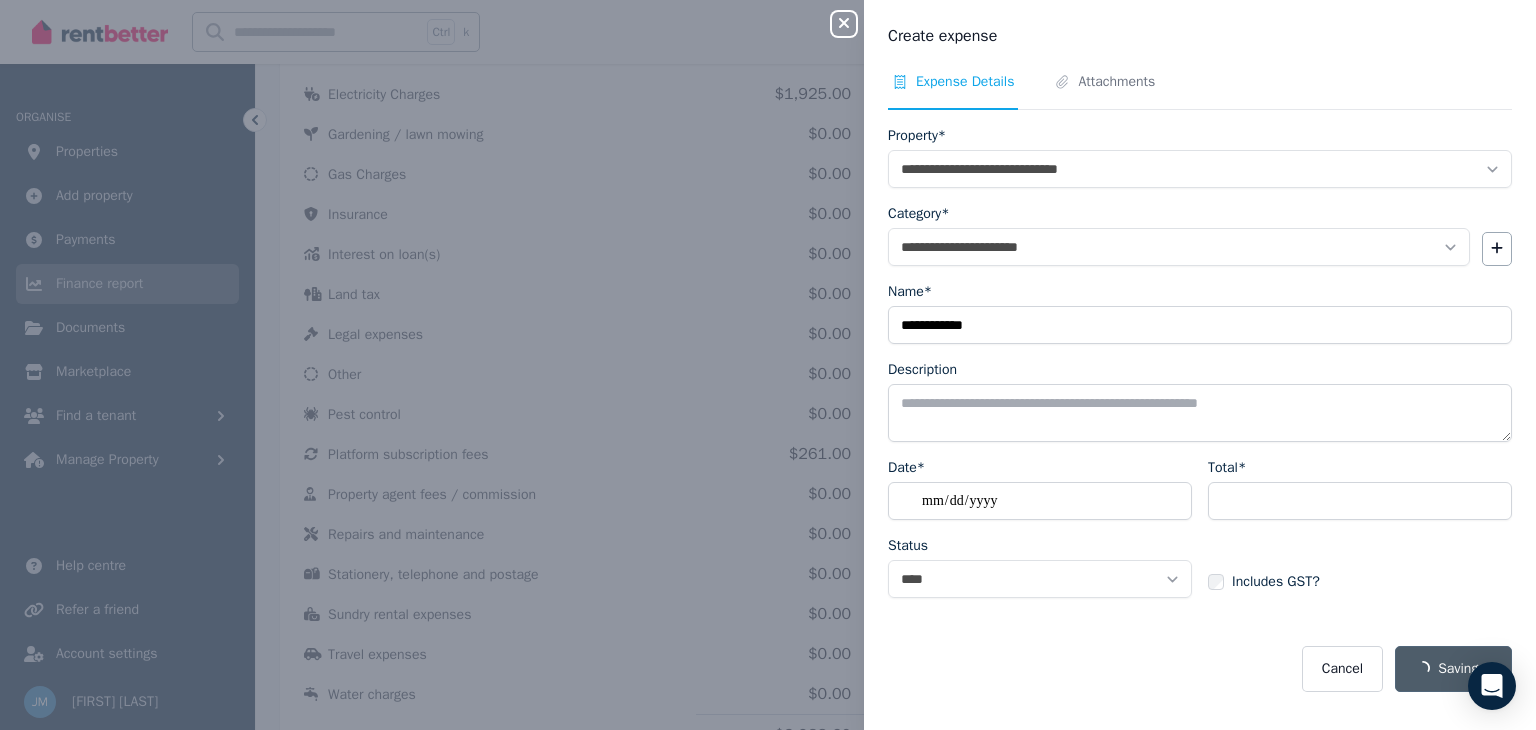 select 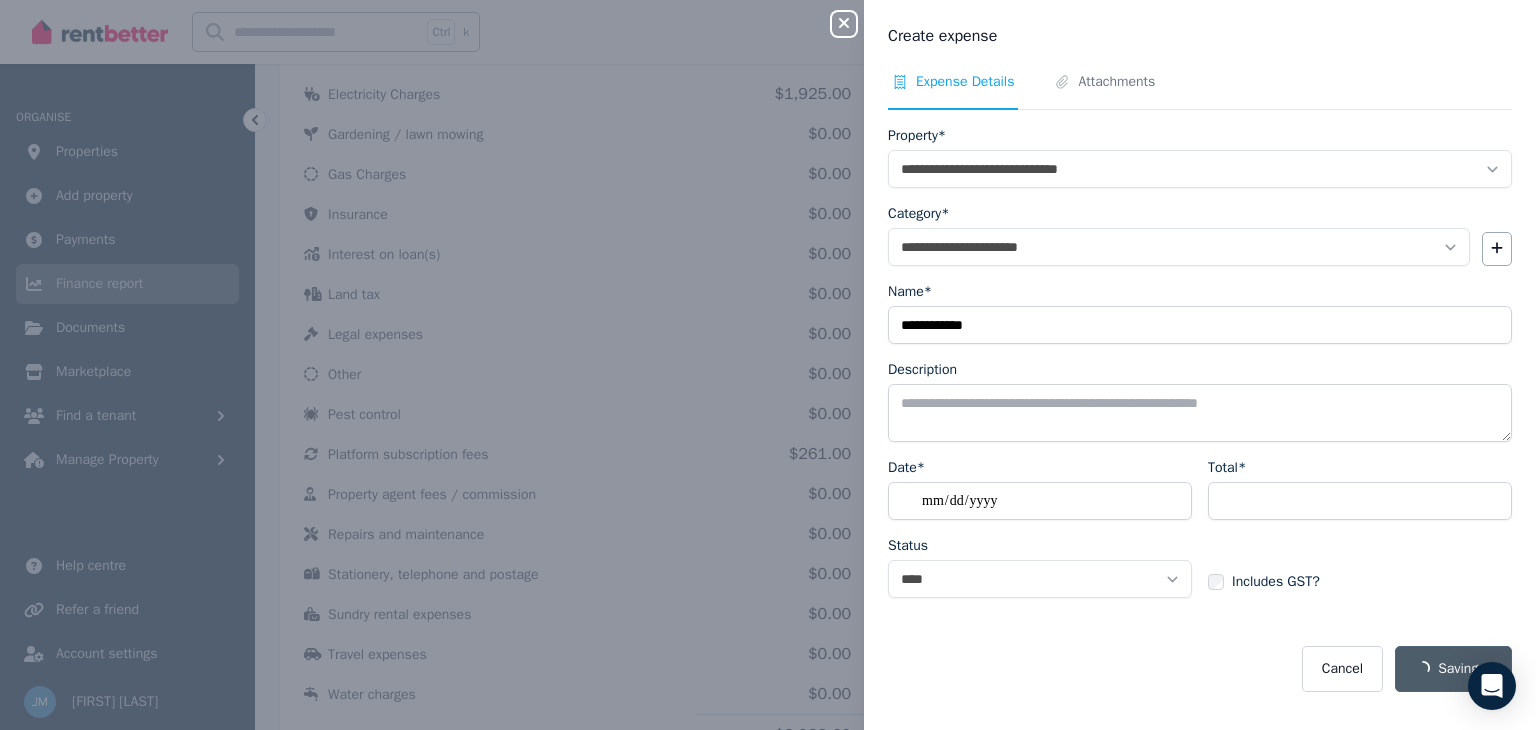 select 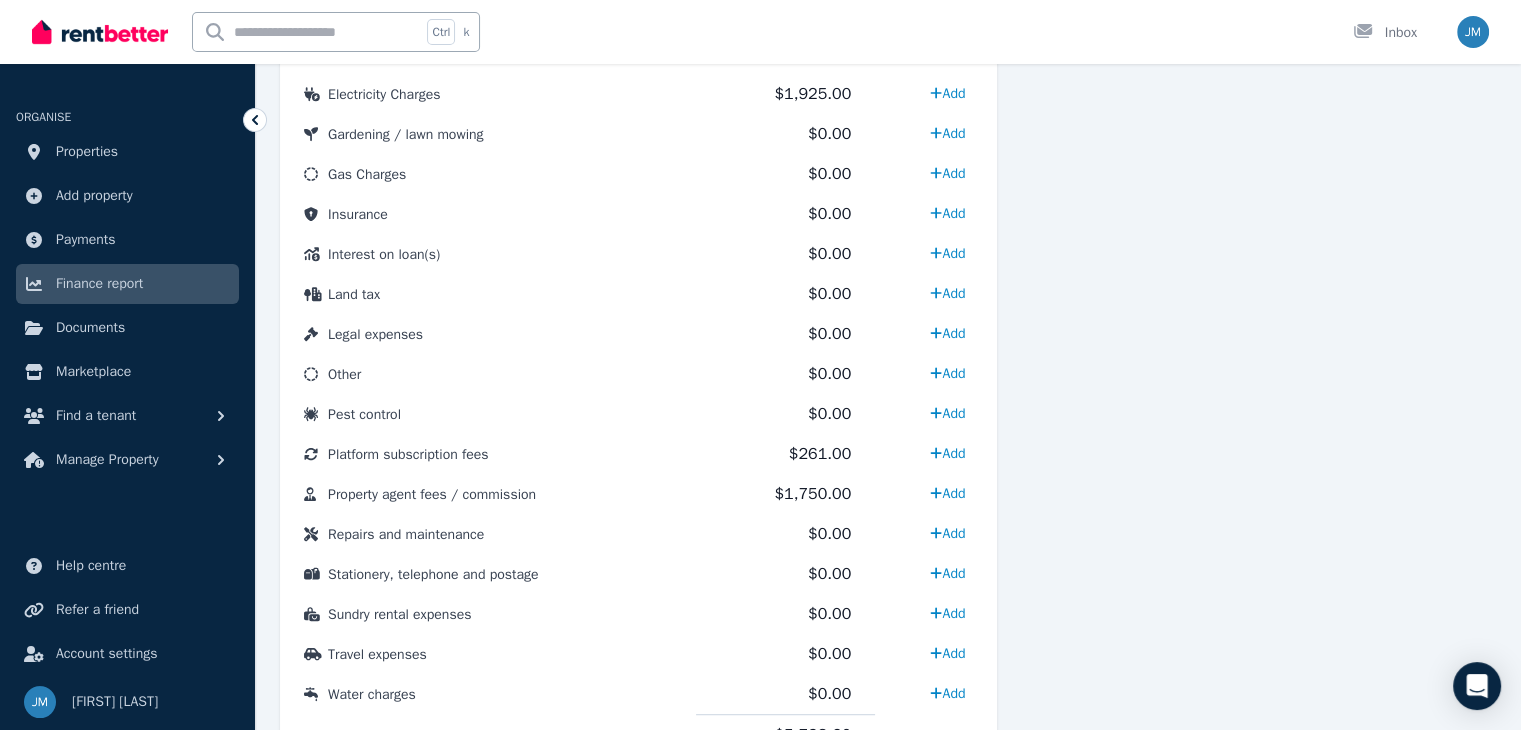 scroll, scrollTop: 1000, scrollLeft: 0, axis: vertical 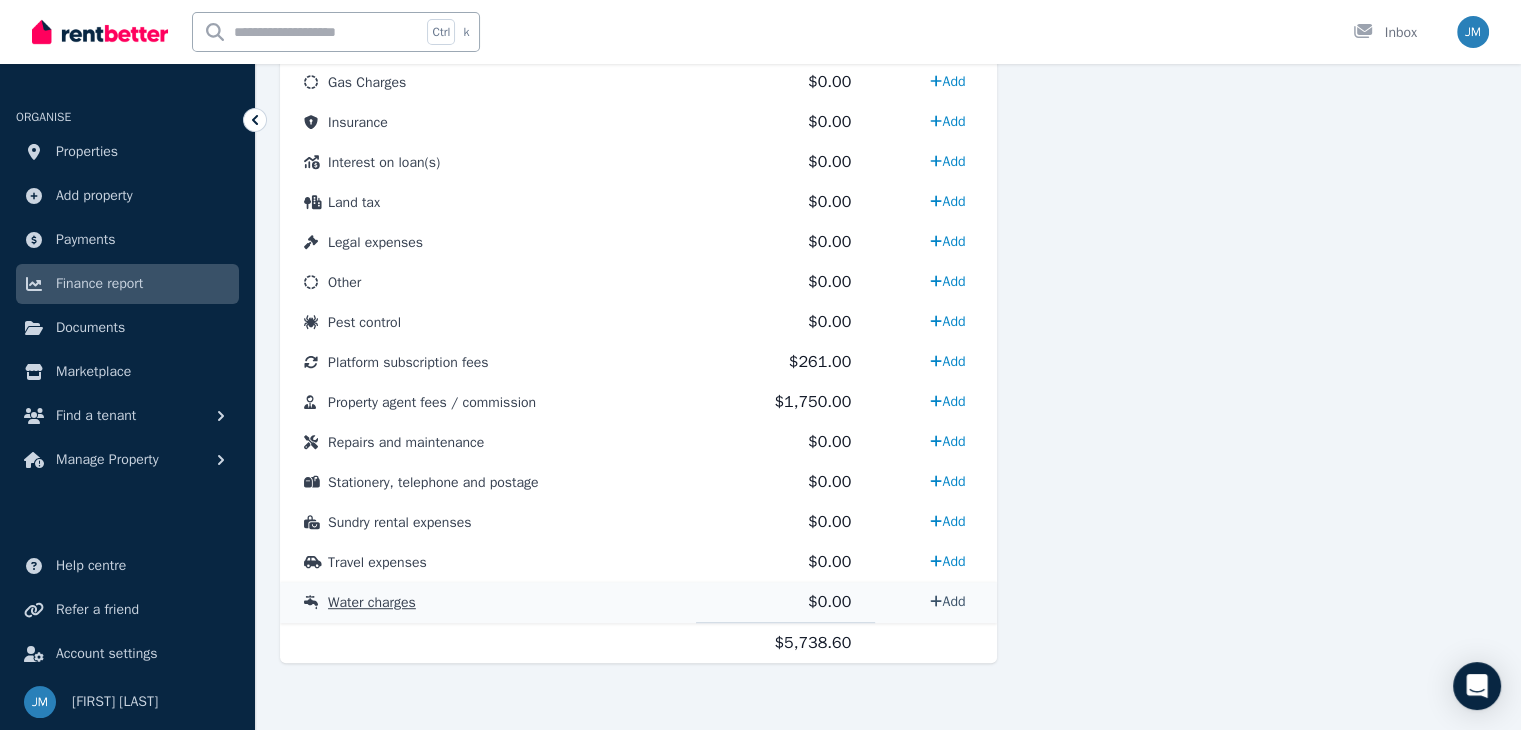click on "Add" at bounding box center [947, 601] 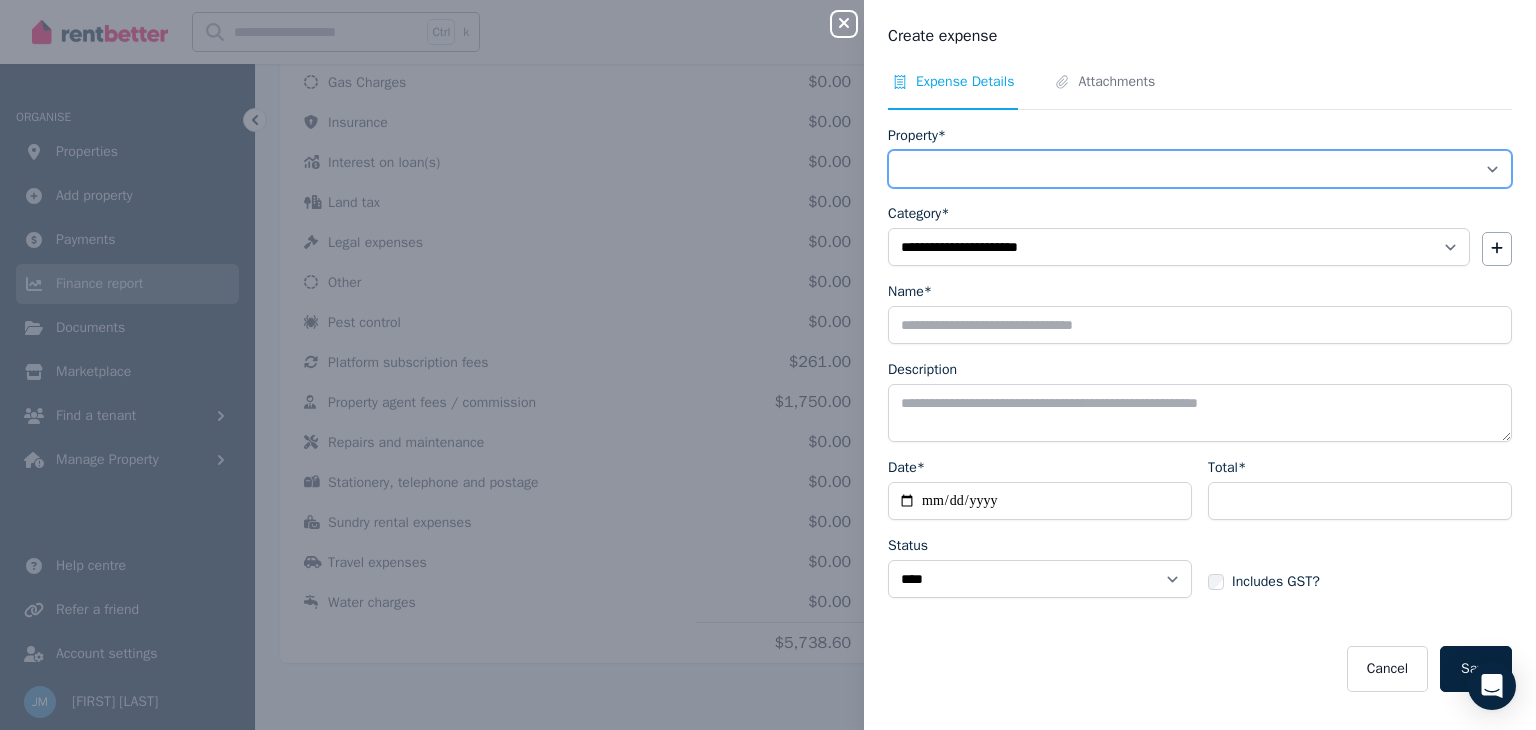 click on "**********" at bounding box center (1200, 169) 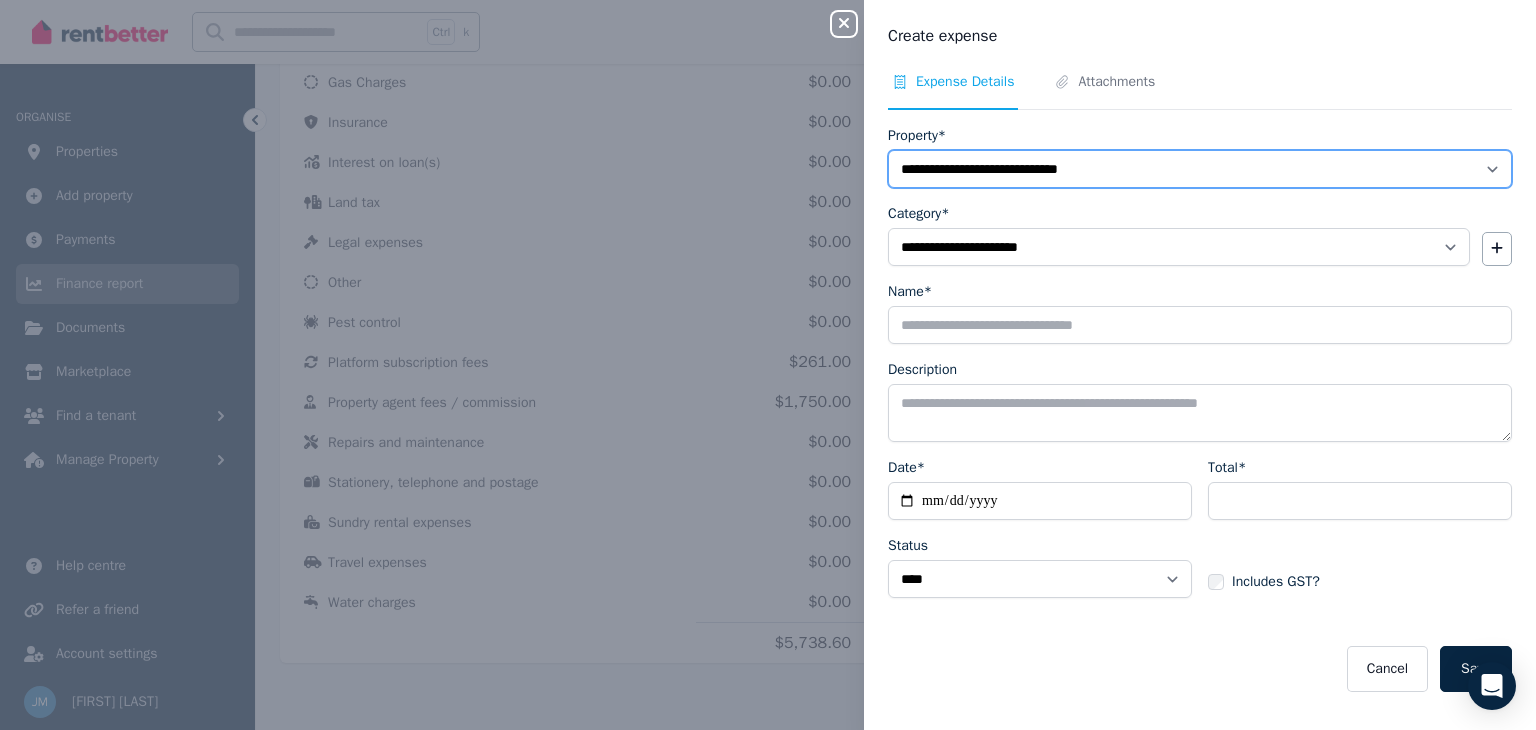 click on "**********" at bounding box center (1200, 169) 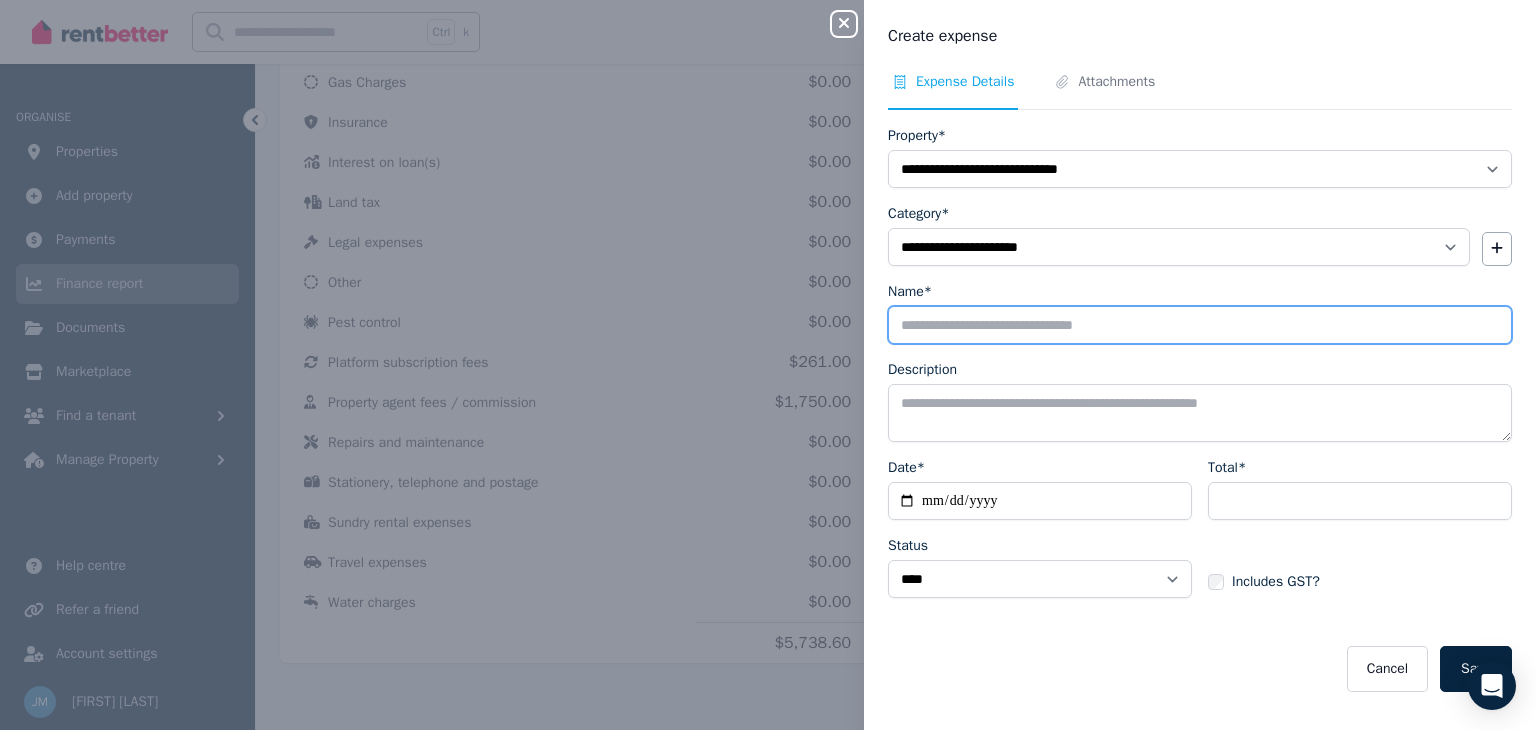 click on "Name*" at bounding box center (1200, 325) 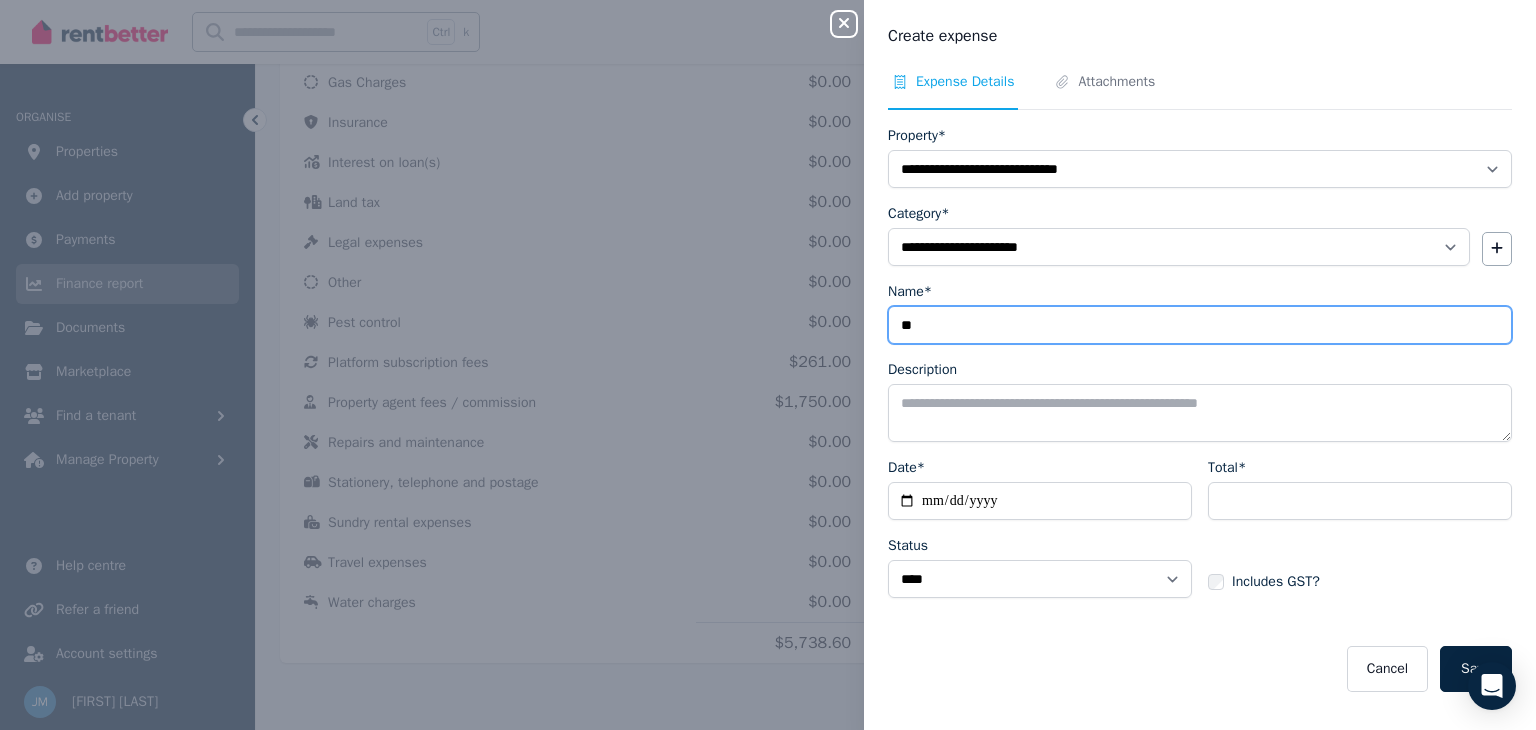 type on "*" 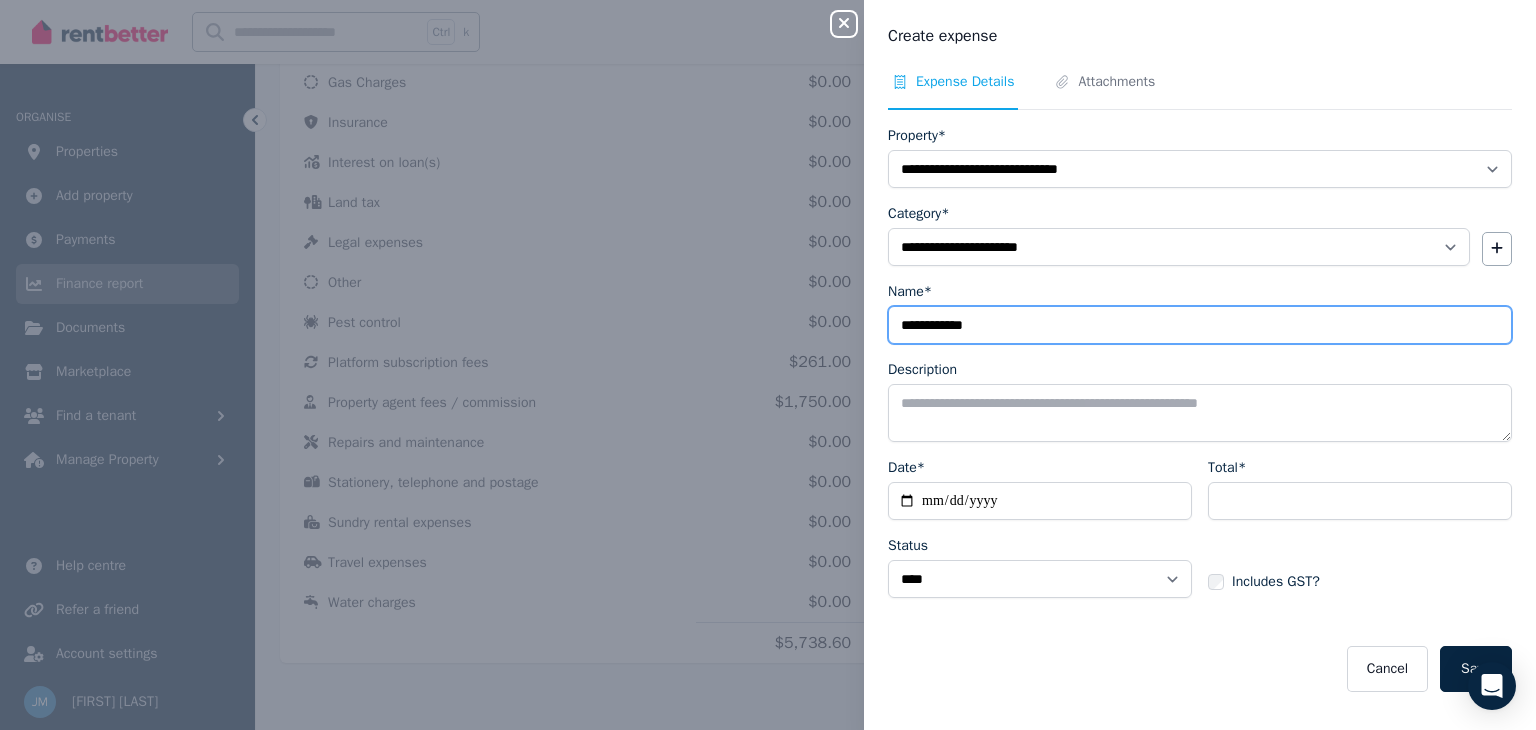 type on "**********" 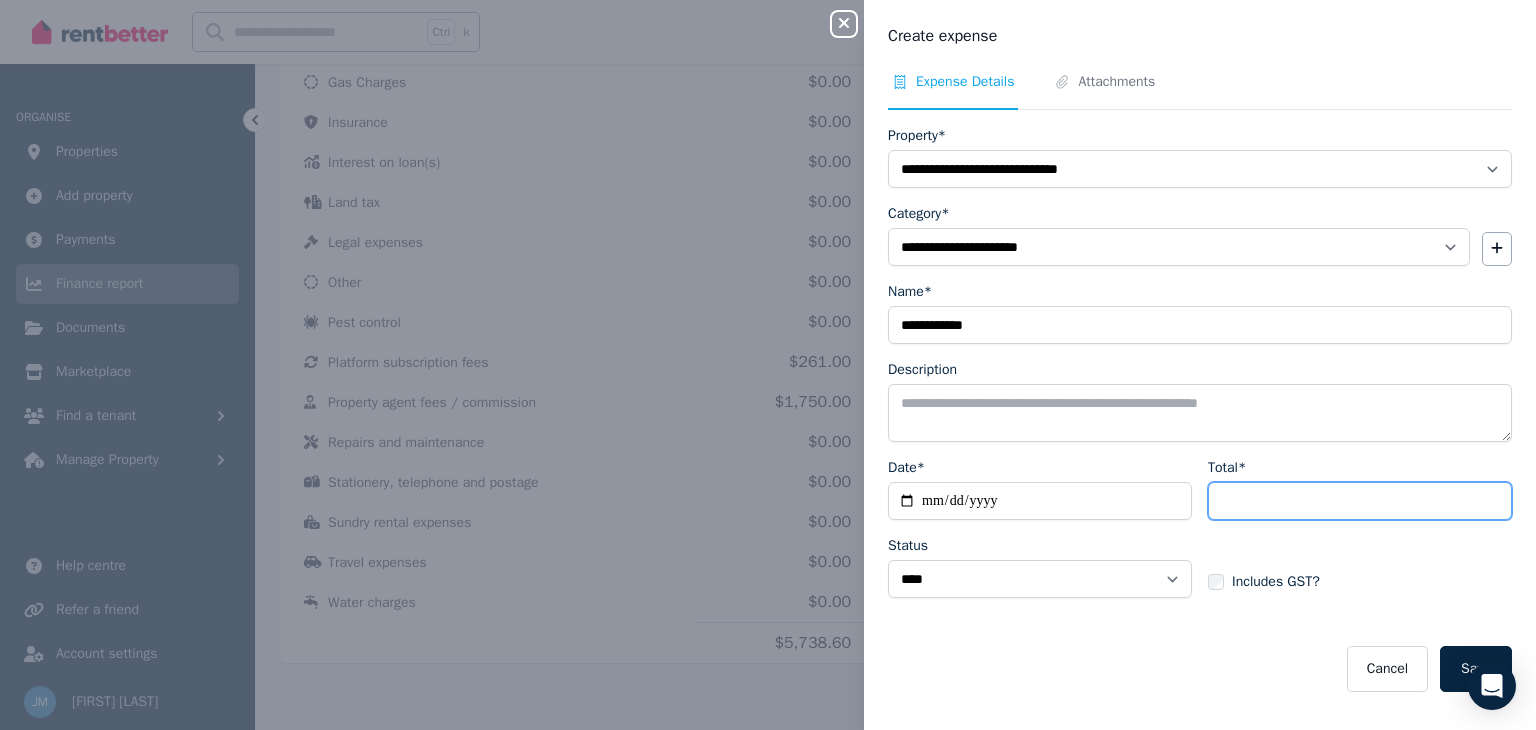 click on "Total*" at bounding box center [1360, 501] 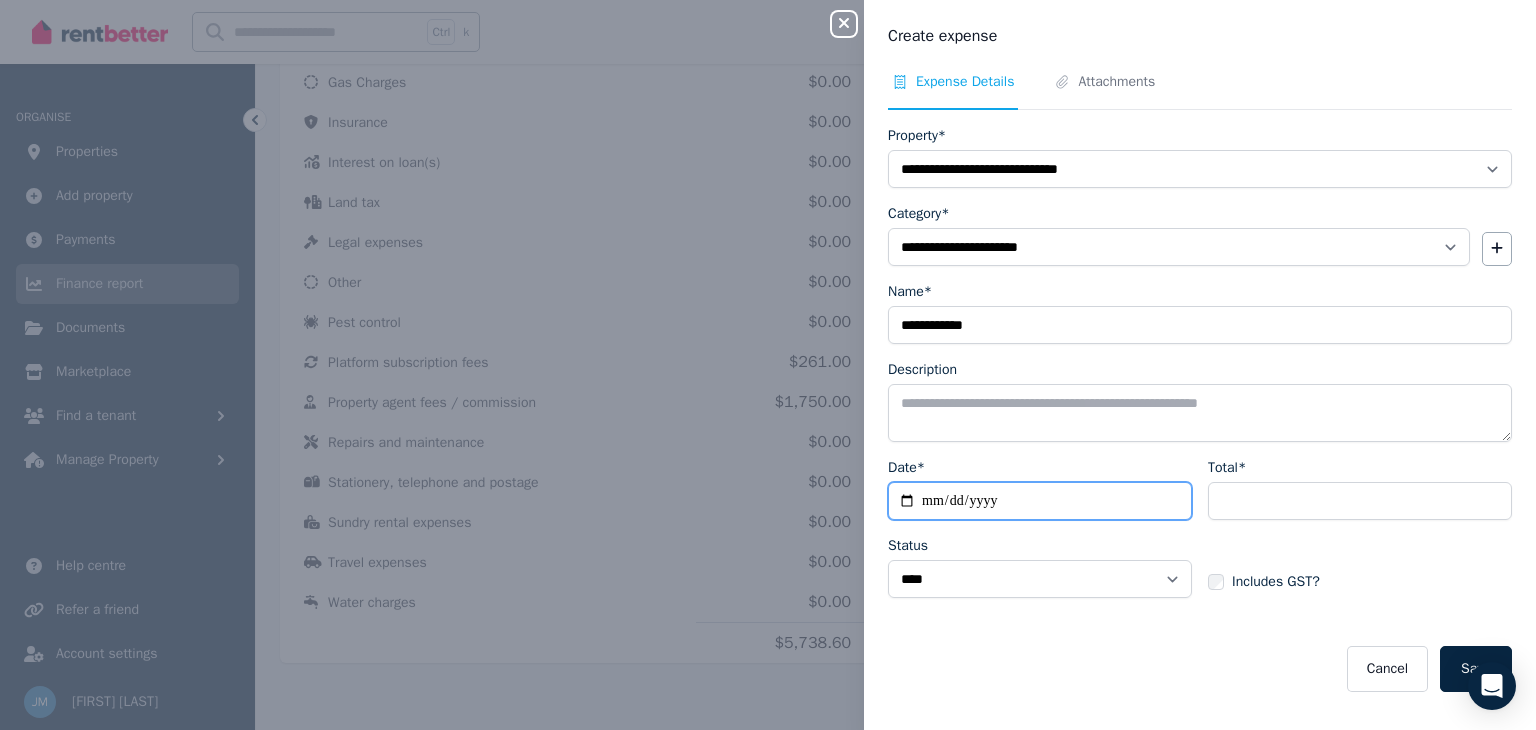 click on "Date*" at bounding box center (1040, 501) 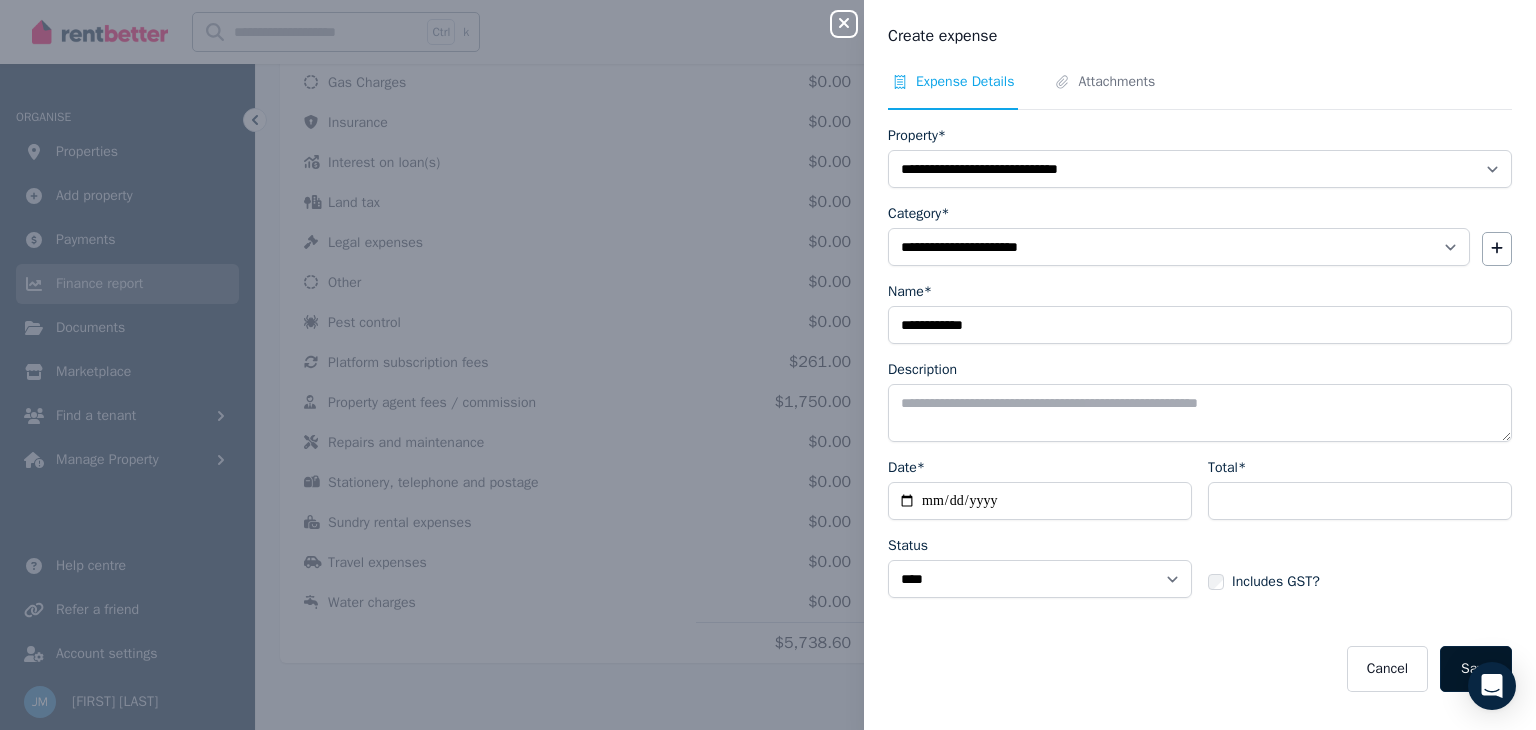 click on "Save" at bounding box center [1476, 669] 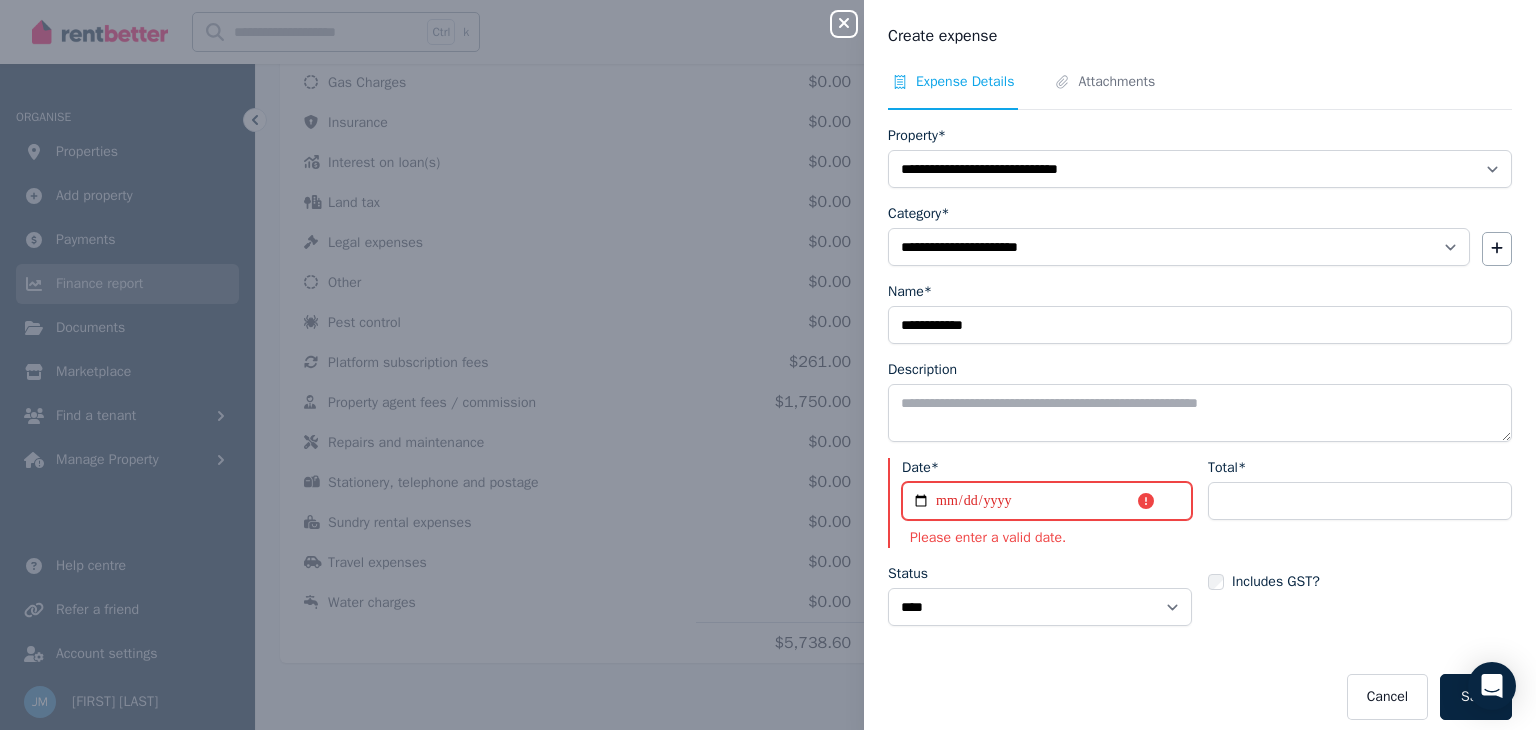 click on "**********" at bounding box center [1047, 501] 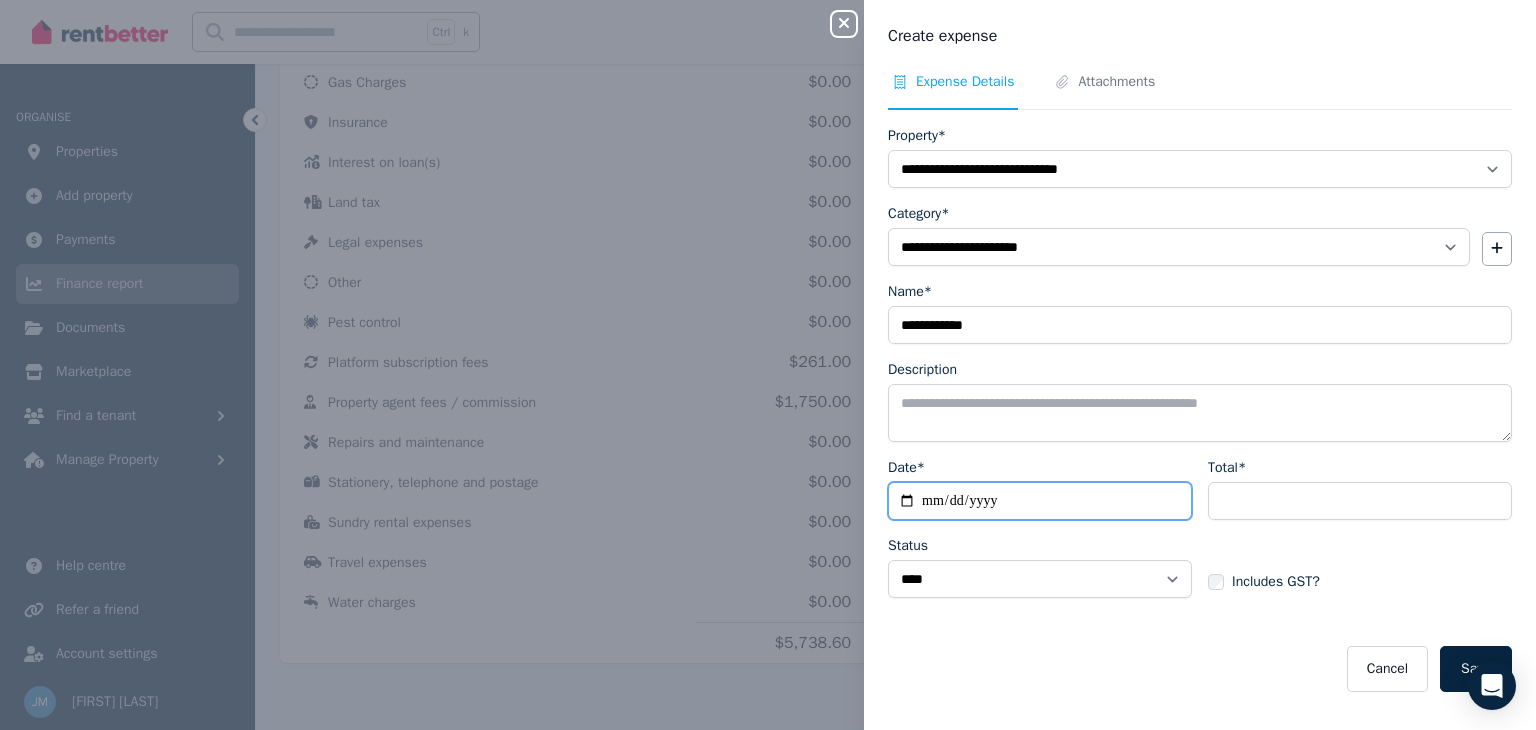 type on "**********" 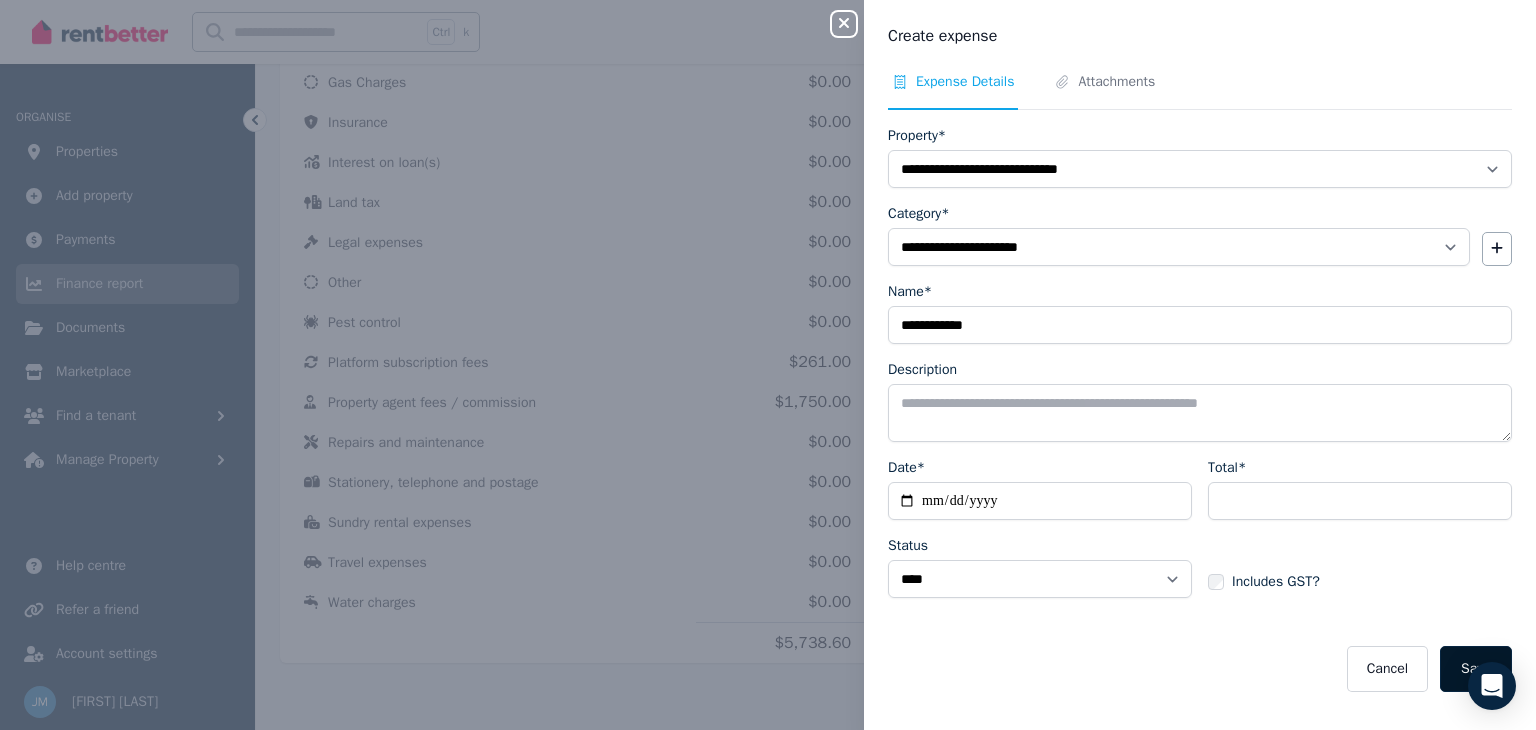 click on "Save" at bounding box center [1476, 669] 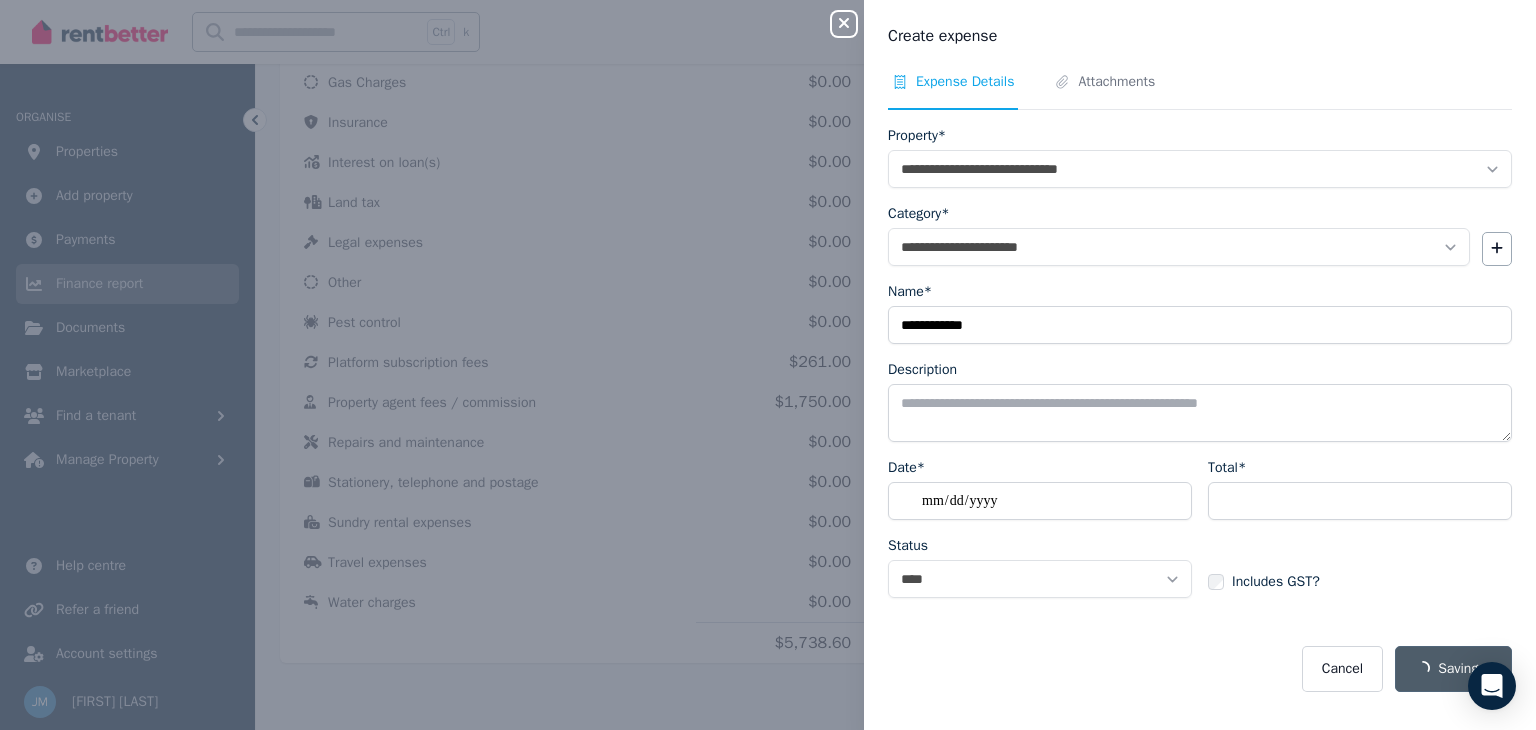 select 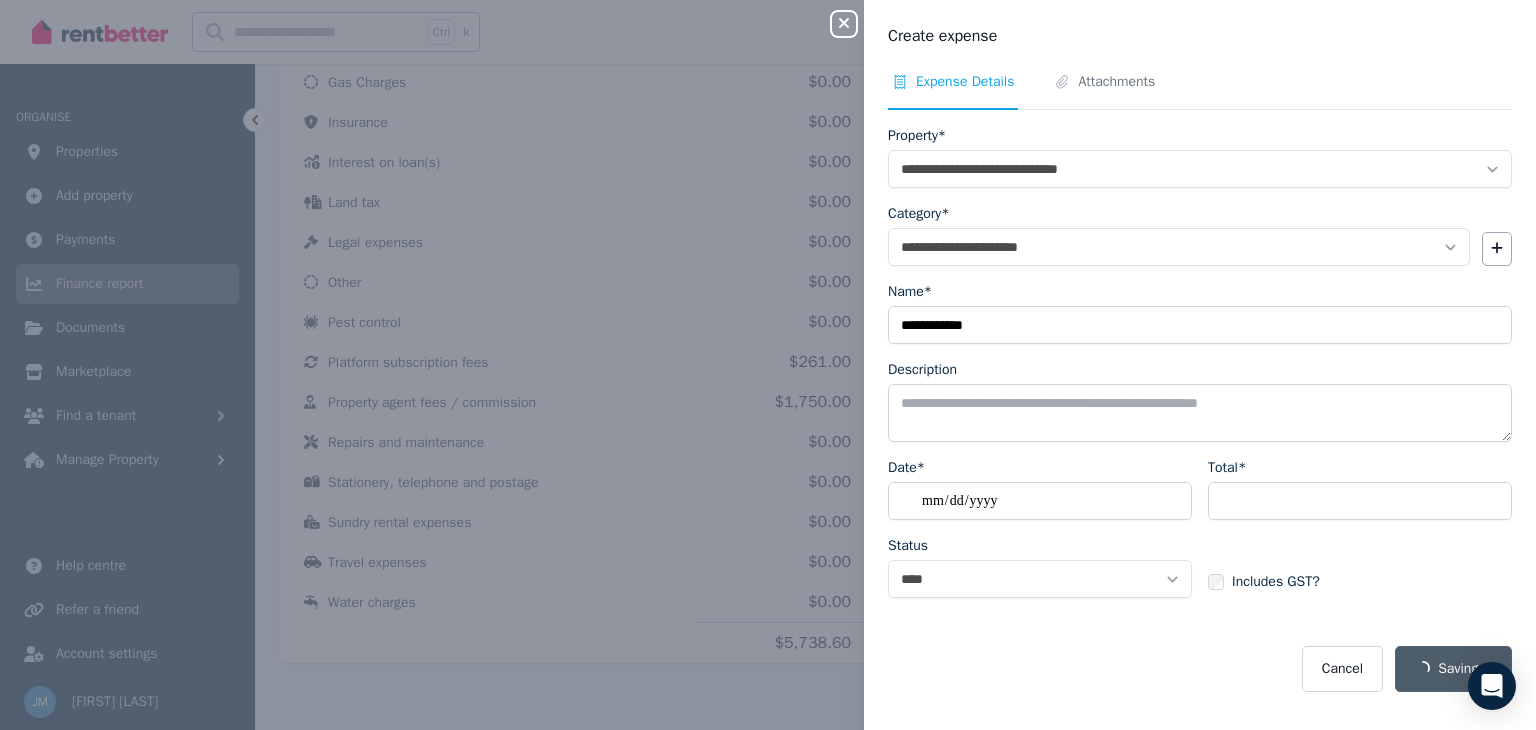 select 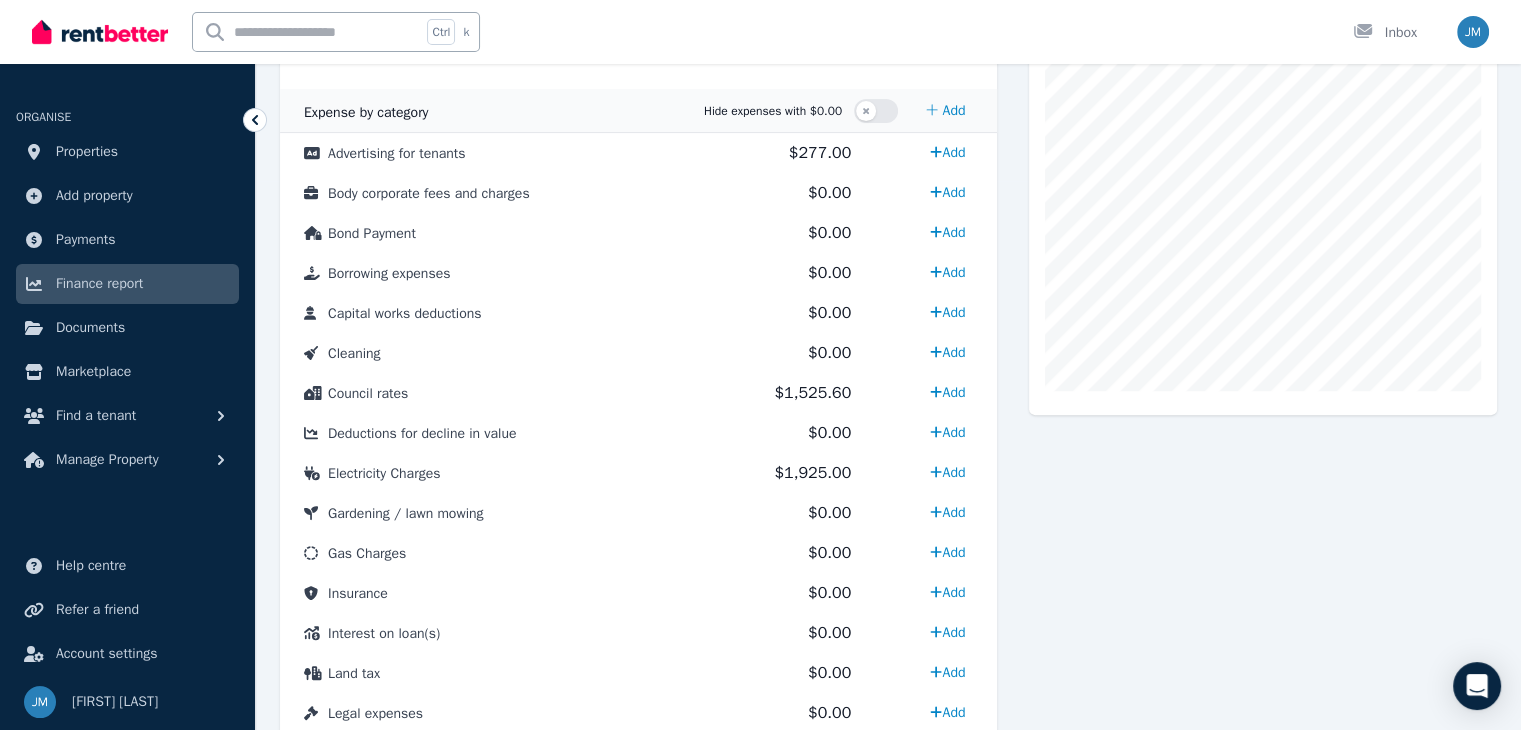 scroll, scrollTop: 545, scrollLeft: 0, axis: vertical 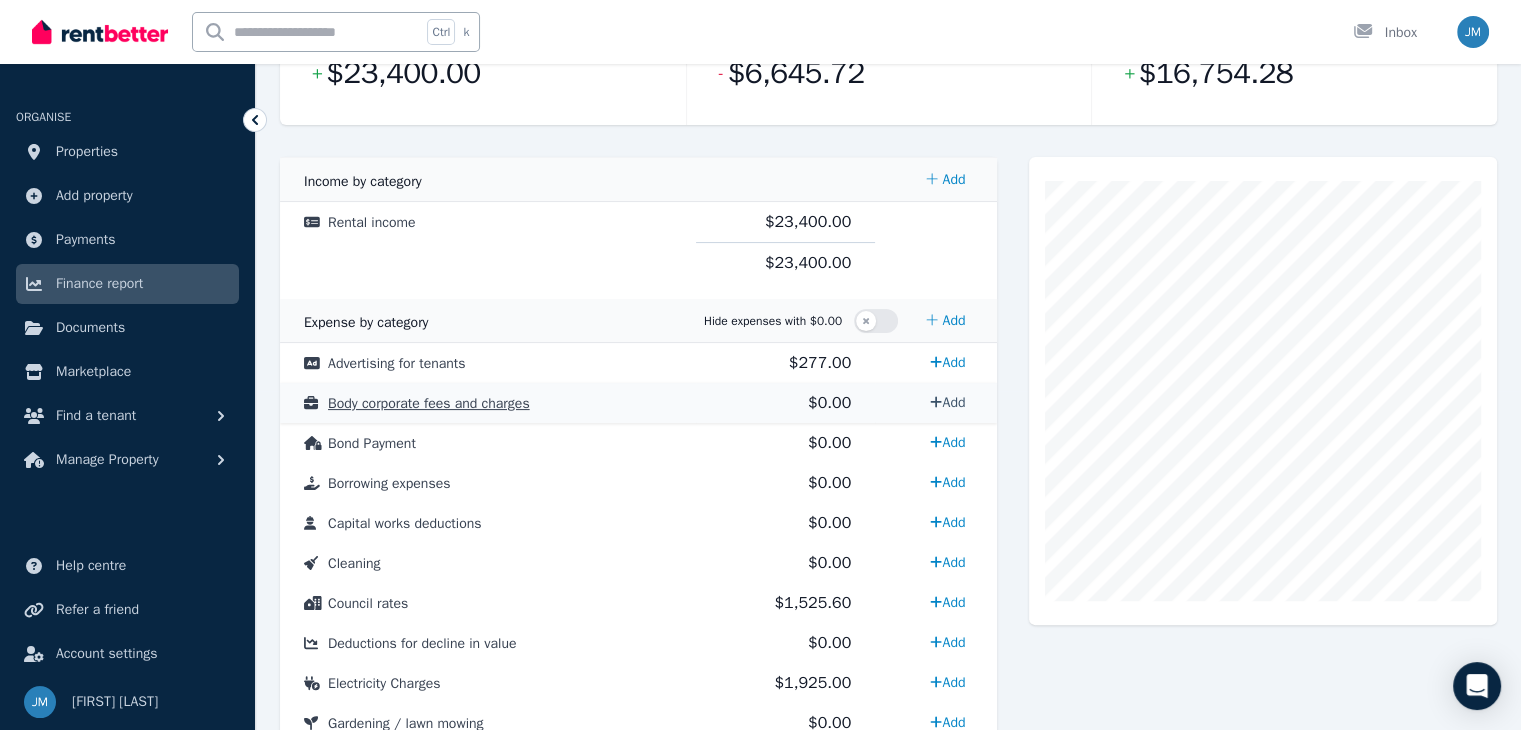 click on "Add" at bounding box center [947, 402] 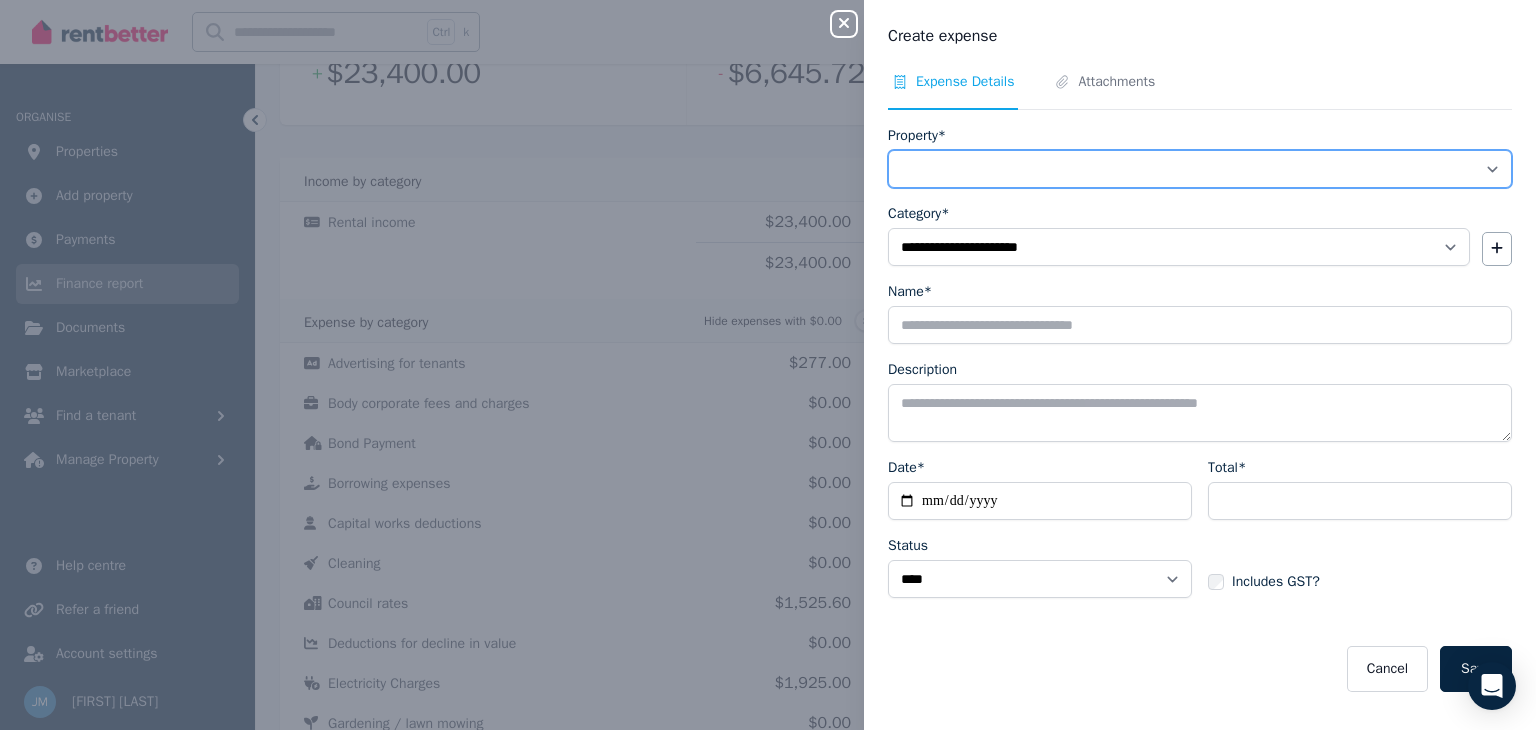 click on "**********" at bounding box center (1200, 169) 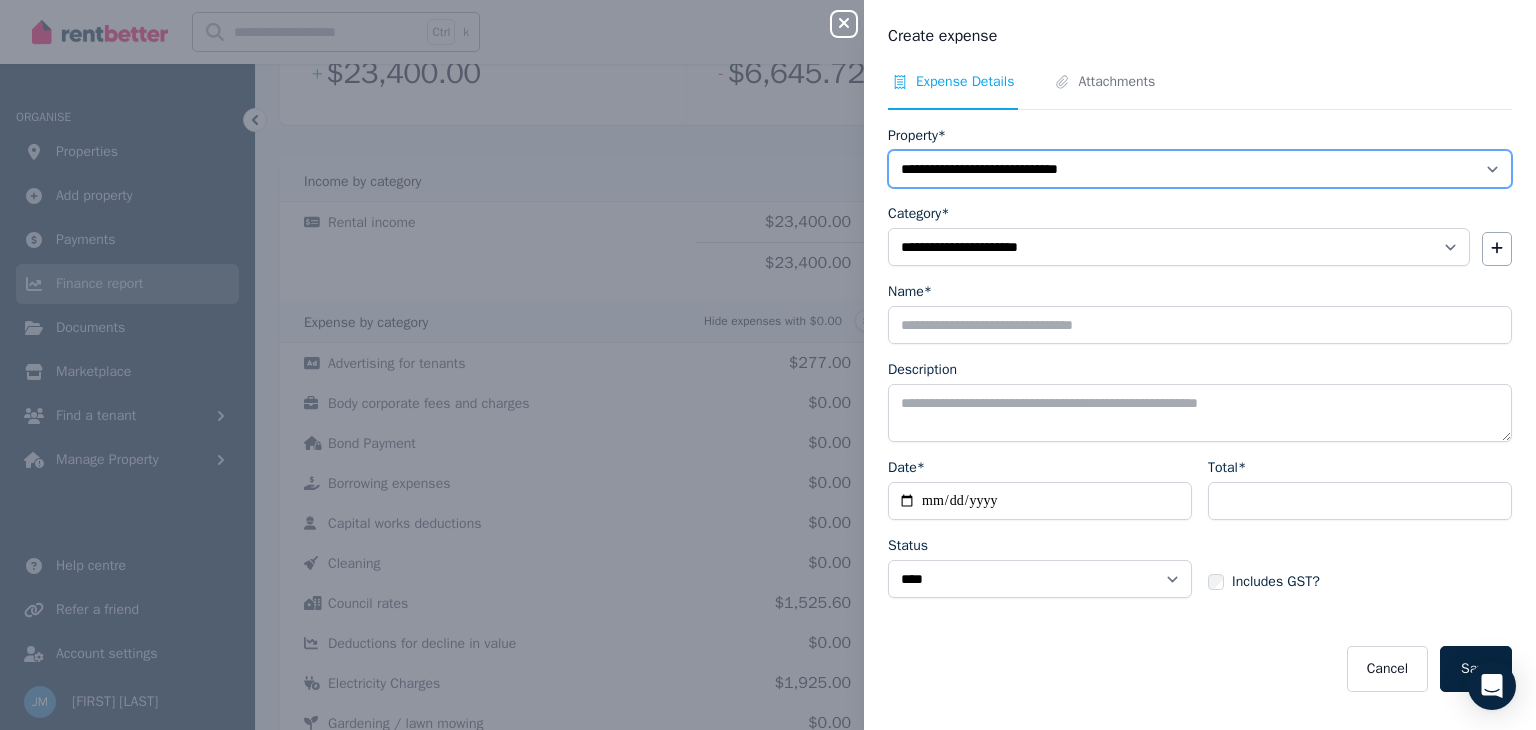 click on "**********" at bounding box center [1200, 169] 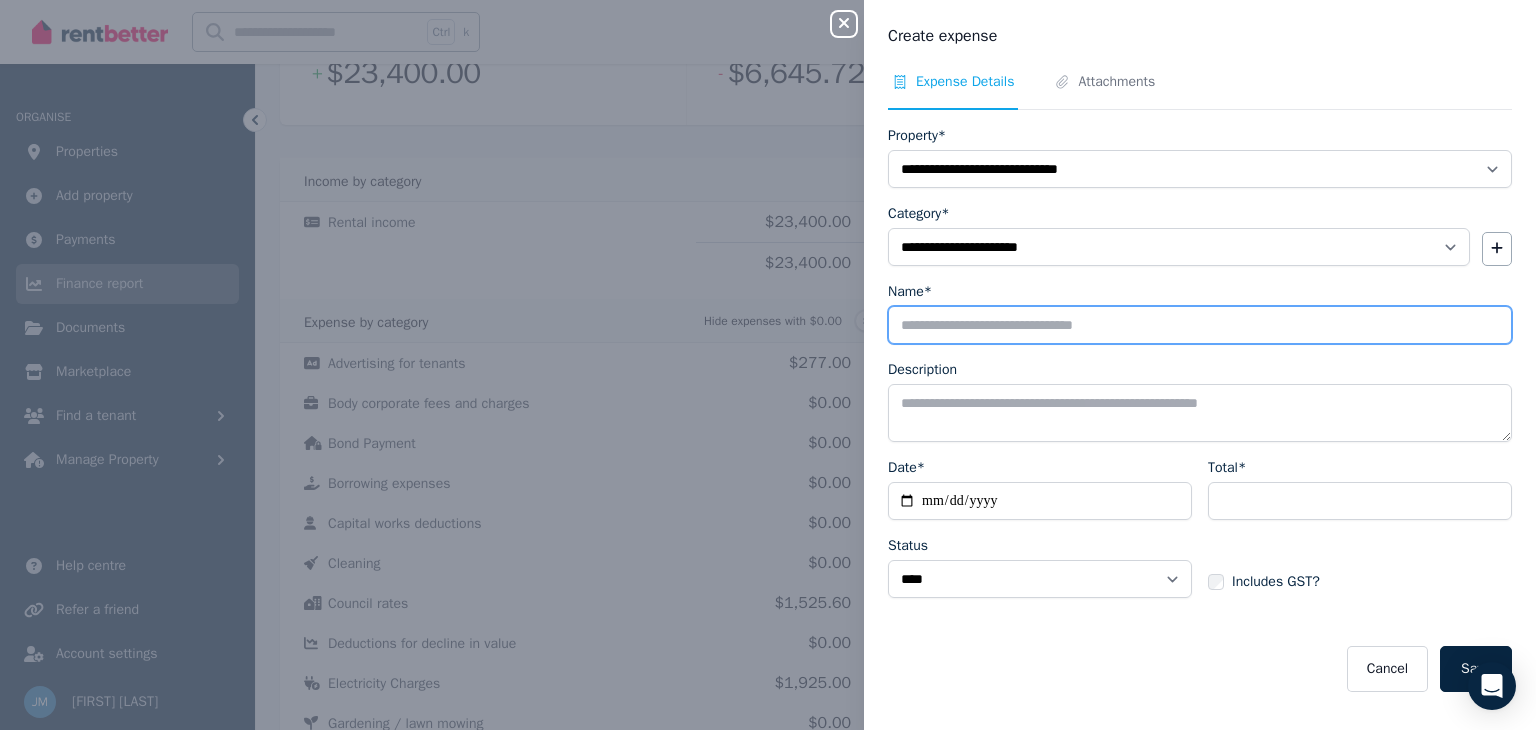 click on "Name*" at bounding box center [1200, 325] 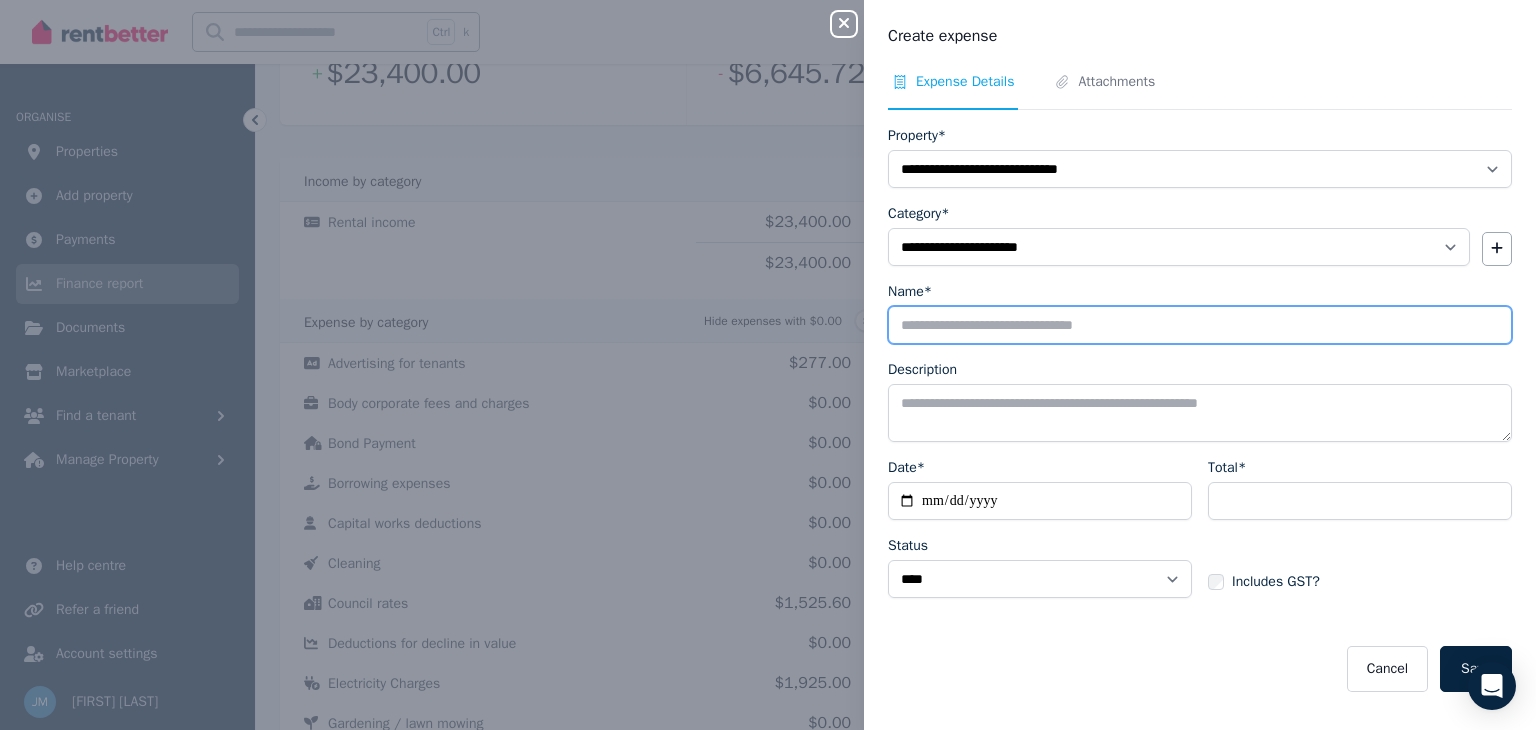 type on "**********" 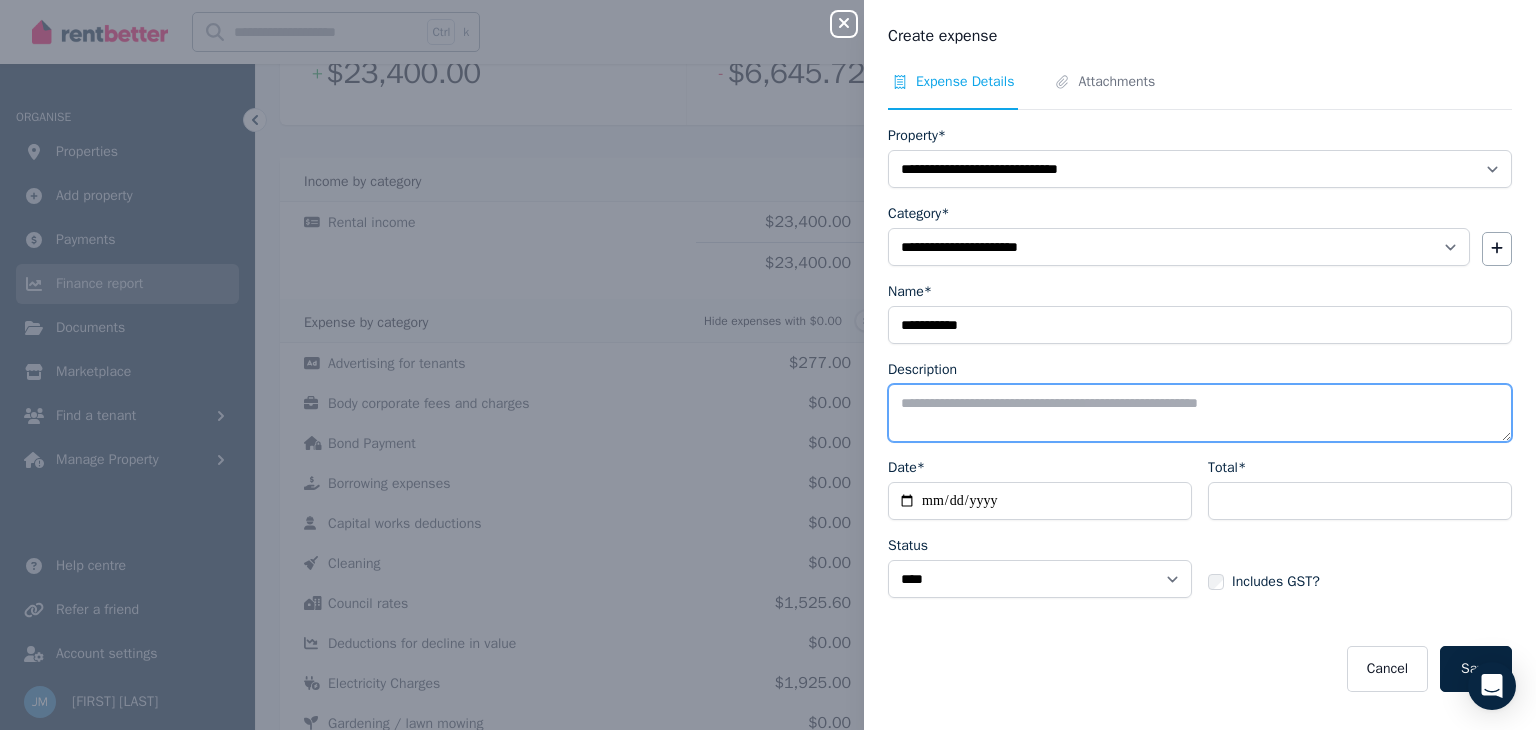 click on "Description" at bounding box center (1200, 413) 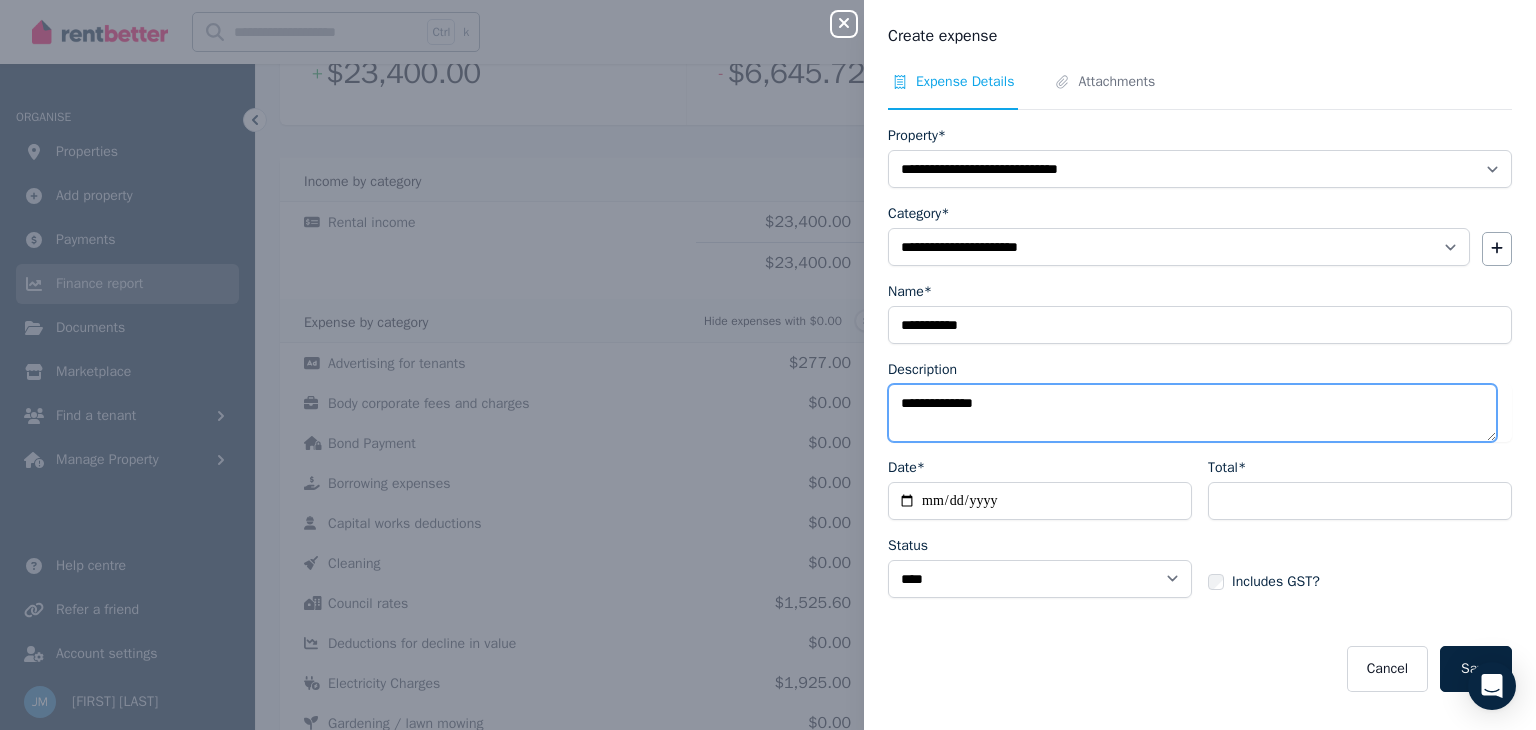 type on "**********" 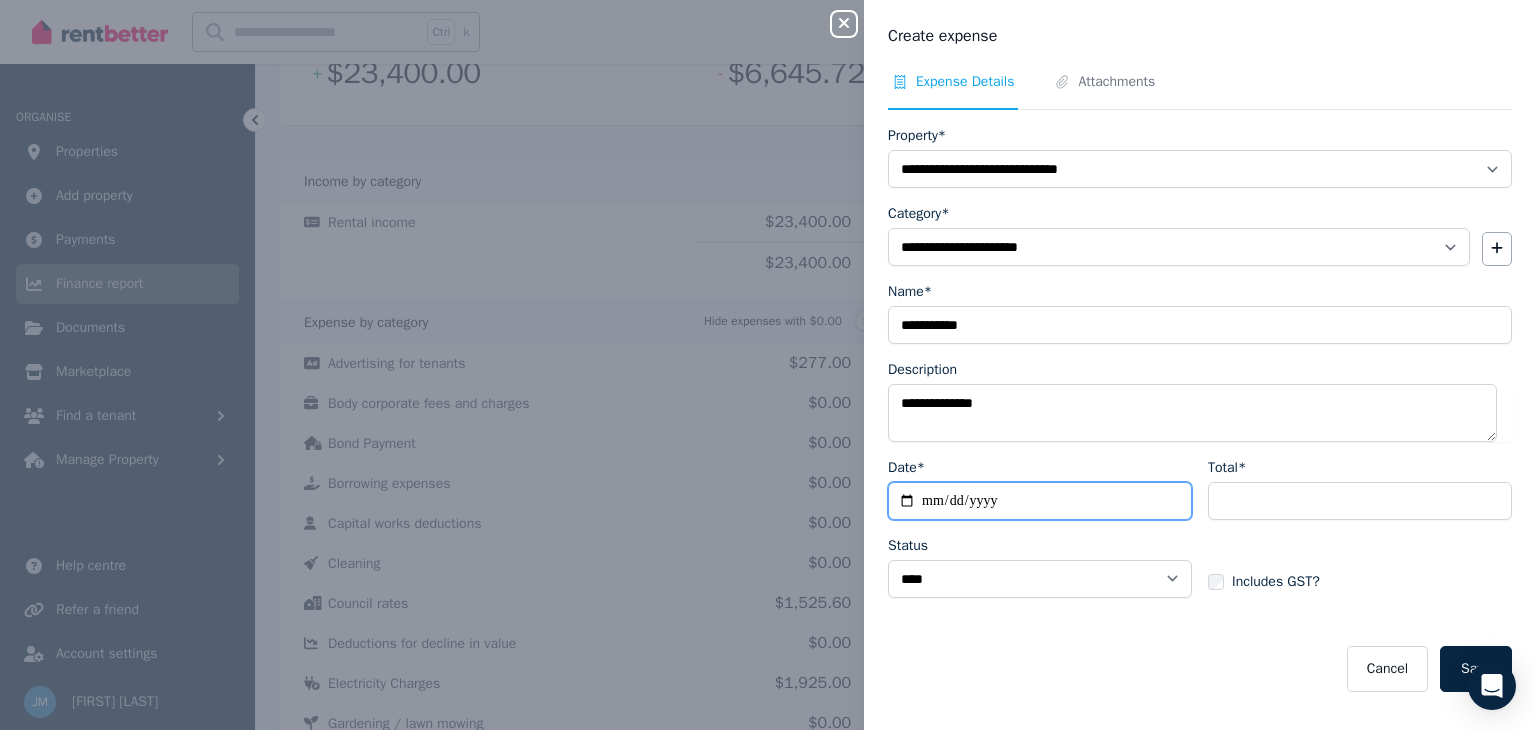 click on "Date*" at bounding box center (1040, 501) 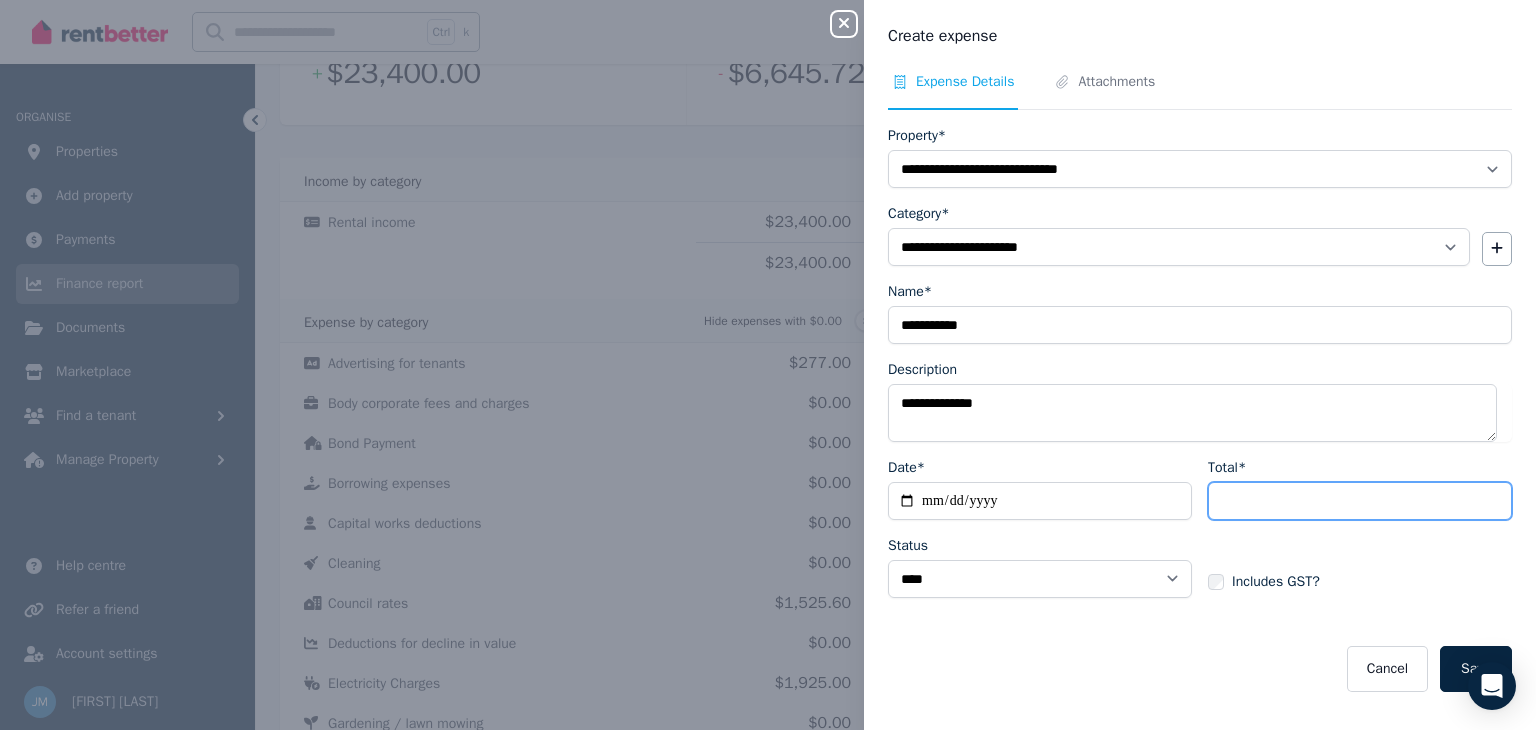 click on "Total*" at bounding box center [1360, 501] 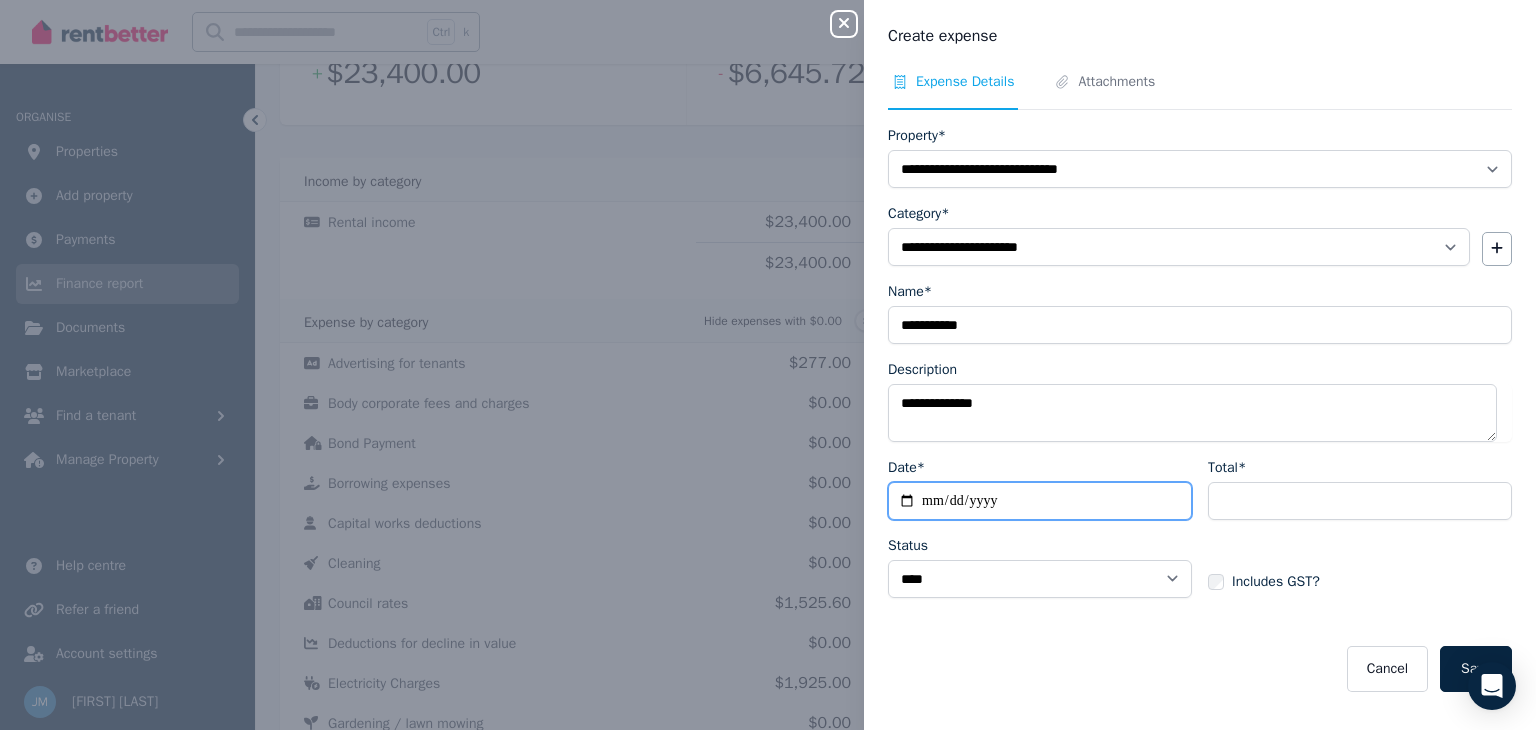 click on "Date*" at bounding box center (1040, 501) 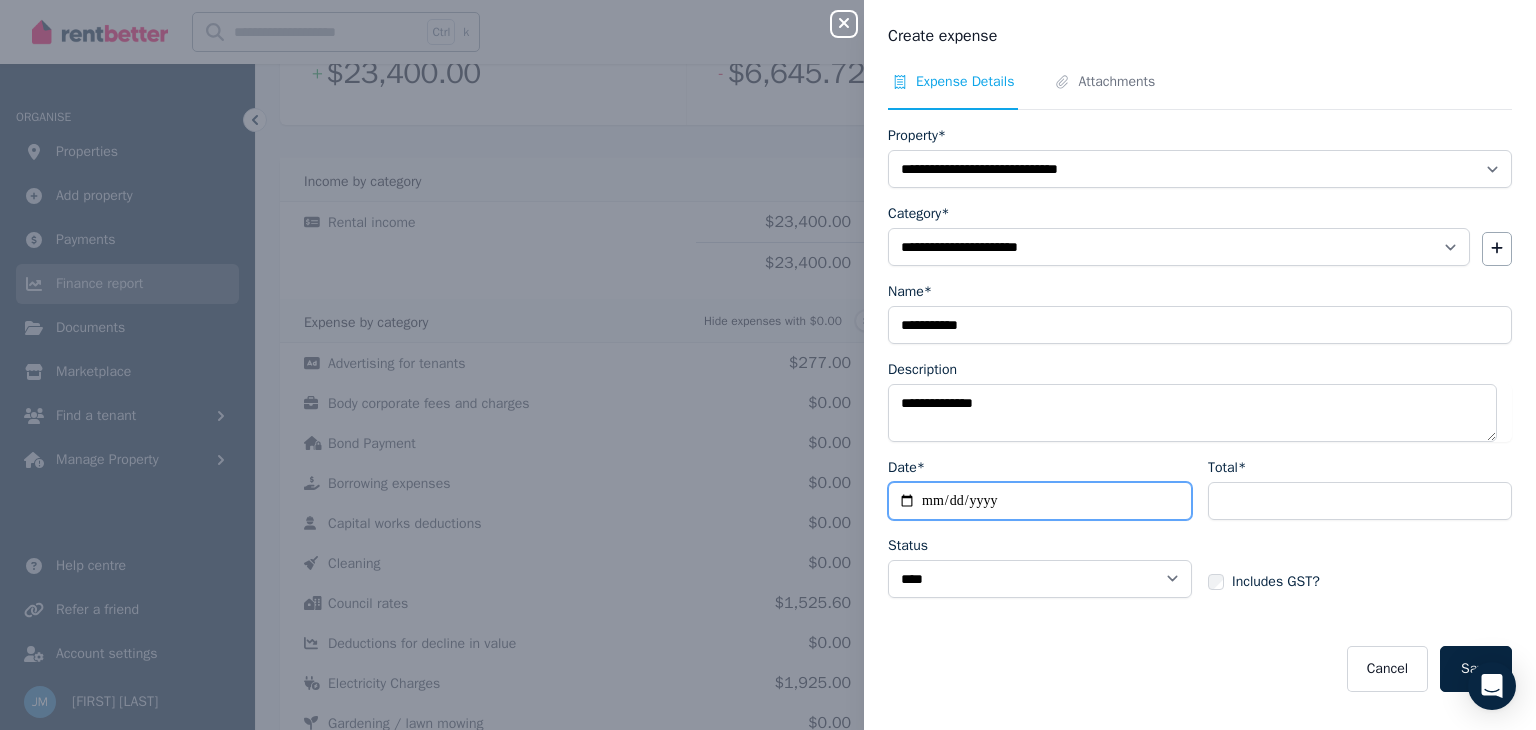 type on "**********" 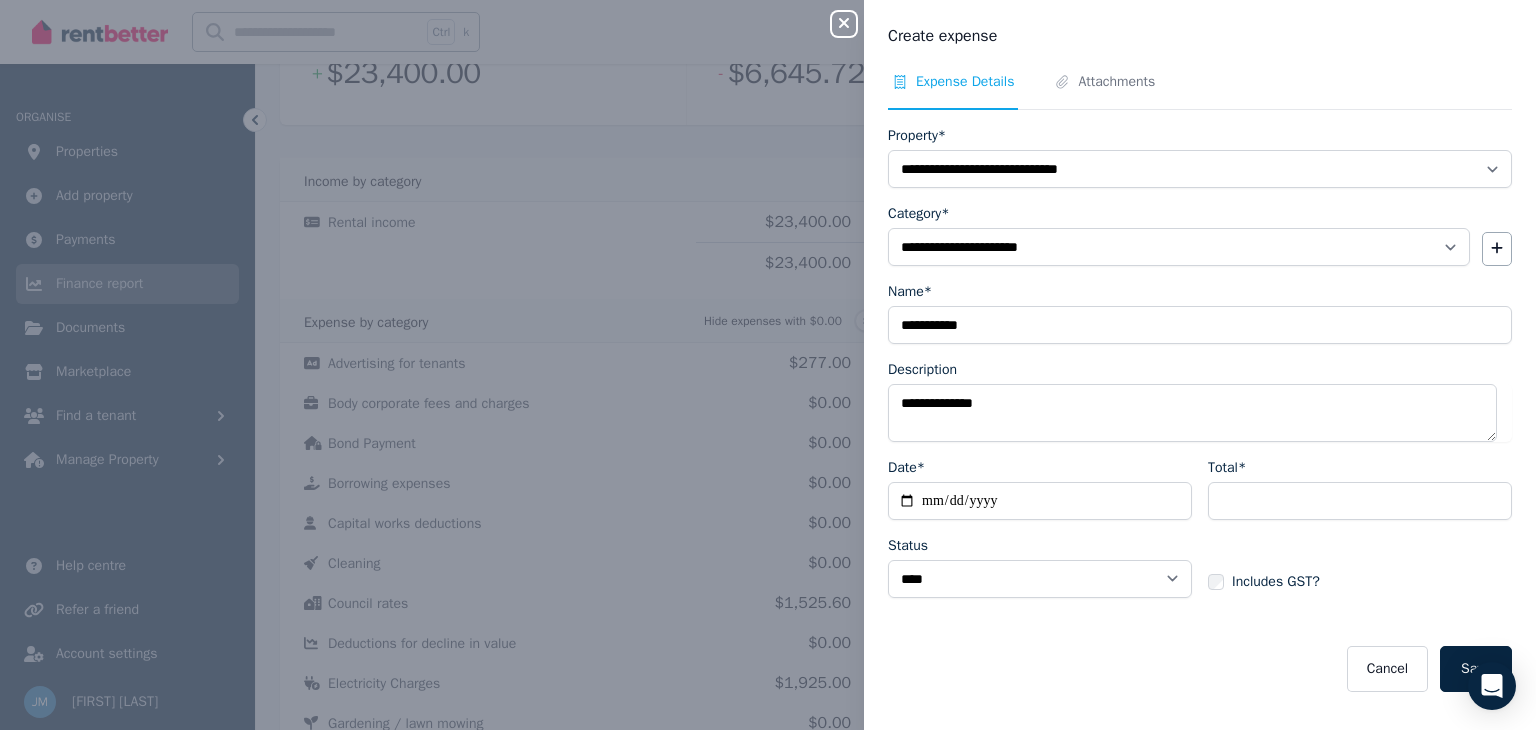 click on "**********" at bounding box center [1200, 389] 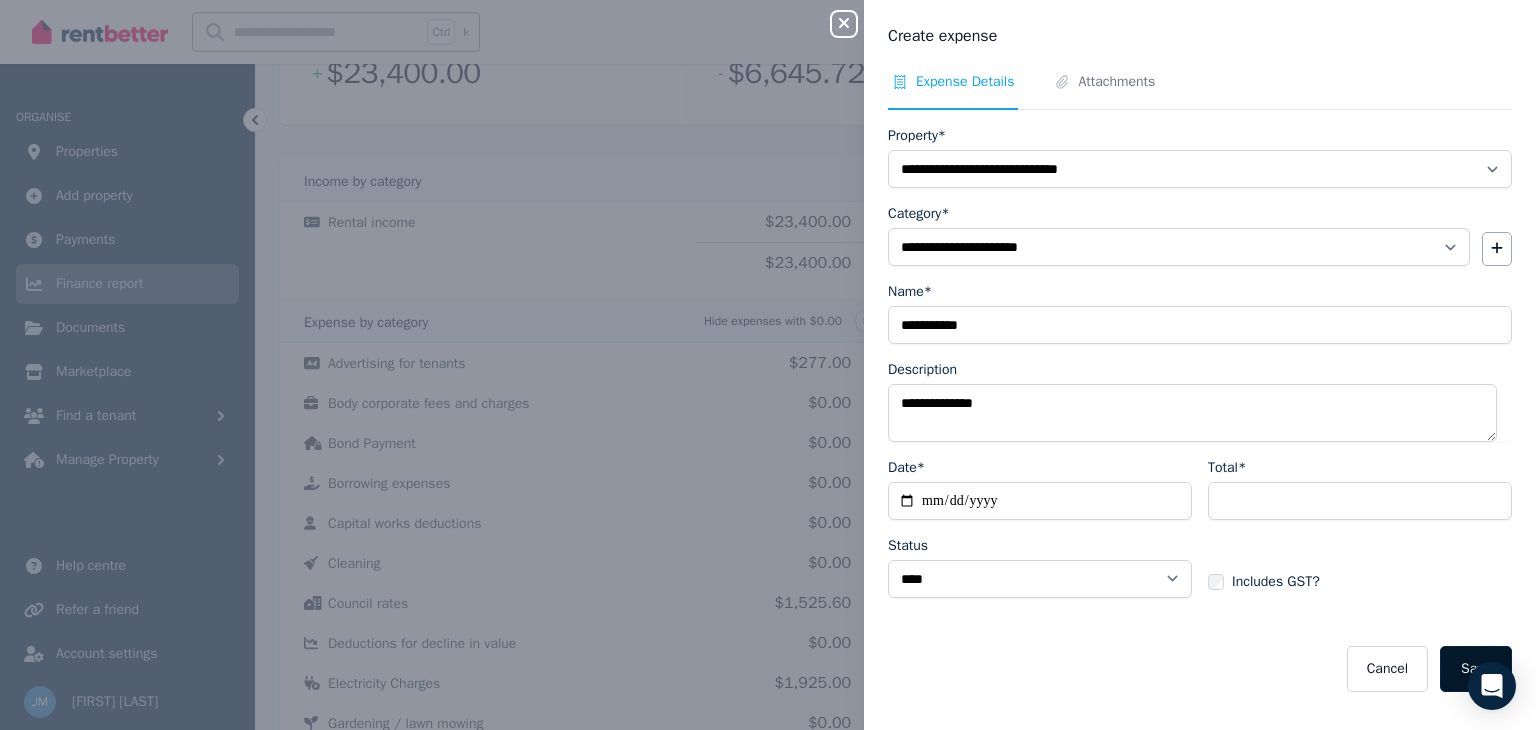 click on "Save" at bounding box center (1476, 669) 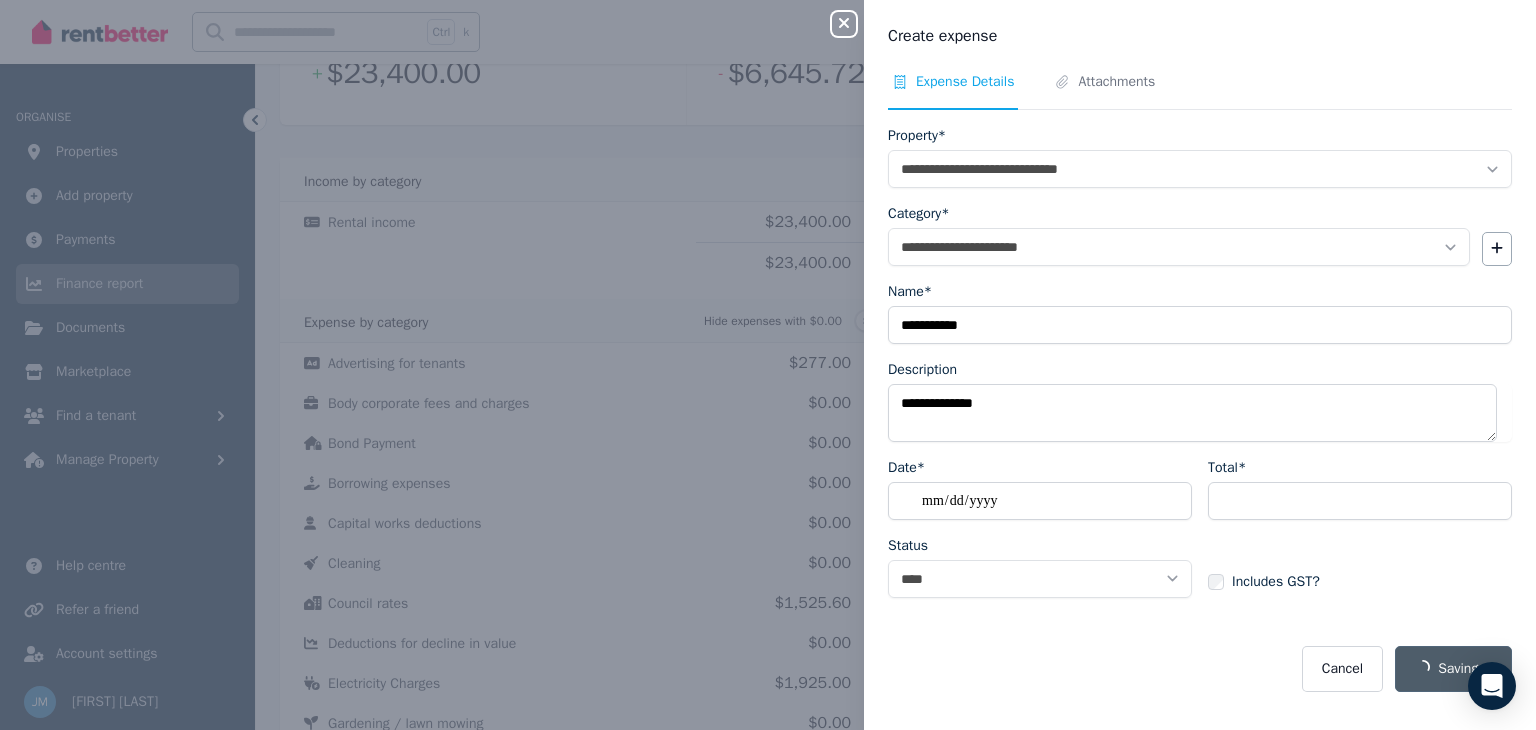 select 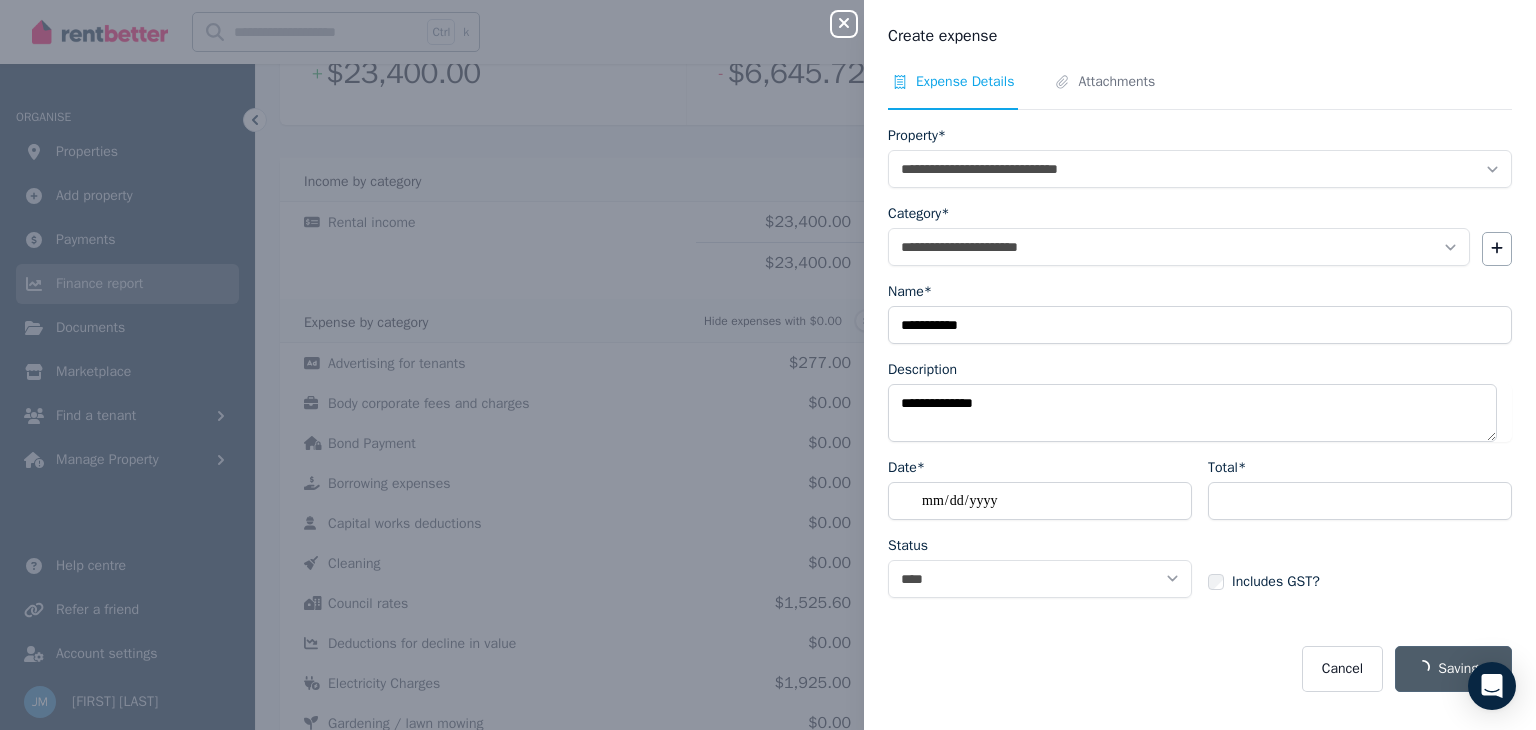 select 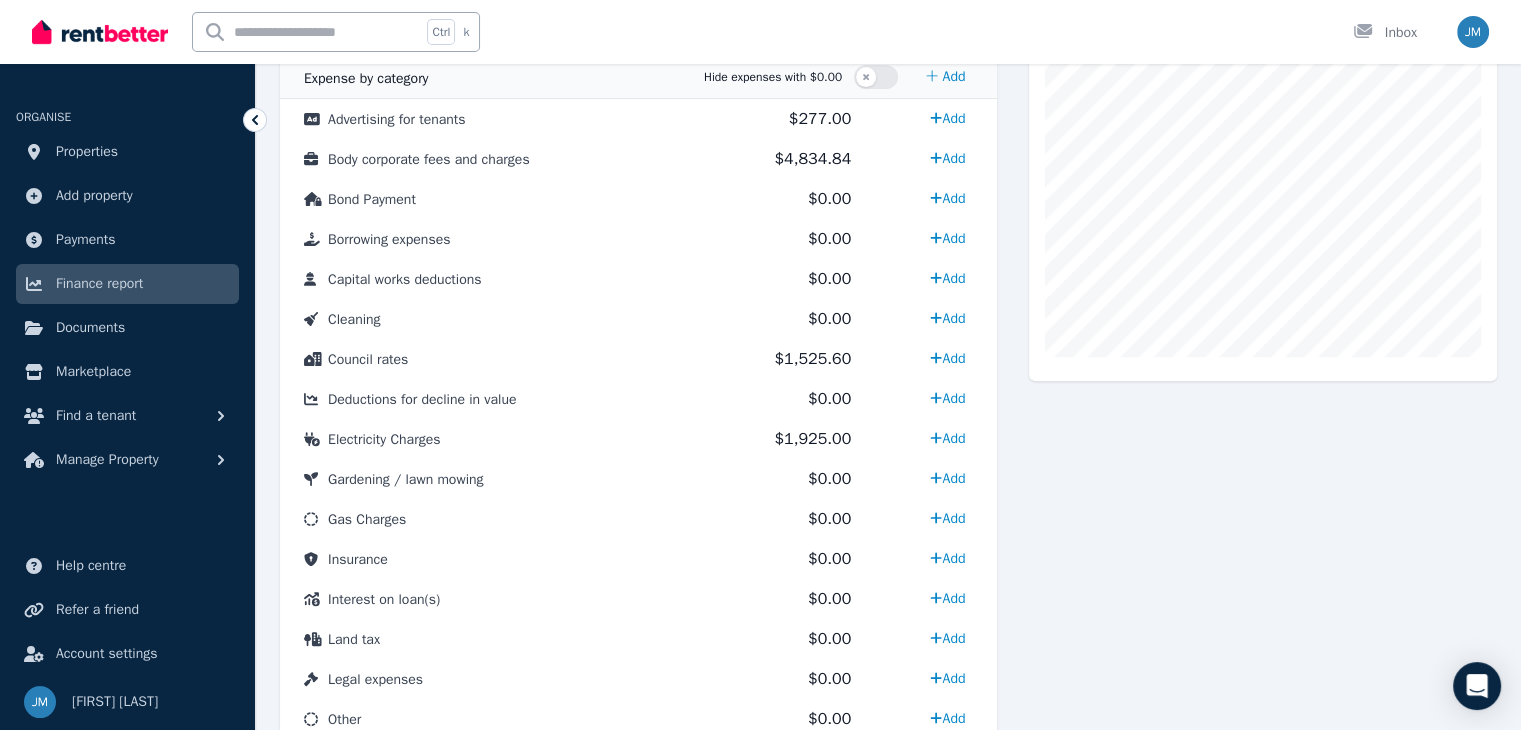 scroll, scrollTop: 584, scrollLeft: 0, axis: vertical 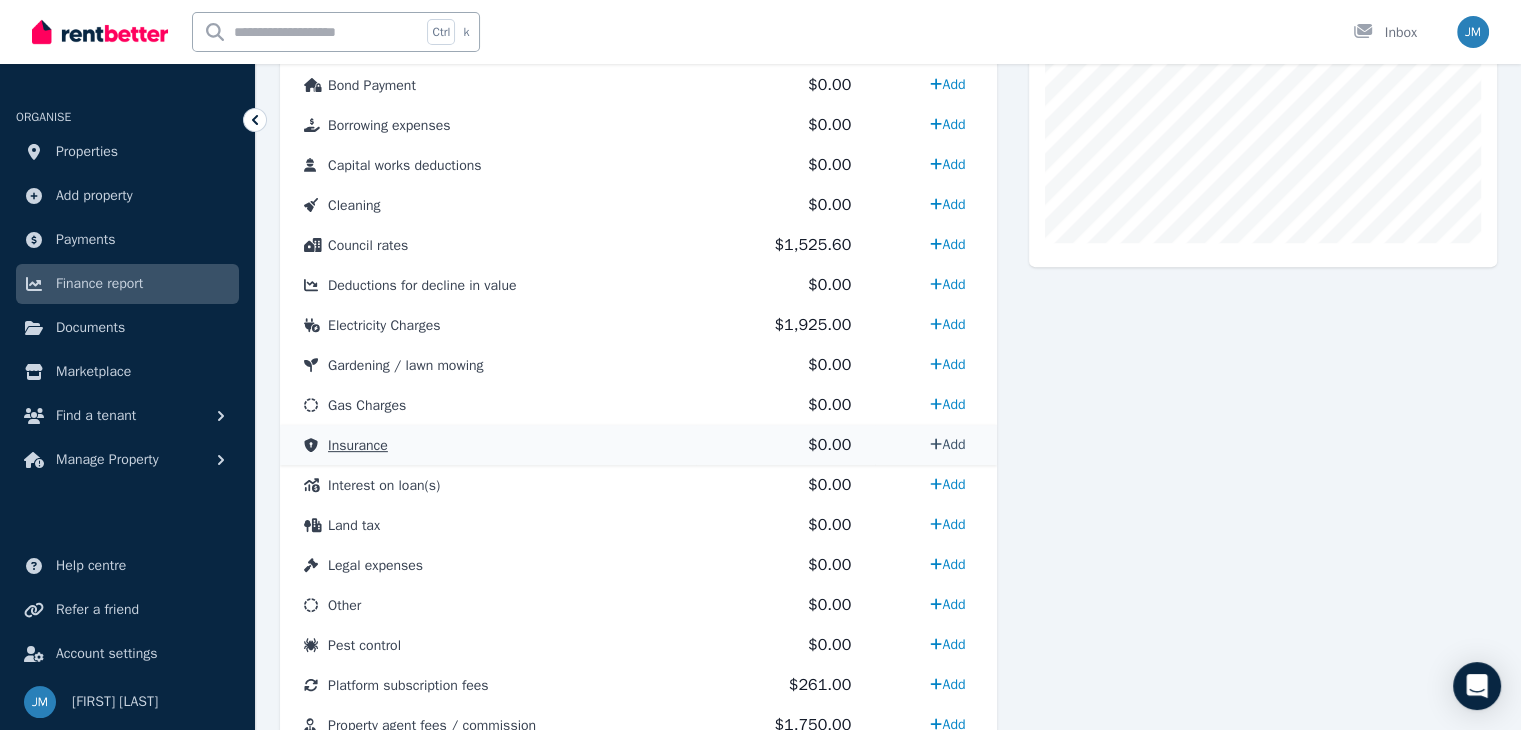 click on "Add" at bounding box center (947, 444) 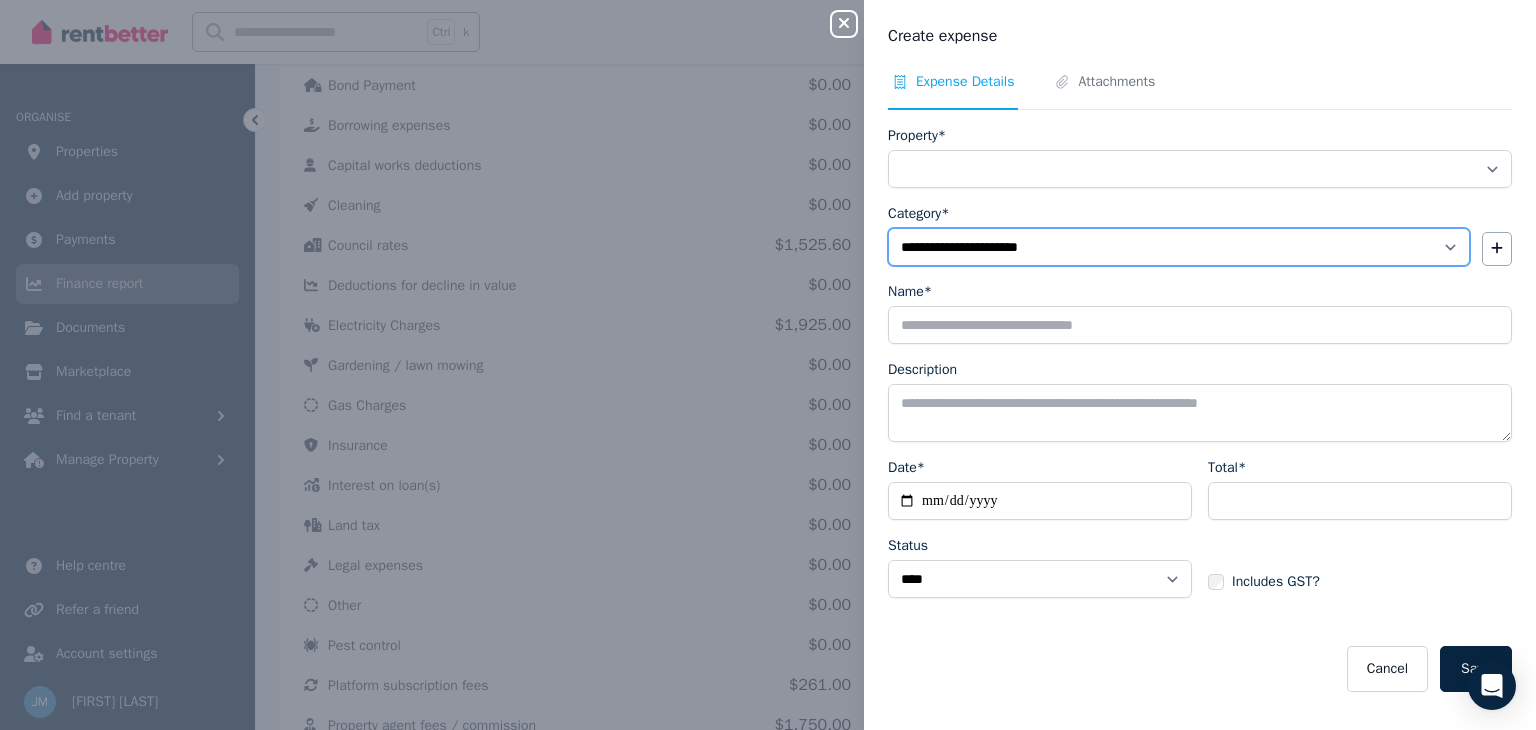 click on "**********" at bounding box center [1179, 247] 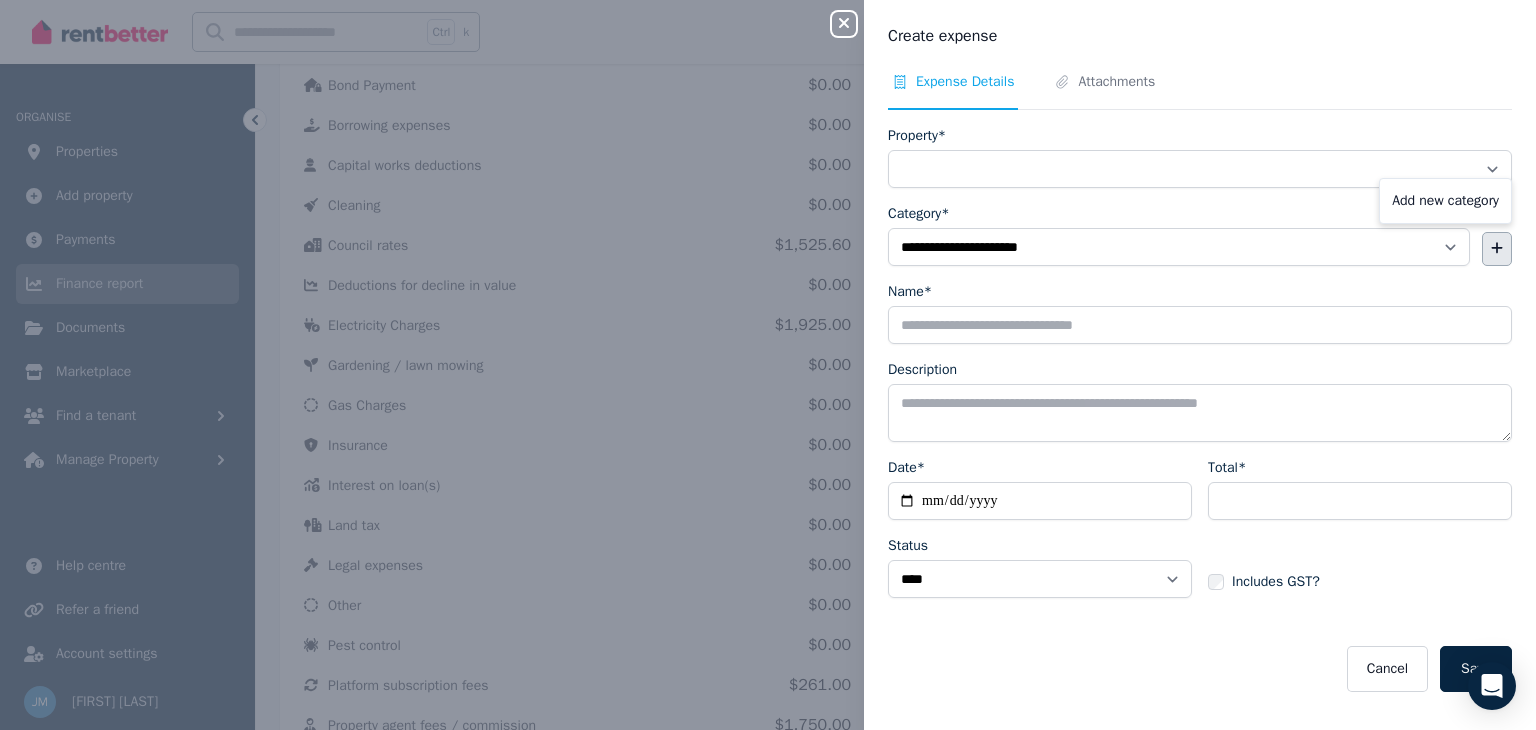click at bounding box center [1497, 249] 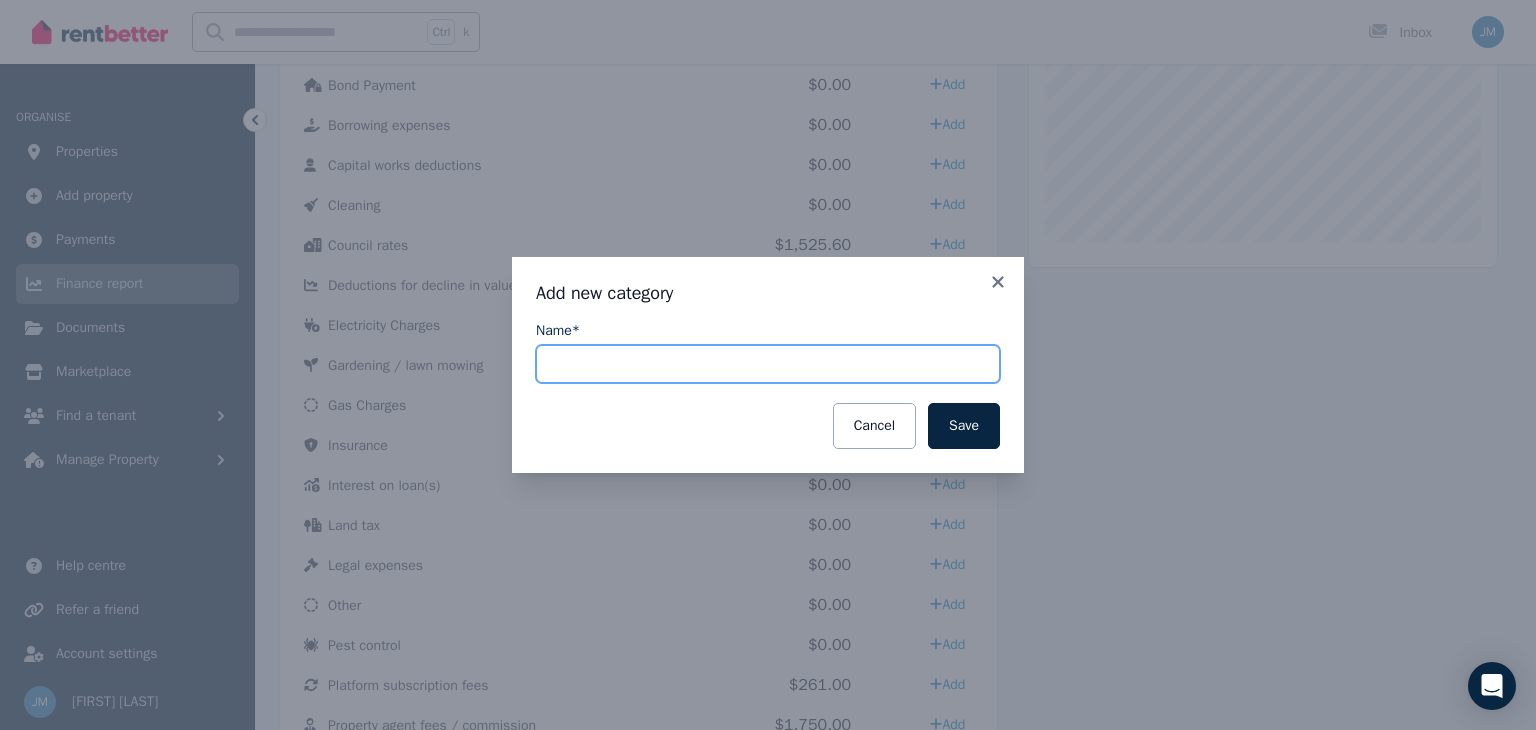 click on "Name*" at bounding box center (768, 364) 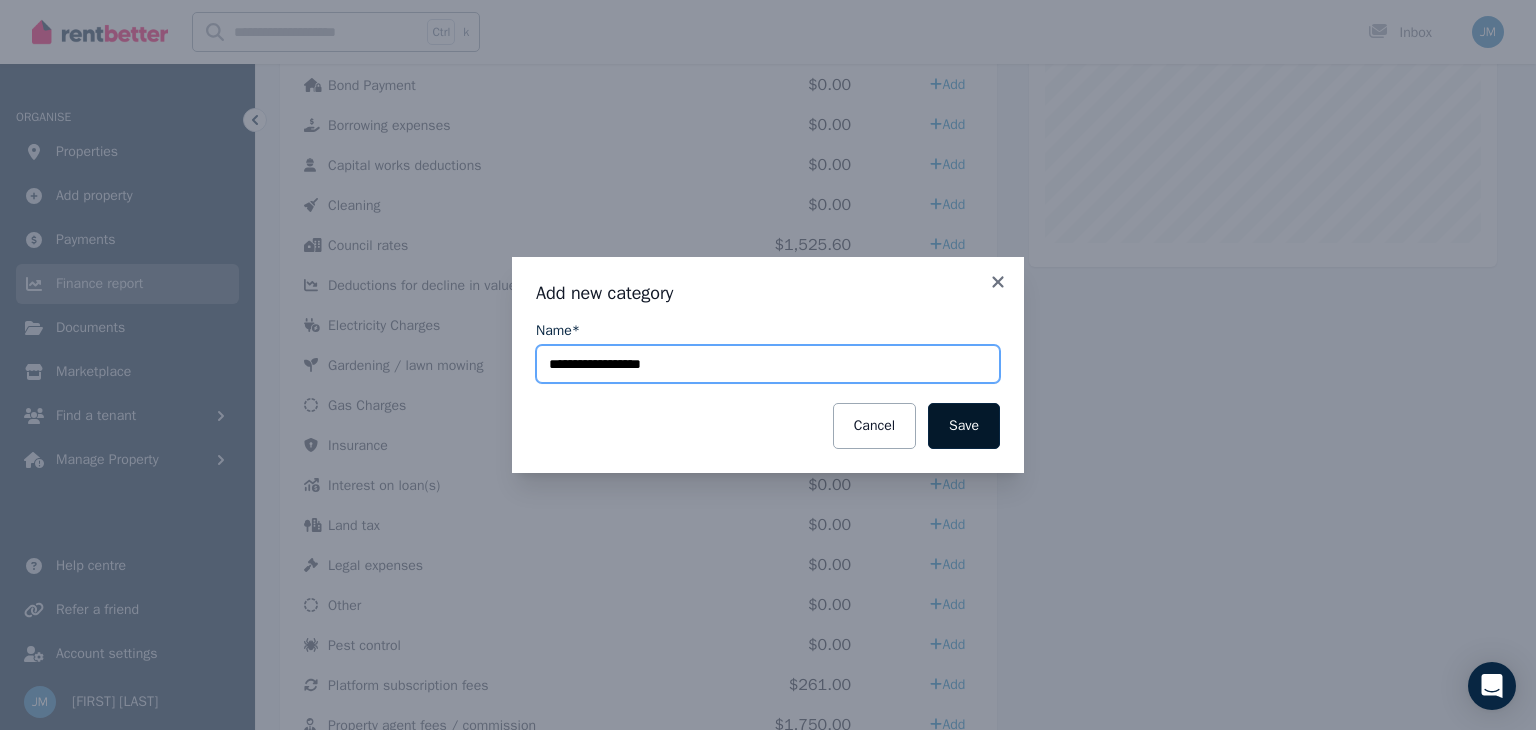 type on "**********" 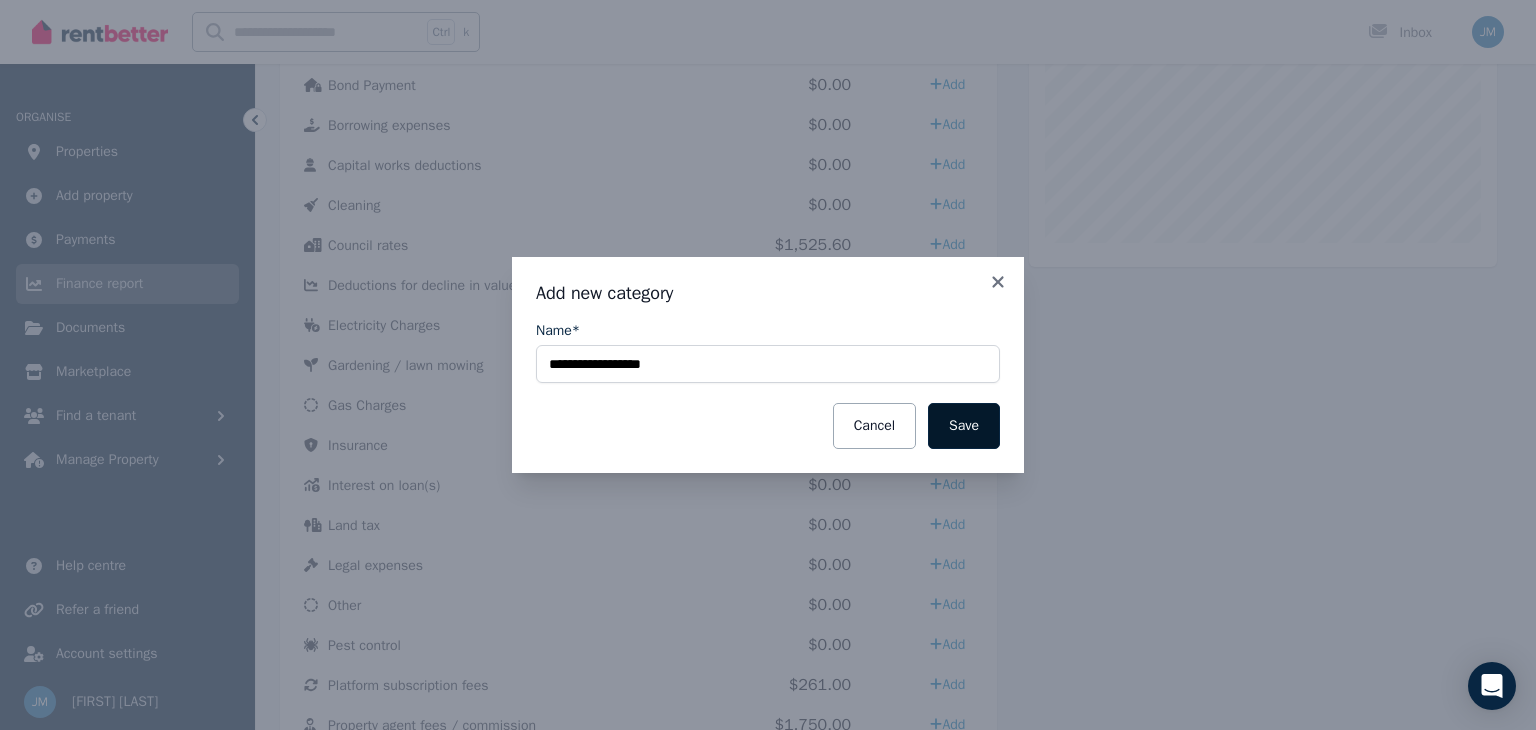 click on "Save" at bounding box center (964, 426) 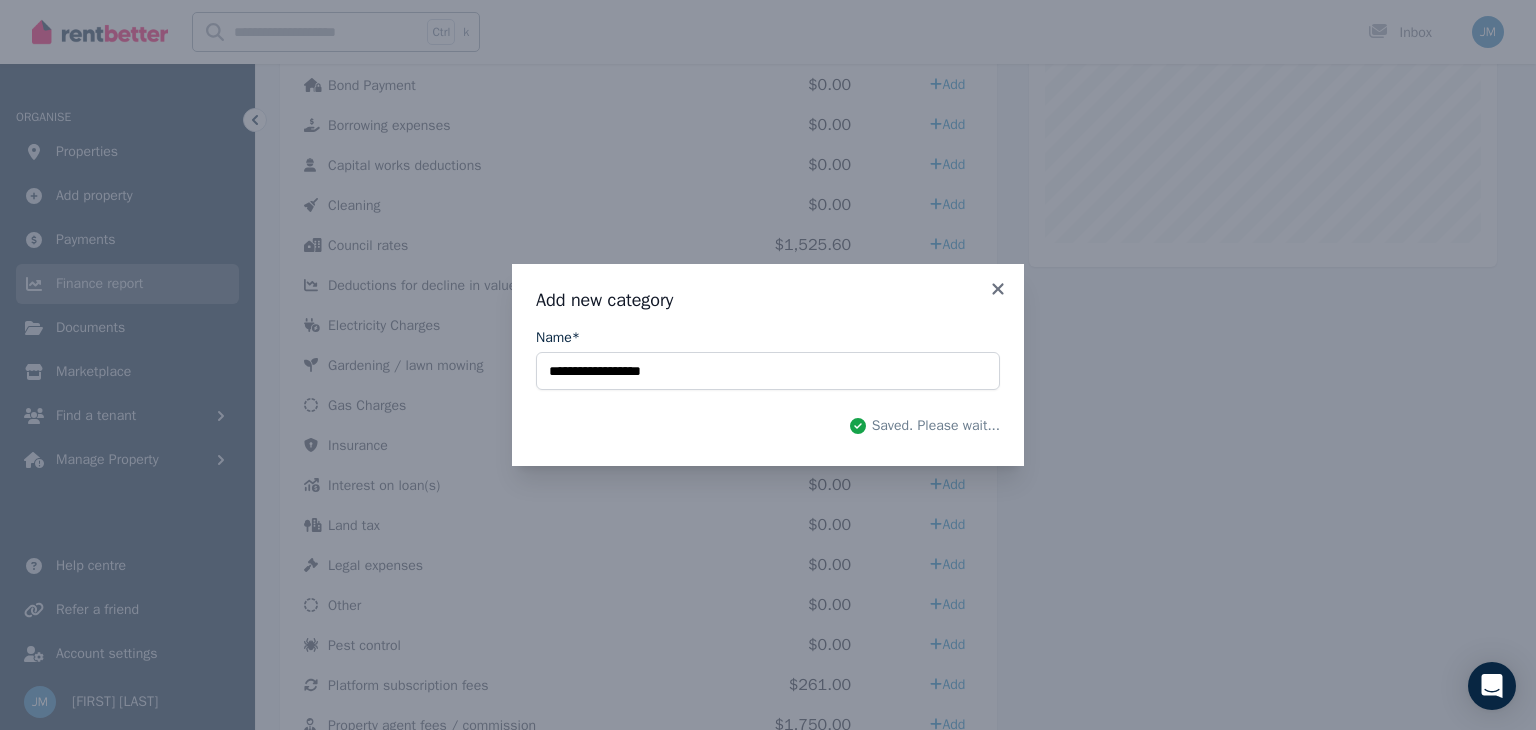 select on "**********" 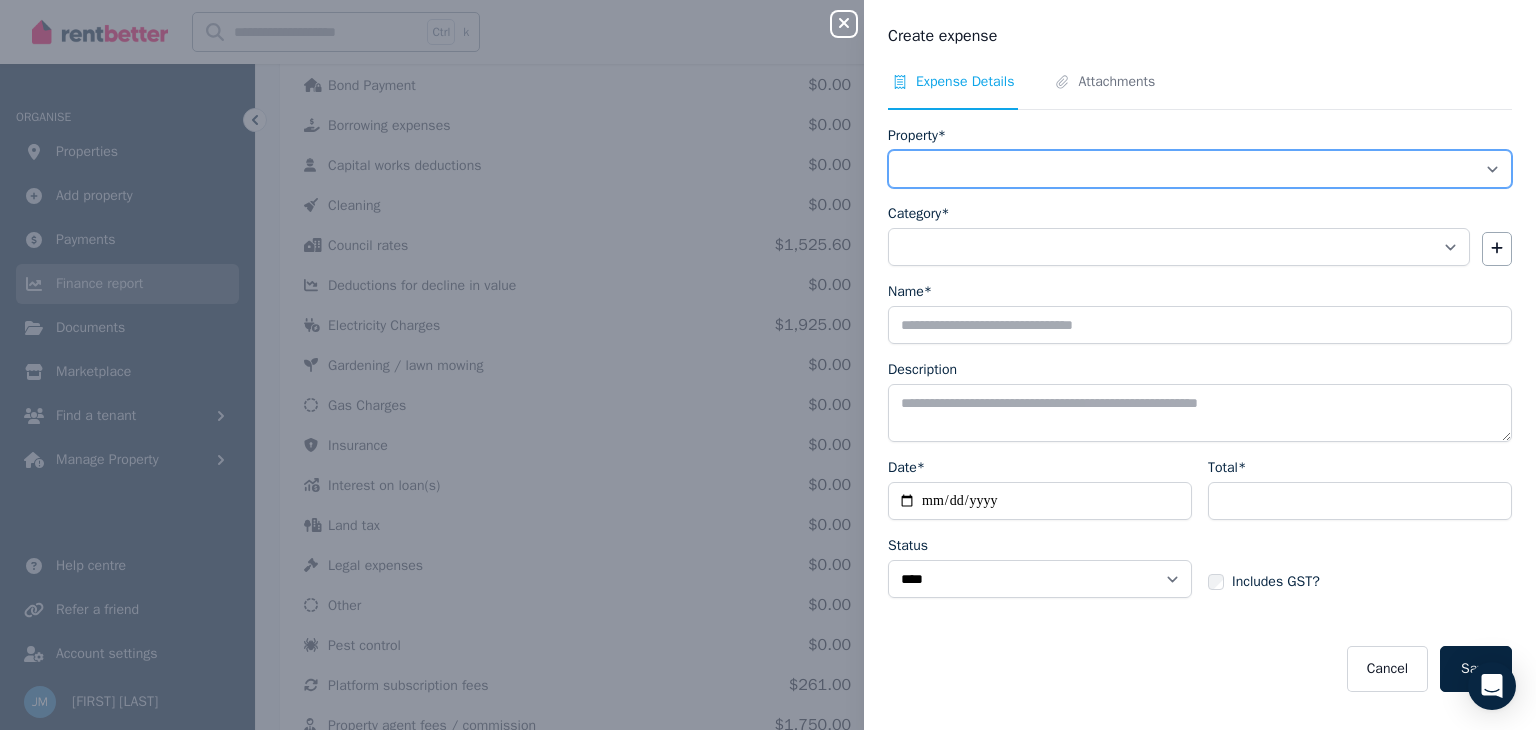 click on "**********" at bounding box center [1200, 169] 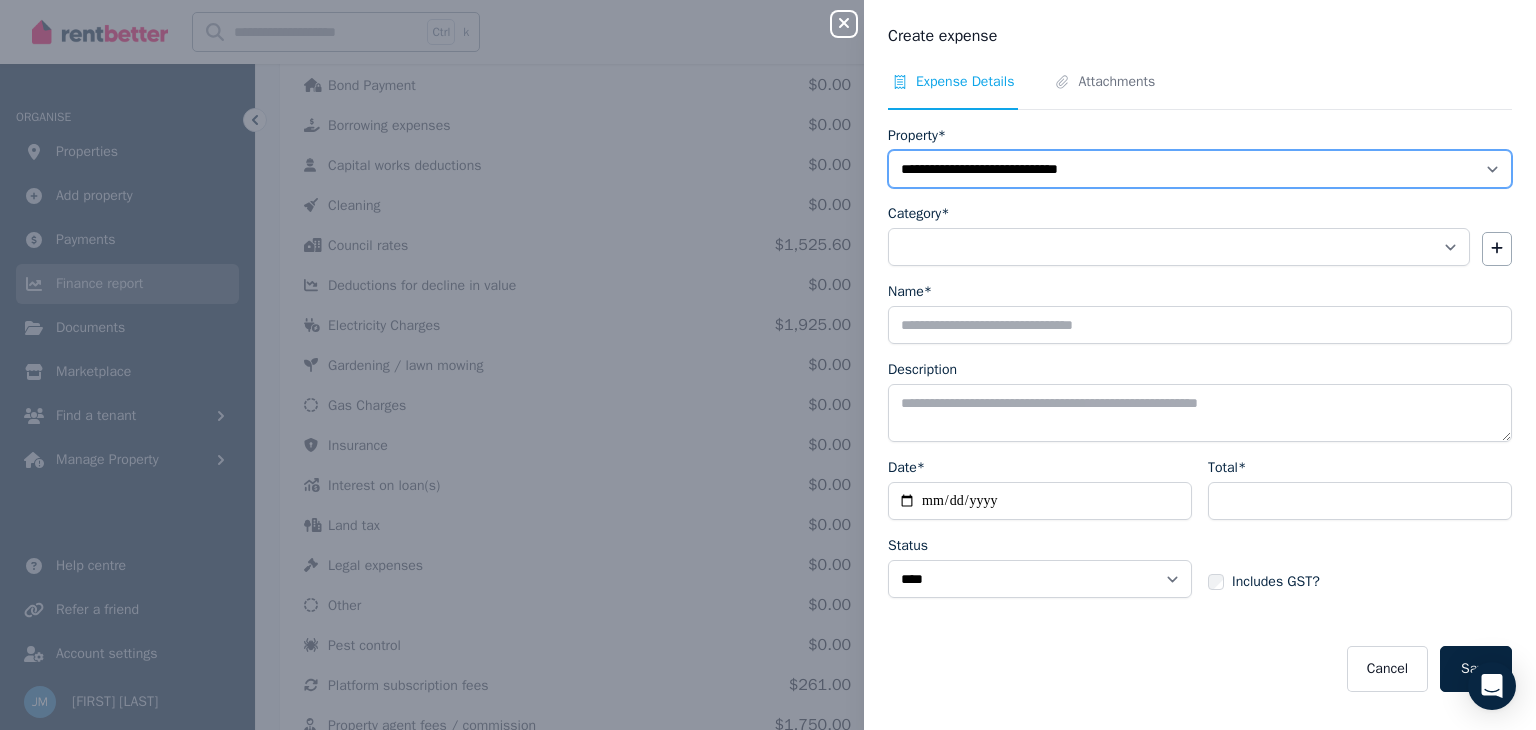 click on "**********" at bounding box center [1200, 169] 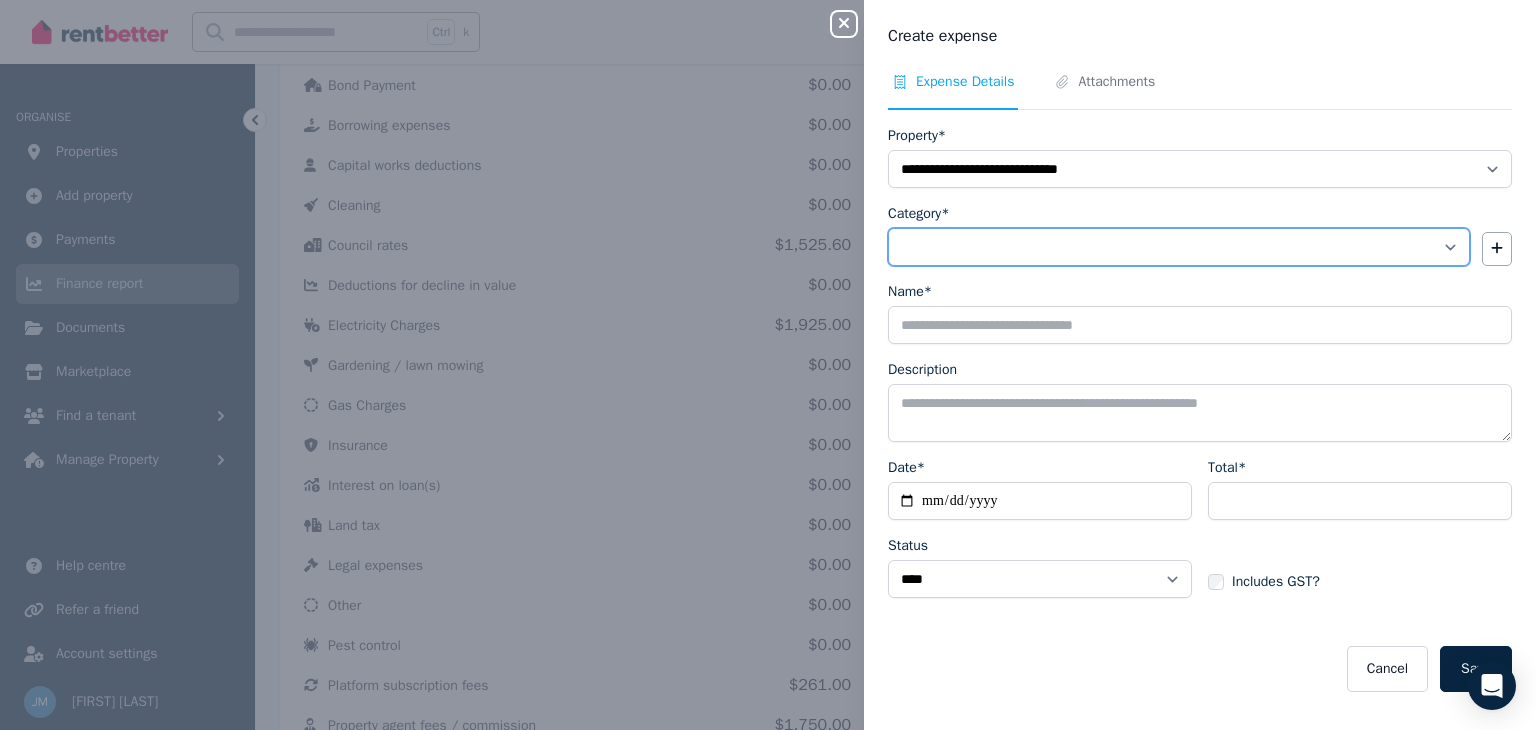 click on "**********" at bounding box center [1179, 247] 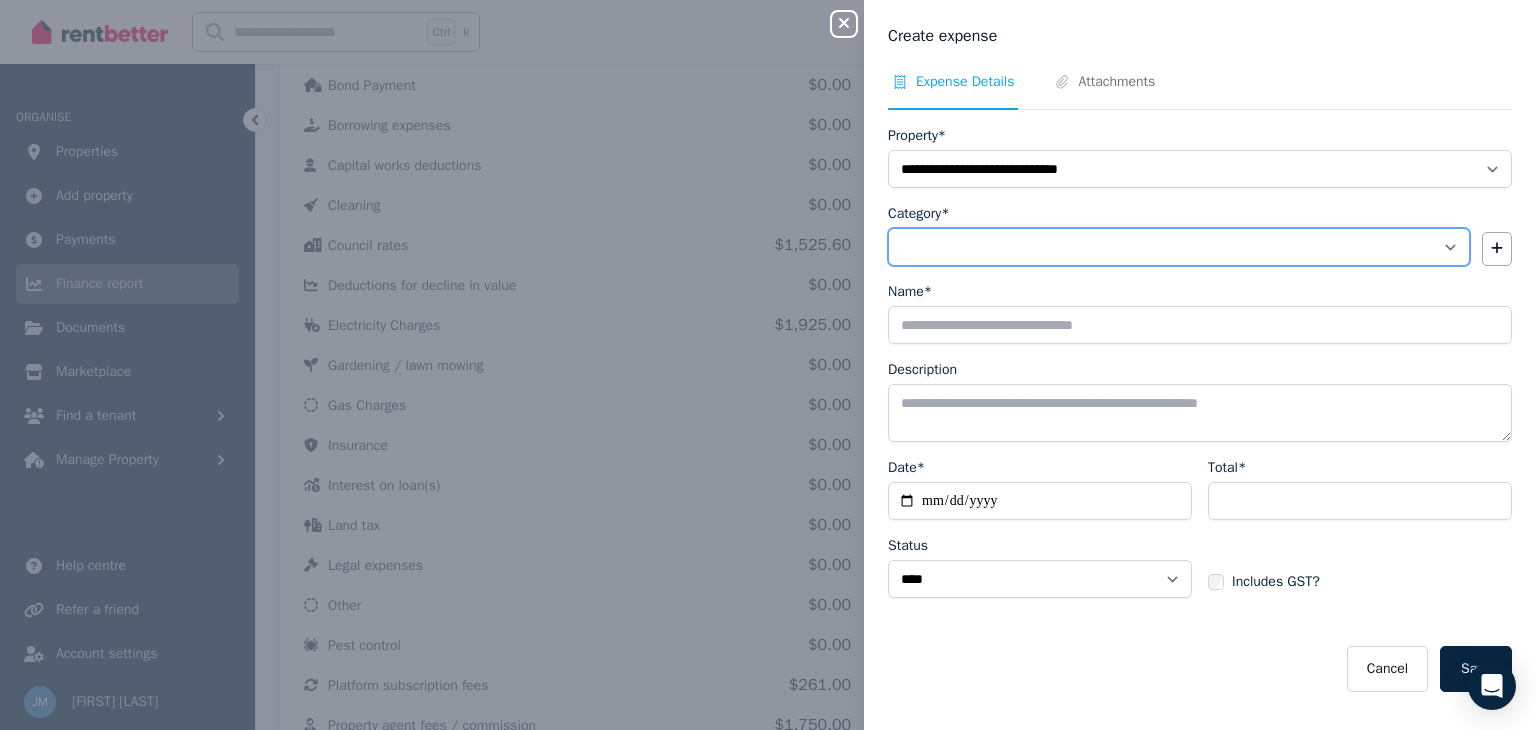 select on "**********" 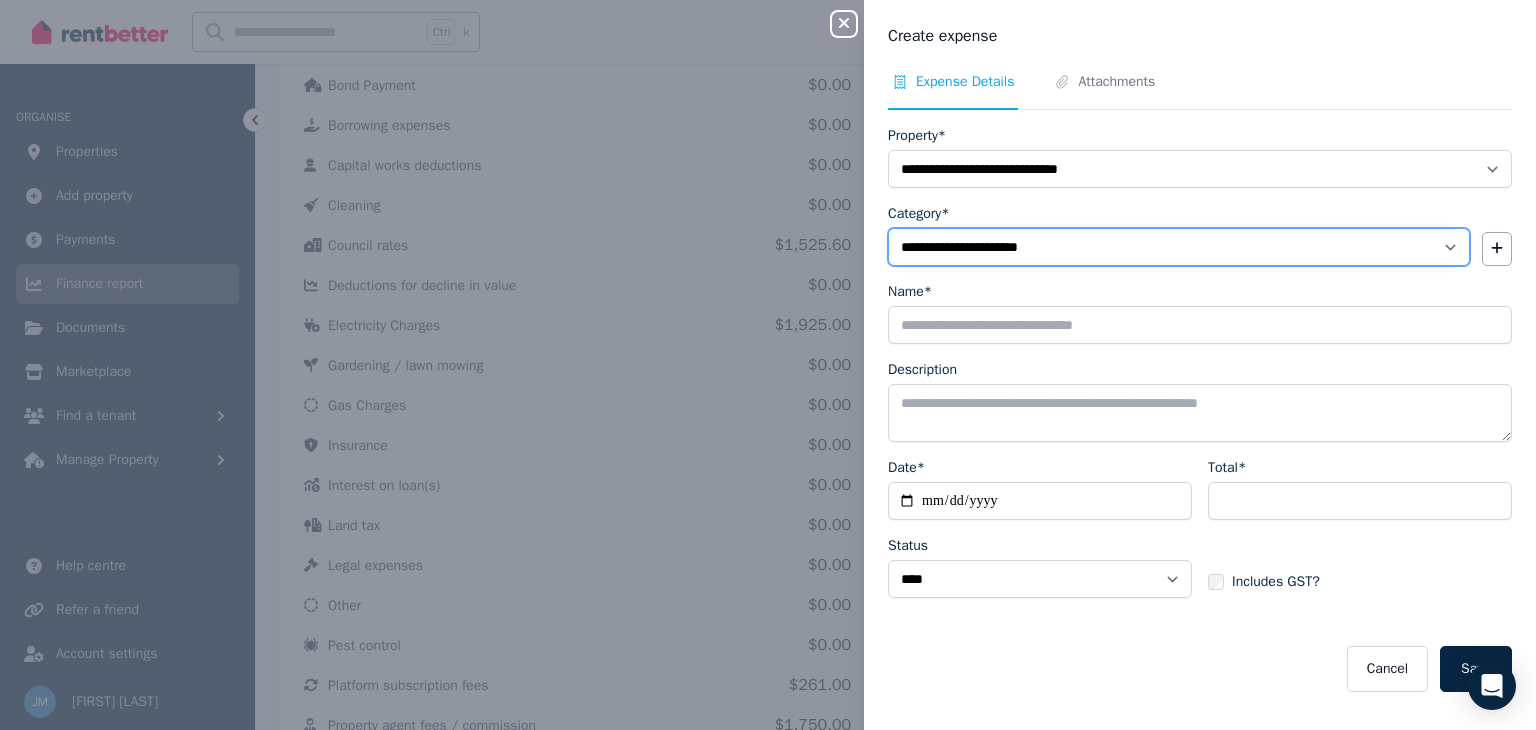 click on "**********" at bounding box center [1179, 247] 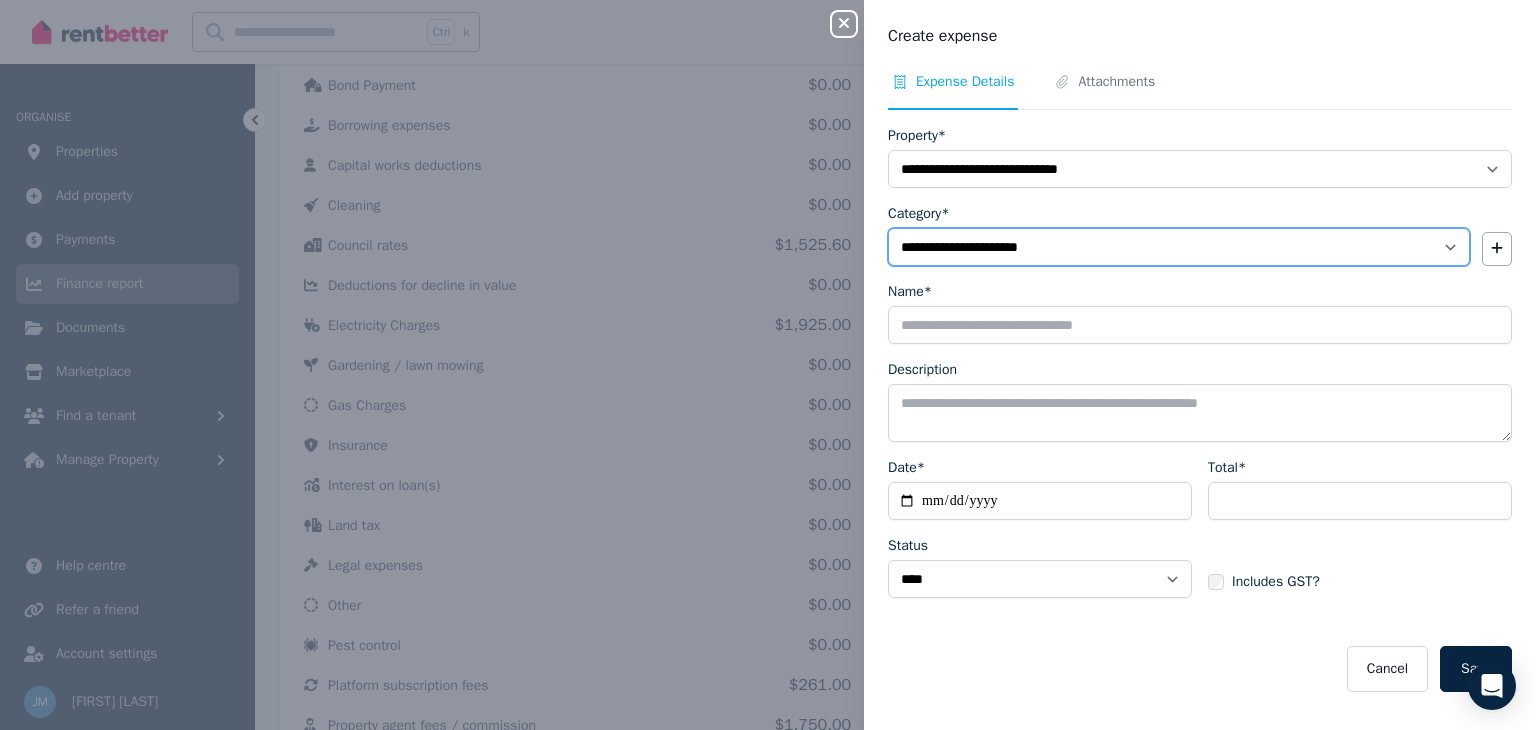 click on "**********" at bounding box center [1179, 247] 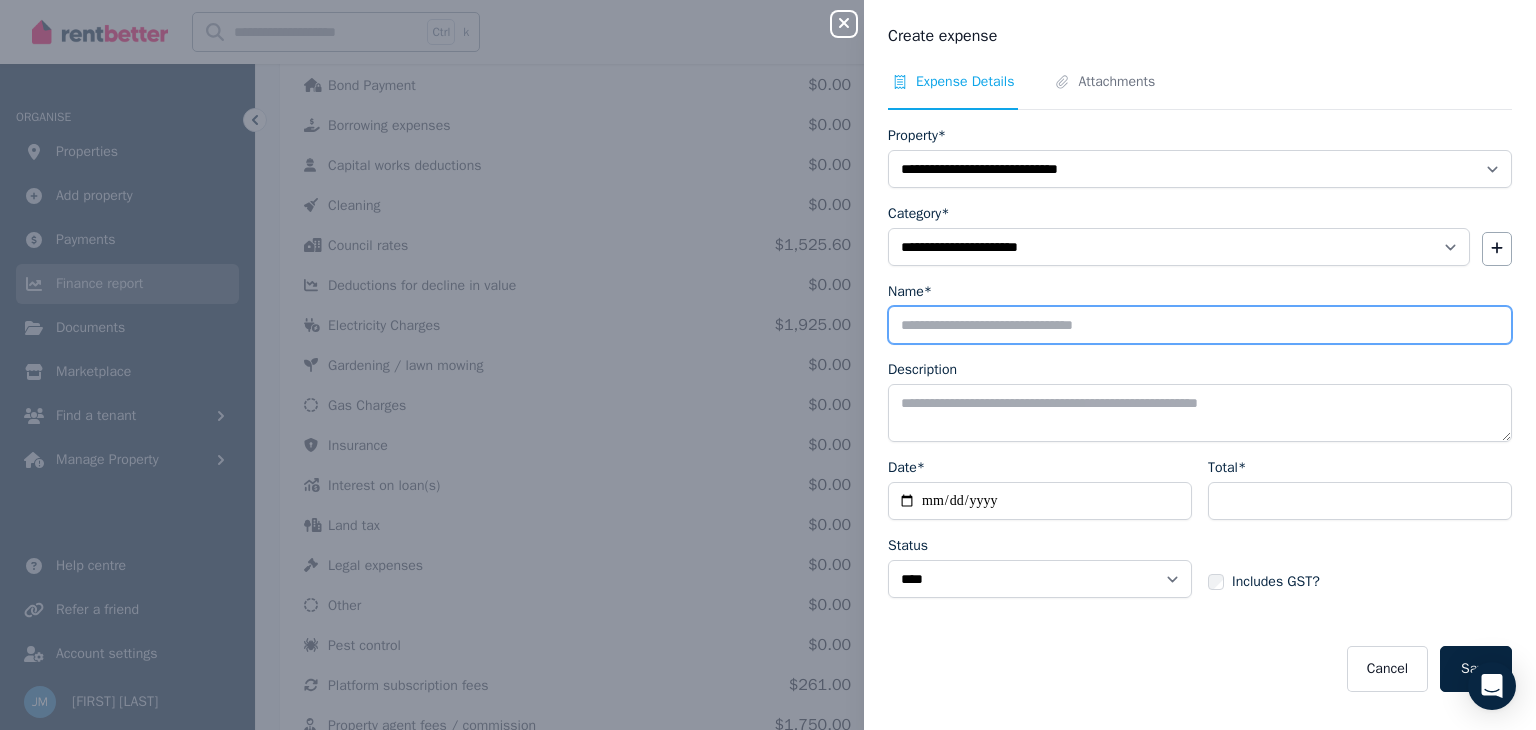 click on "Name*" at bounding box center [1200, 325] 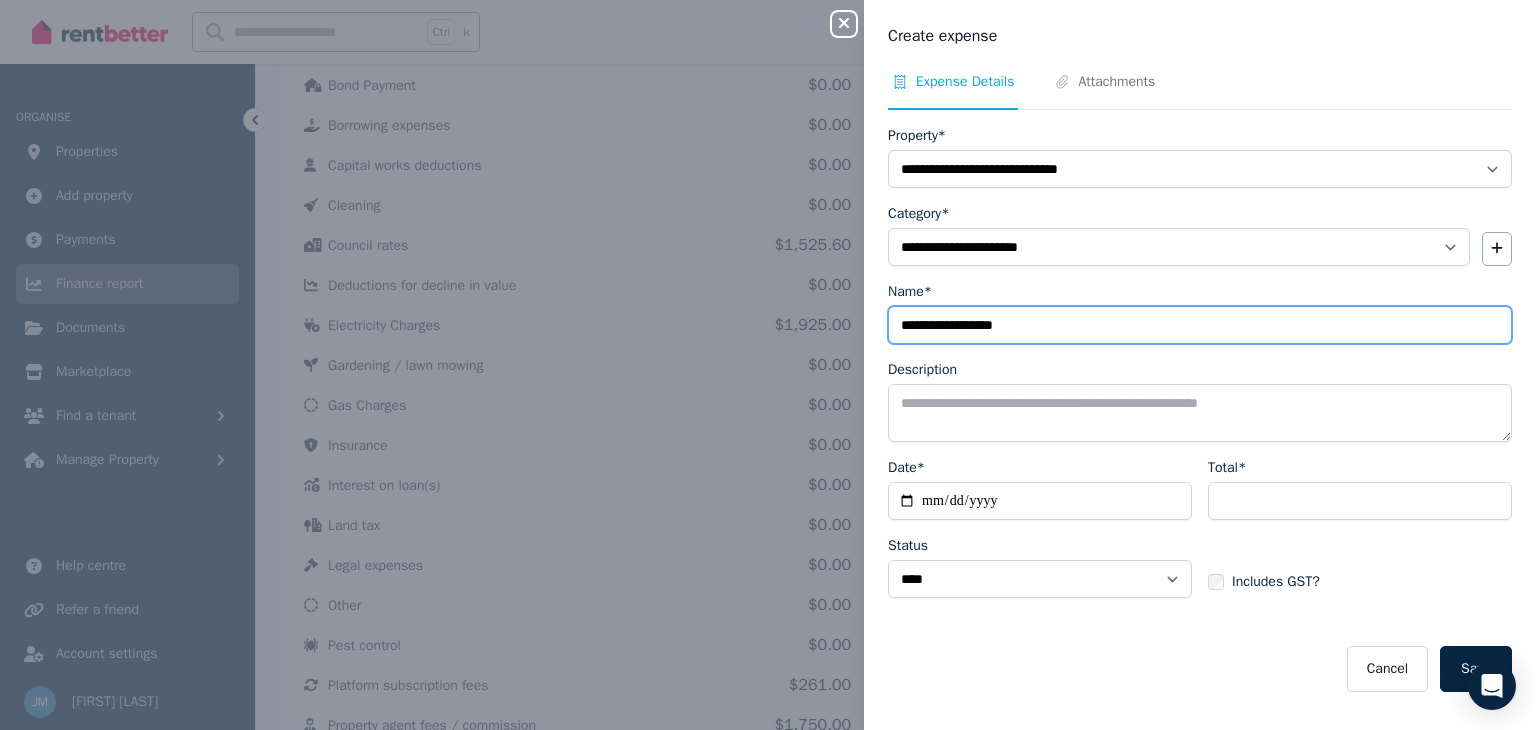 type on "**********" 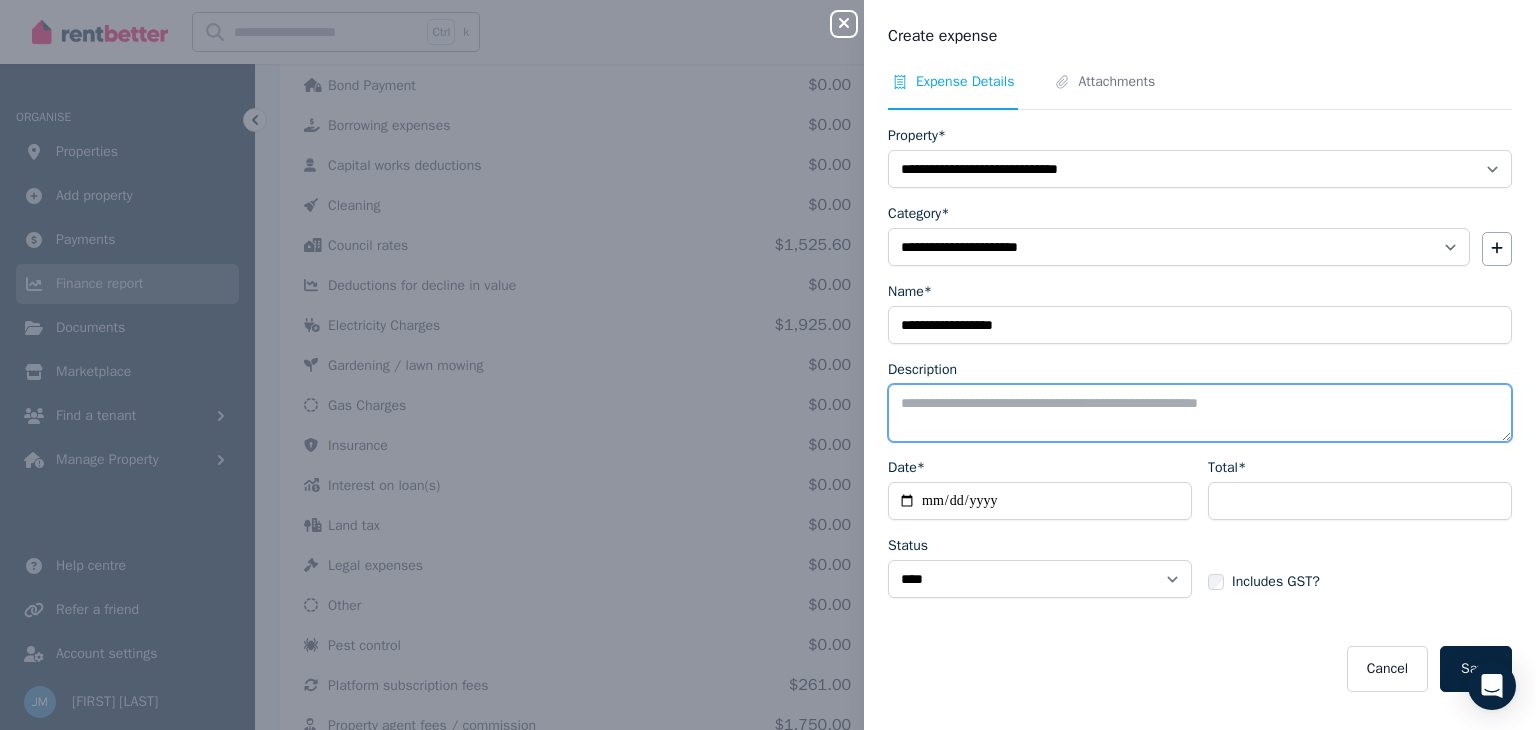 click on "Description" at bounding box center (1200, 413) 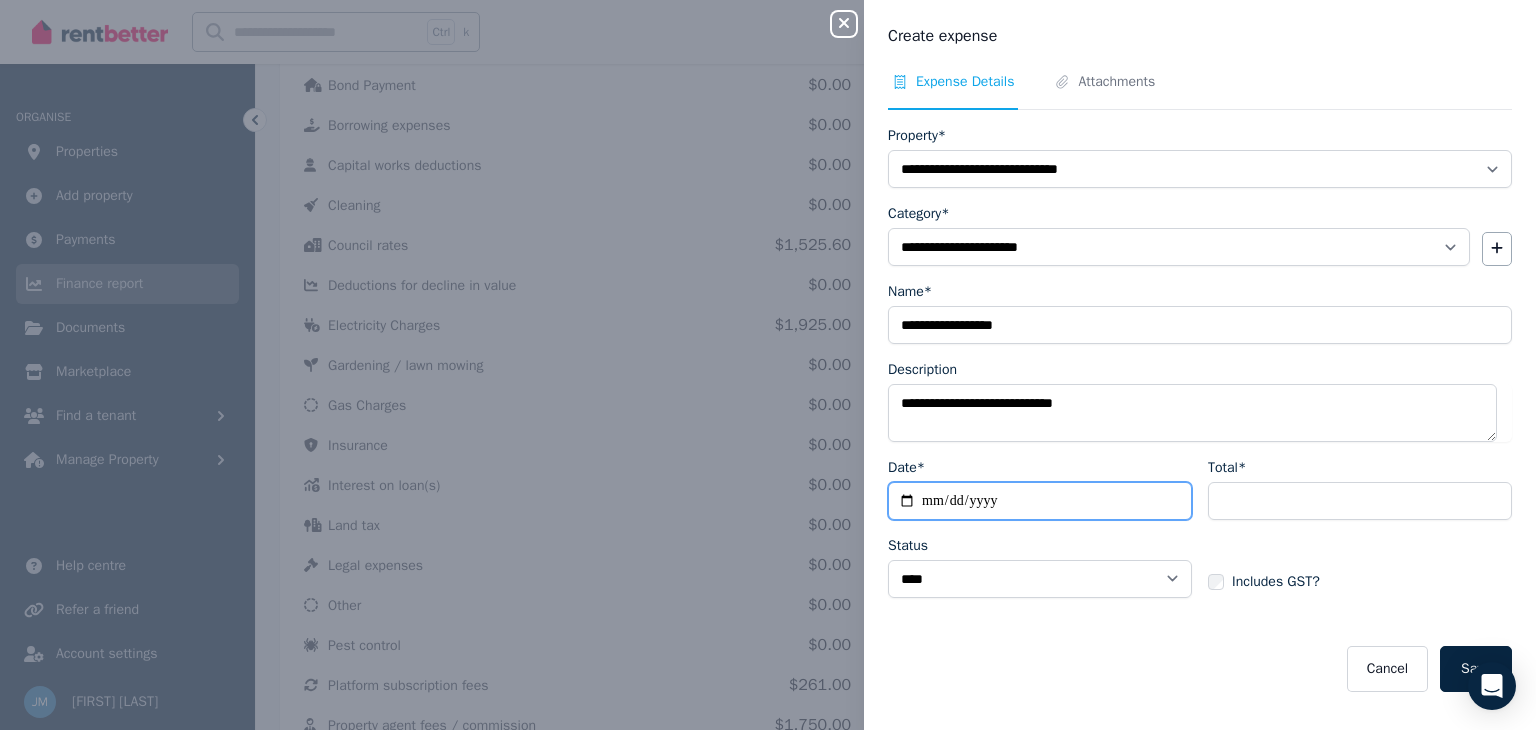 click on "Date*" at bounding box center (1040, 501) 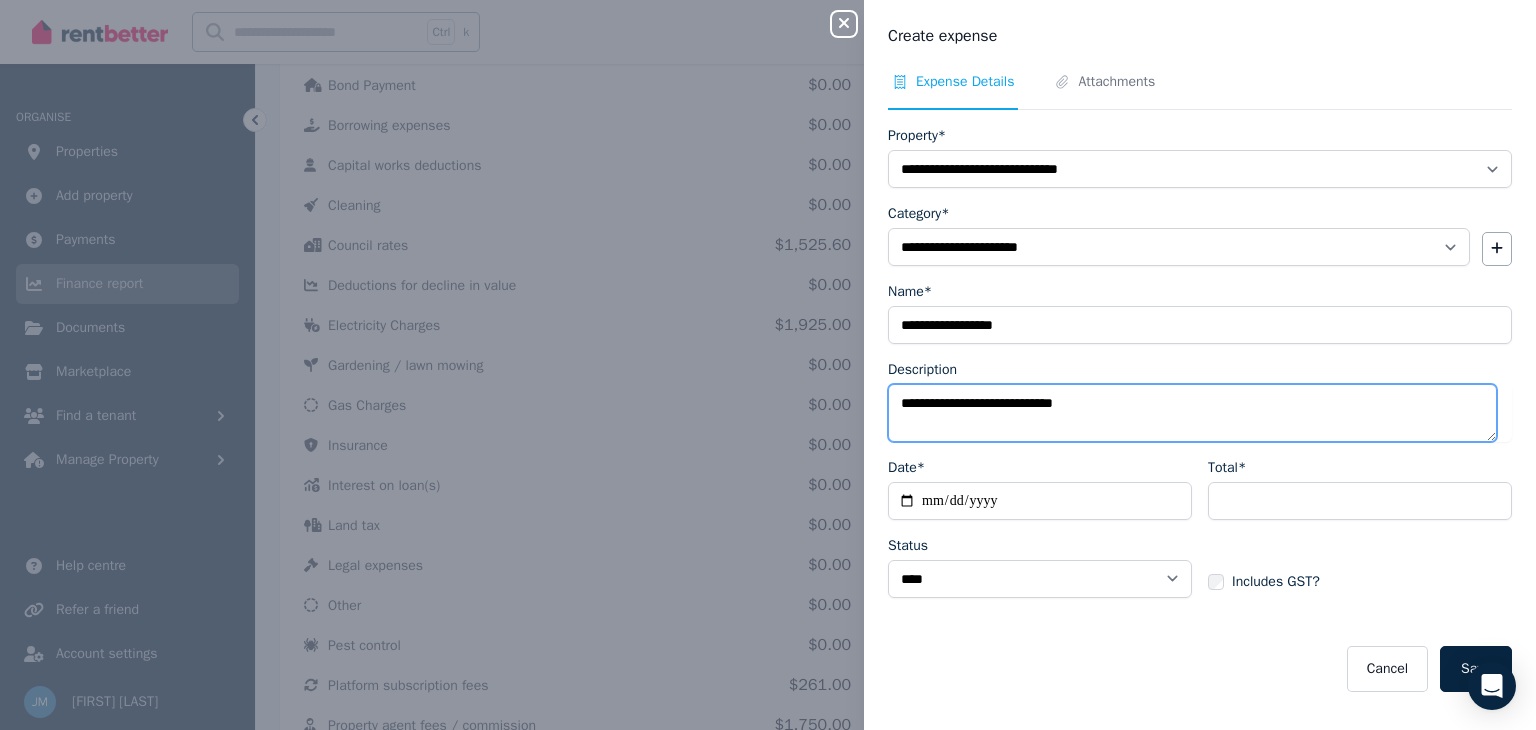 click on "**********" at bounding box center [1192, 413] 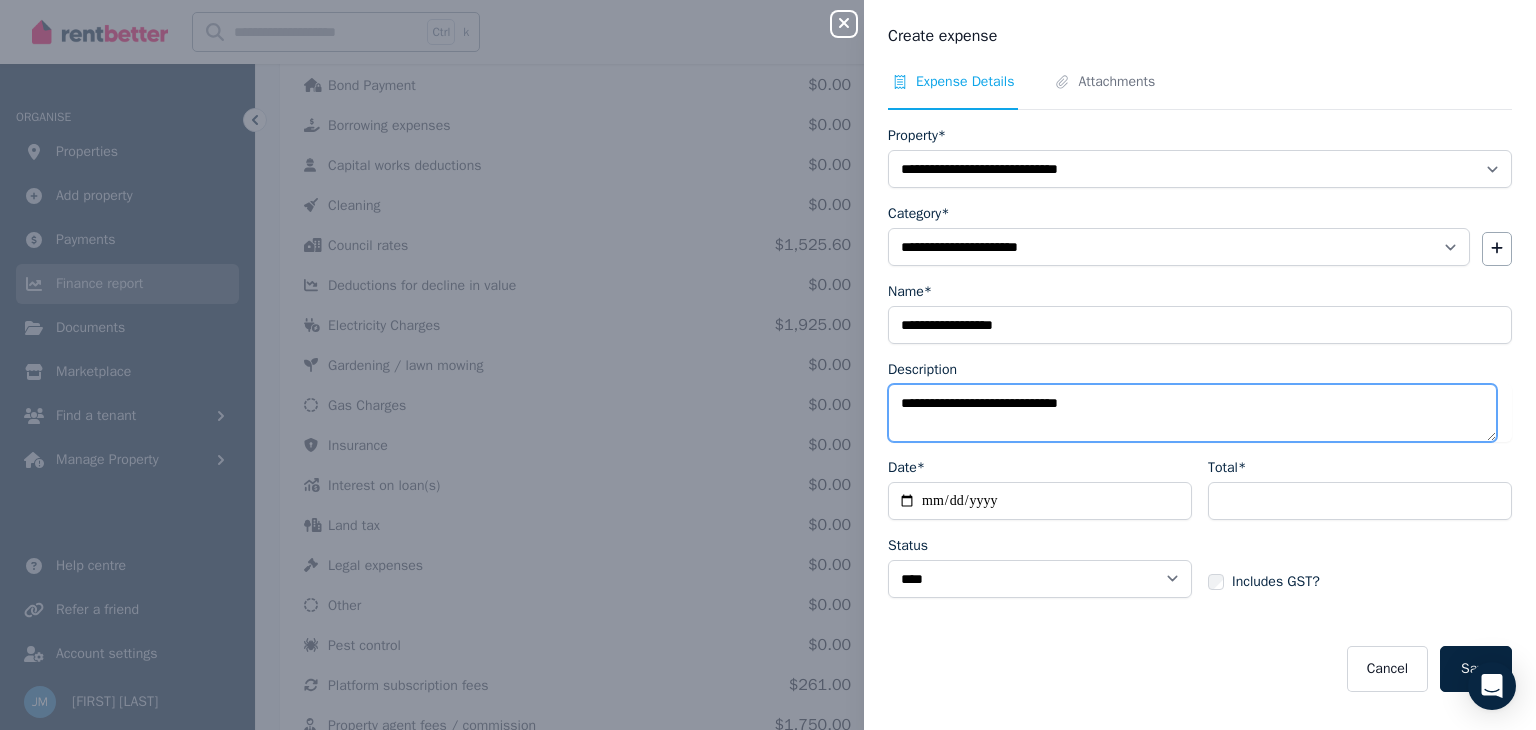 type on "**********" 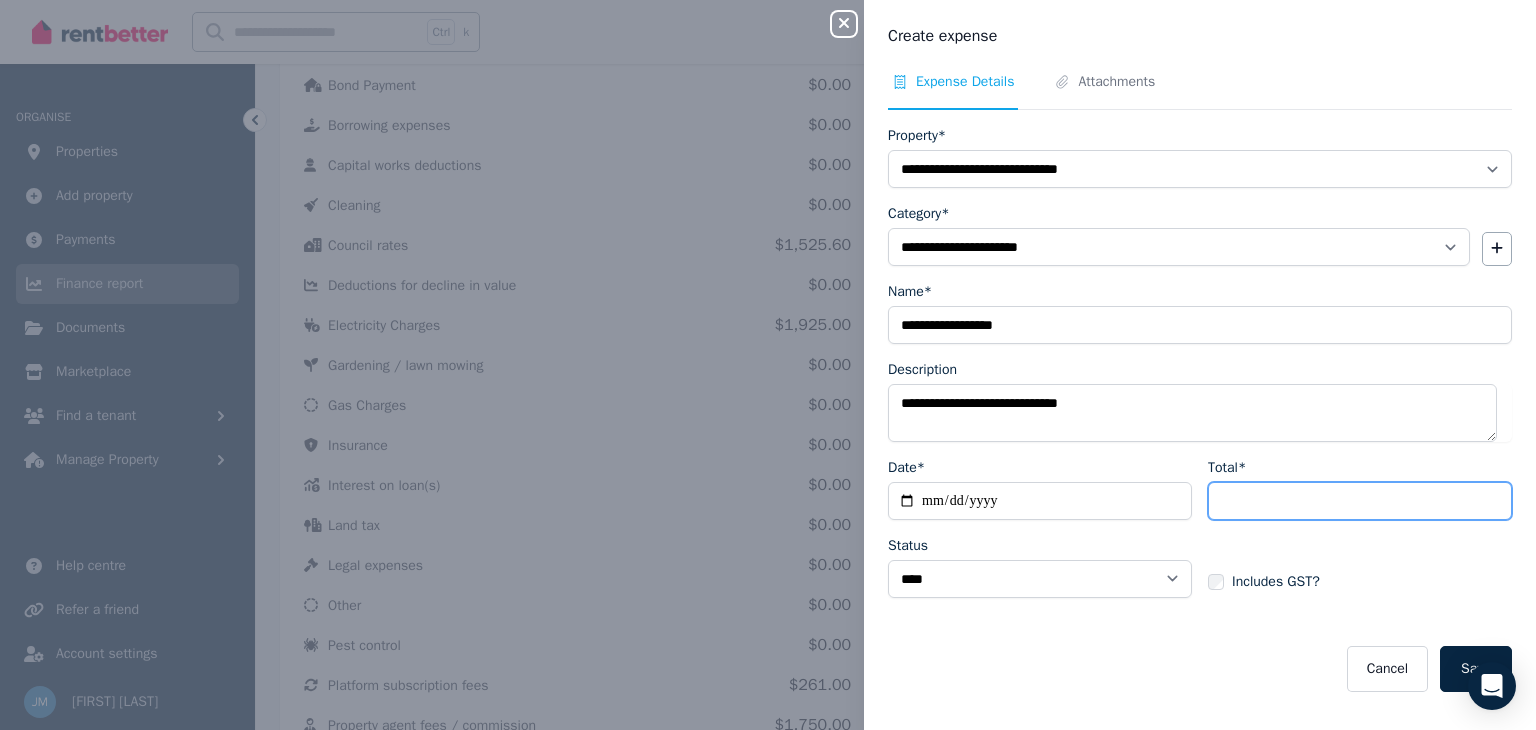 click on "Total*" at bounding box center [1360, 501] 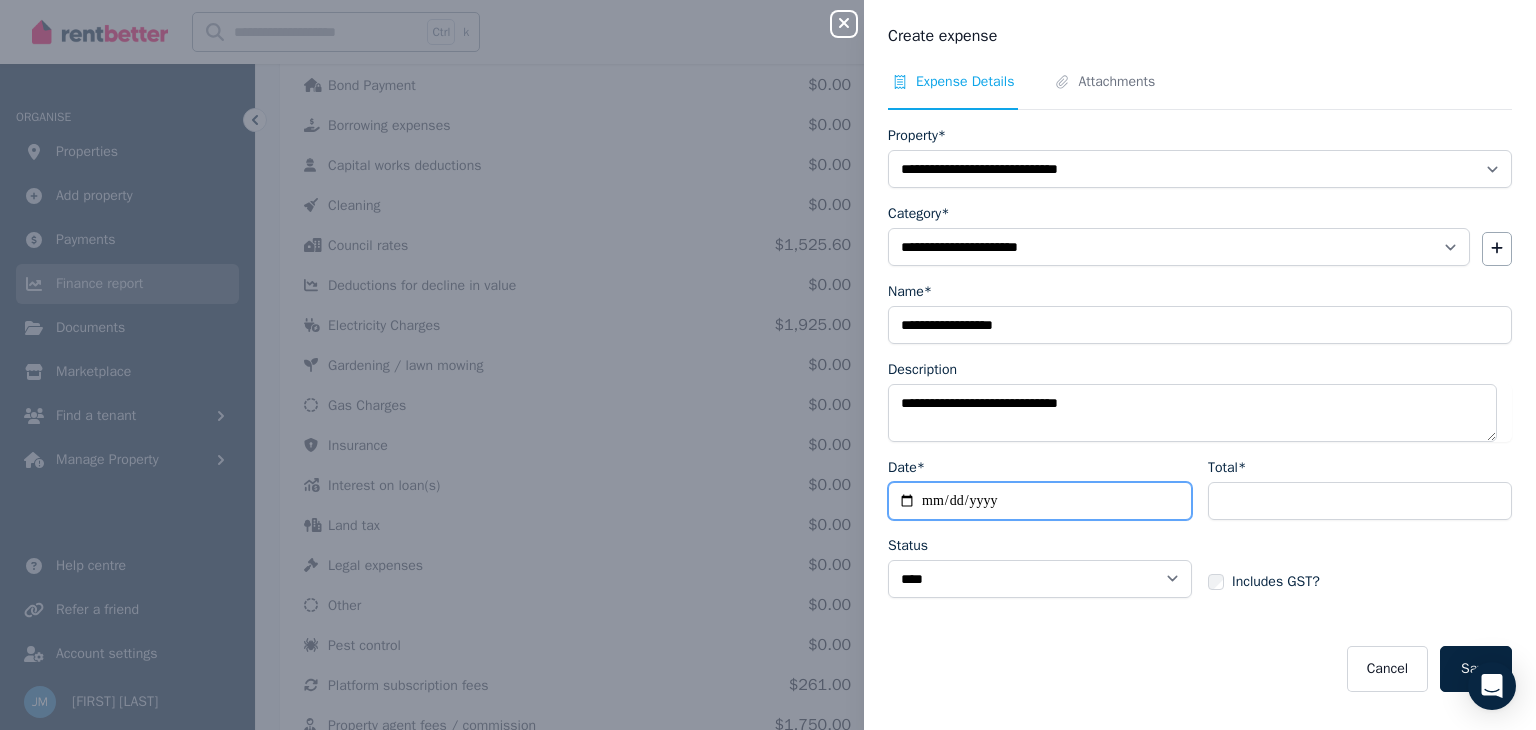 click on "Date*" at bounding box center [1040, 501] 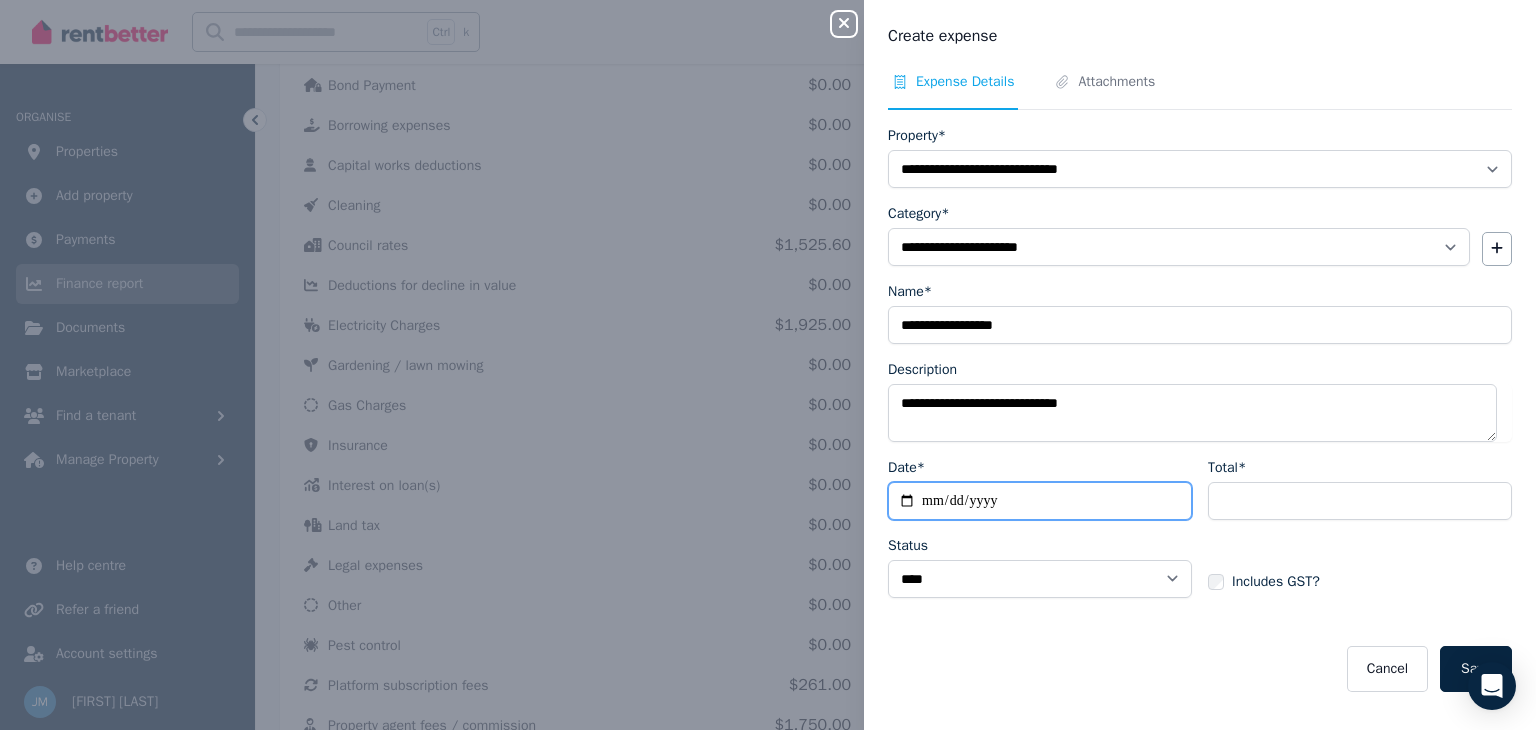 type on "**********" 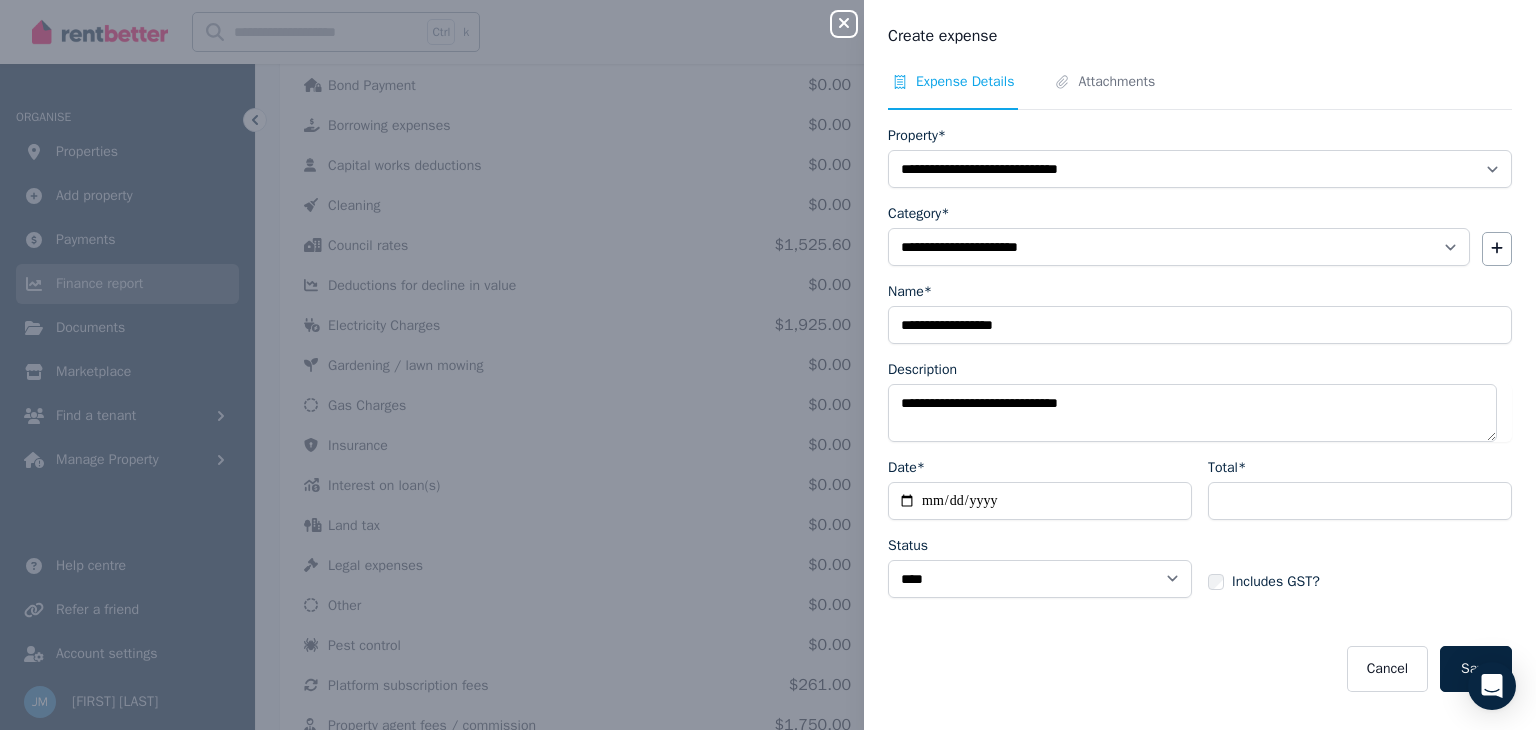 click on "Cancel Save" at bounding box center [1200, 669] 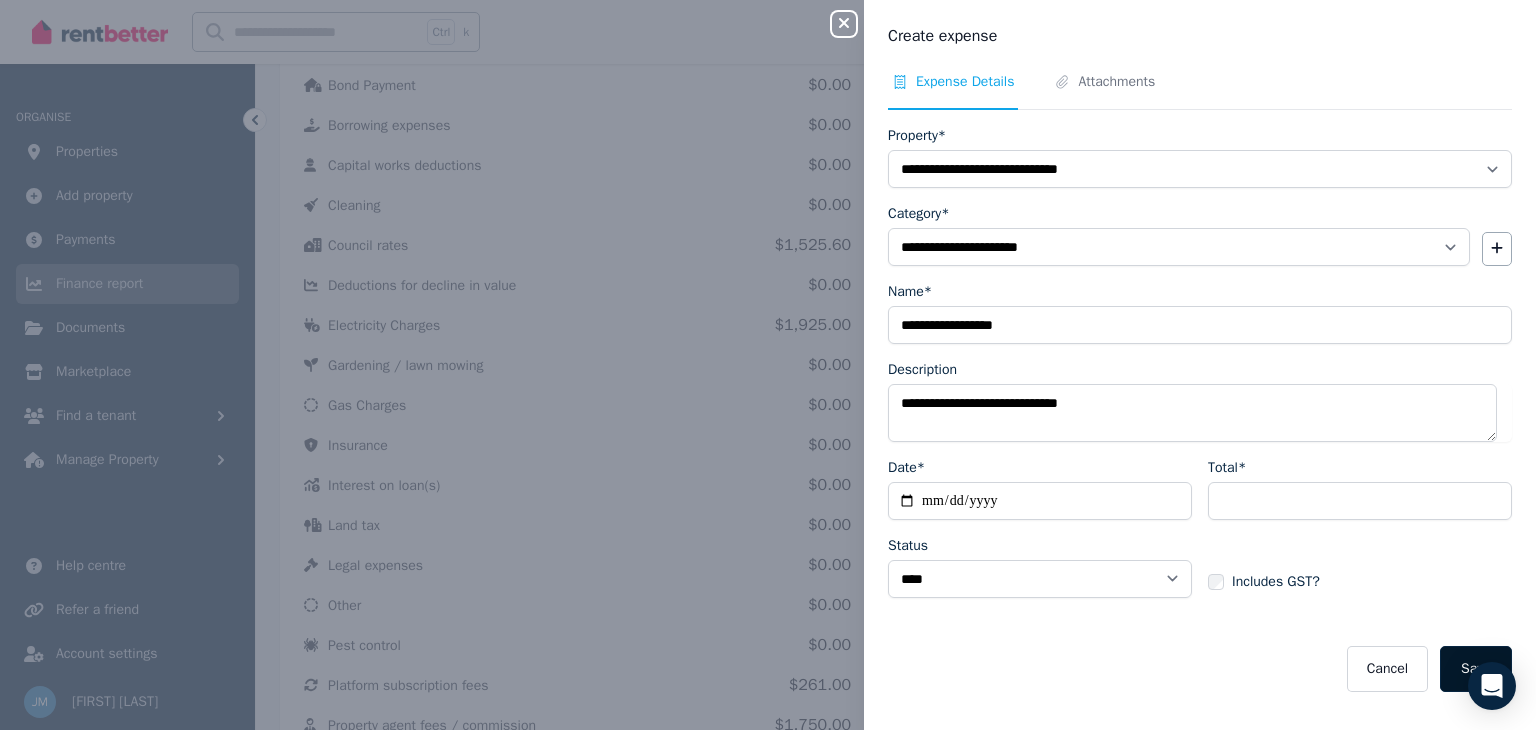 click on "Save" at bounding box center [1476, 669] 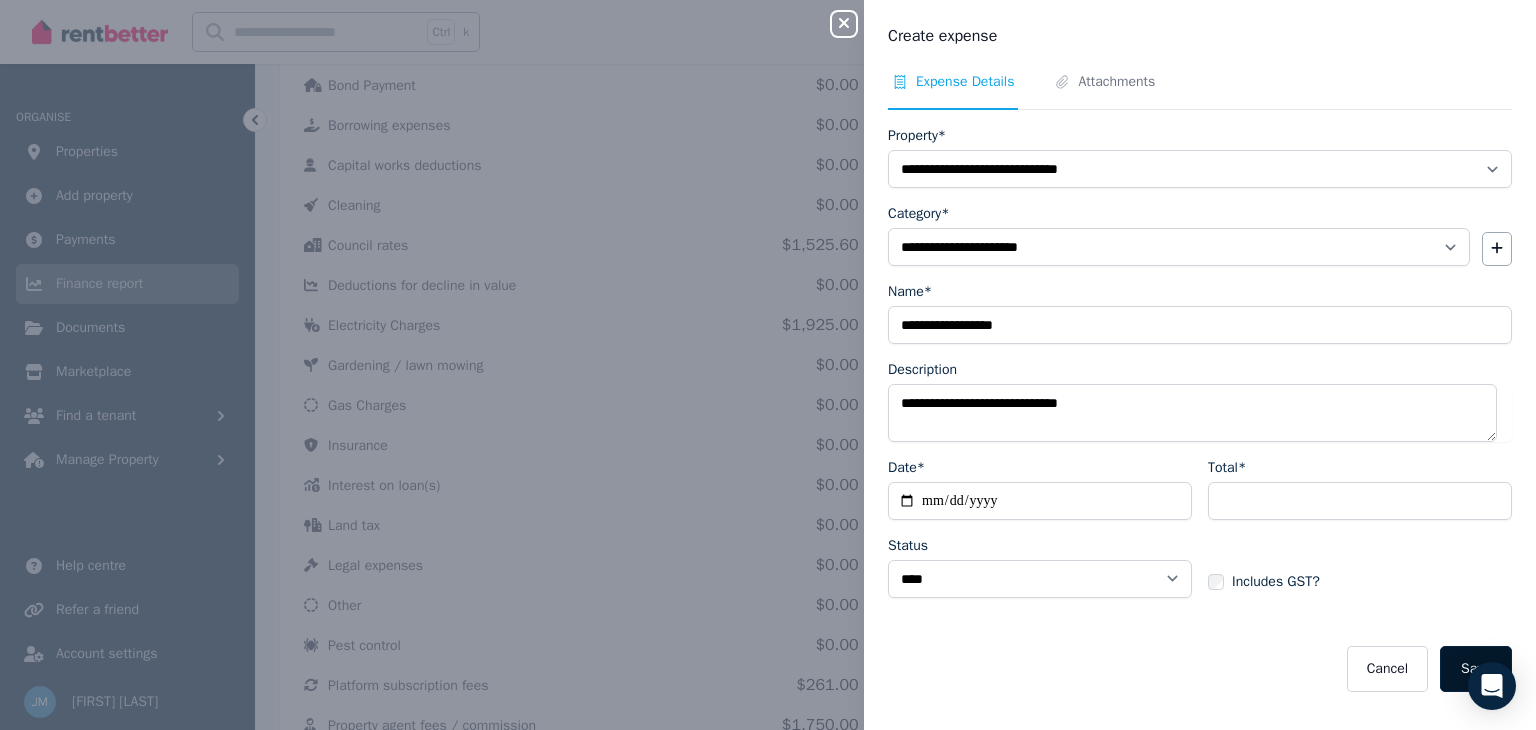 select 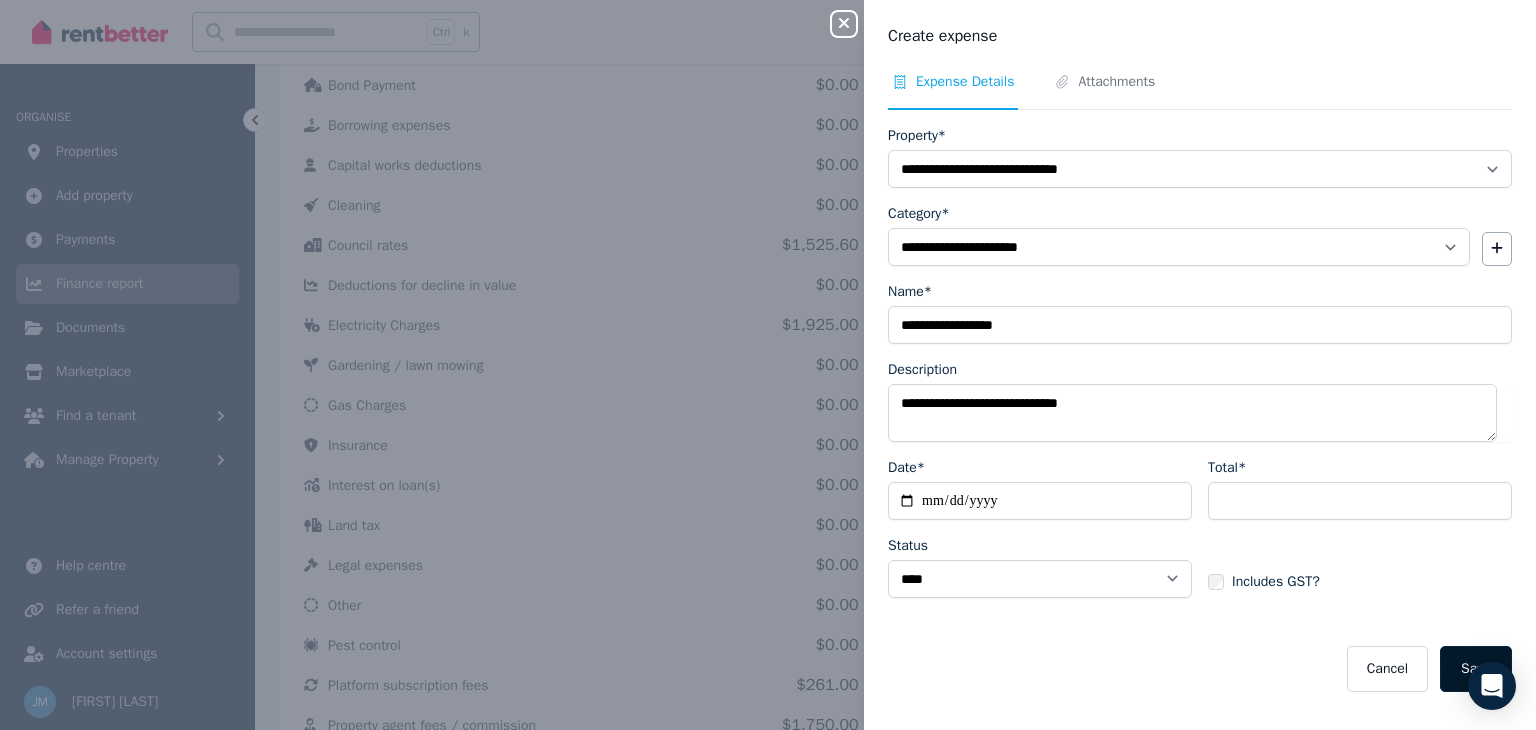 select 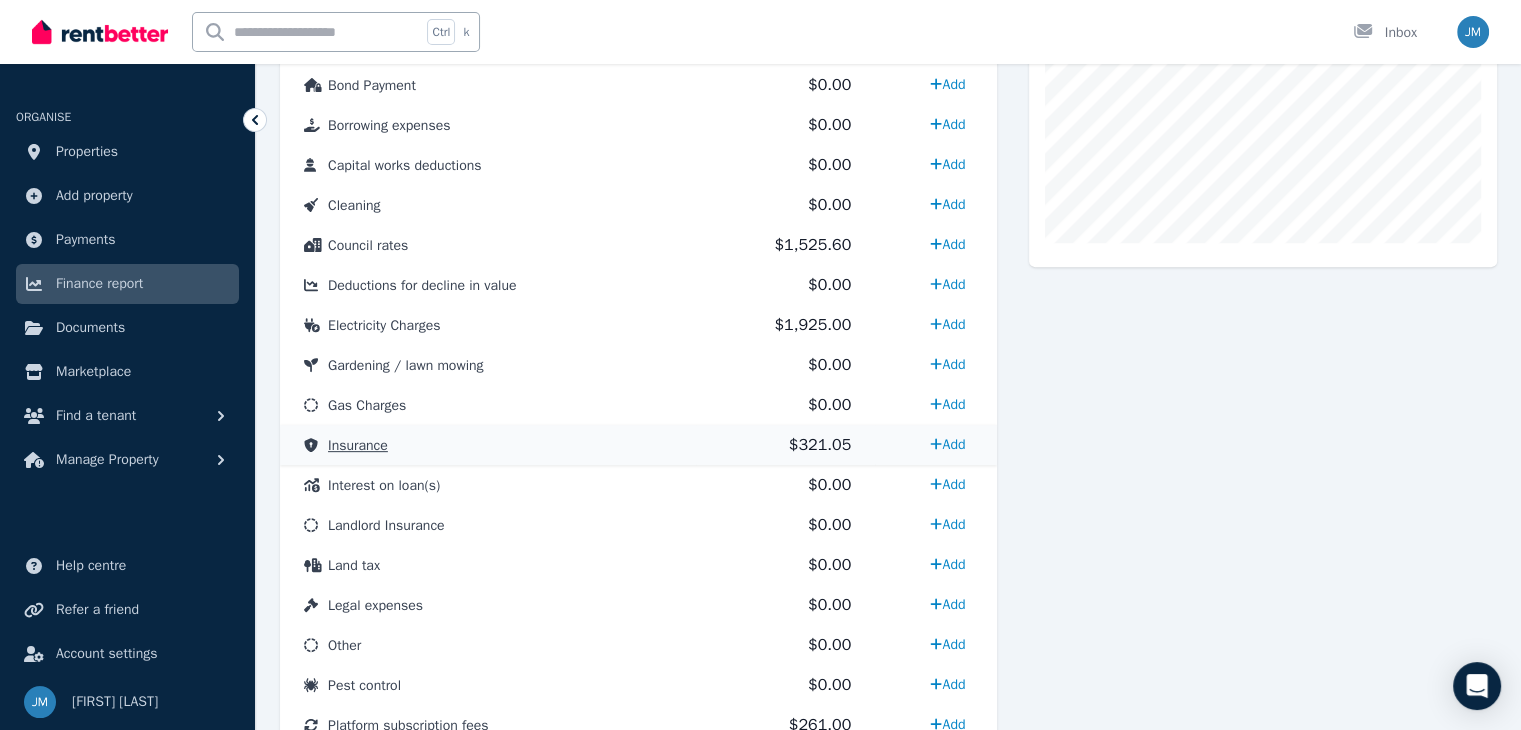 click on "Insurance" at bounding box center [358, 445] 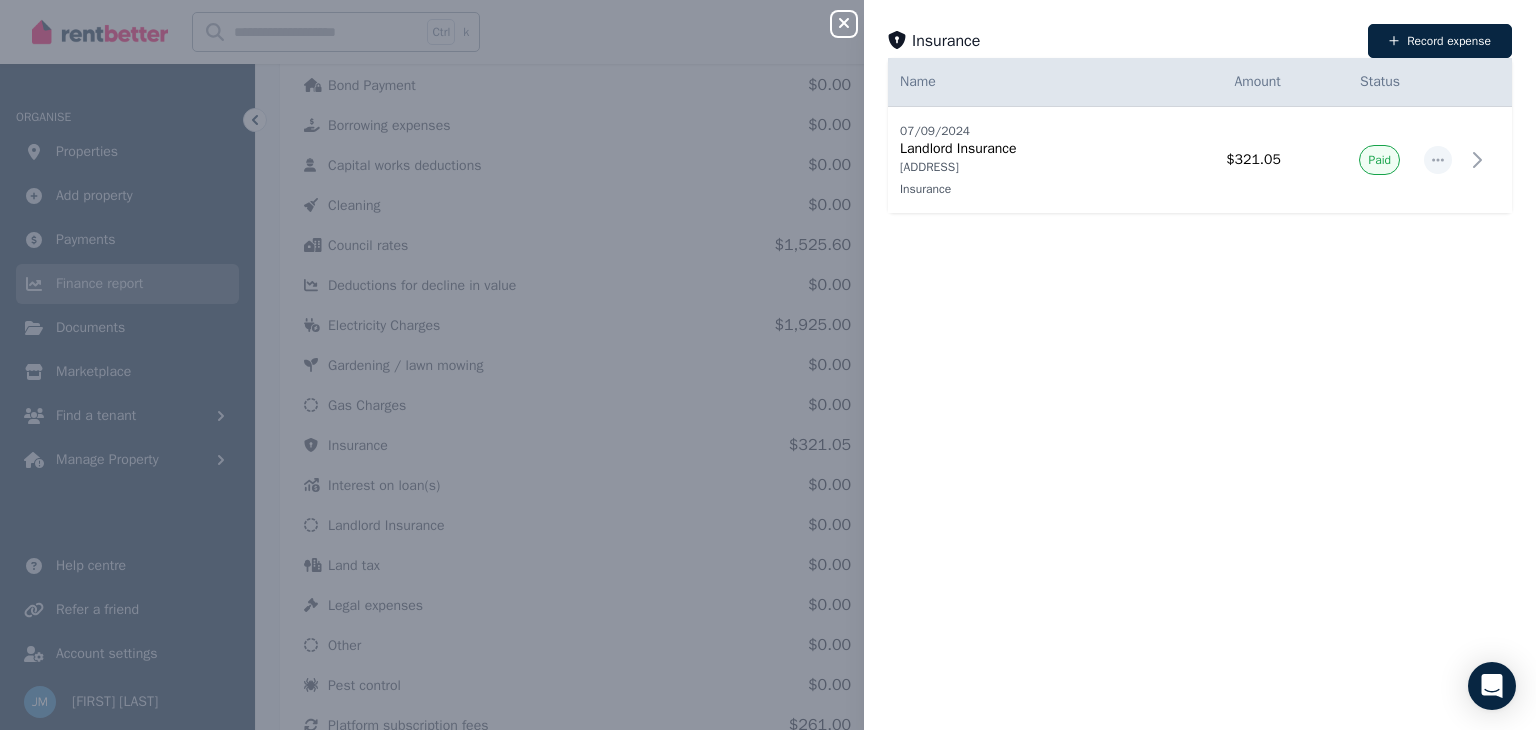 click on "Close panel" at bounding box center (852, 18) 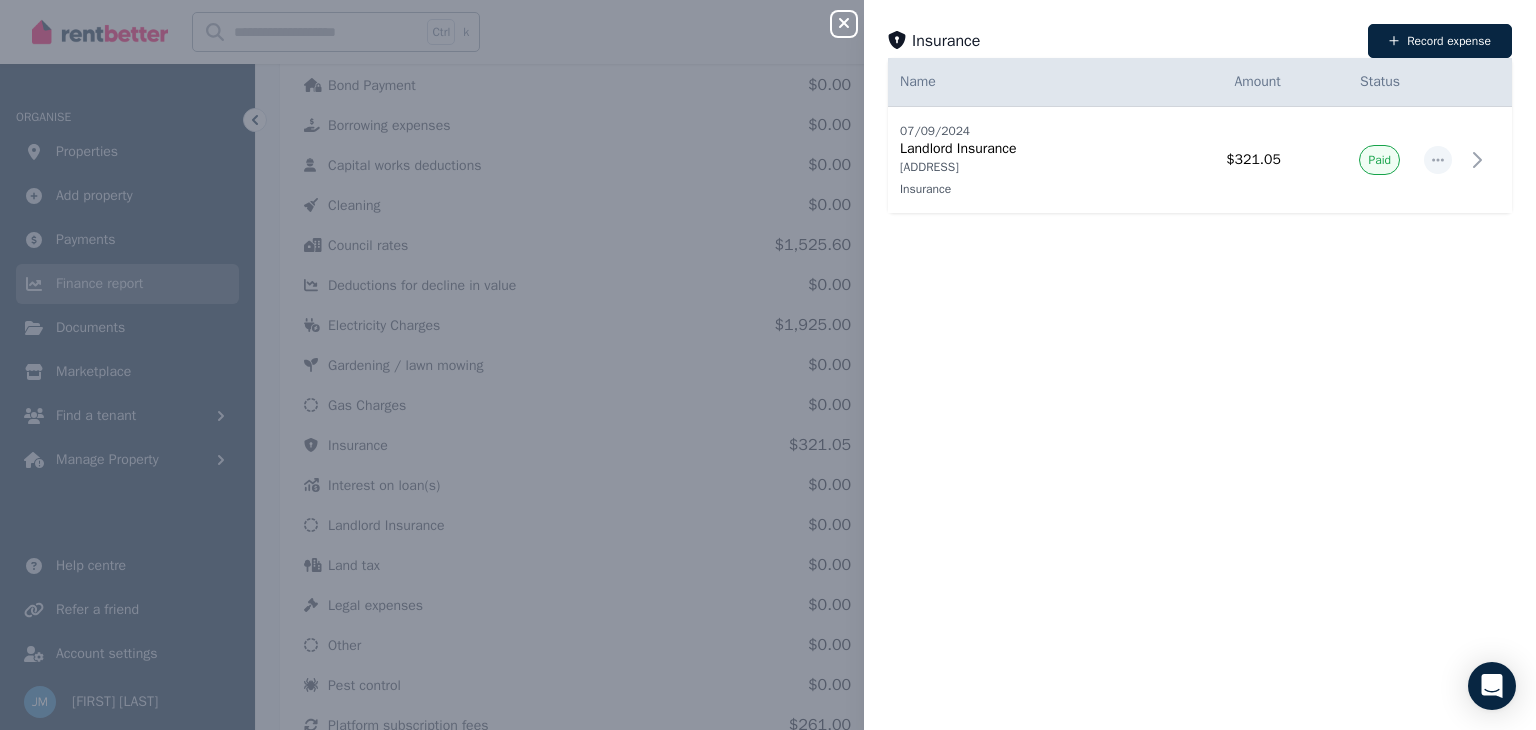 click 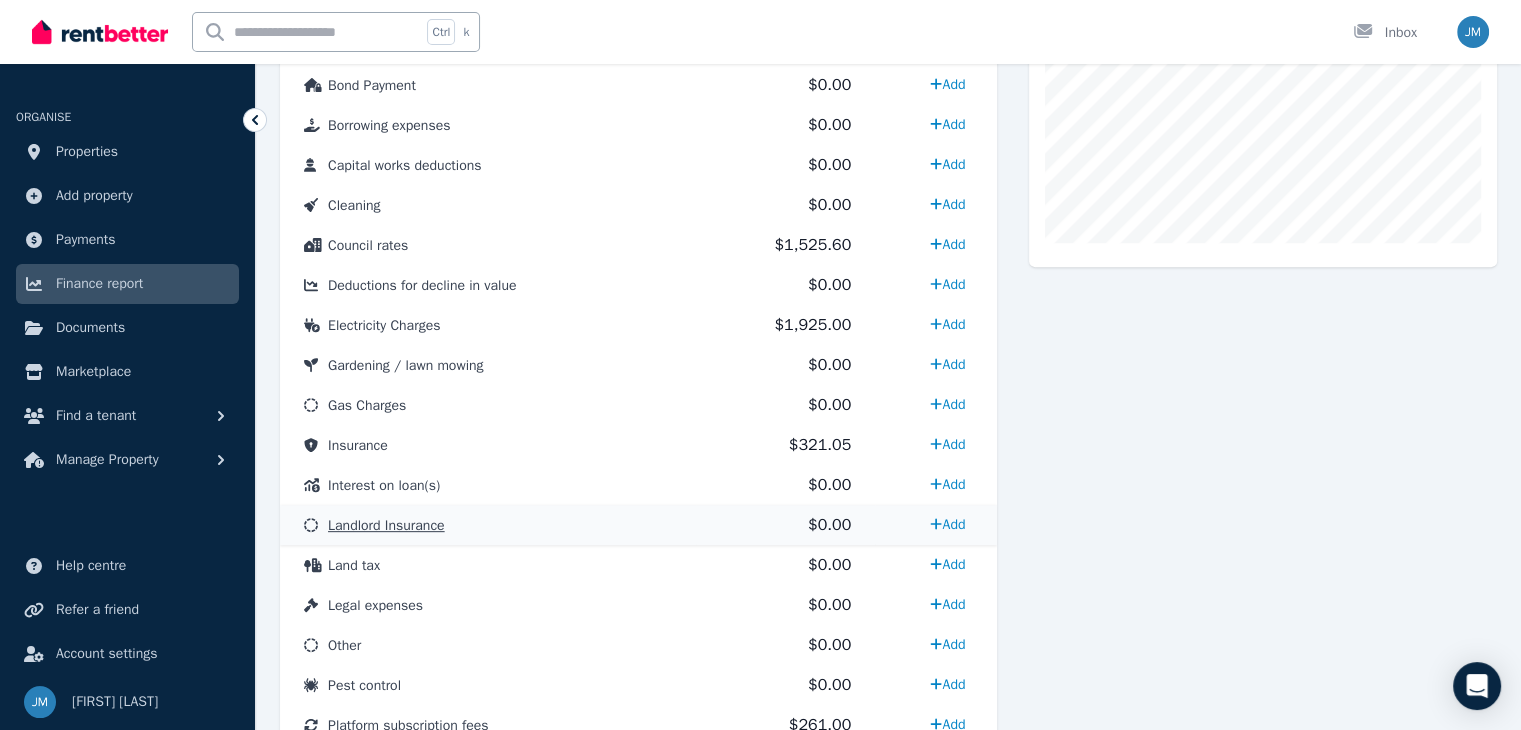 drag, startPoint x: 584, startPoint y: 520, endPoint x: 446, endPoint y: 522, distance: 138.0145 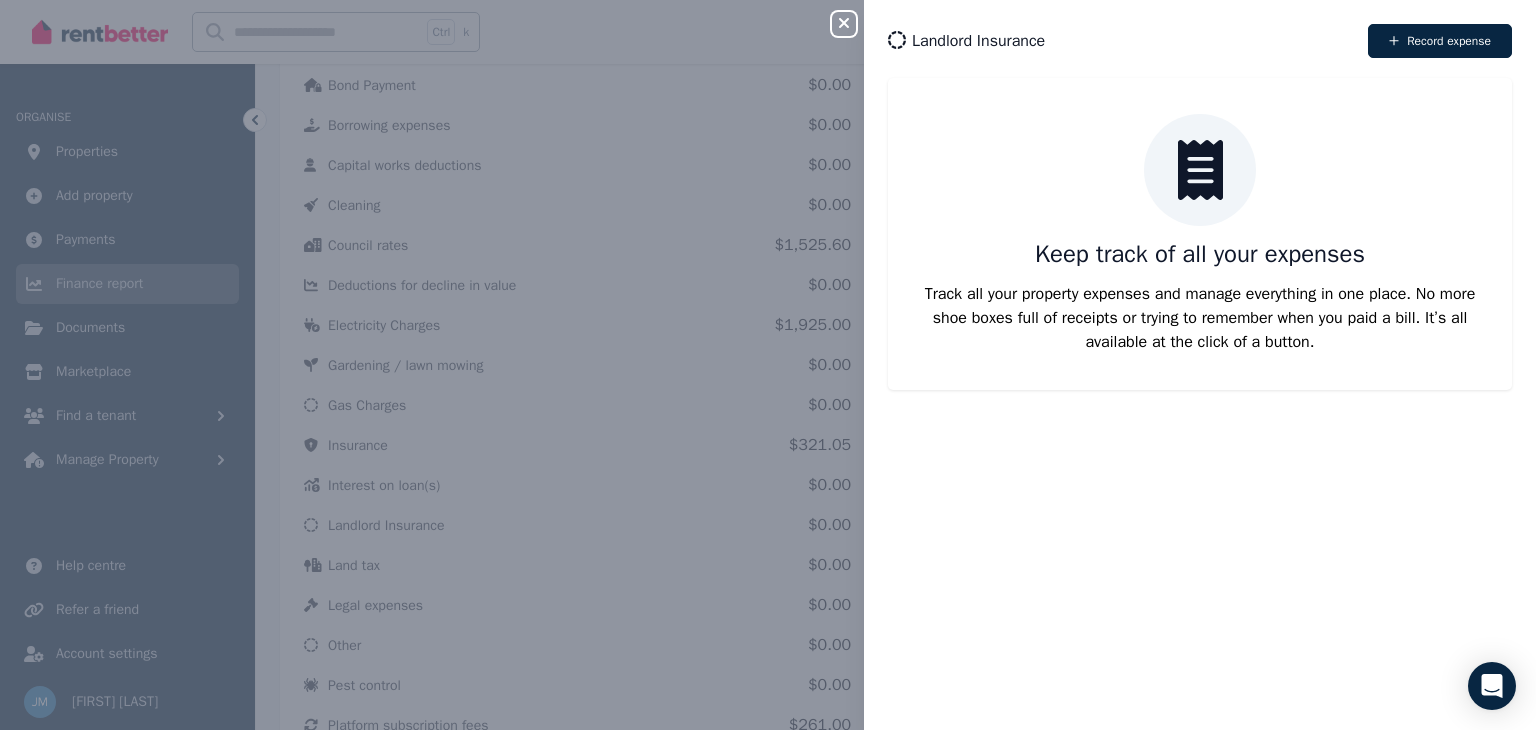 click 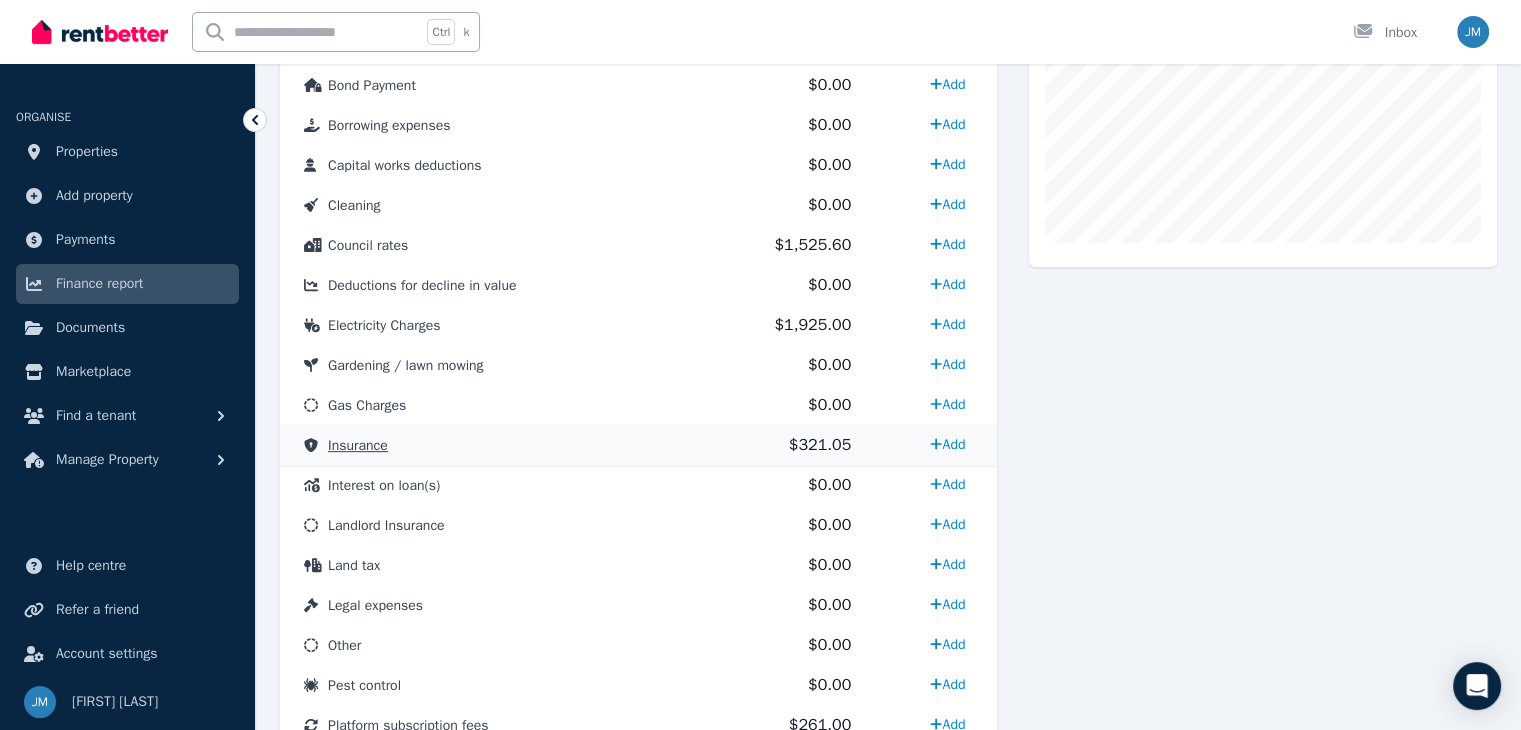 click on "$321.05" at bounding box center (820, 445) 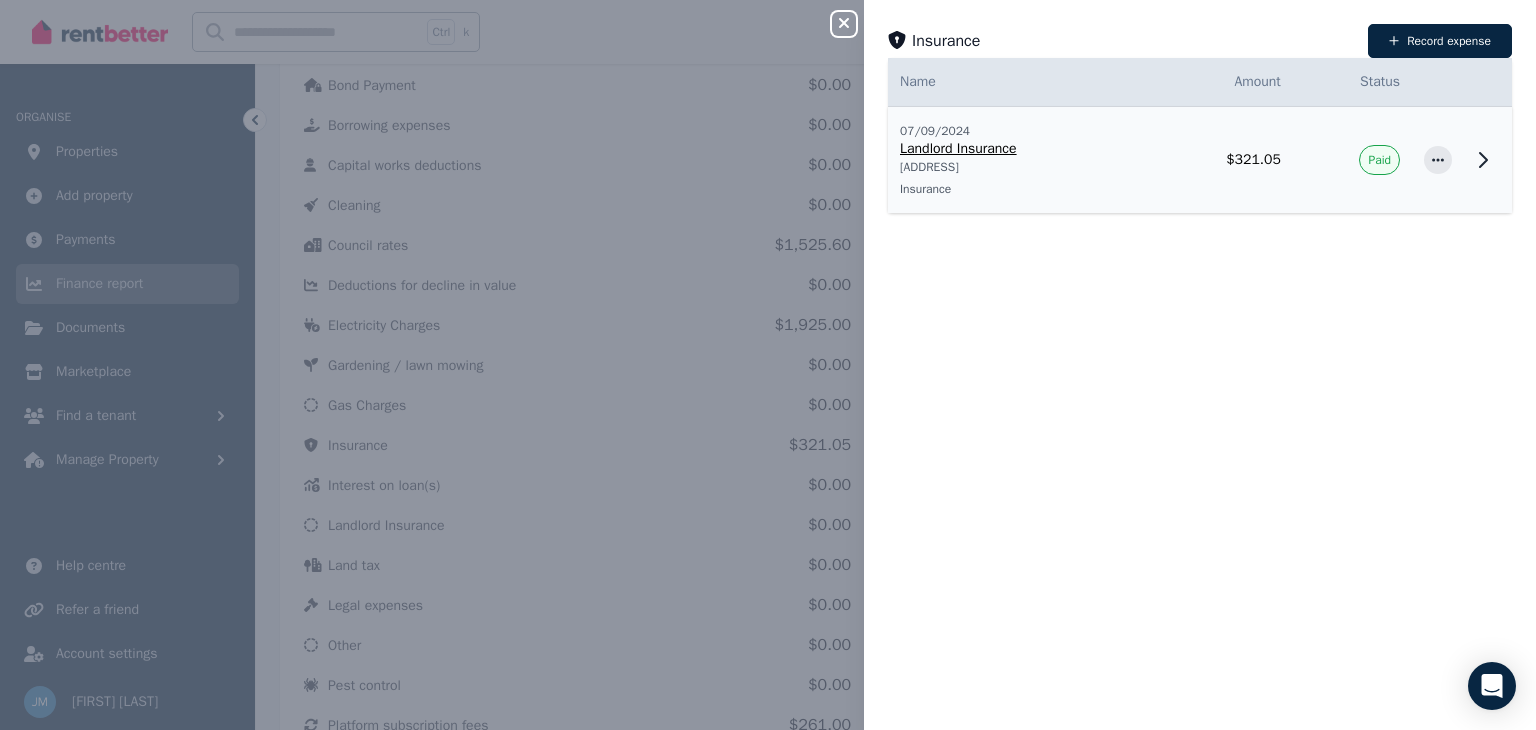 click 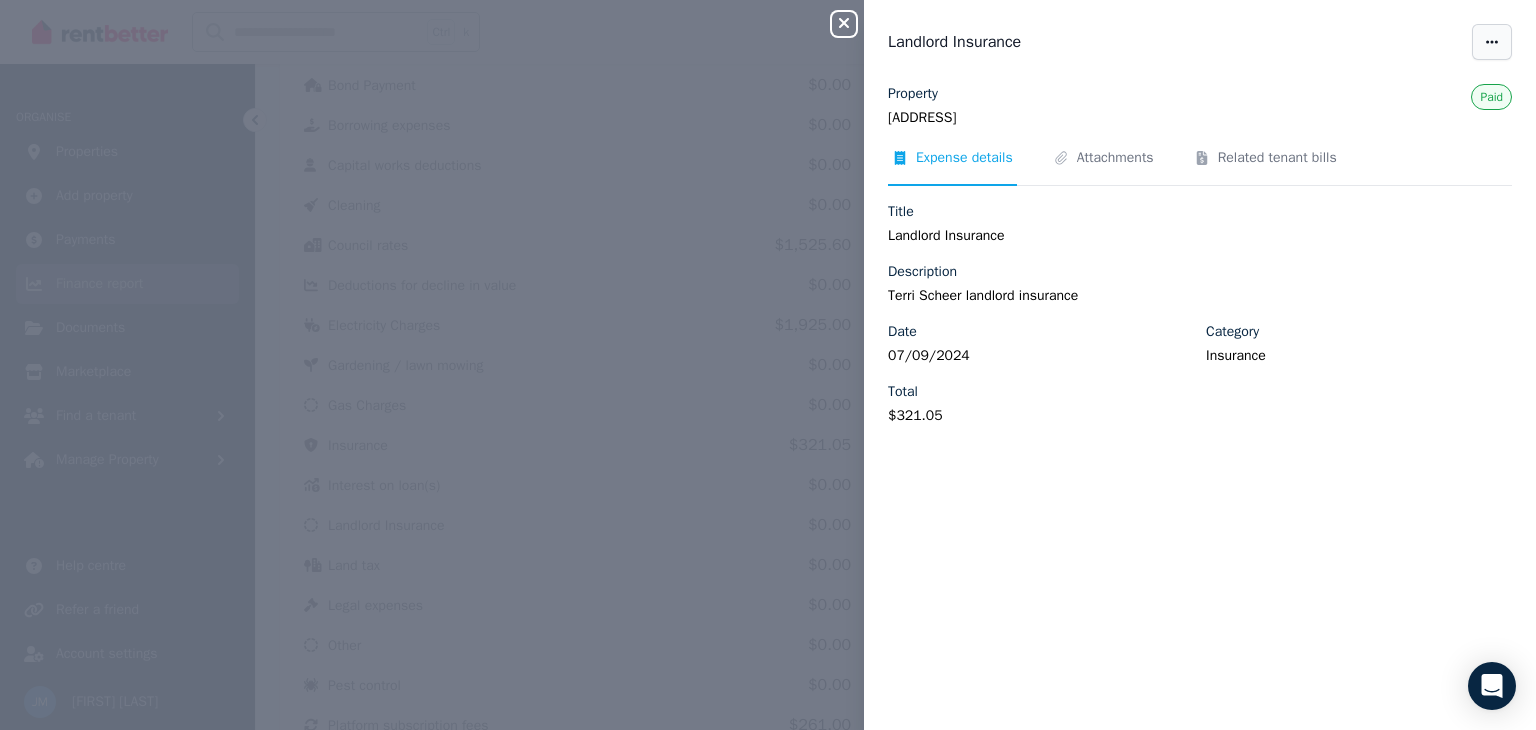 click at bounding box center [1492, 42] 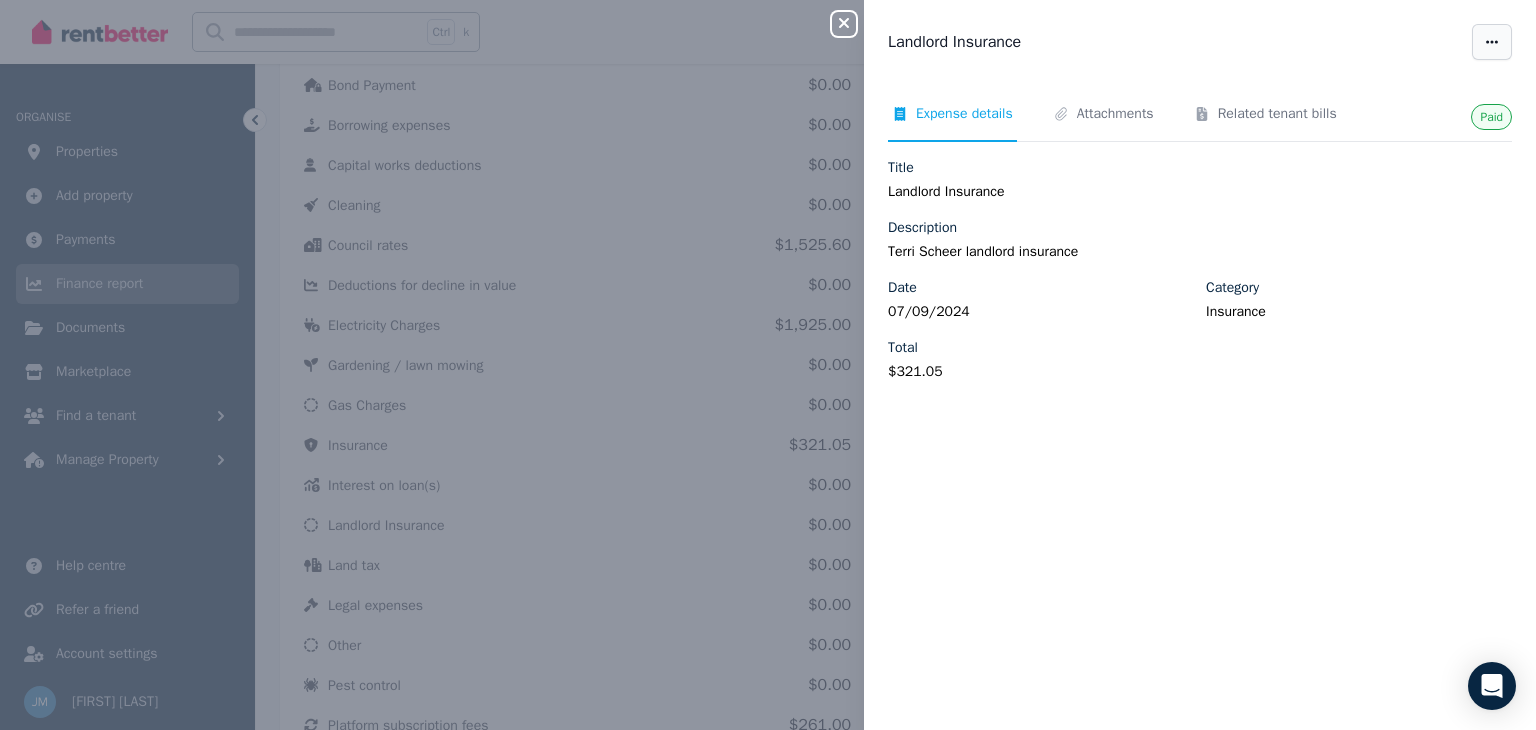 click 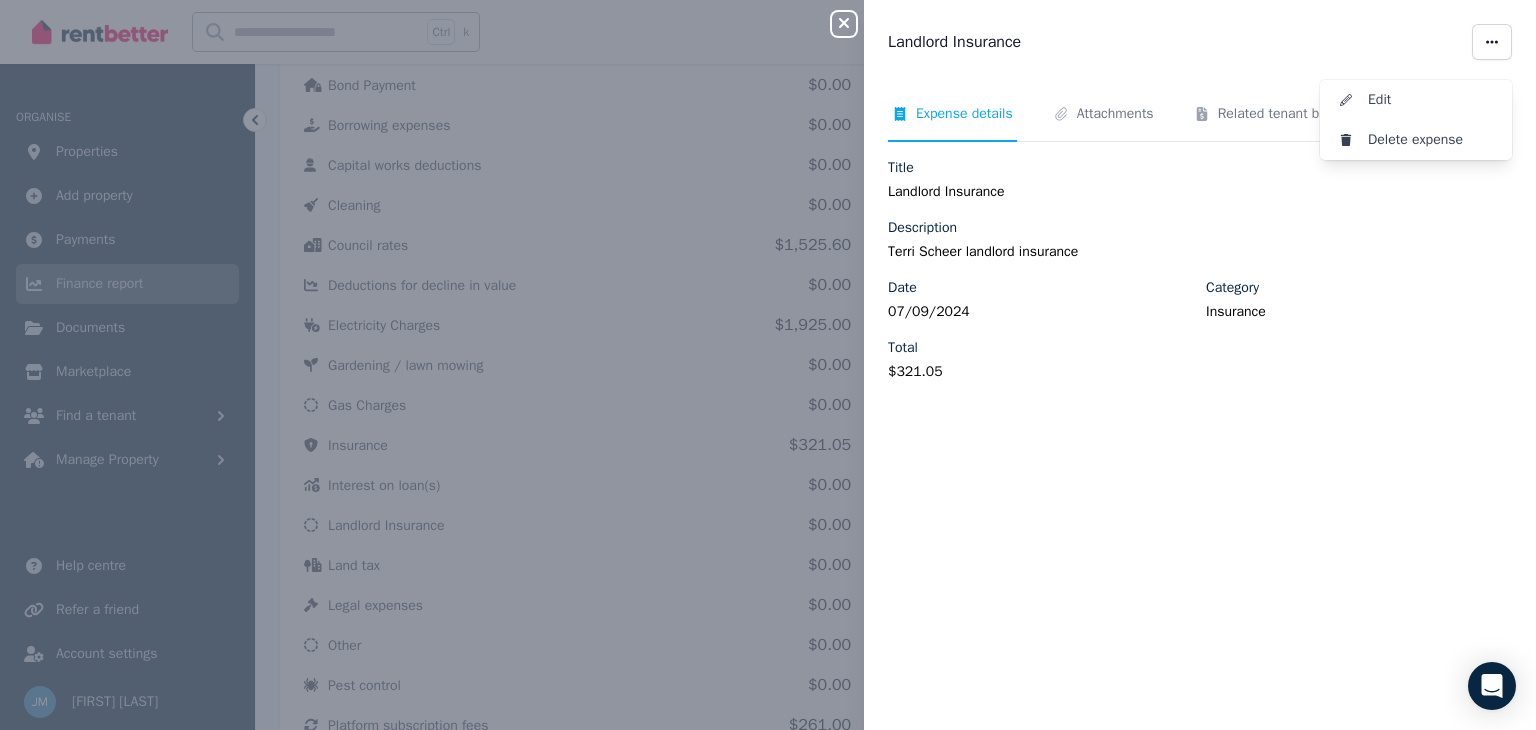 click on "Date [DATE] Category Insurance Total $[AMOUNT]" at bounding box center [1200, 338] 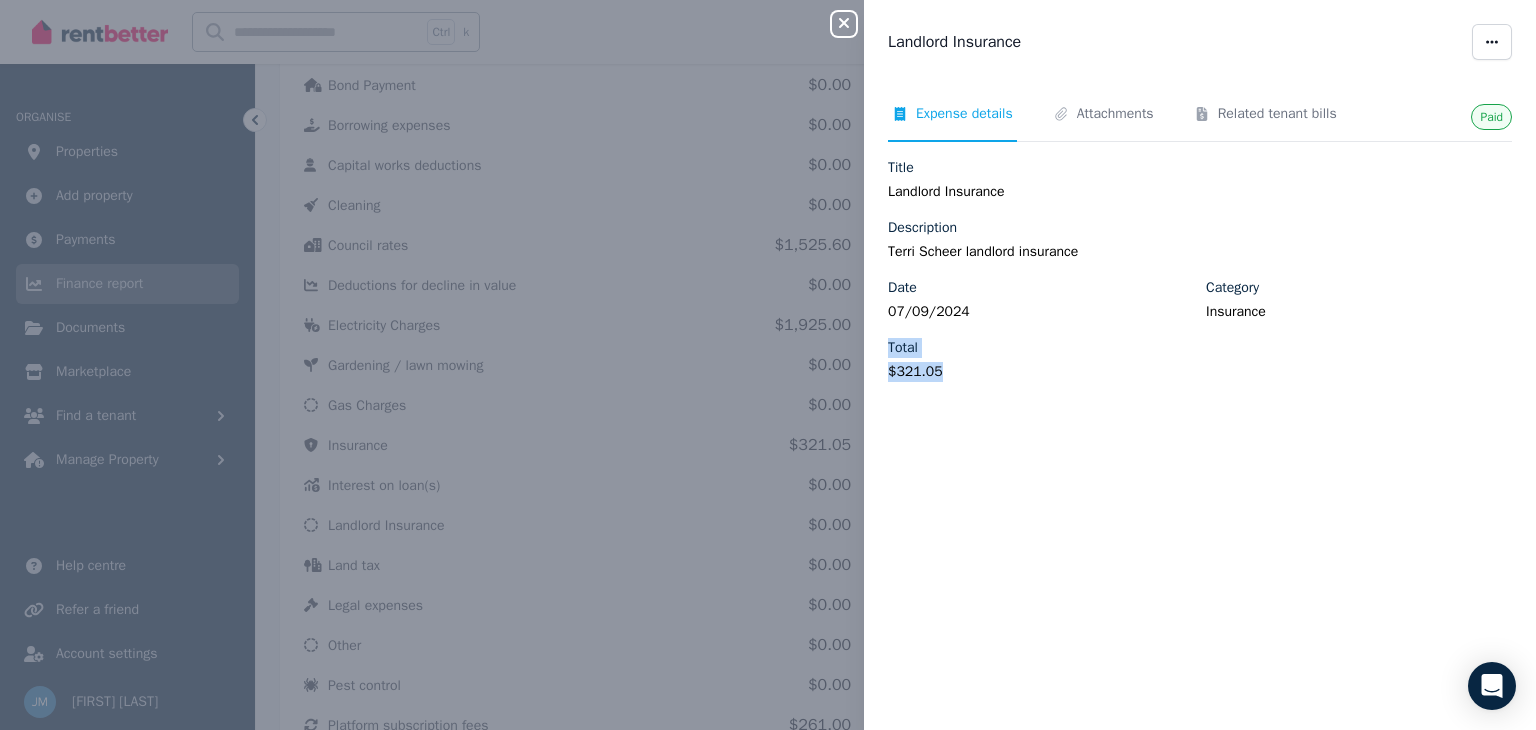 drag, startPoint x: 951, startPoint y: 369, endPoint x: 870, endPoint y: 353, distance: 82.565125 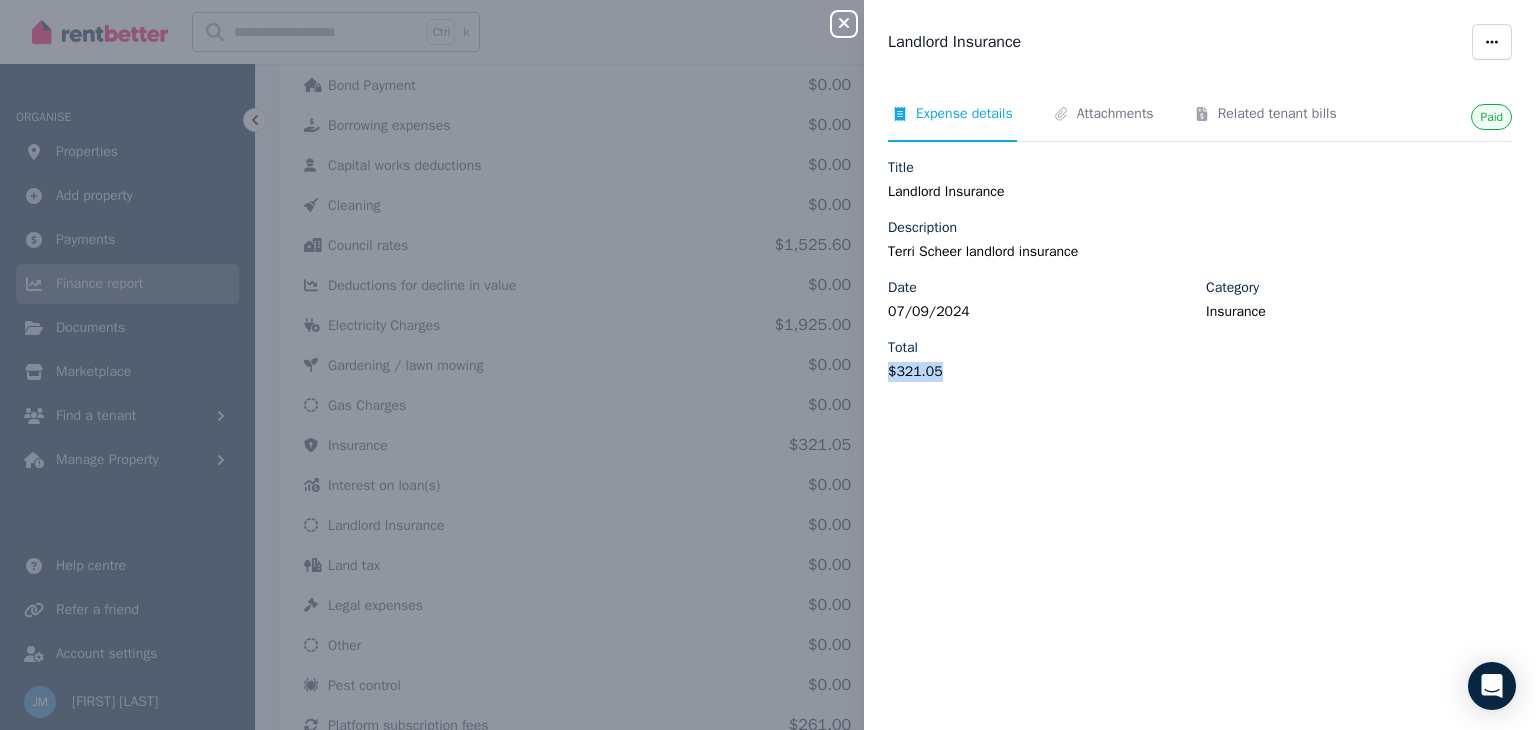 drag, startPoint x: 947, startPoint y: 374, endPoint x: 881, endPoint y: 369, distance: 66.189125 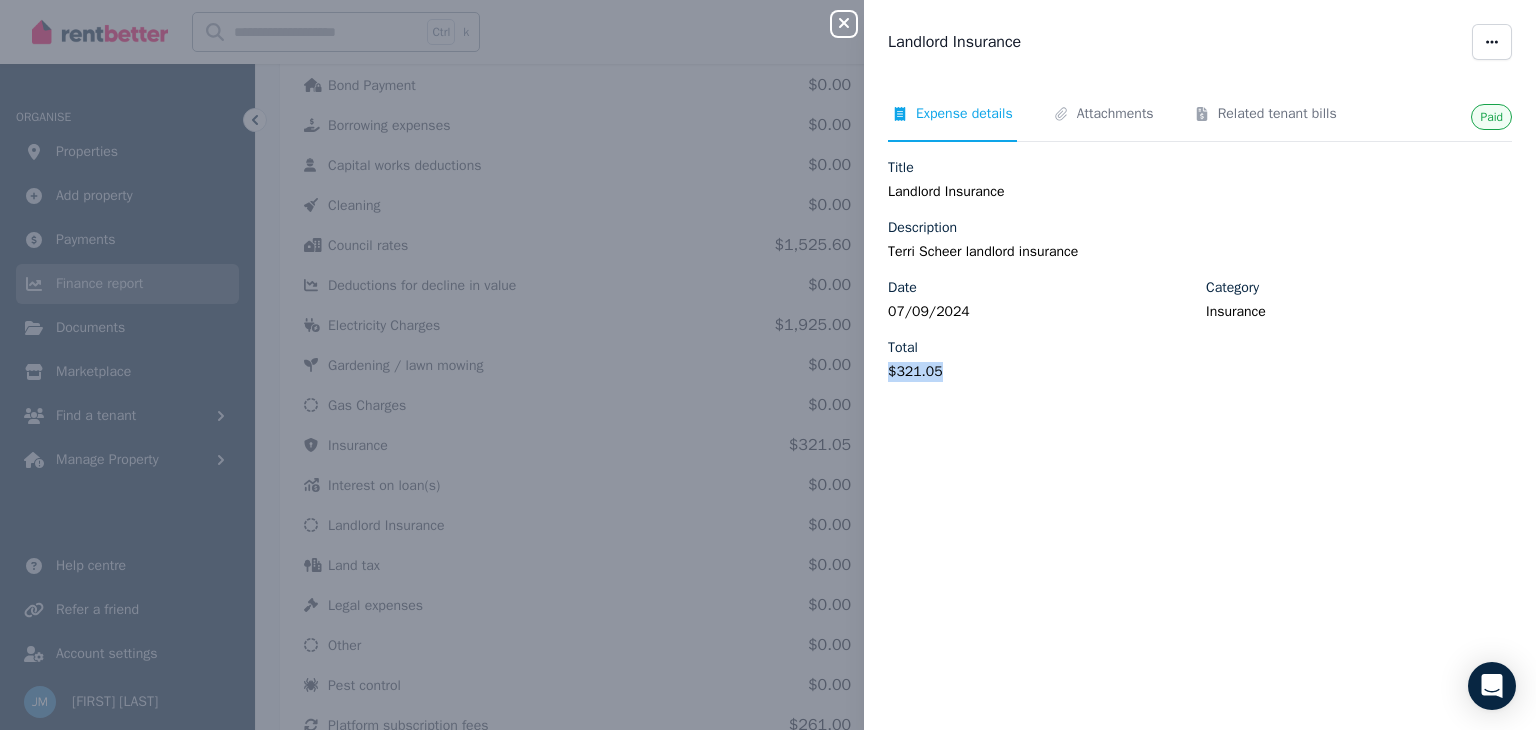 click on "Paid Expense details Attachments Related tenant bills Title Landlord Insurance Description Terri Scheer landlord insurance Date [DATE] Category Insurance Total $[AMOUNT]" at bounding box center [1200, 395] 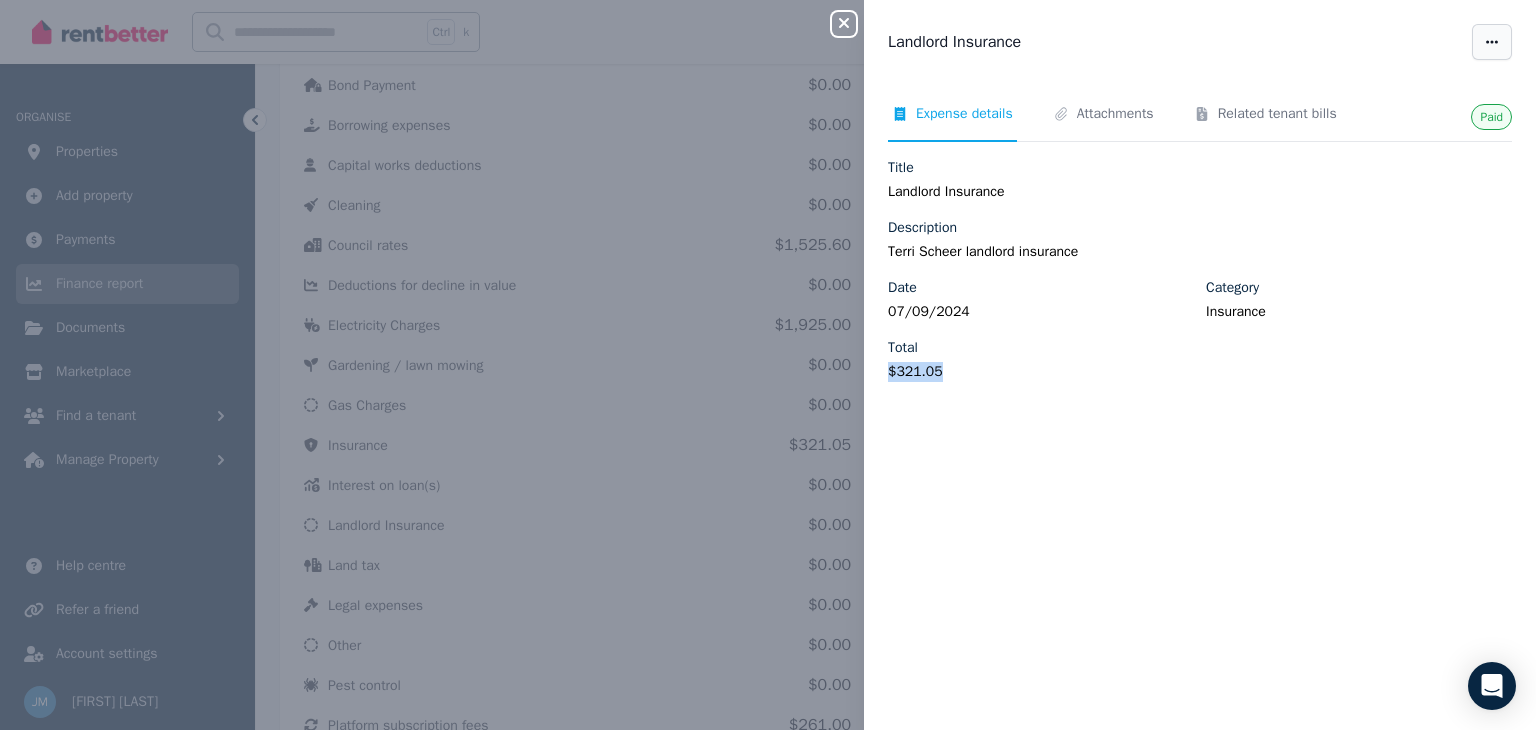 click at bounding box center [1492, 42] 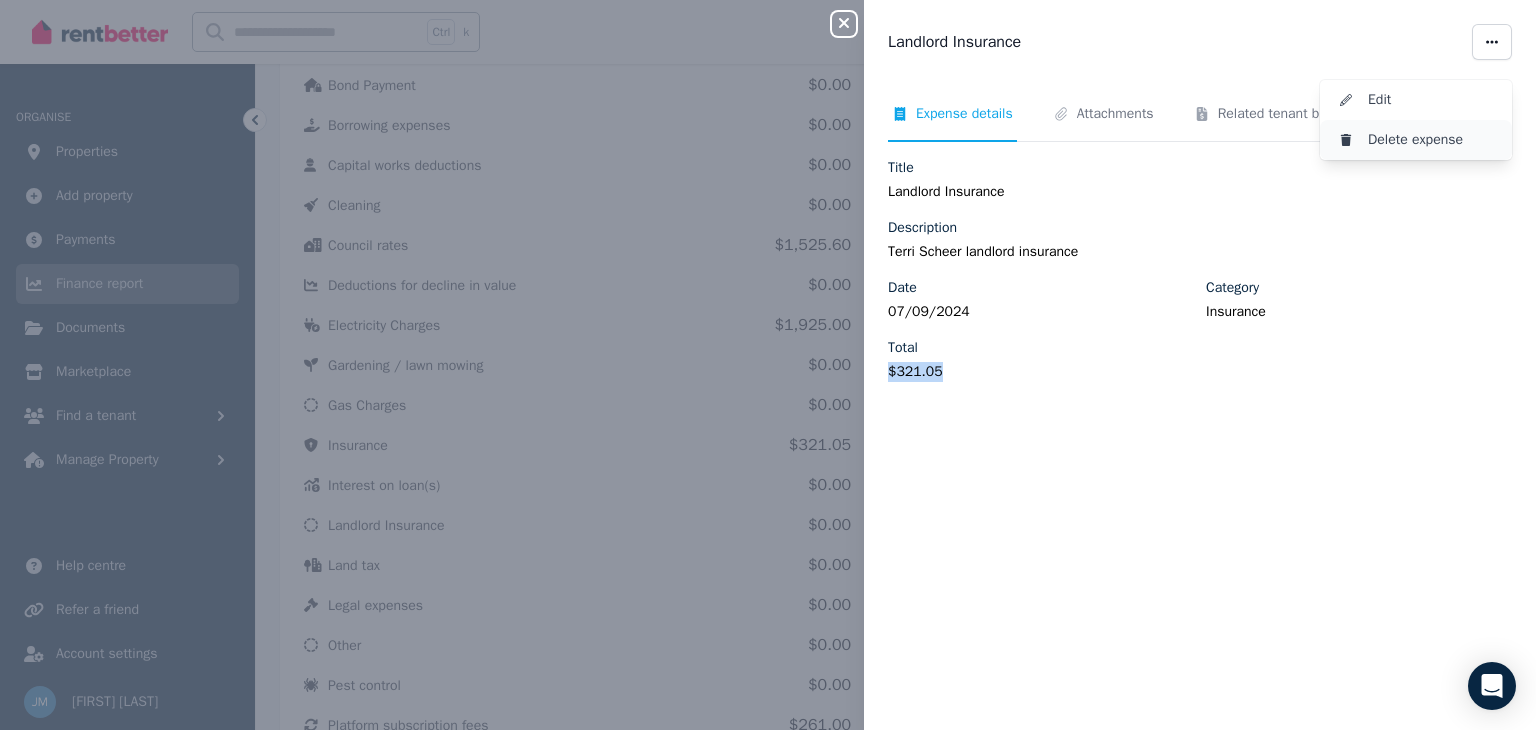 click on "Delete expense" at bounding box center (1432, 140) 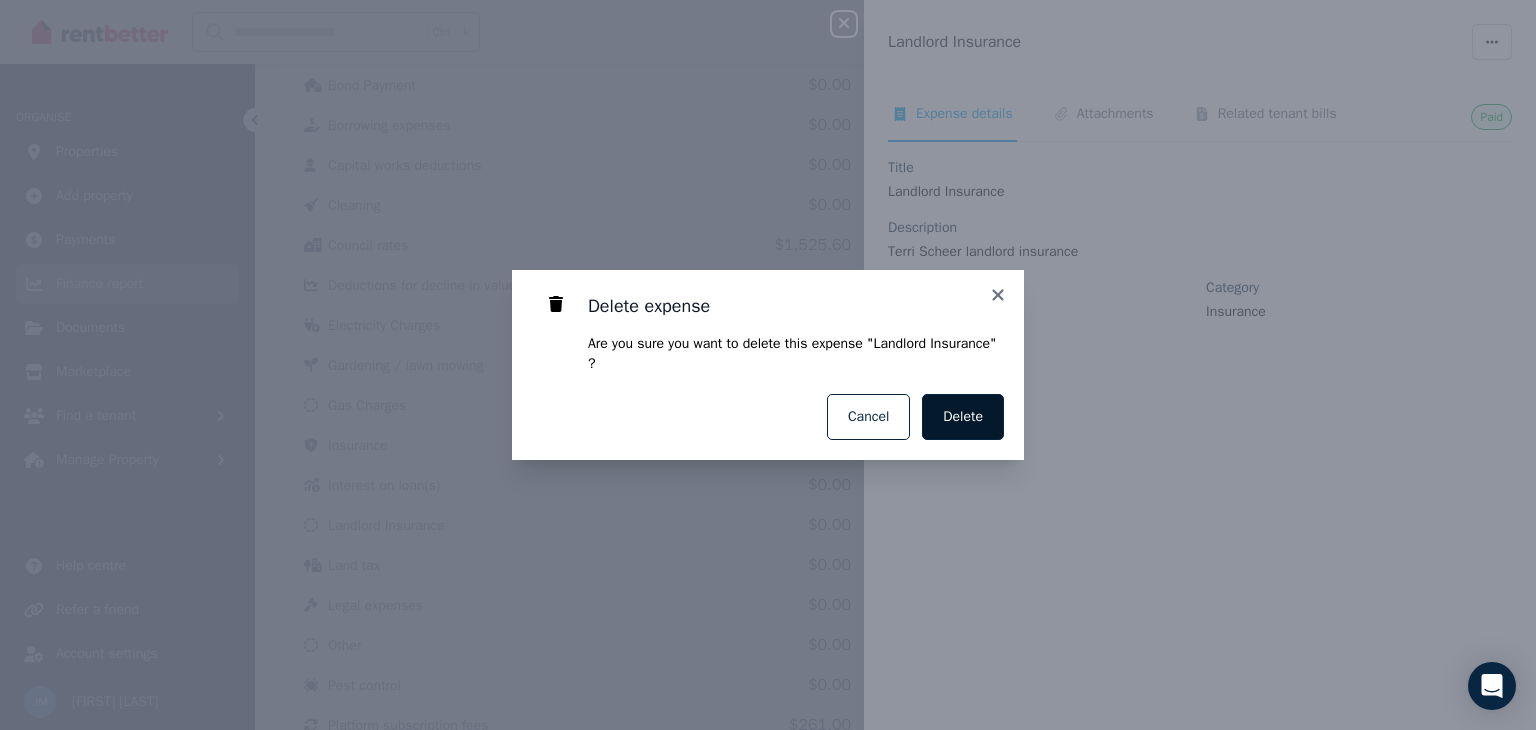 click on "Delete" at bounding box center [963, 417] 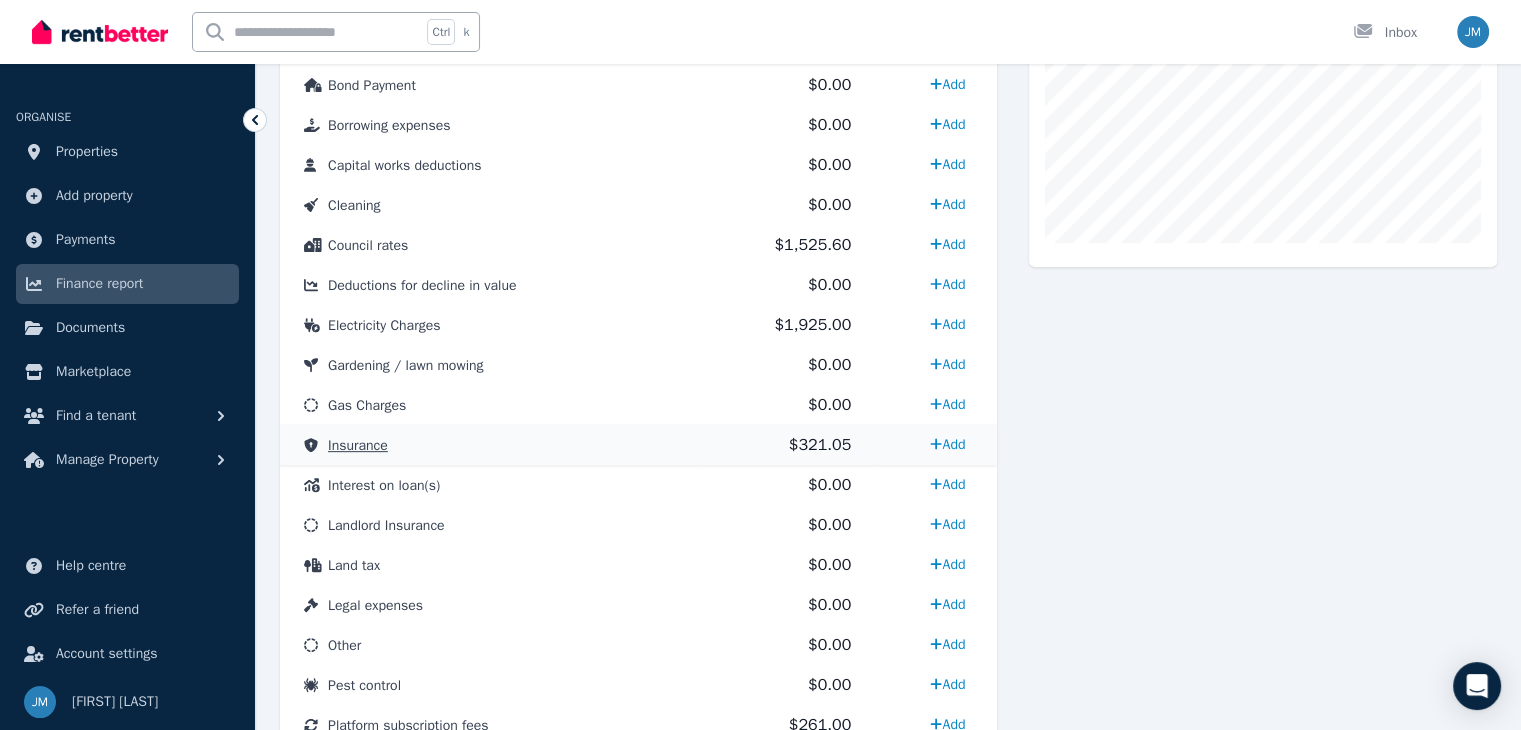 click on "$321.05" at bounding box center [820, 445] 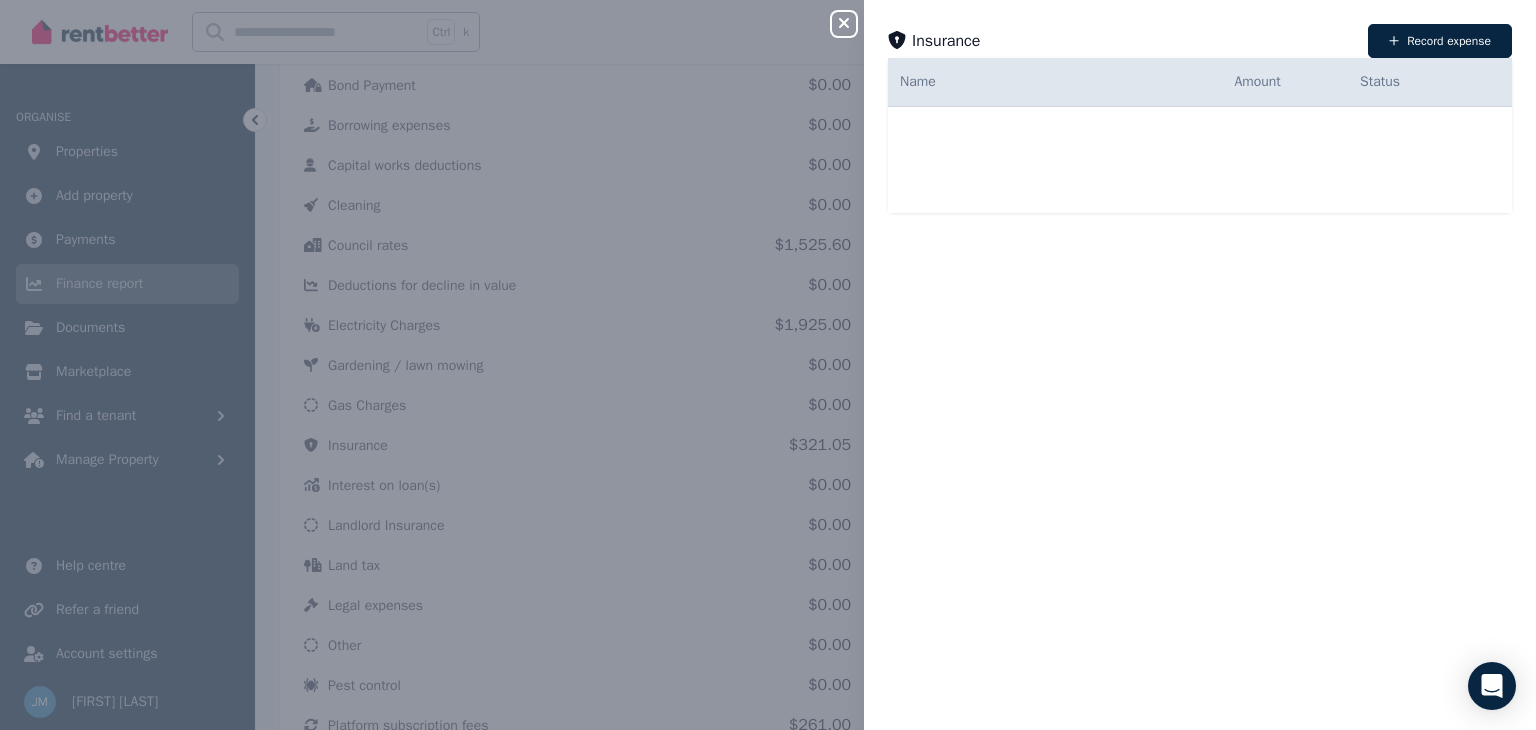 click on "Date Name Address Category Amount Status [DATE] [DATE] Landlord Insurance [ADDRESS] Insurance [ADDRESS] Insurance $[AMOUNT] Paid" at bounding box center [1200, 153] 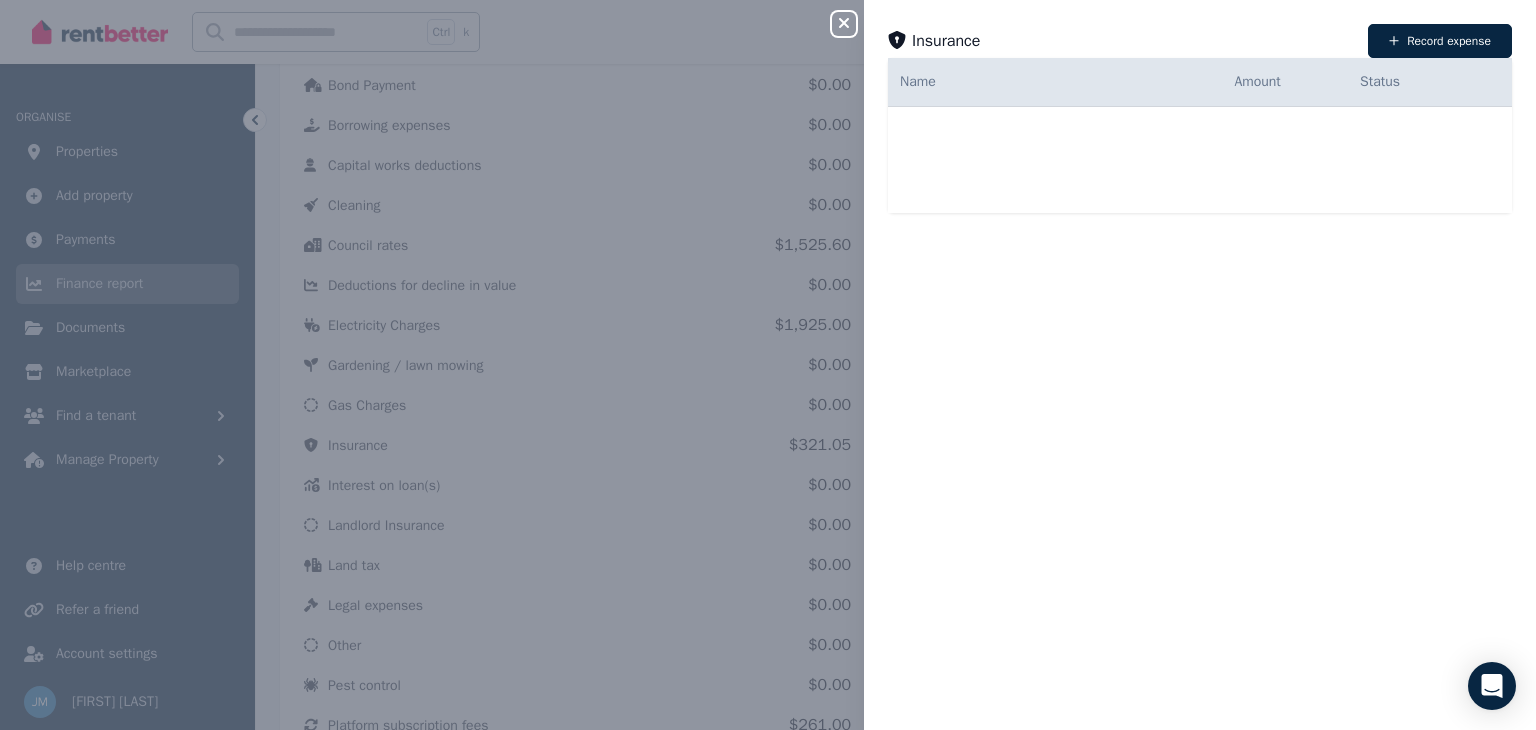 click 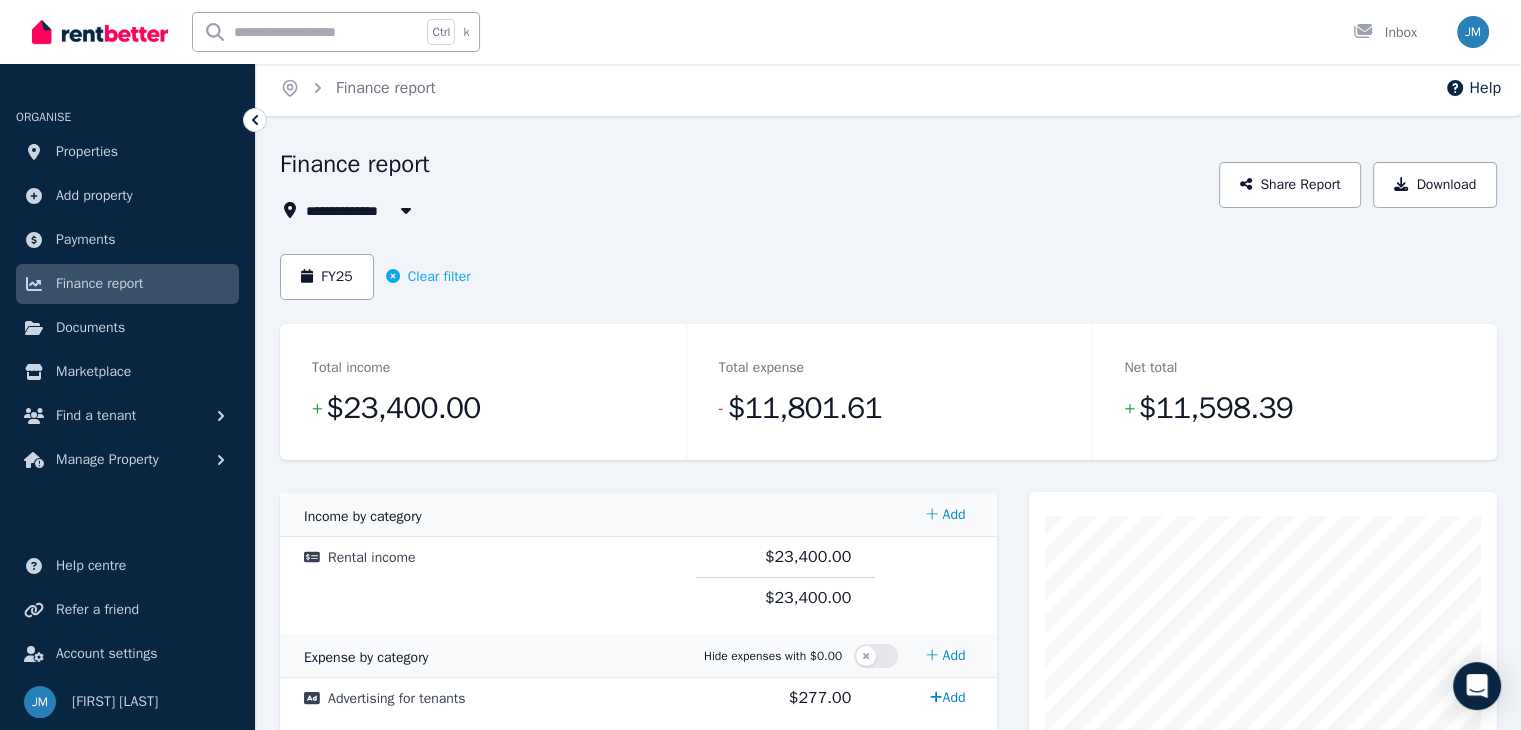scroll, scrollTop: 0, scrollLeft: 0, axis: both 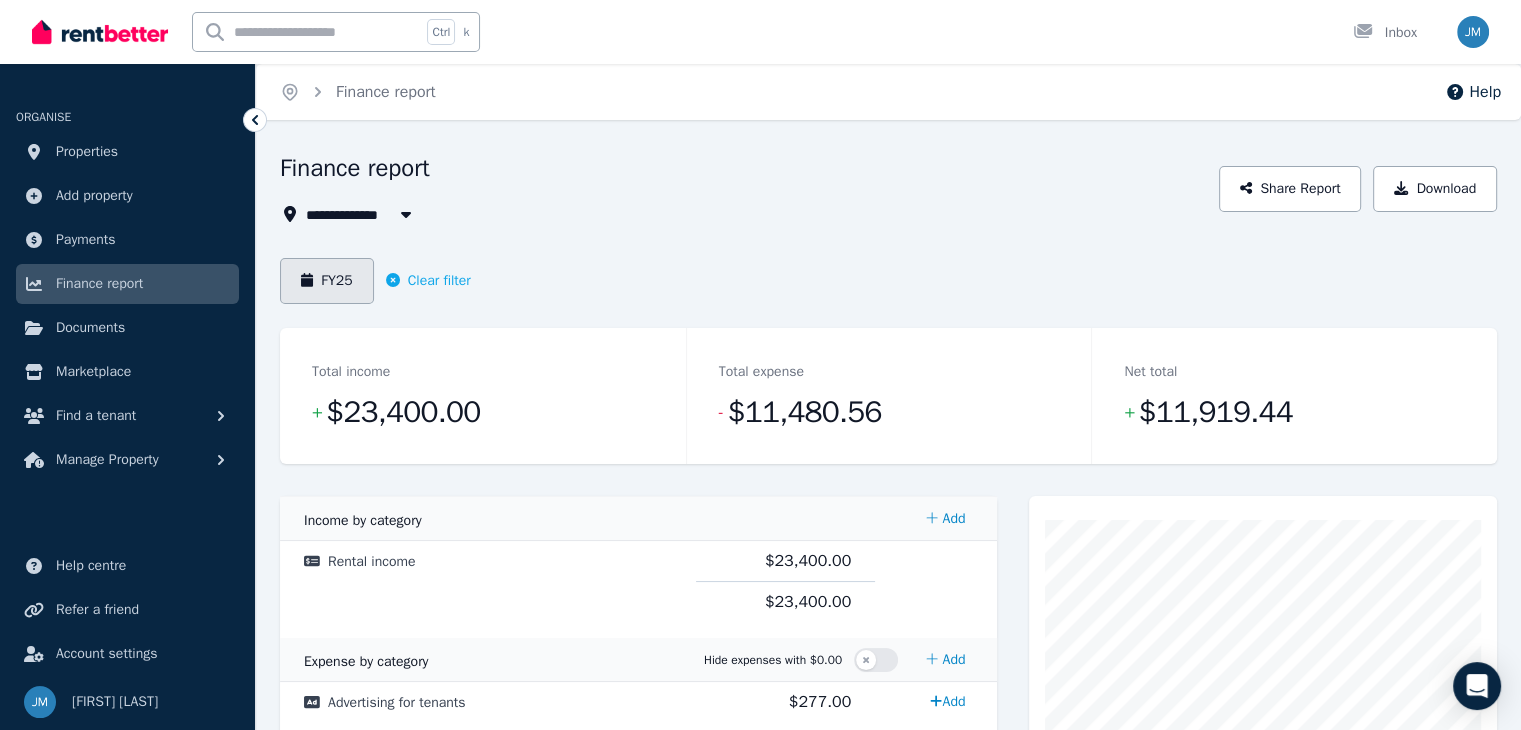 click on "FY25" at bounding box center (327, 281) 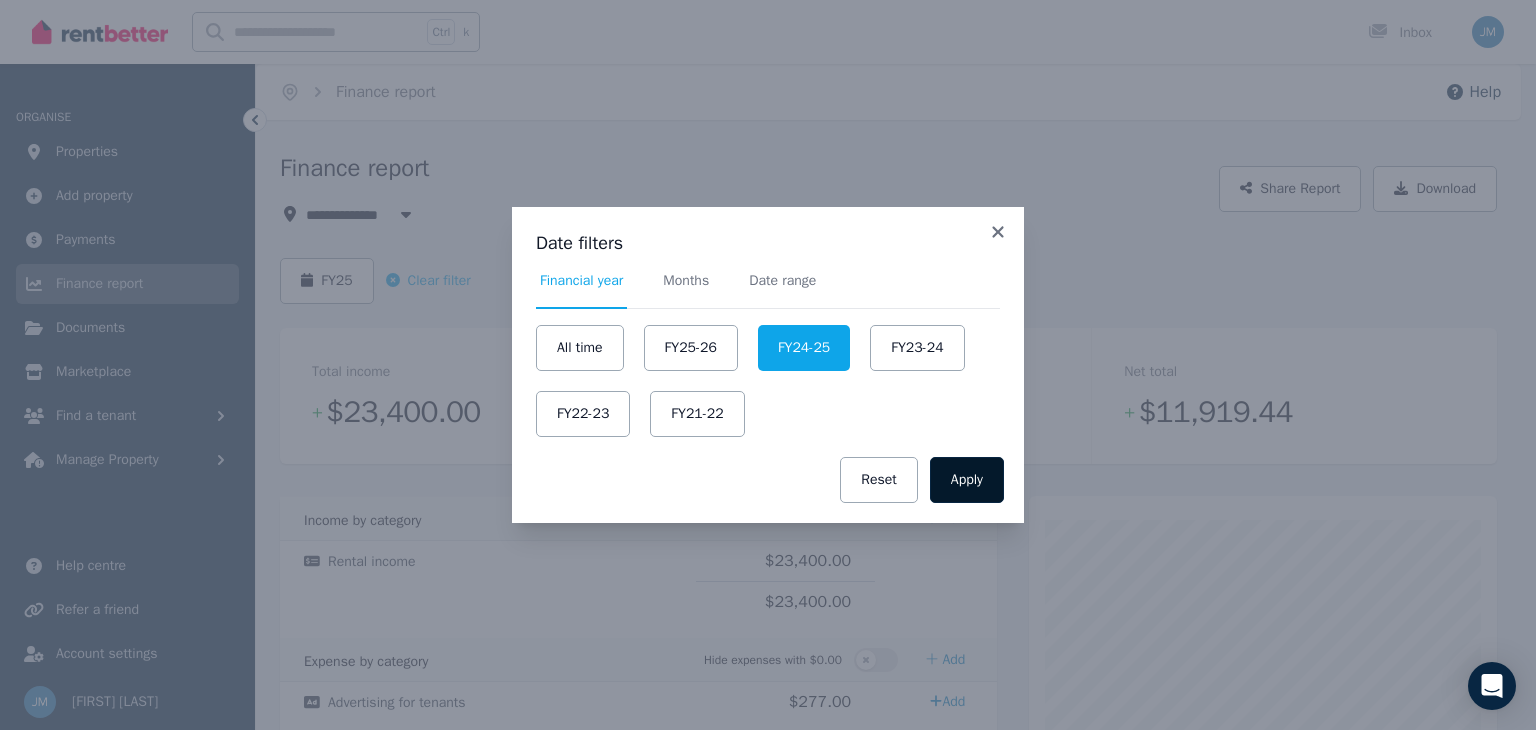 click on "Apply" at bounding box center [967, 480] 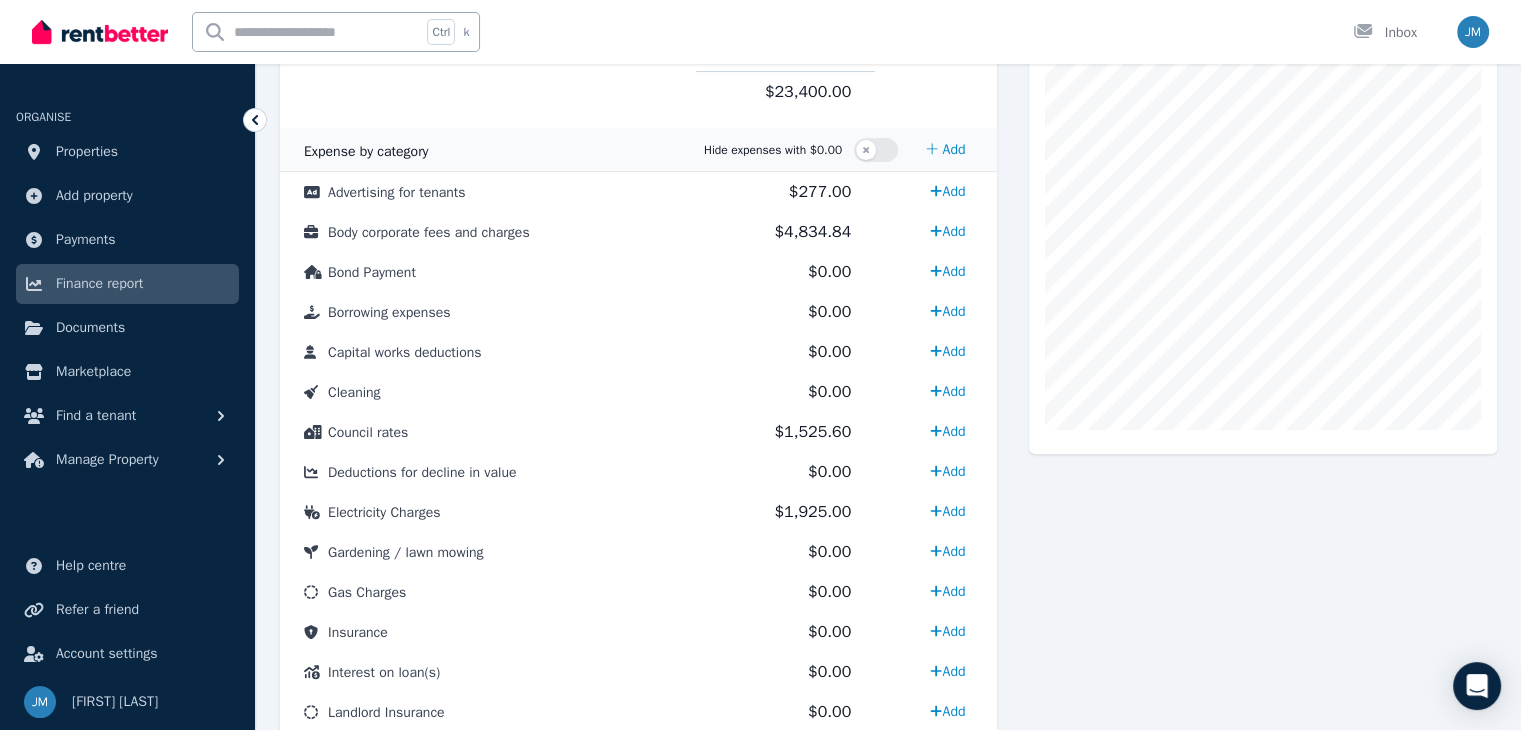 scroll, scrollTop: 586, scrollLeft: 0, axis: vertical 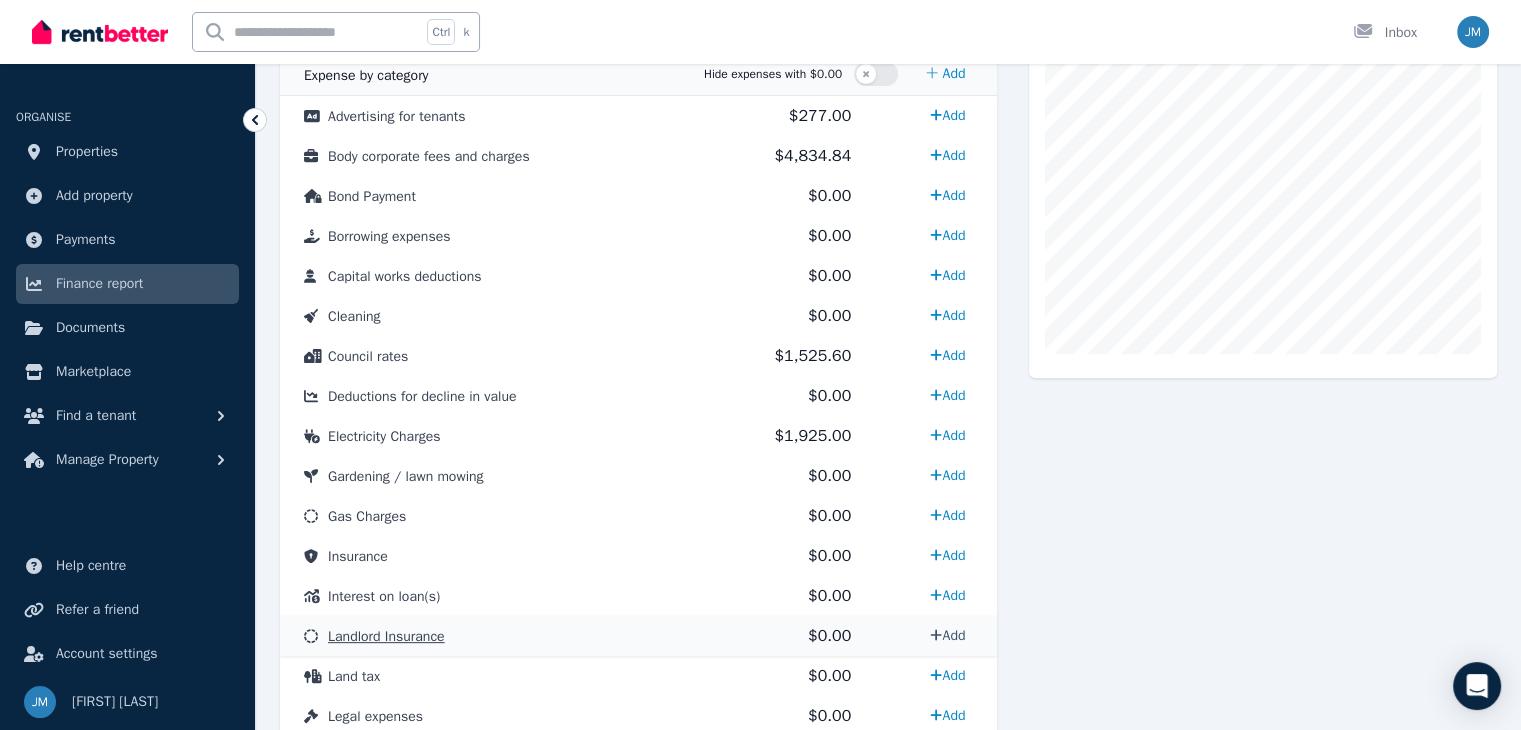 click on "Add" at bounding box center (947, 635) 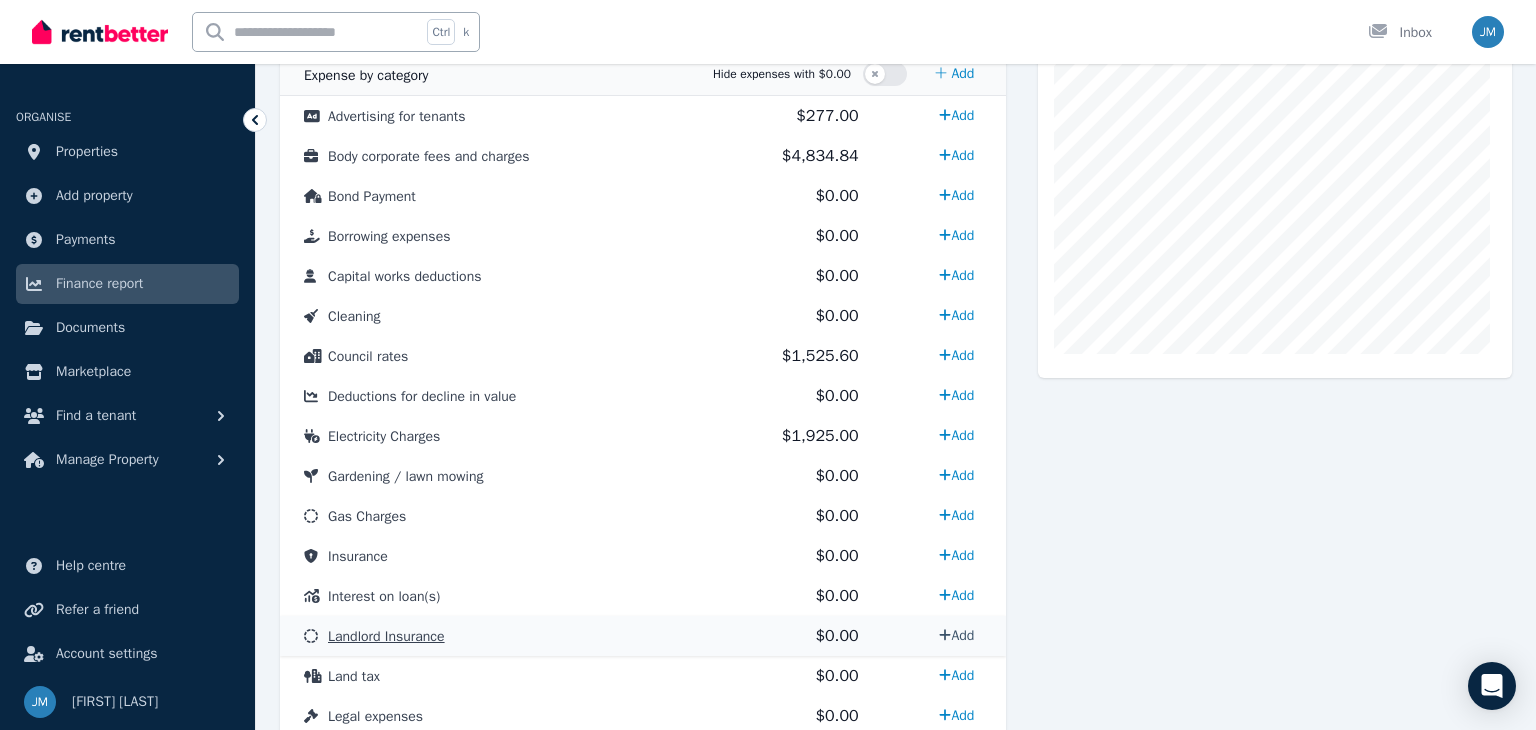 select on "**********" 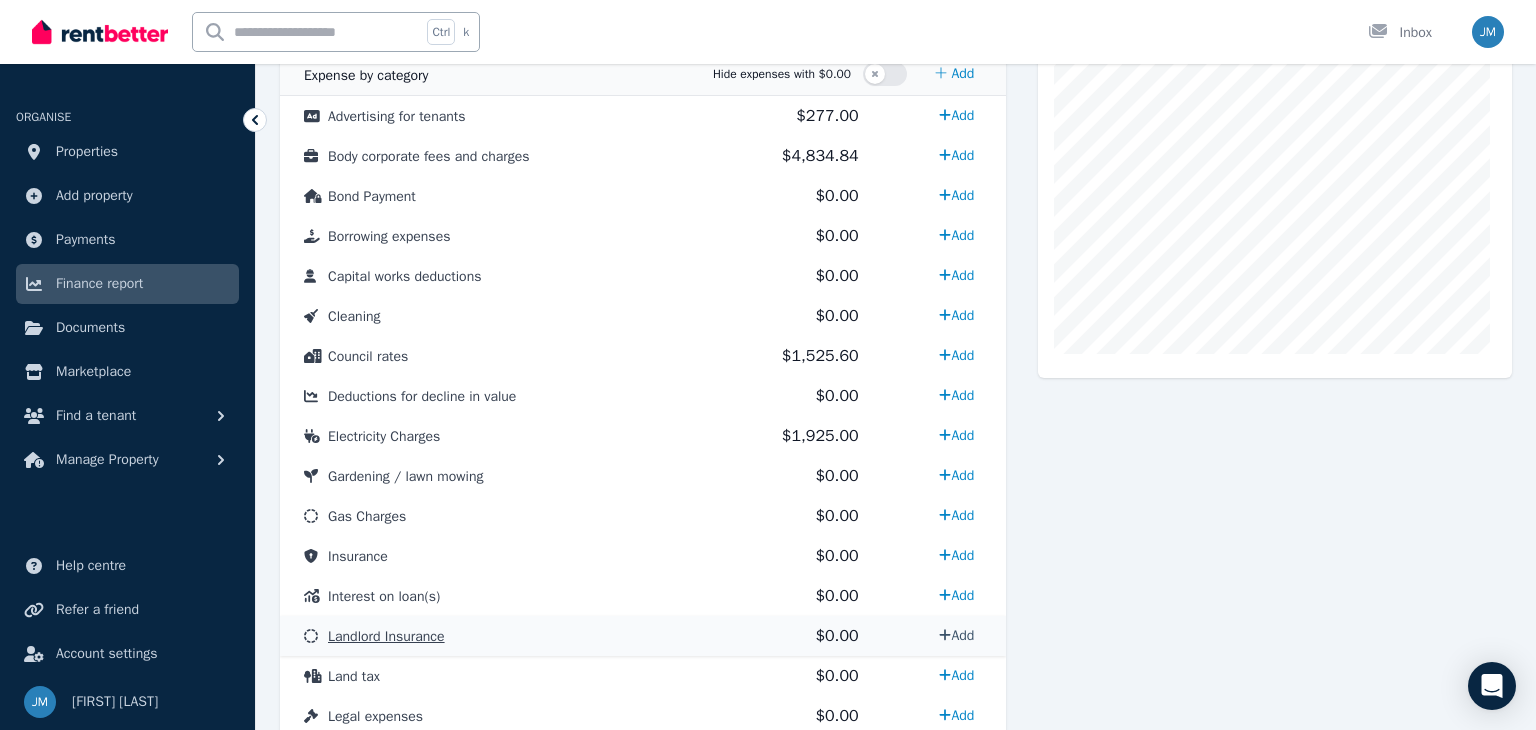 select on "**********" 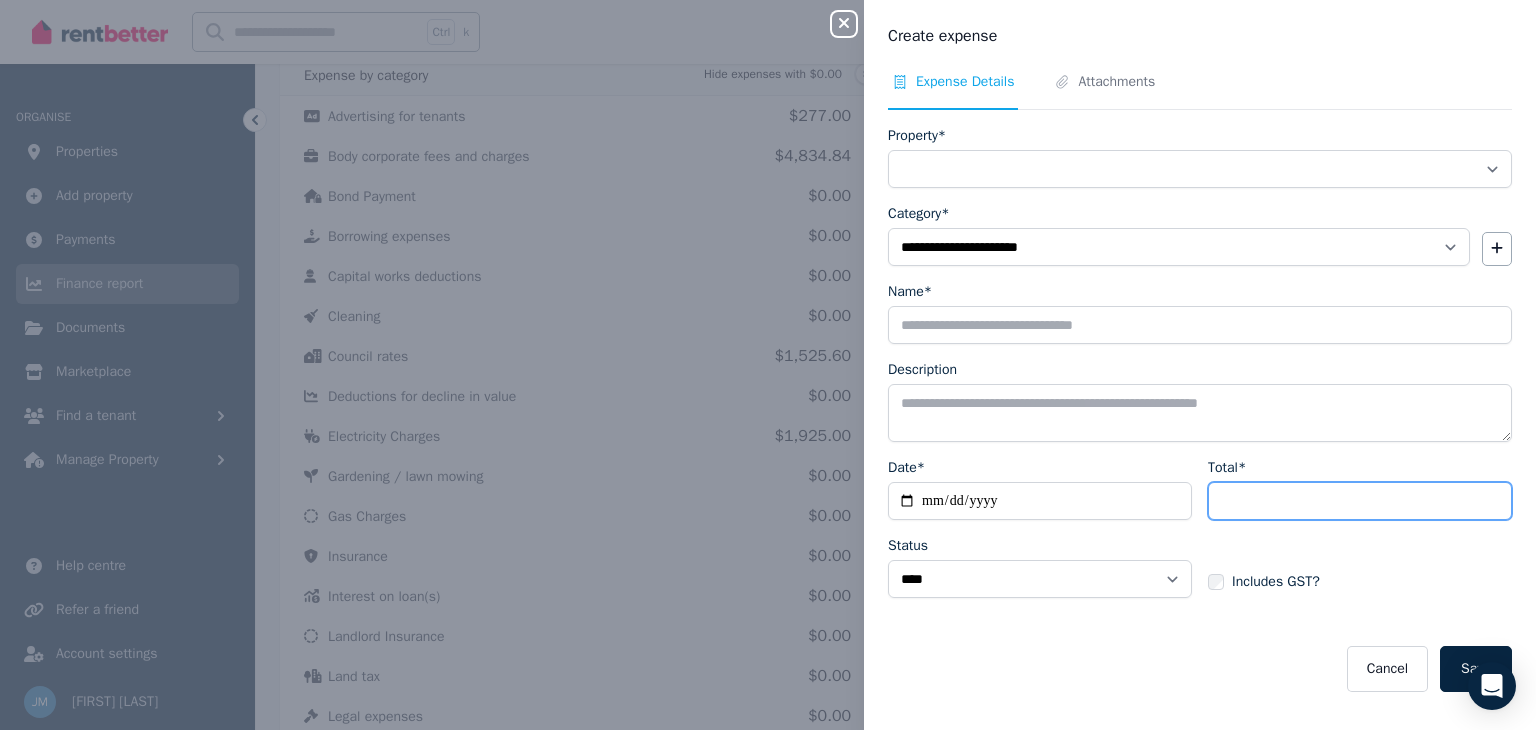 click on "Total*" at bounding box center (1360, 501) 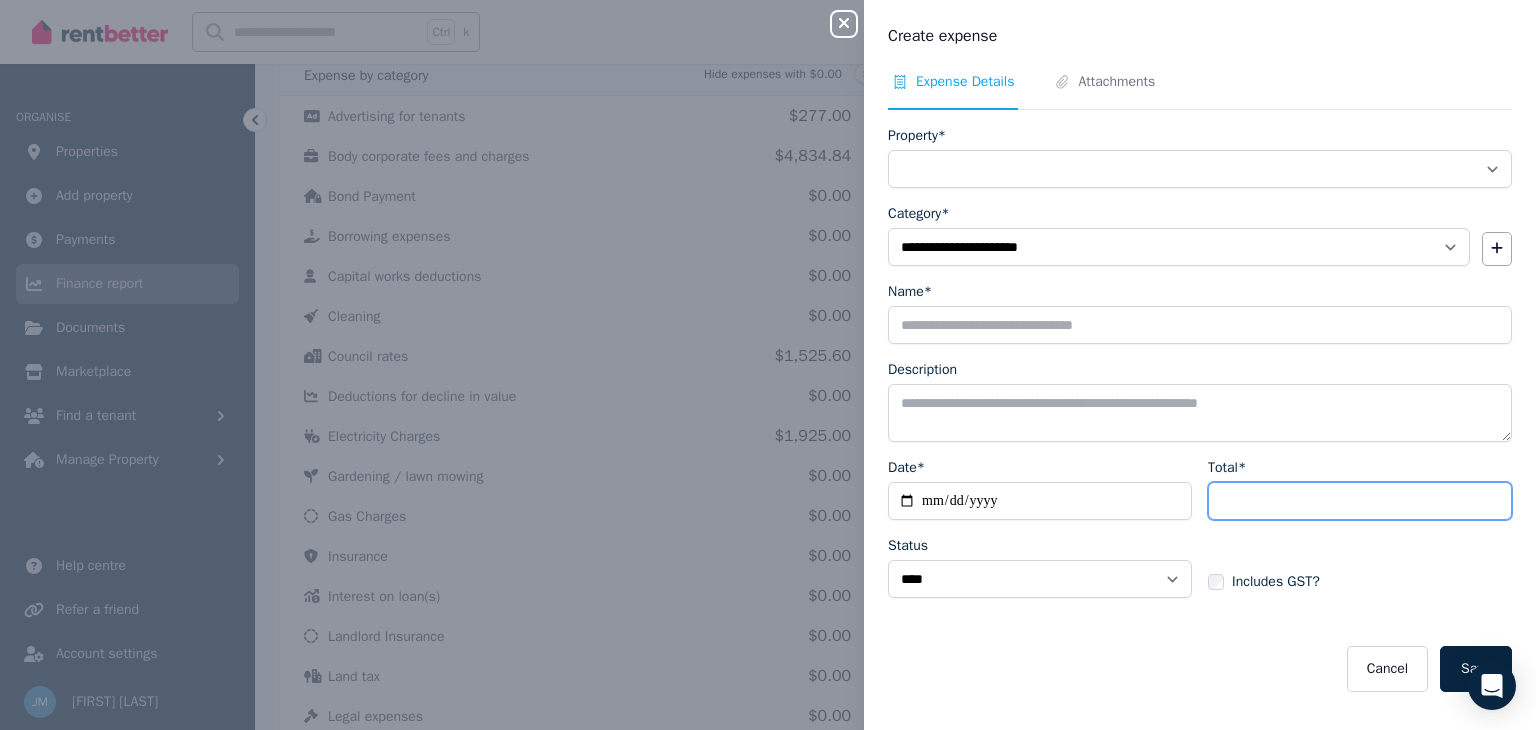 type on "******" 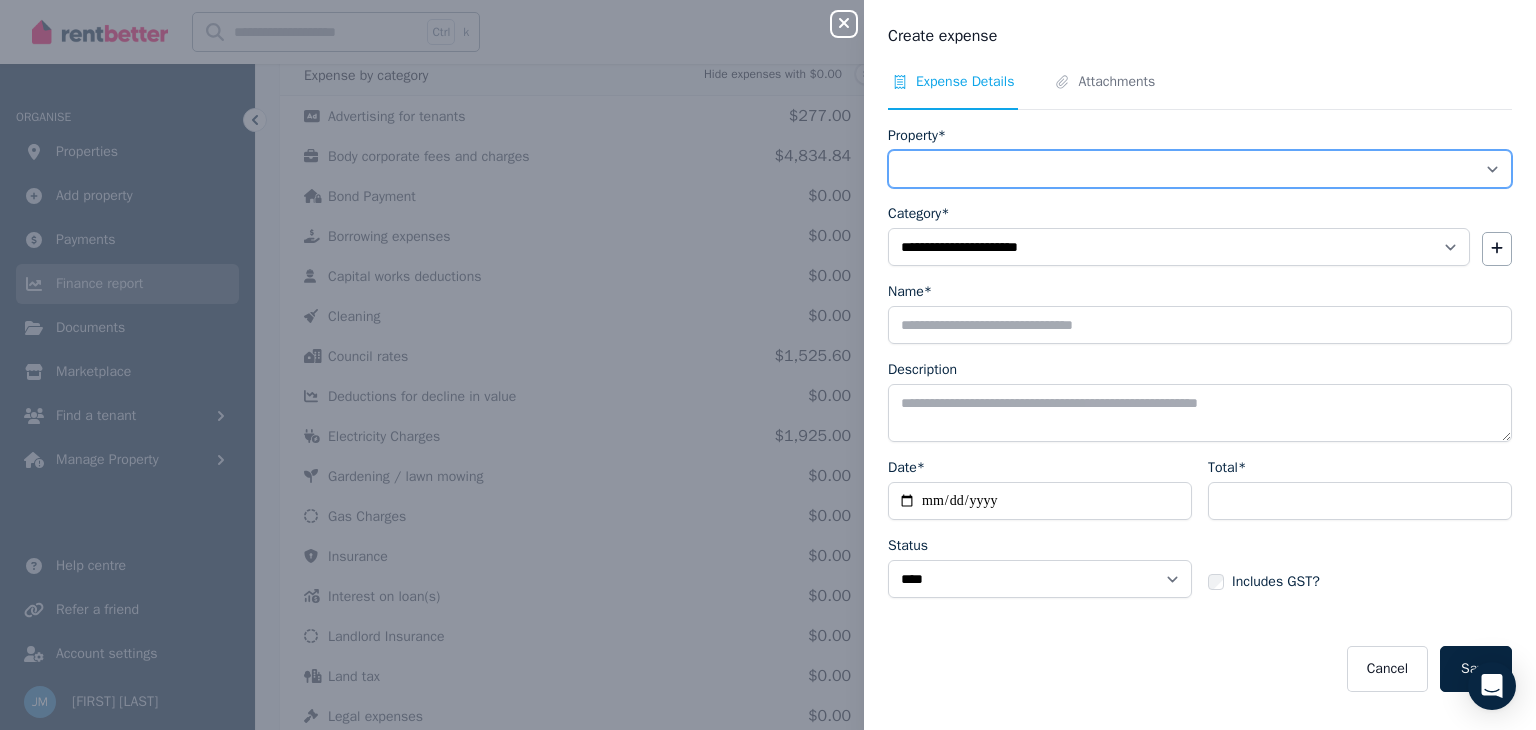 click on "**********" at bounding box center (1200, 169) 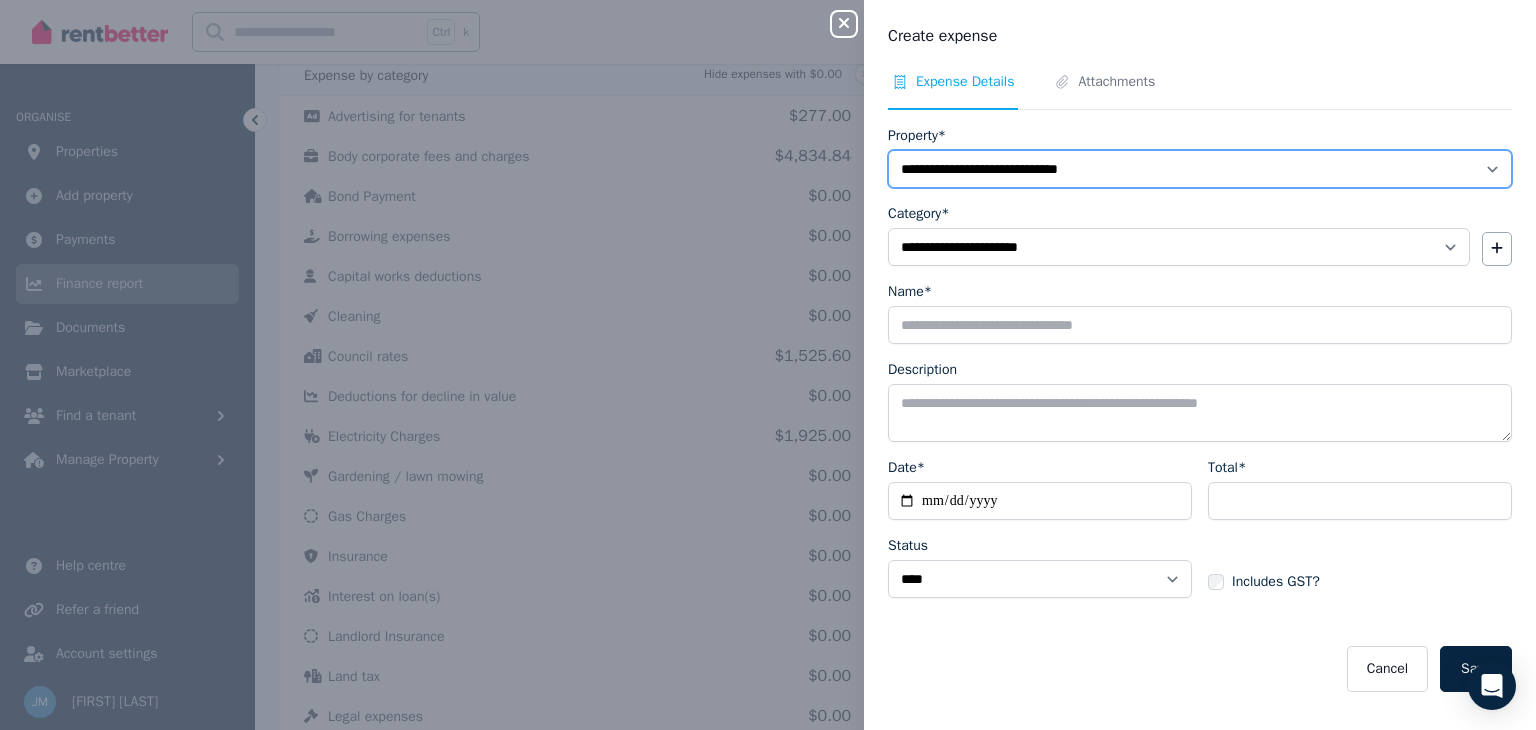 click on "**********" at bounding box center [1200, 169] 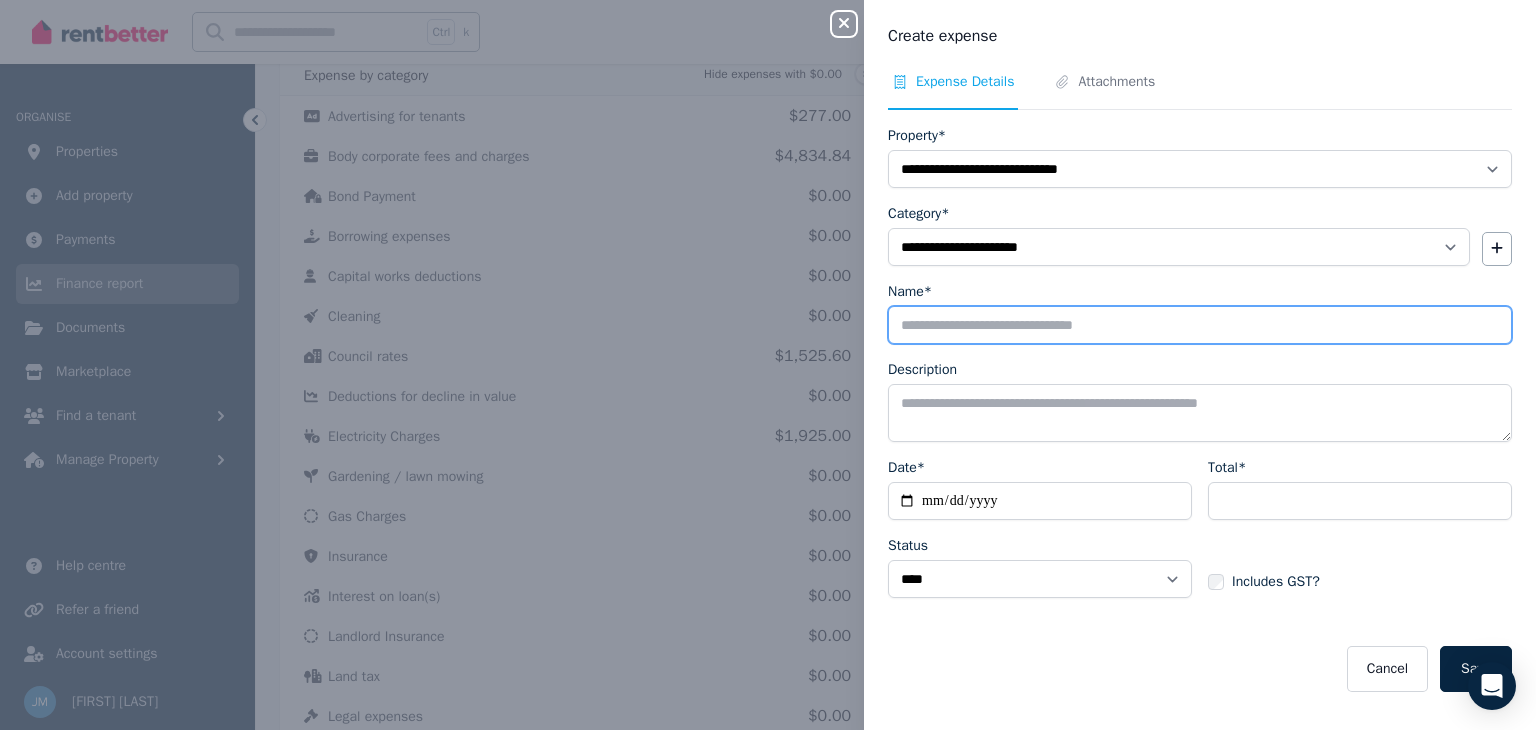 click on "Name*" at bounding box center (1200, 325) 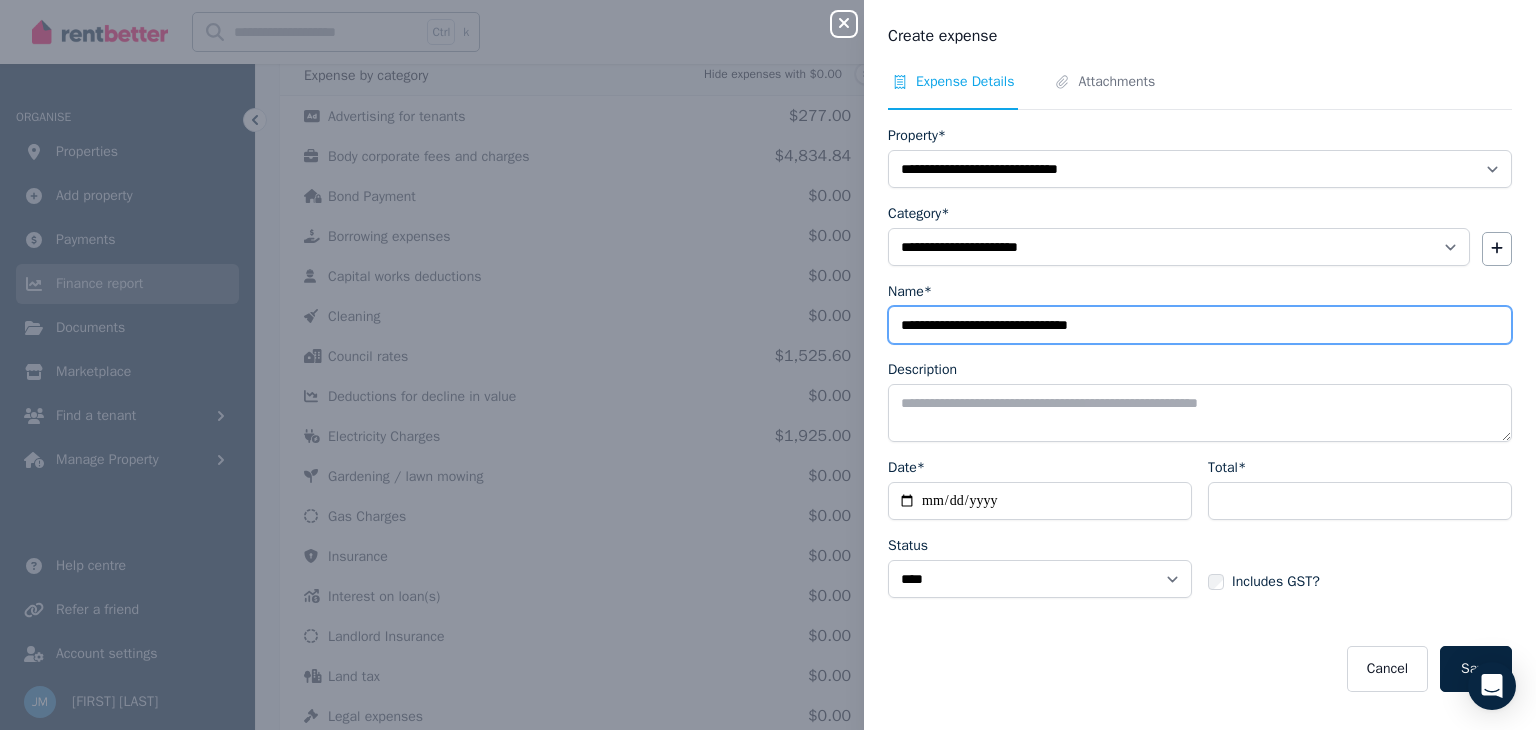 type on "**********" 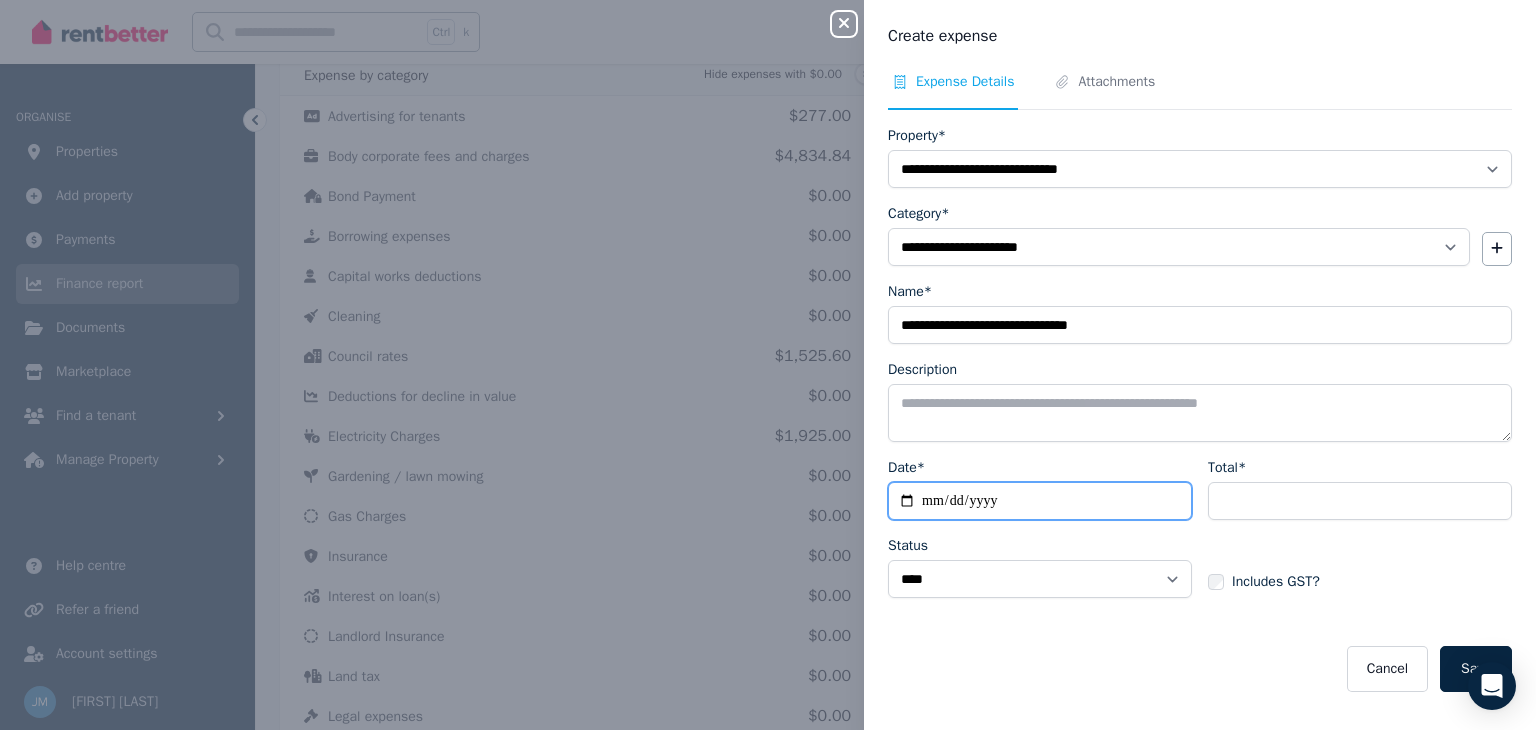 click on "Date*" at bounding box center (1040, 501) 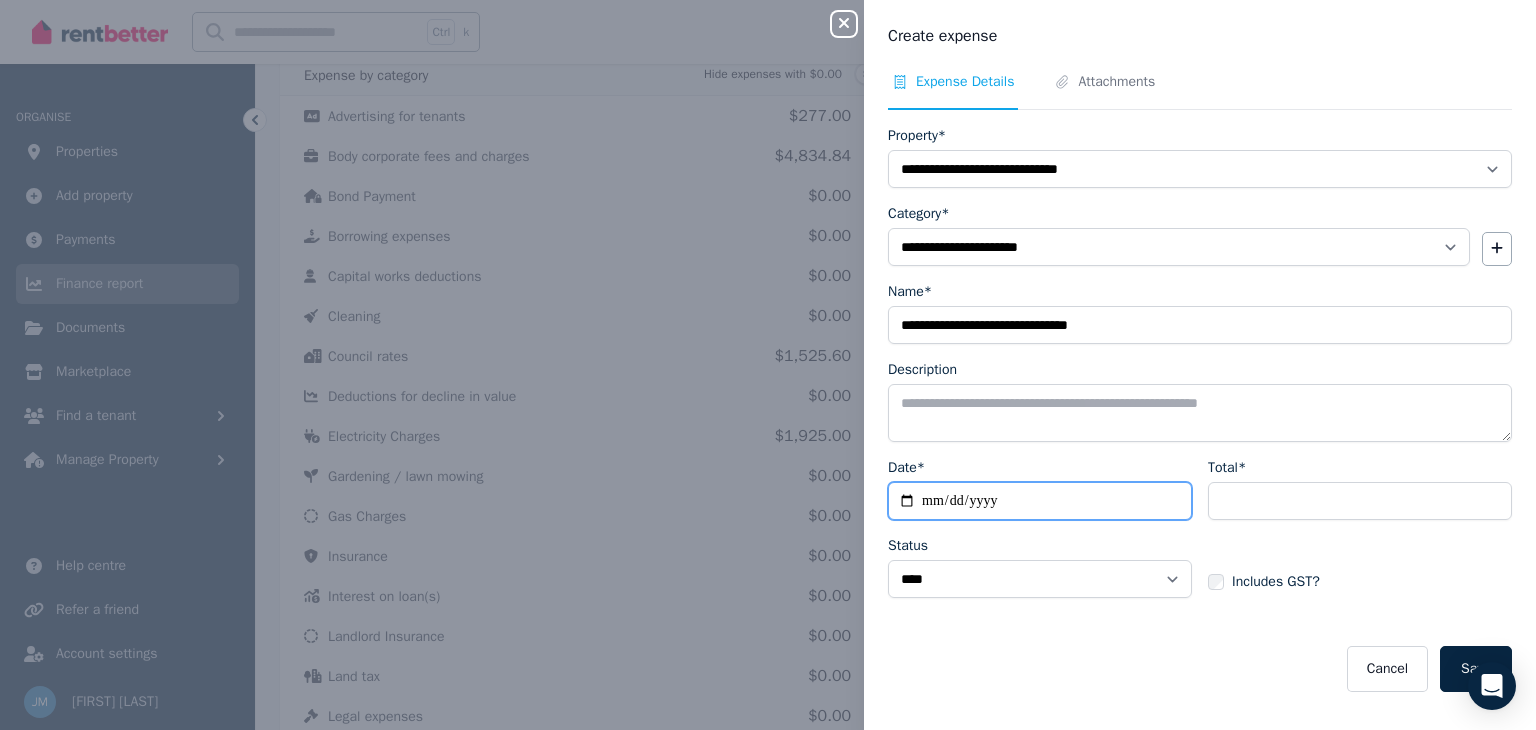 click on "Date*" at bounding box center (1040, 501) 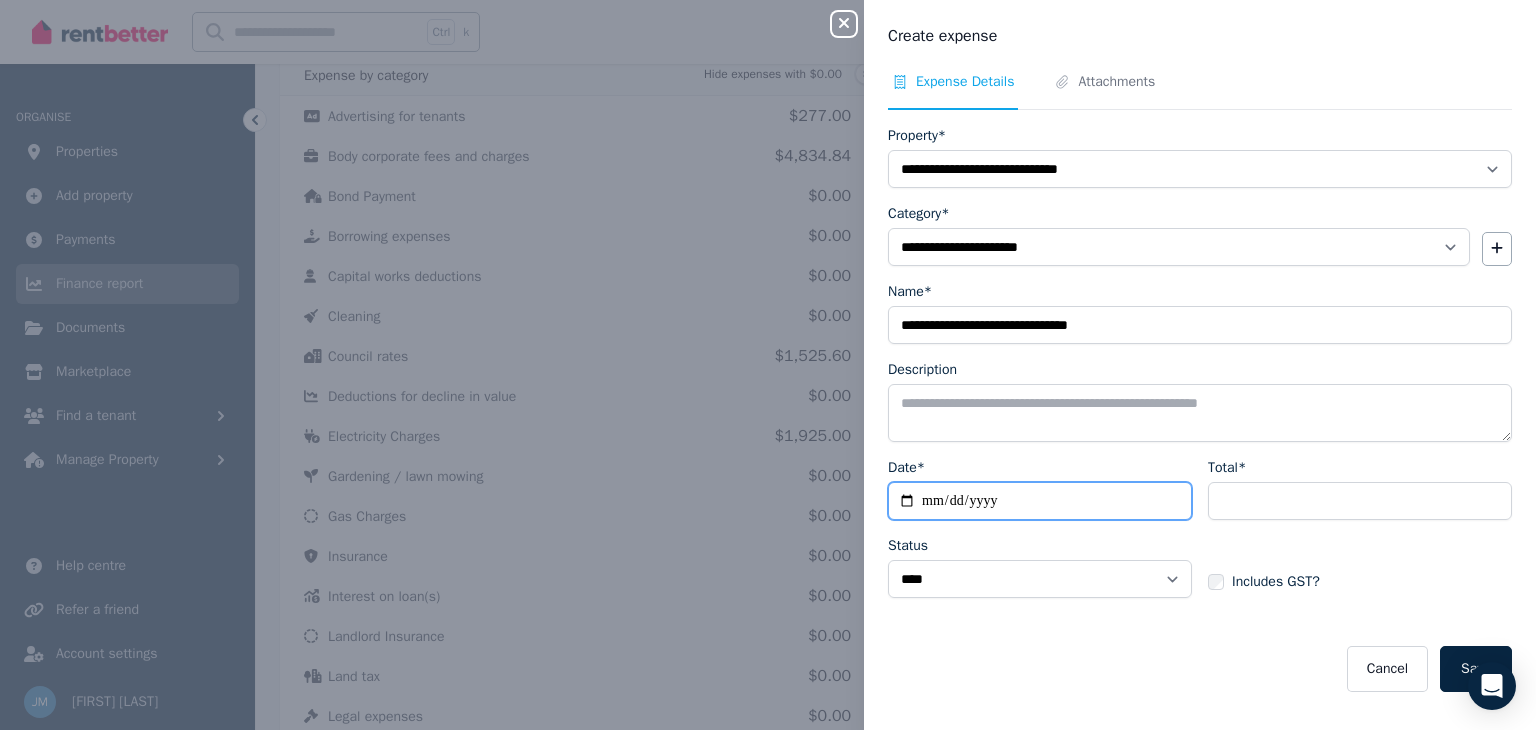 type on "**********" 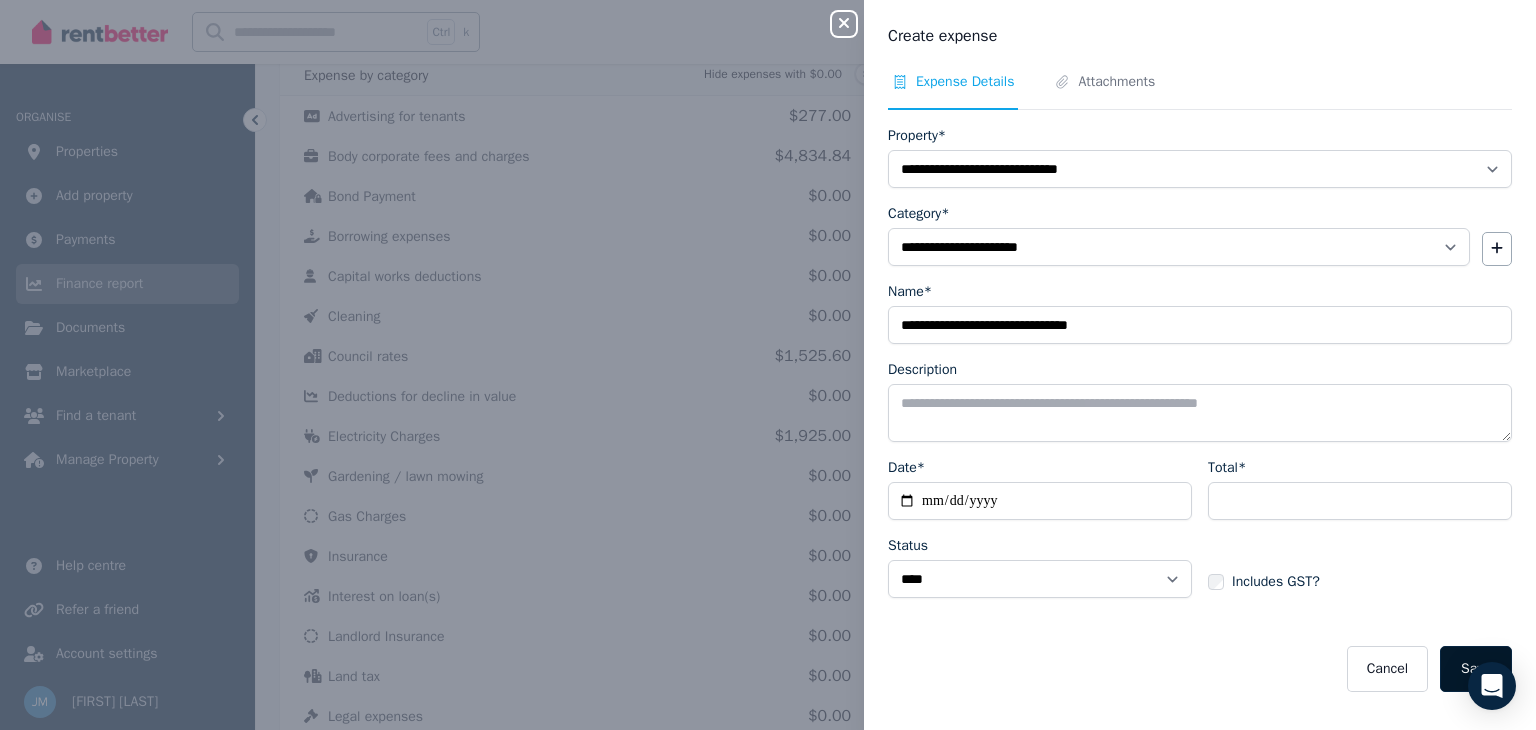 click on "Save" at bounding box center (1476, 669) 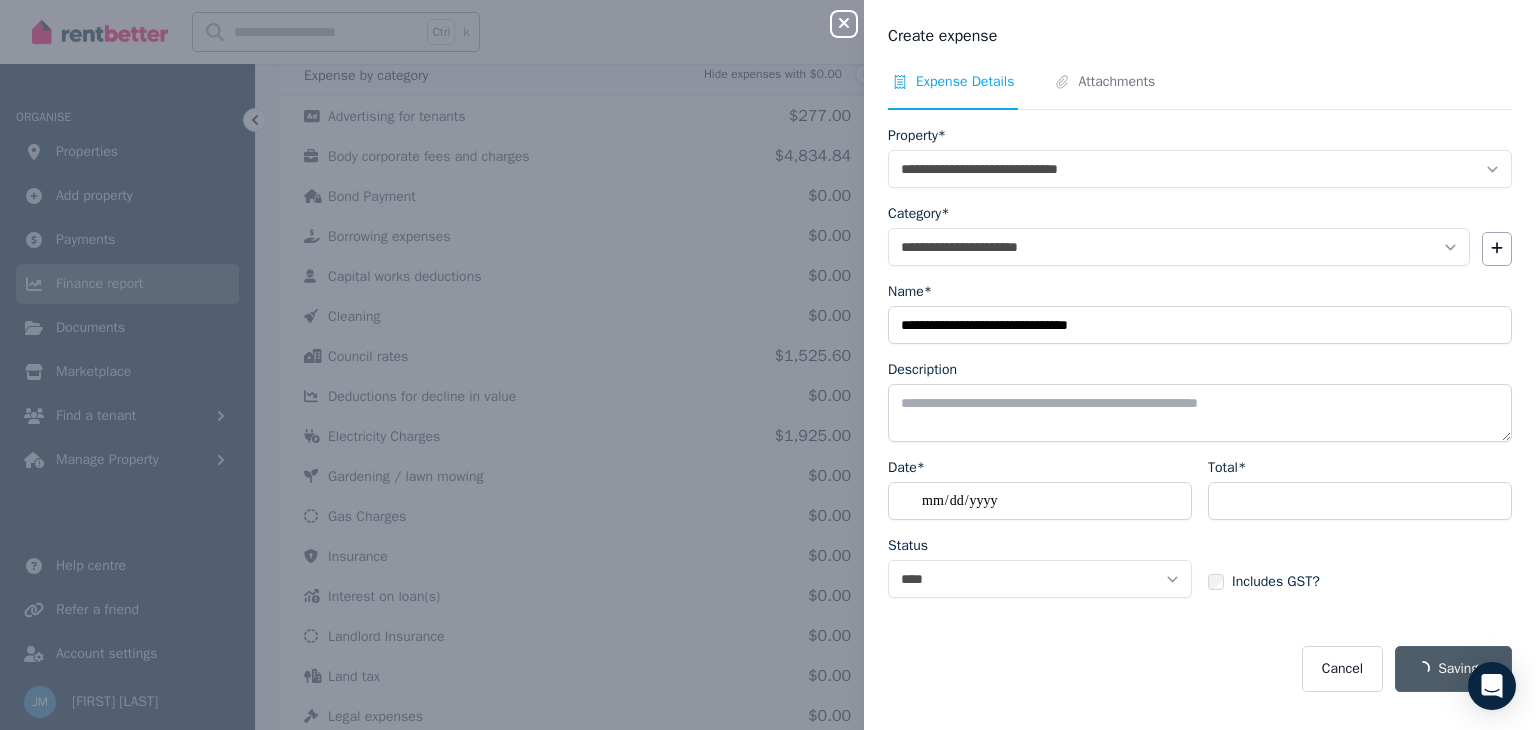 select 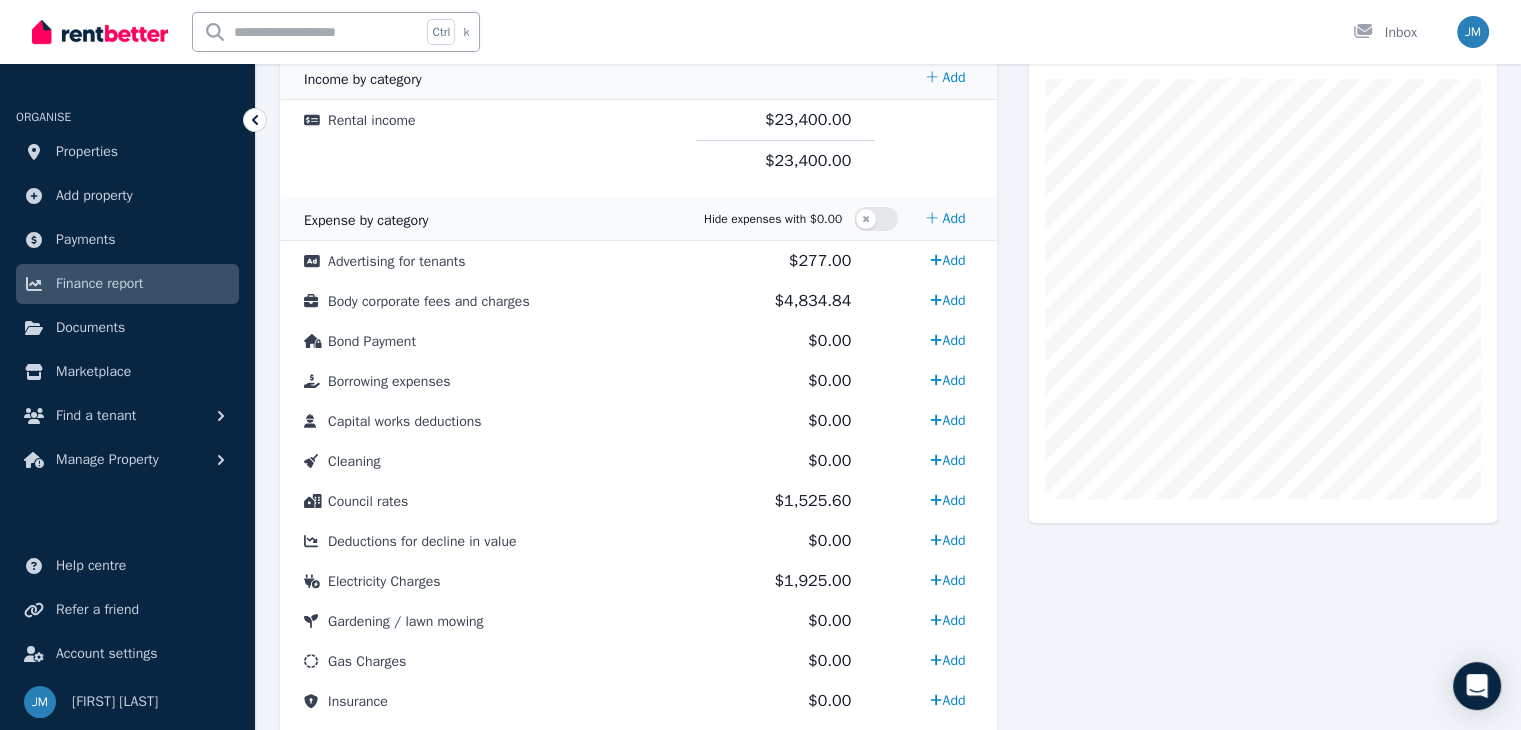 scroll, scrollTop: 379, scrollLeft: 0, axis: vertical 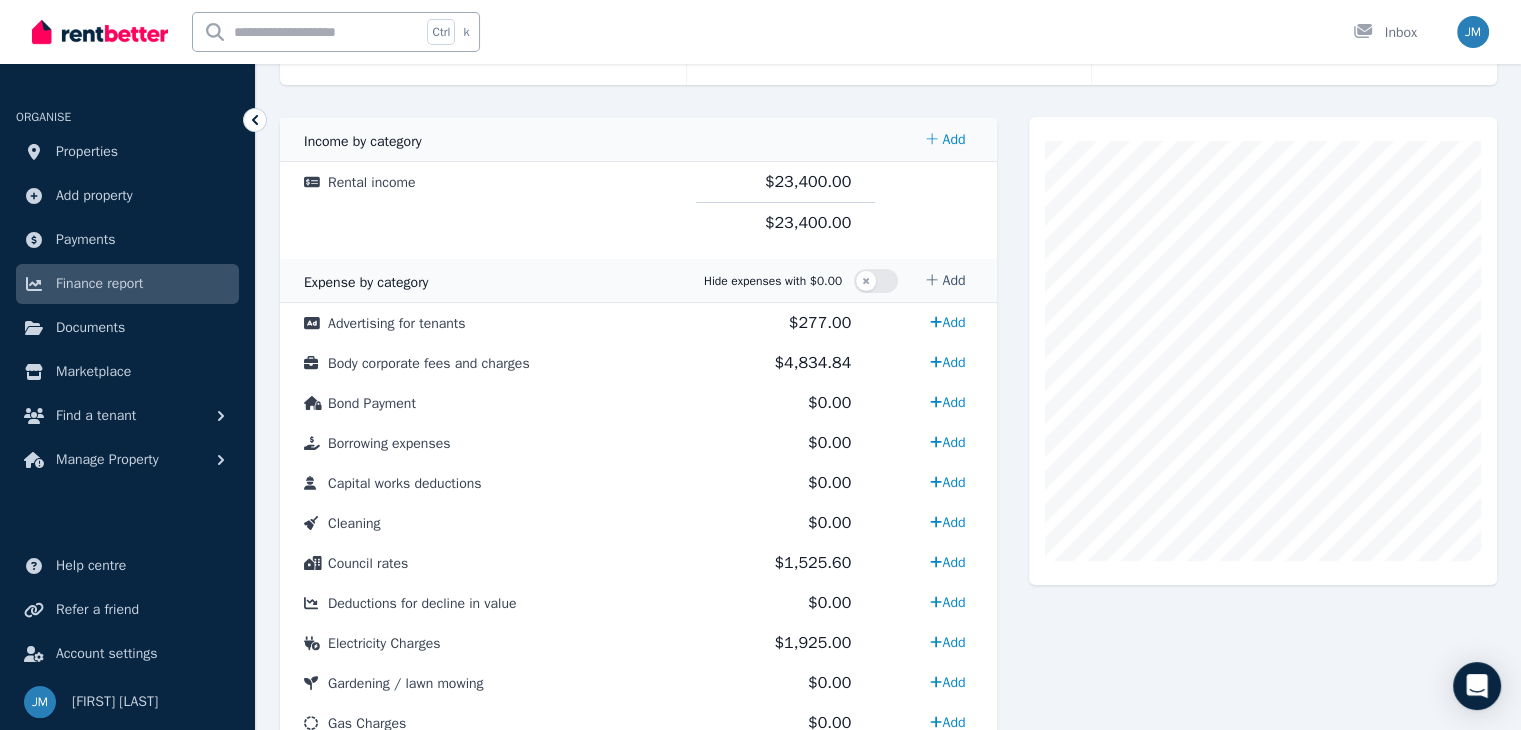 click 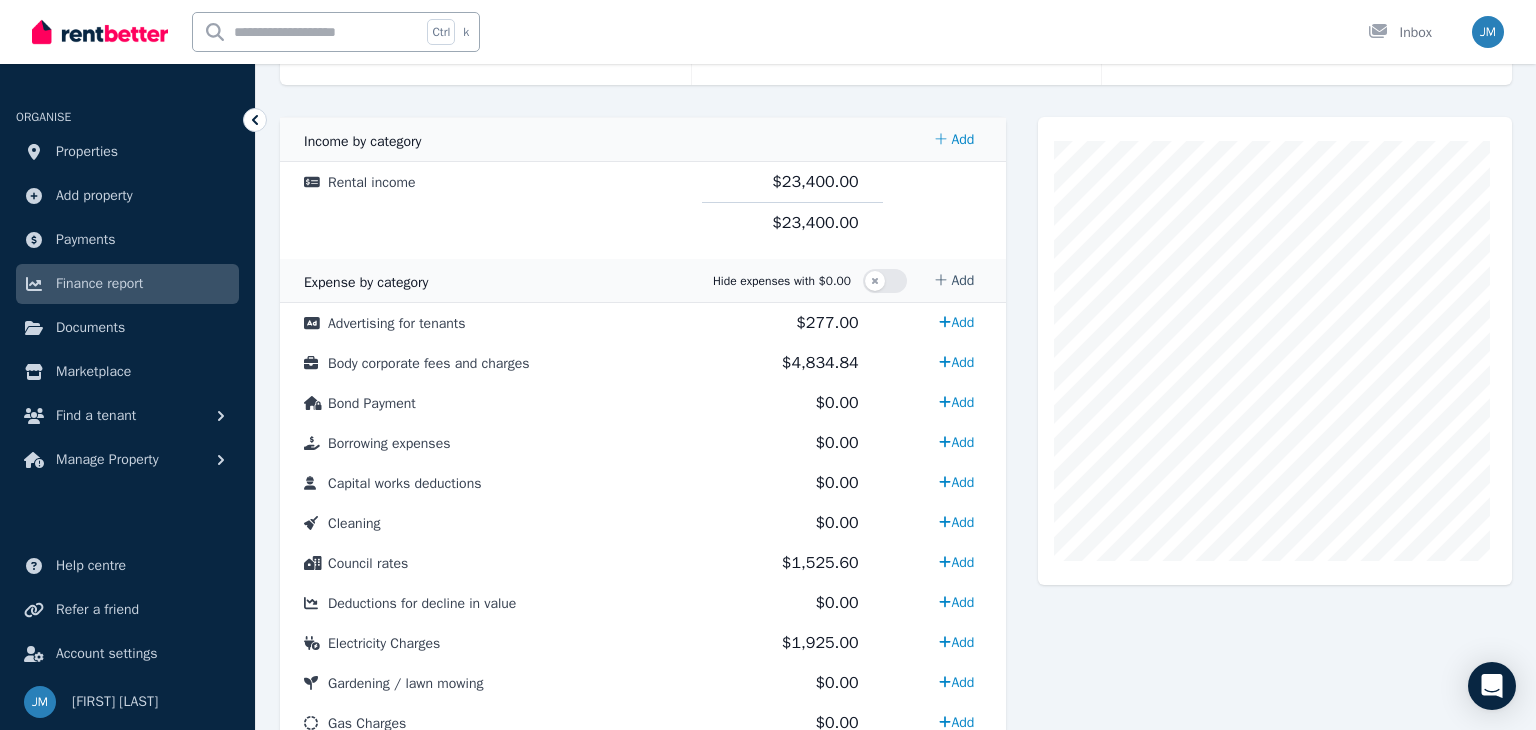 select on "**********" 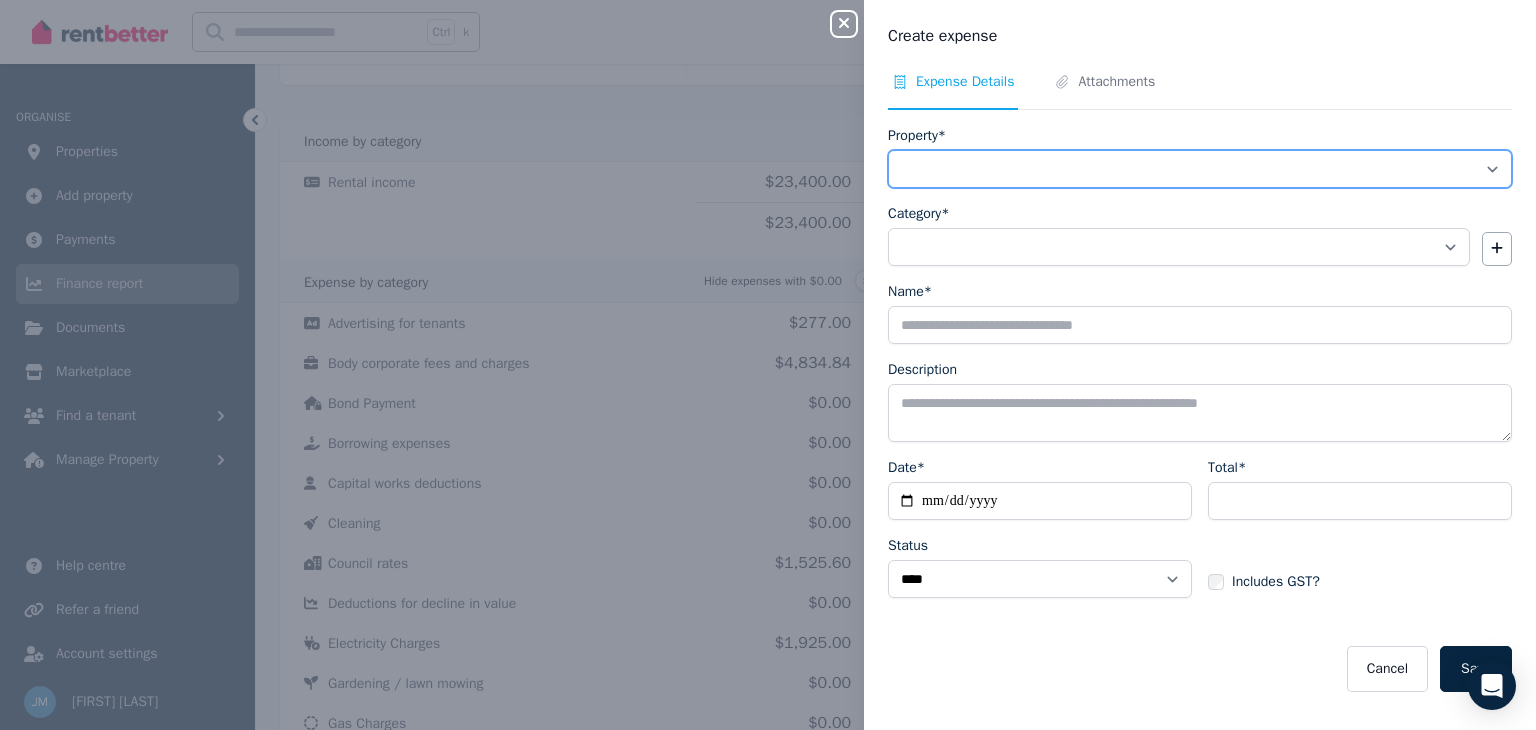 click on "**********" at bounding box center [1200, 169] 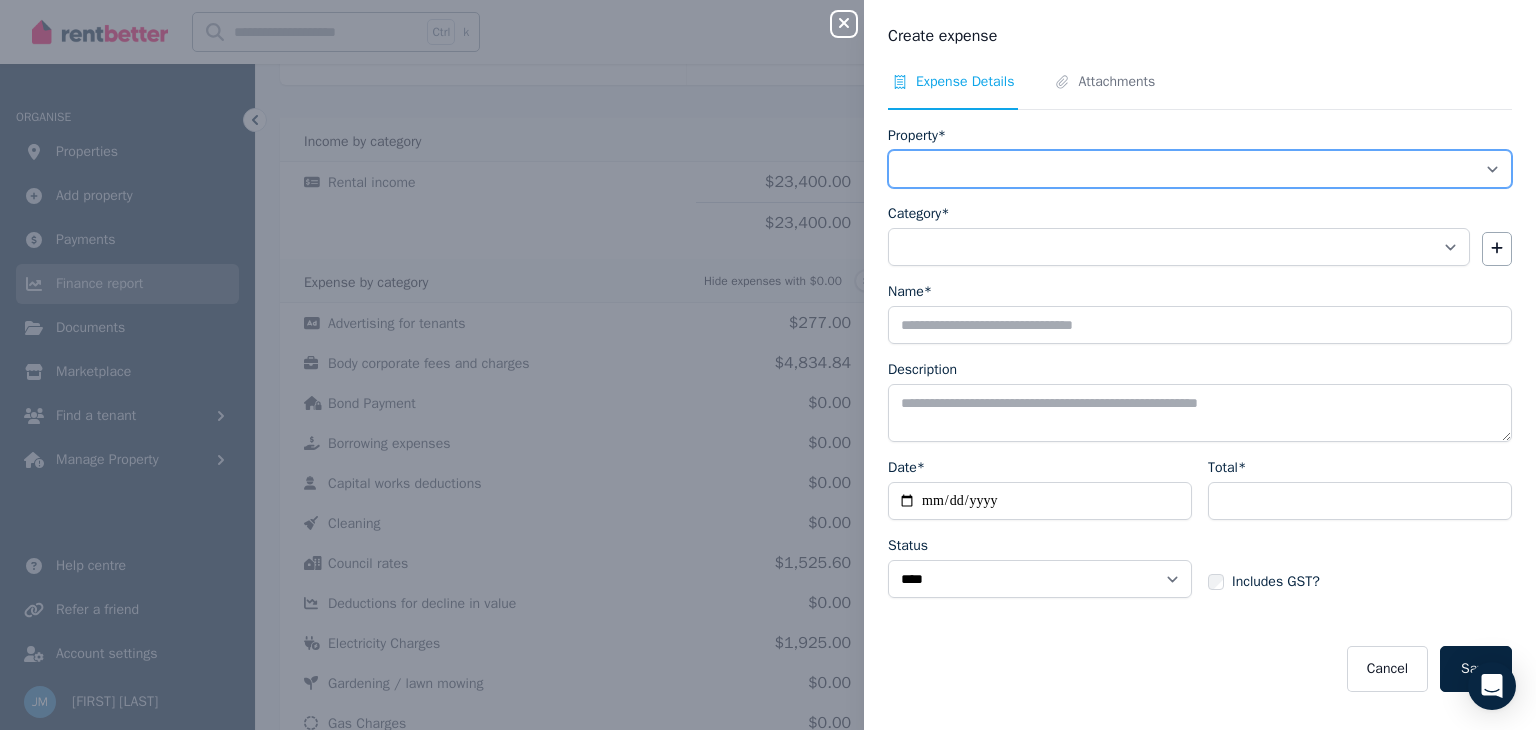 select on "**********" 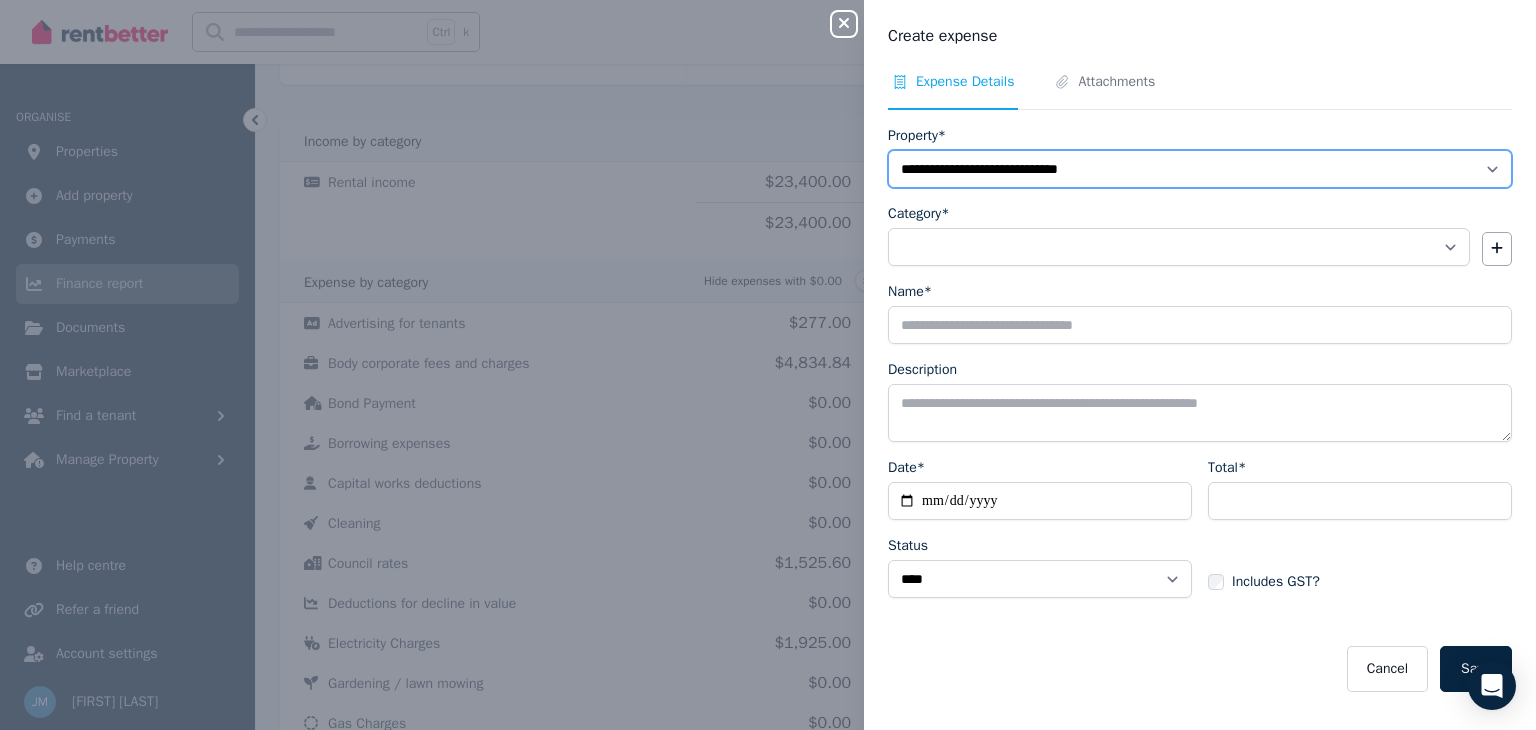 click on "**********" at bounding box center [1200, 169] 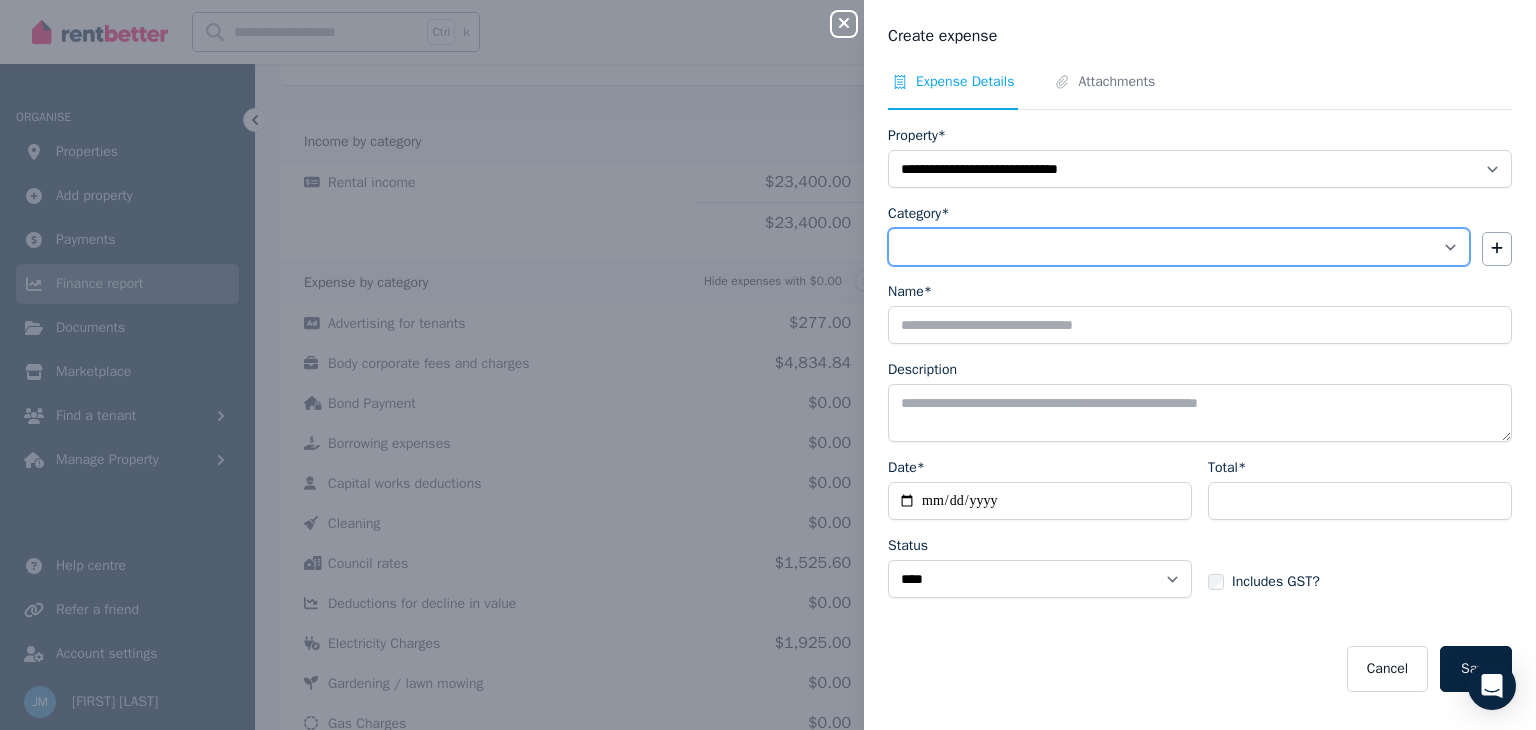 click on "**********" at bounding box center (1179, 247) 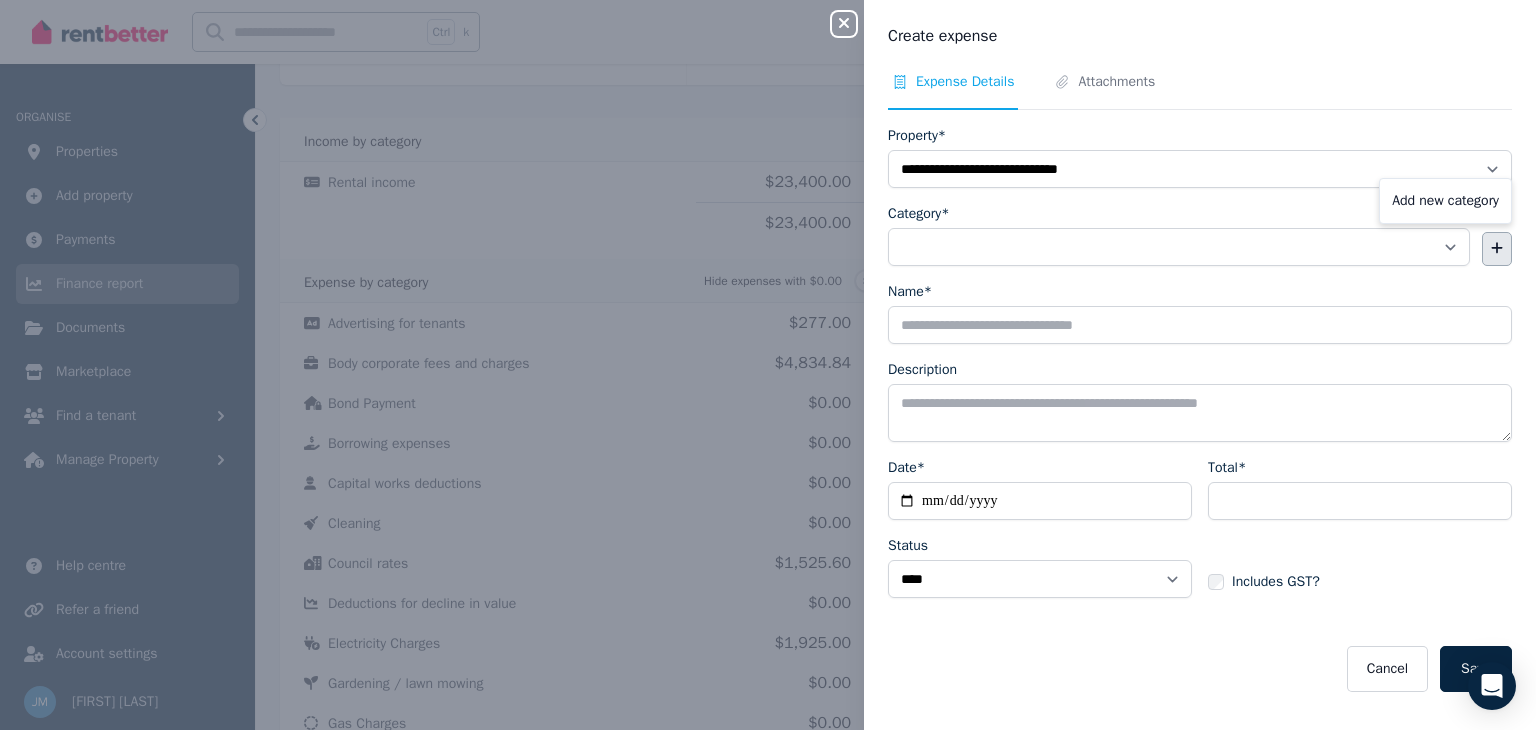 click at bounding box center [1497, 249] 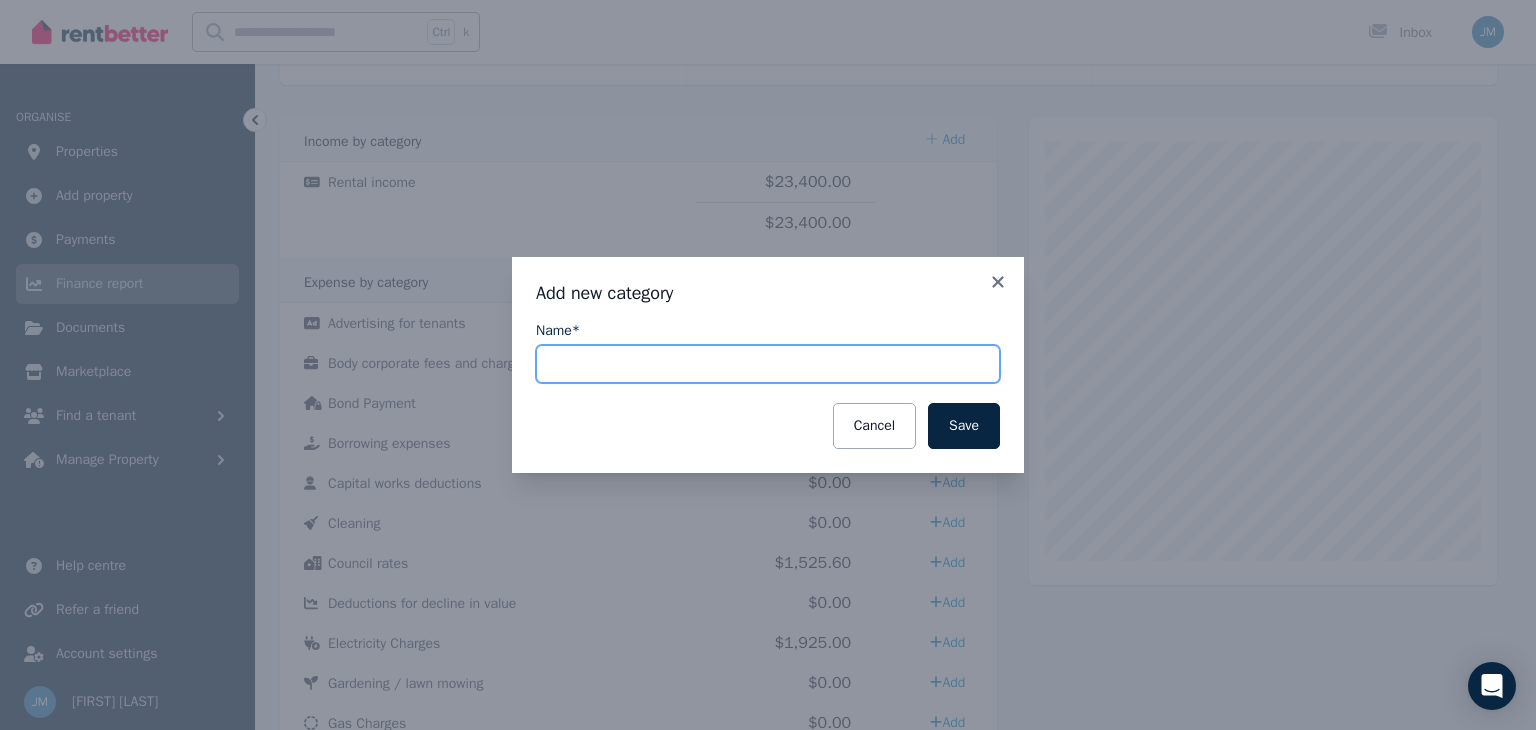 click on "Name*" at bounding box center [768, 364] 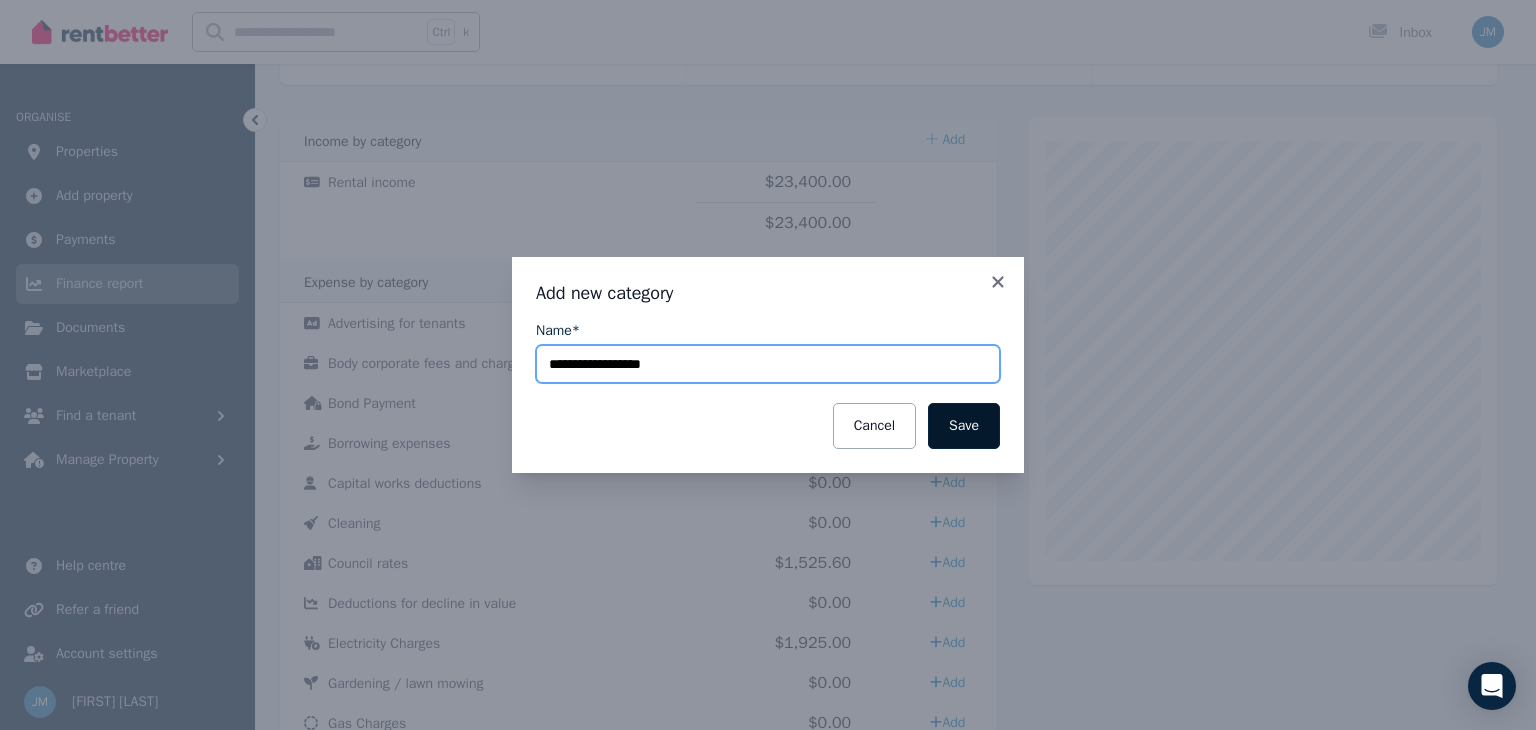 type on "**********" 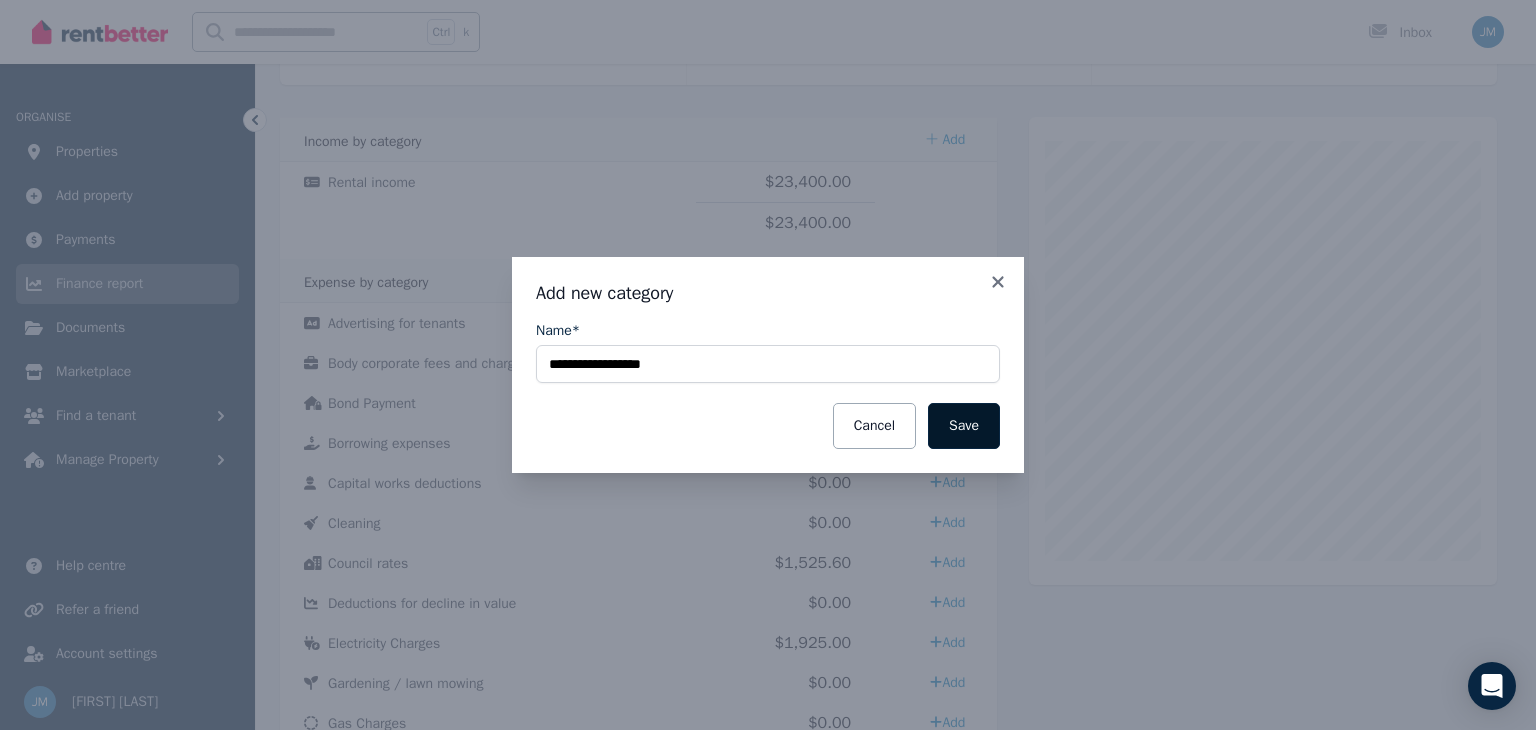 click on "Save" at bounding box center [964, 426] 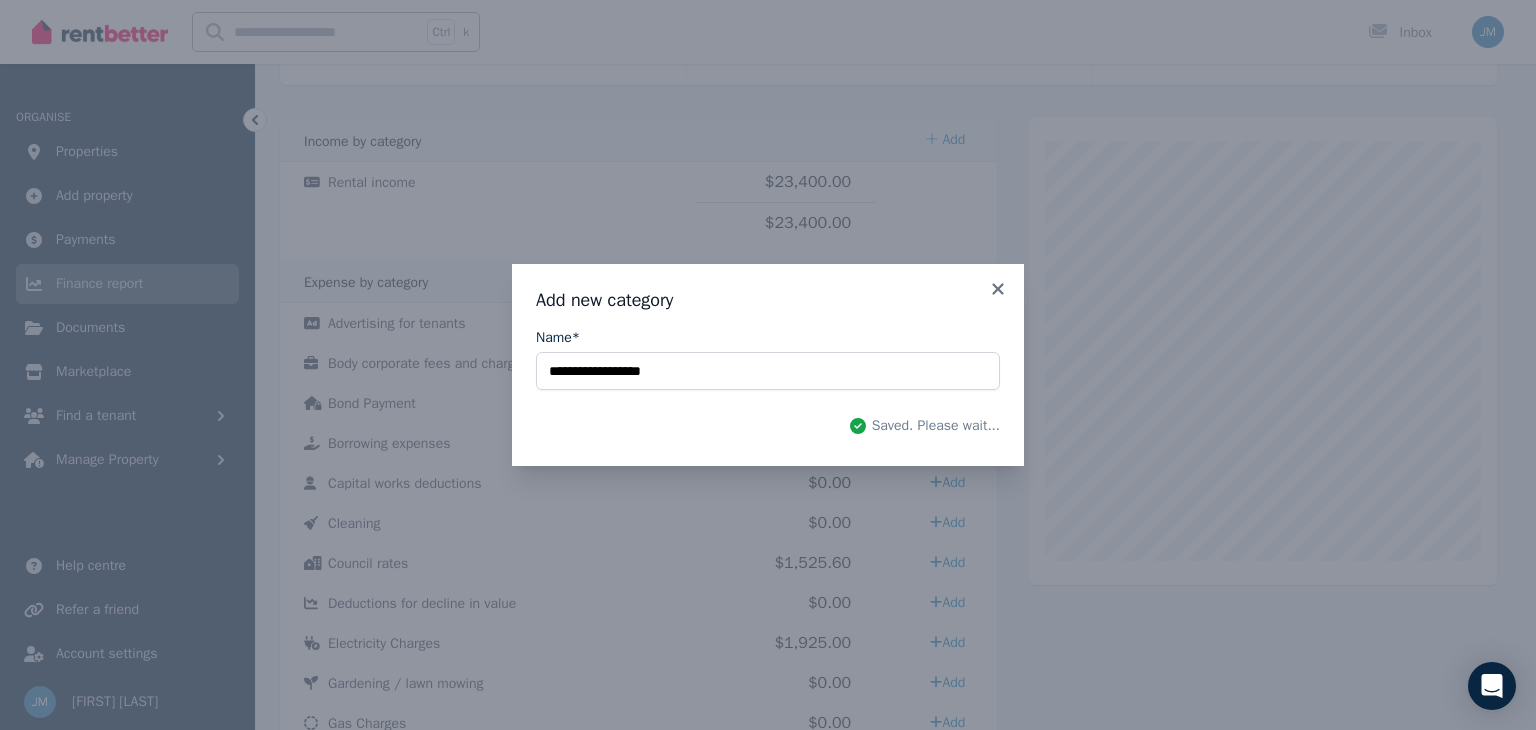 select on "**********" 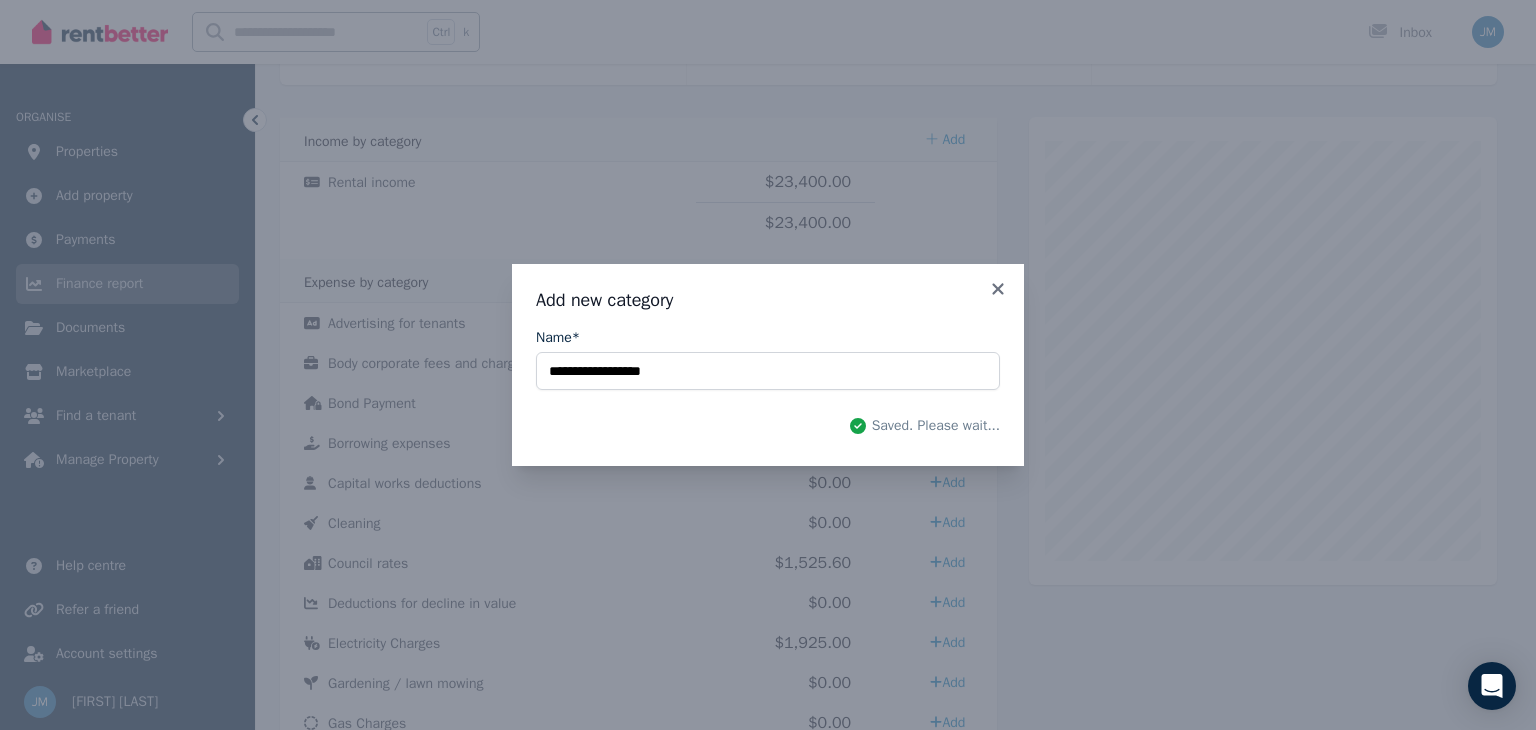 select on "**********" 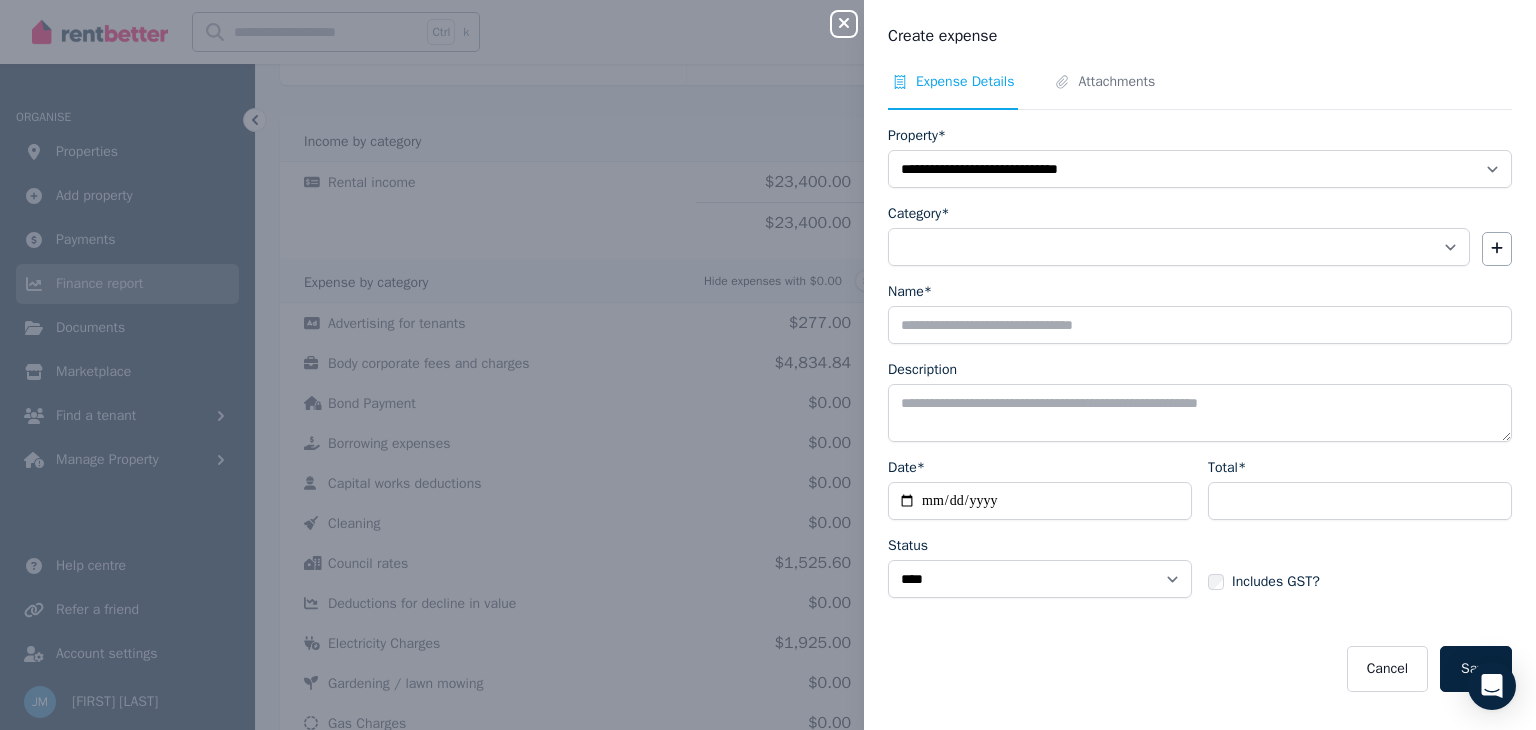 click 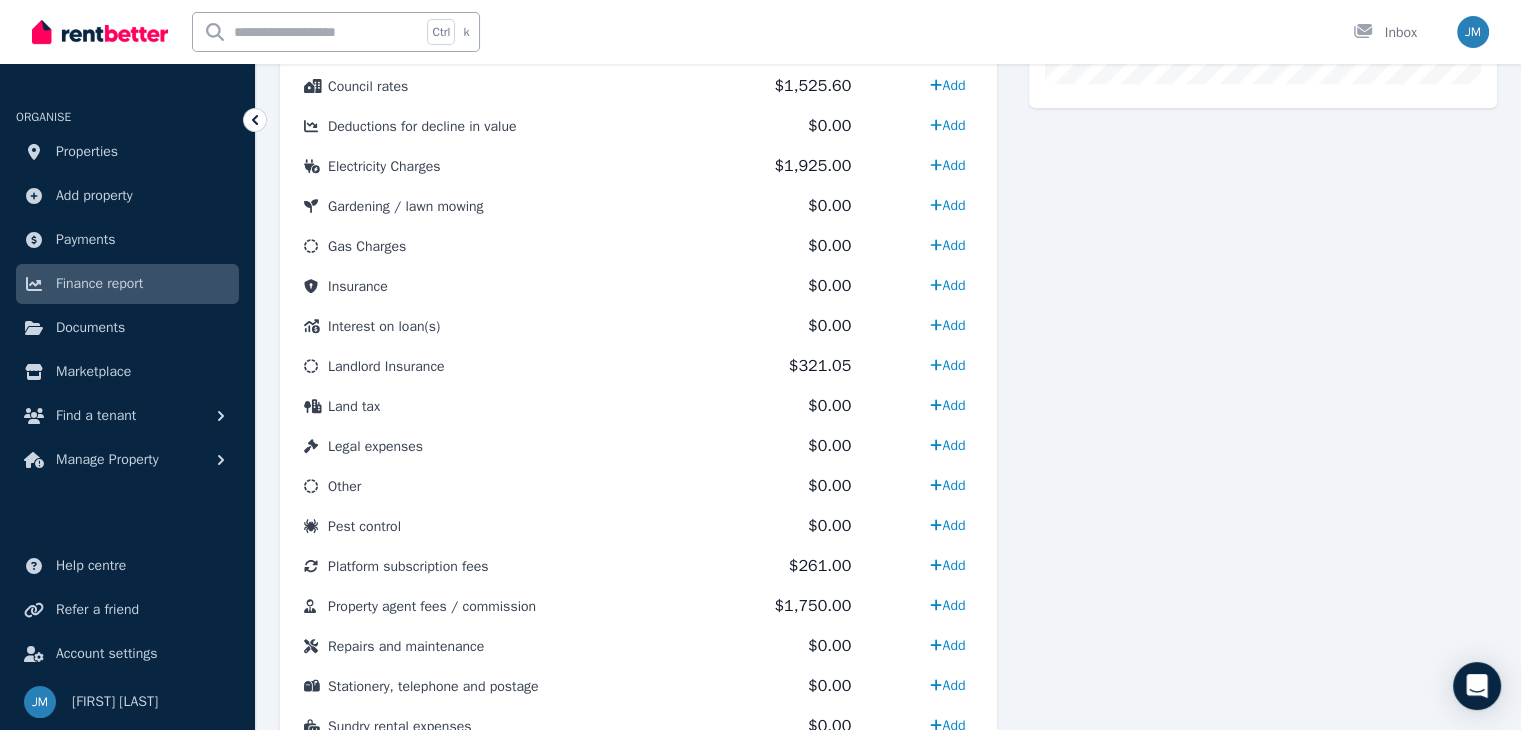 scroll, scrollTop: 864, scrollLeft: 0, axis: vertical 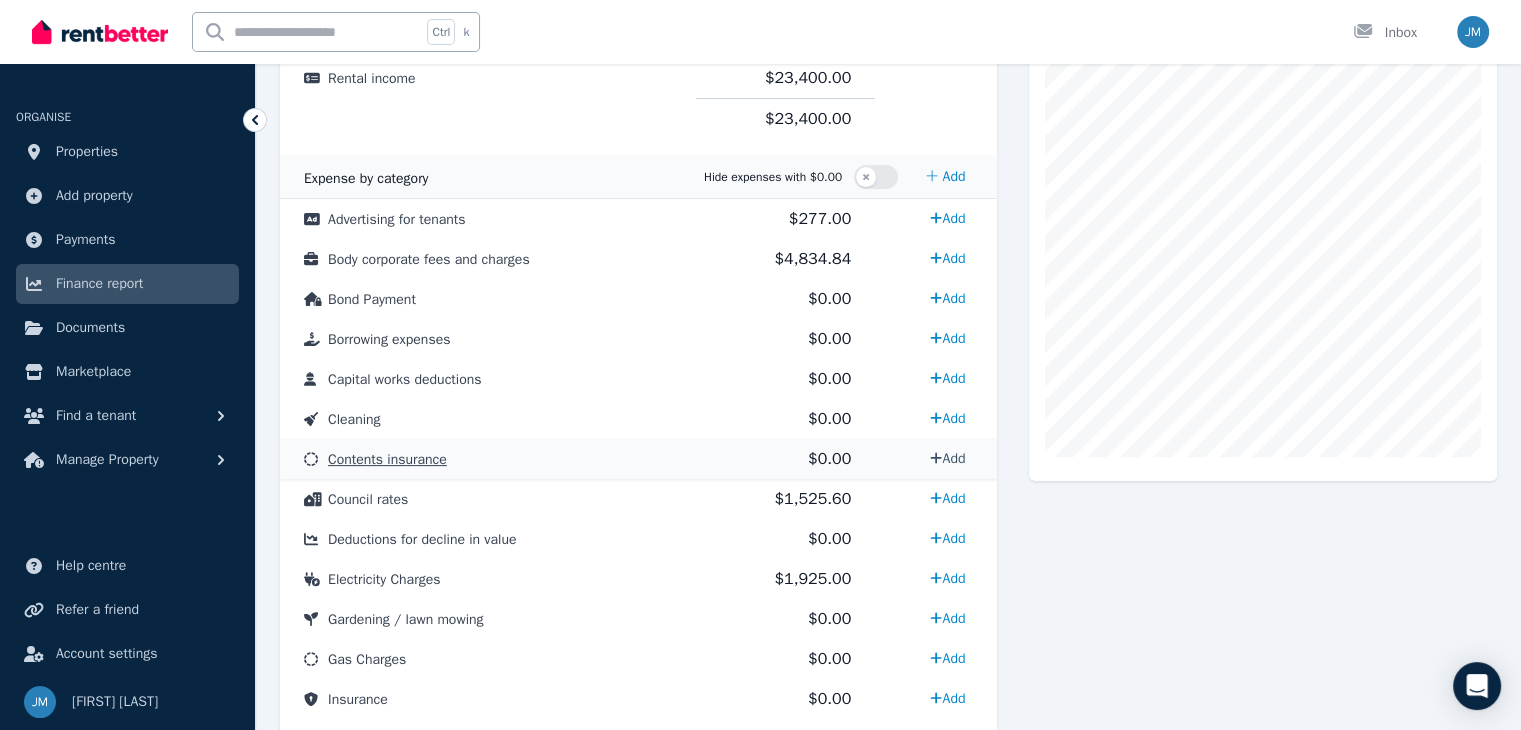 click on "Add" at bounding box center [947, 458] 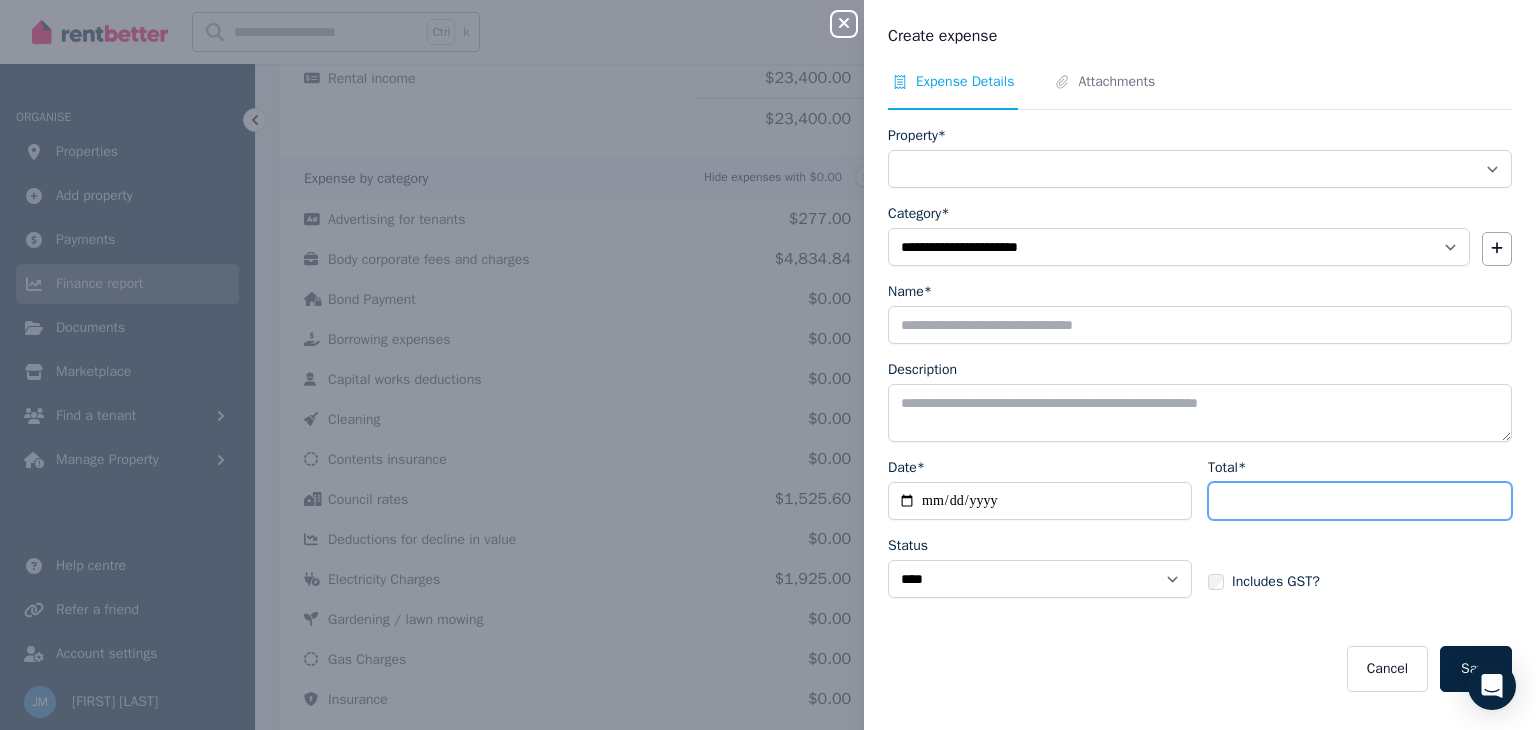 click on "Total*" at bounding box center (1360, 501) 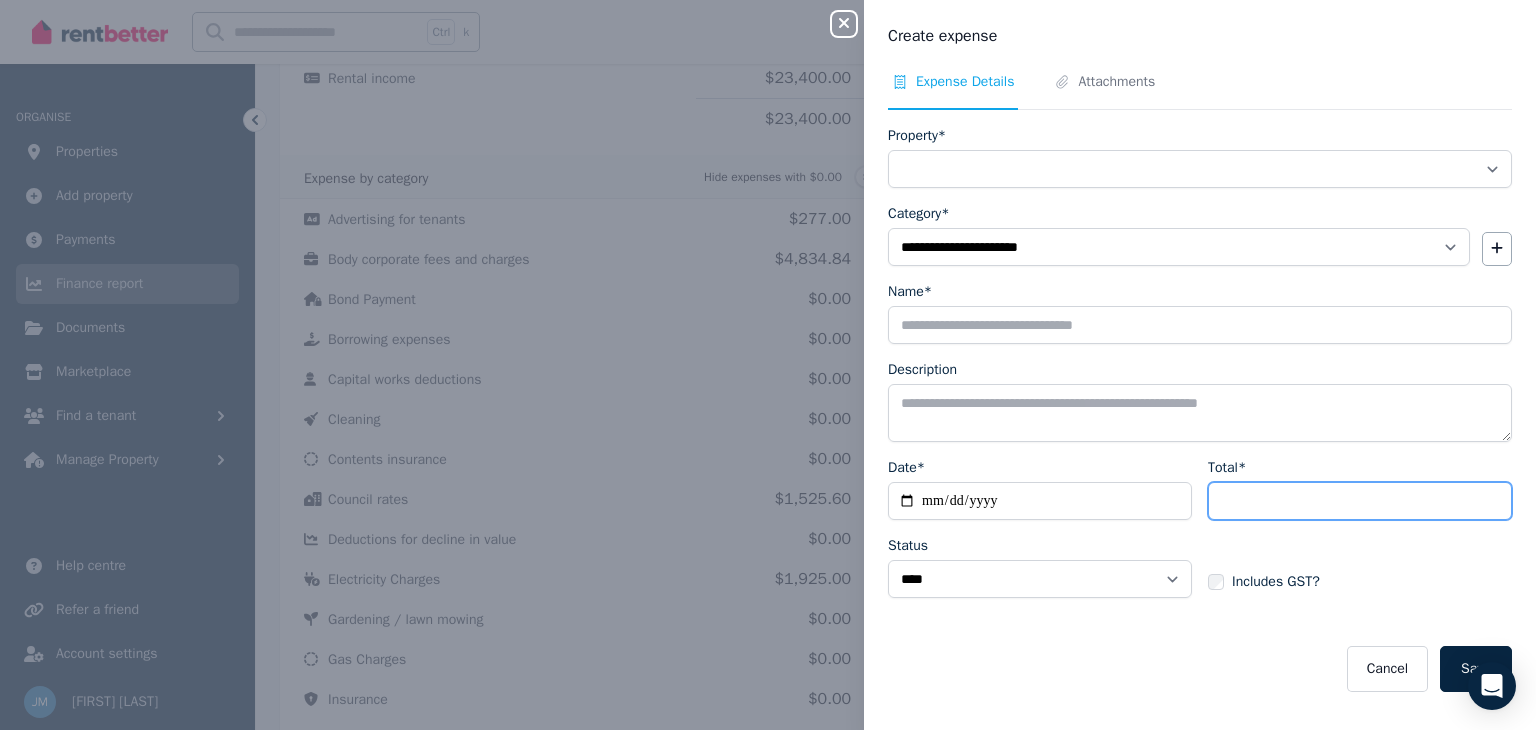 type on "******" 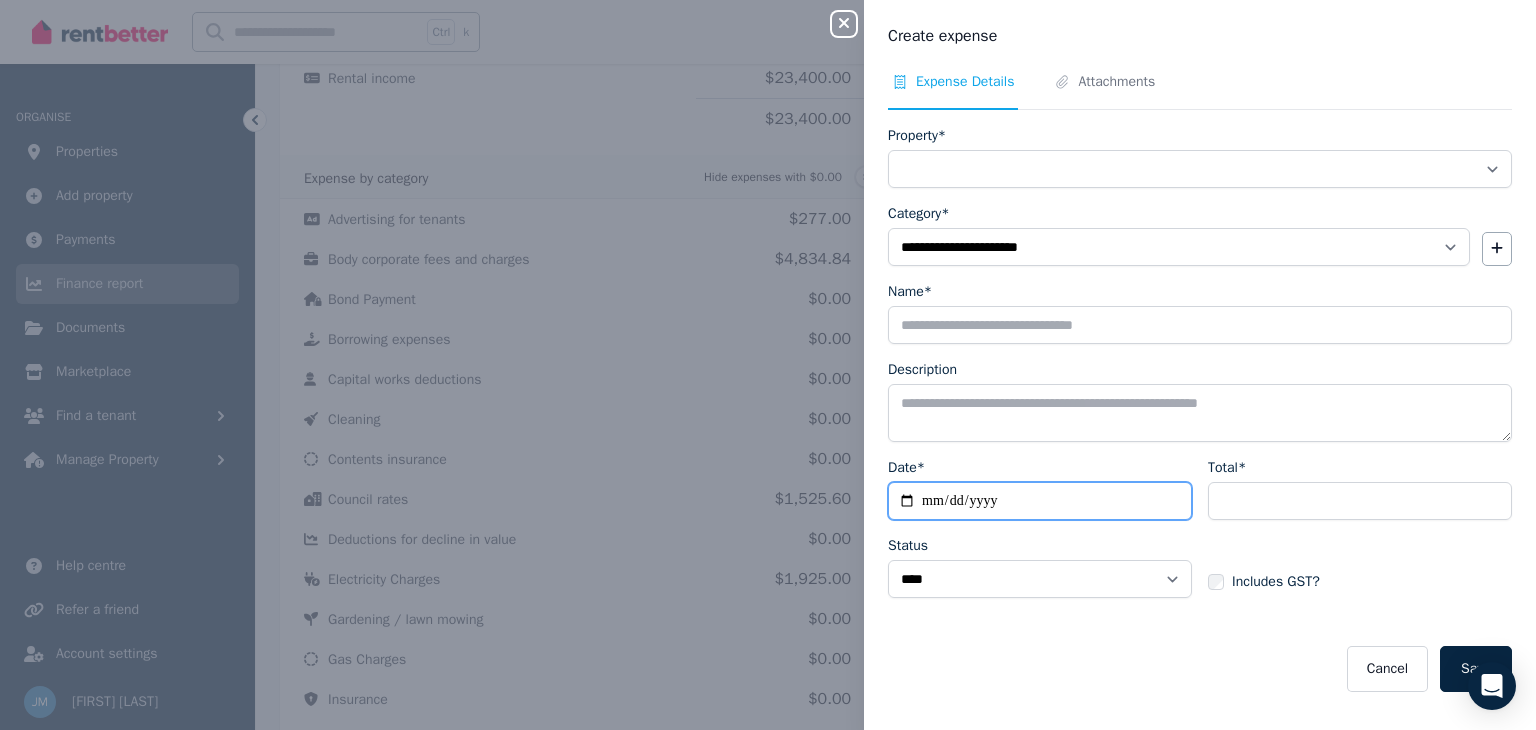 click on "Date*" at bounding box center (1040, 501) 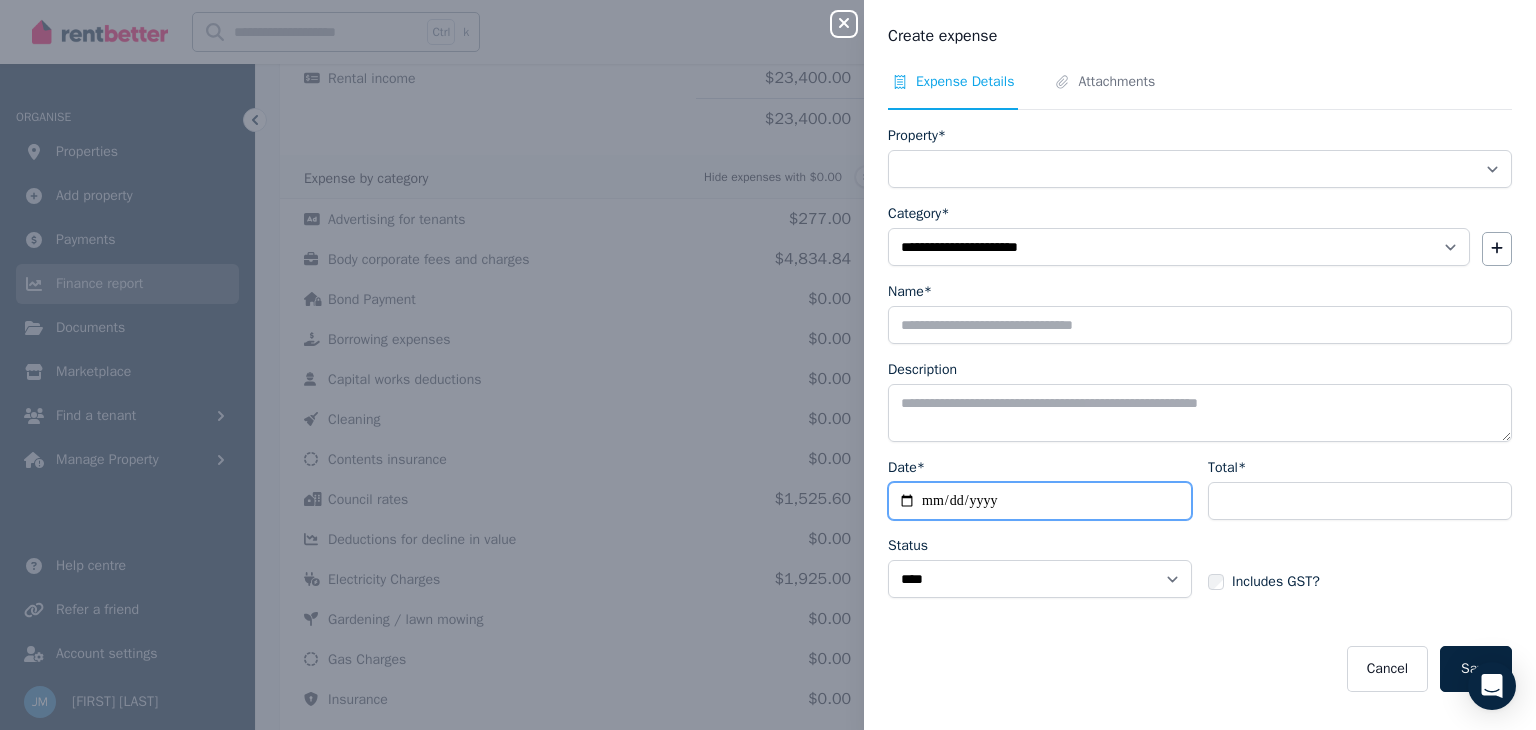 click on "Date*" at bounding box center (1040, 501) 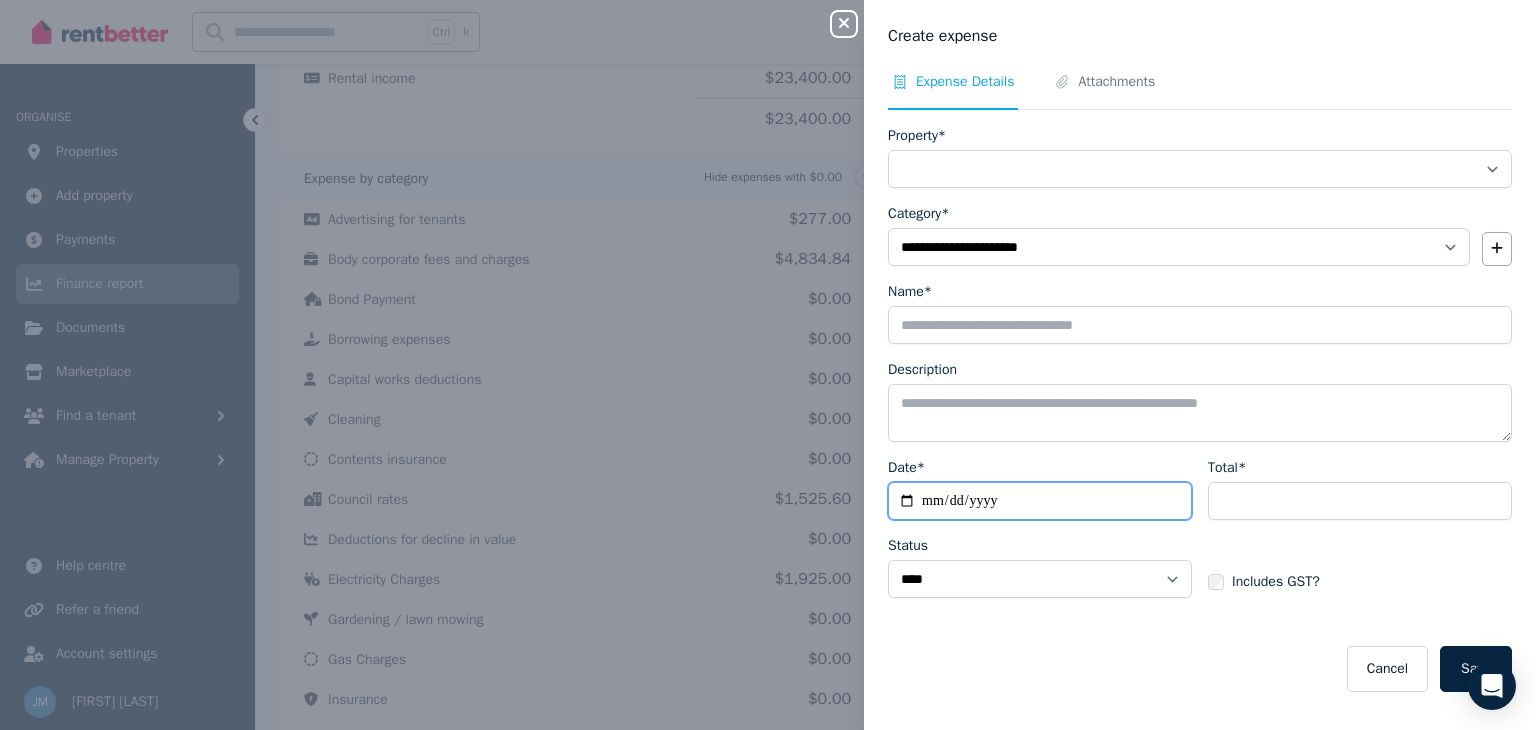 type on "**********" 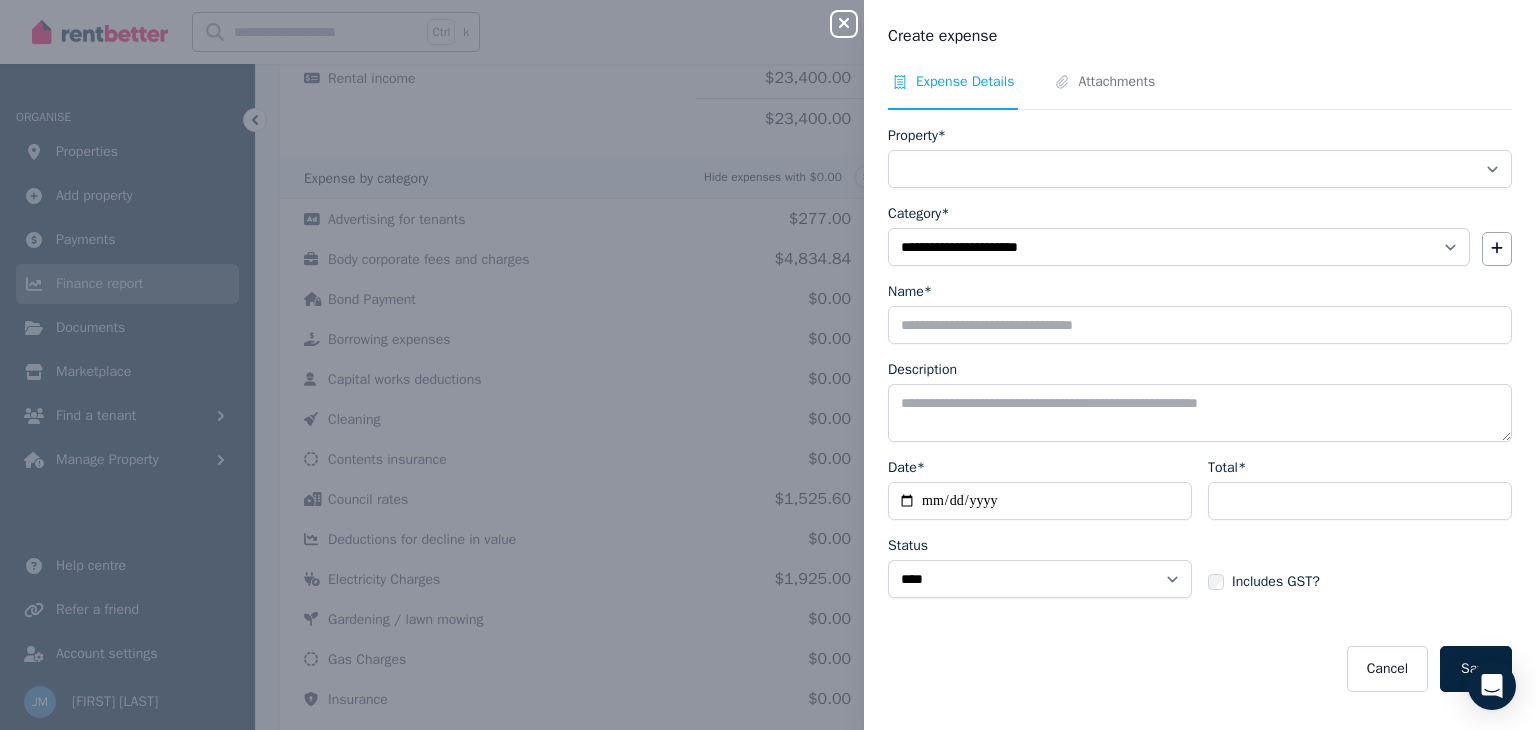 click on "Cancel Save" at bounding box center [1200, 669] 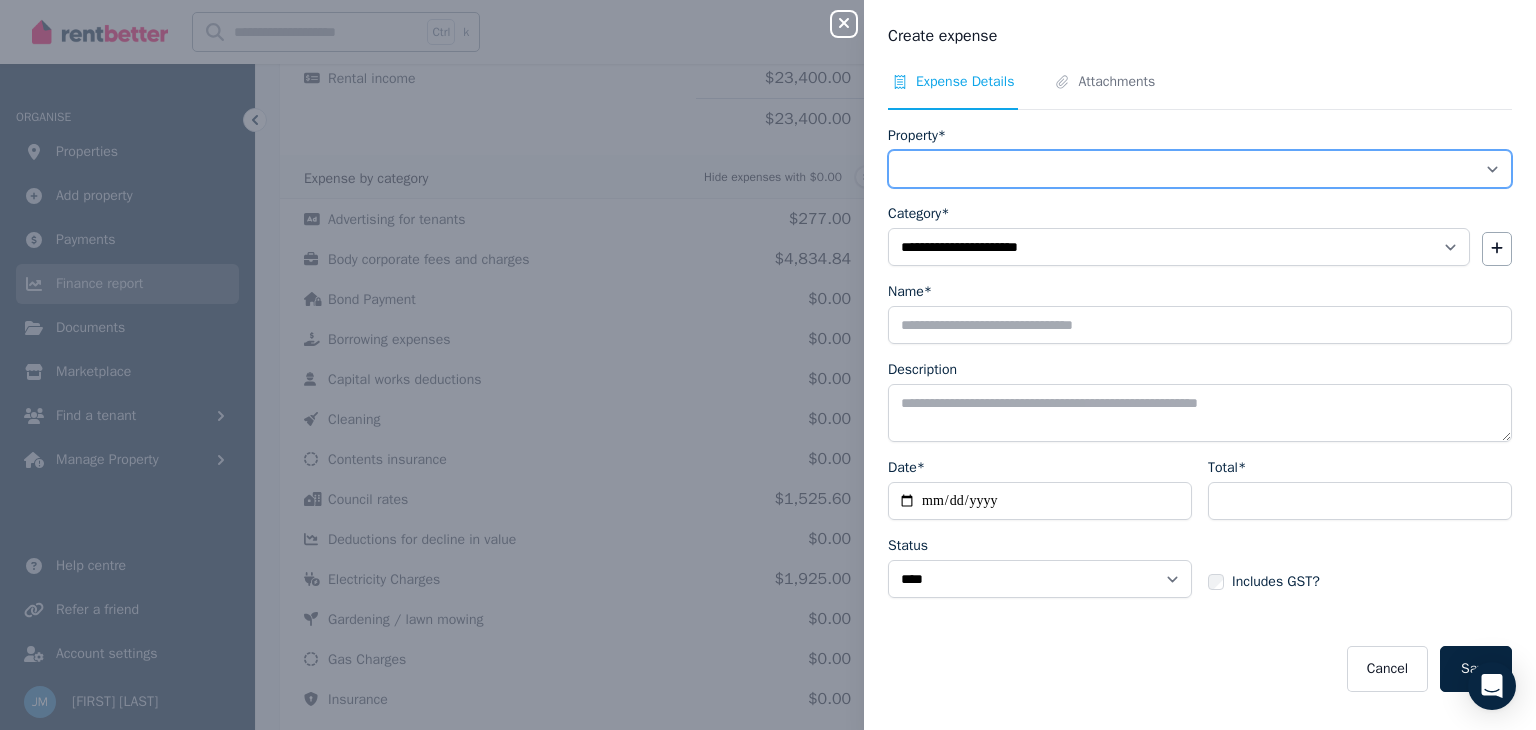click on "**********" at bounding box center (1200, 169) 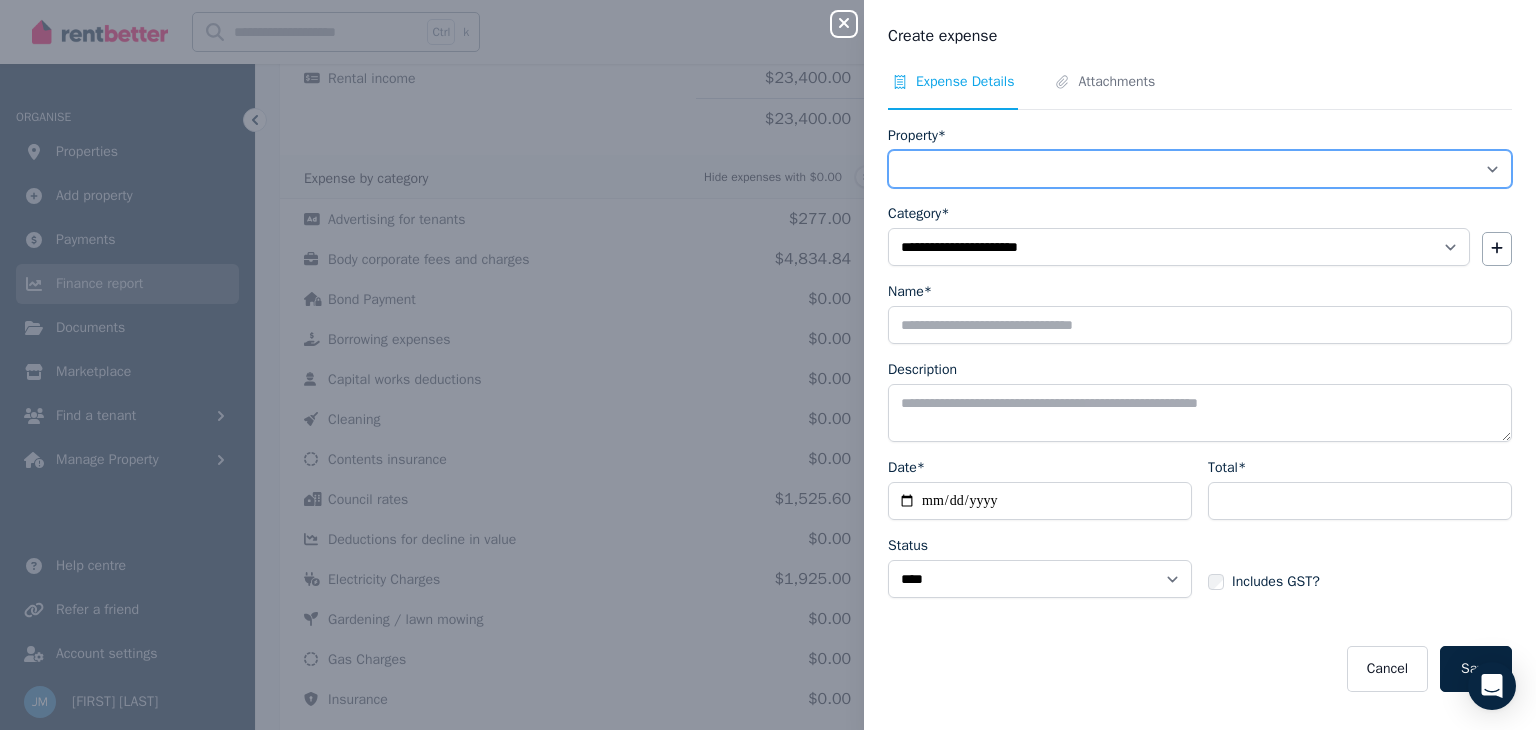 select on "**********" 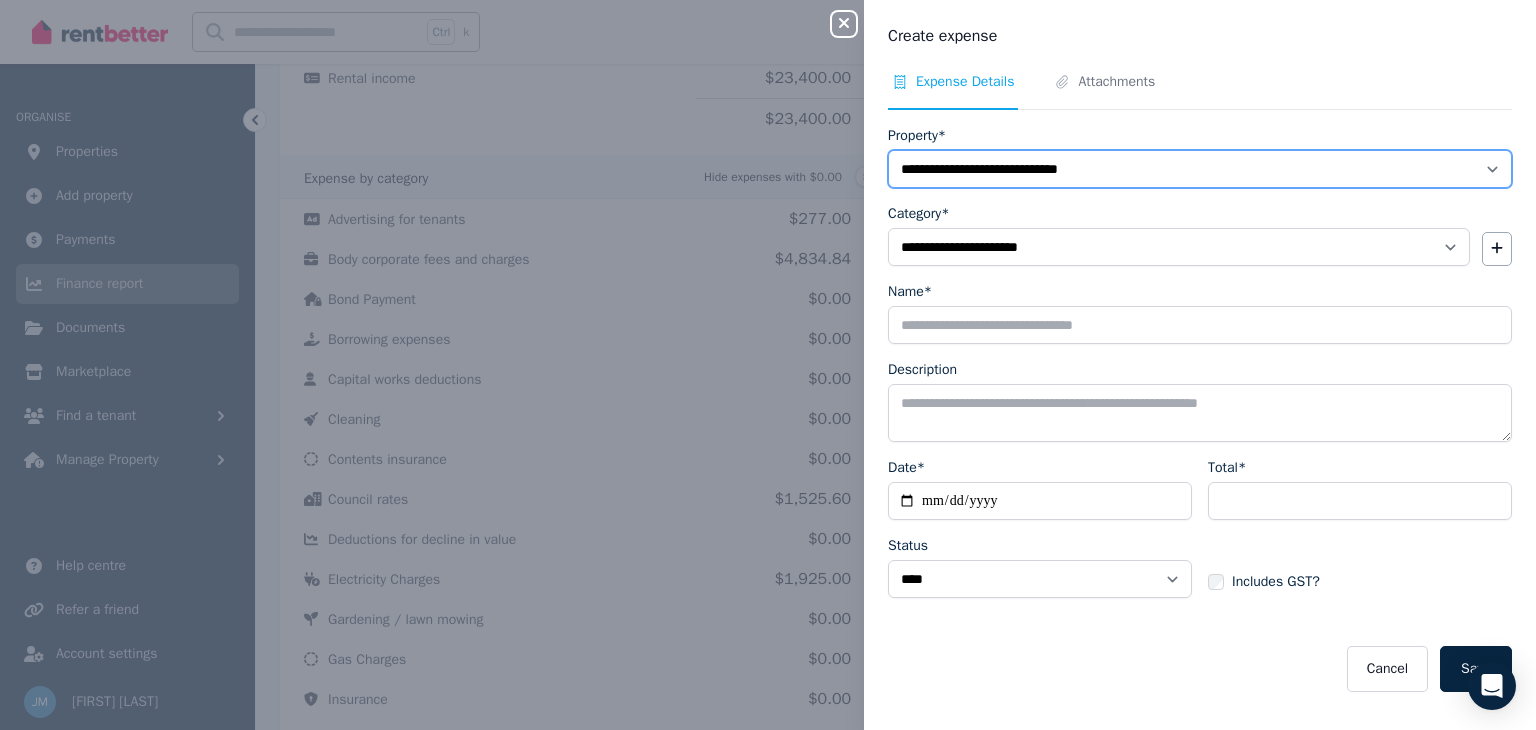 click on "**********" at bounding box center (1200, 169) 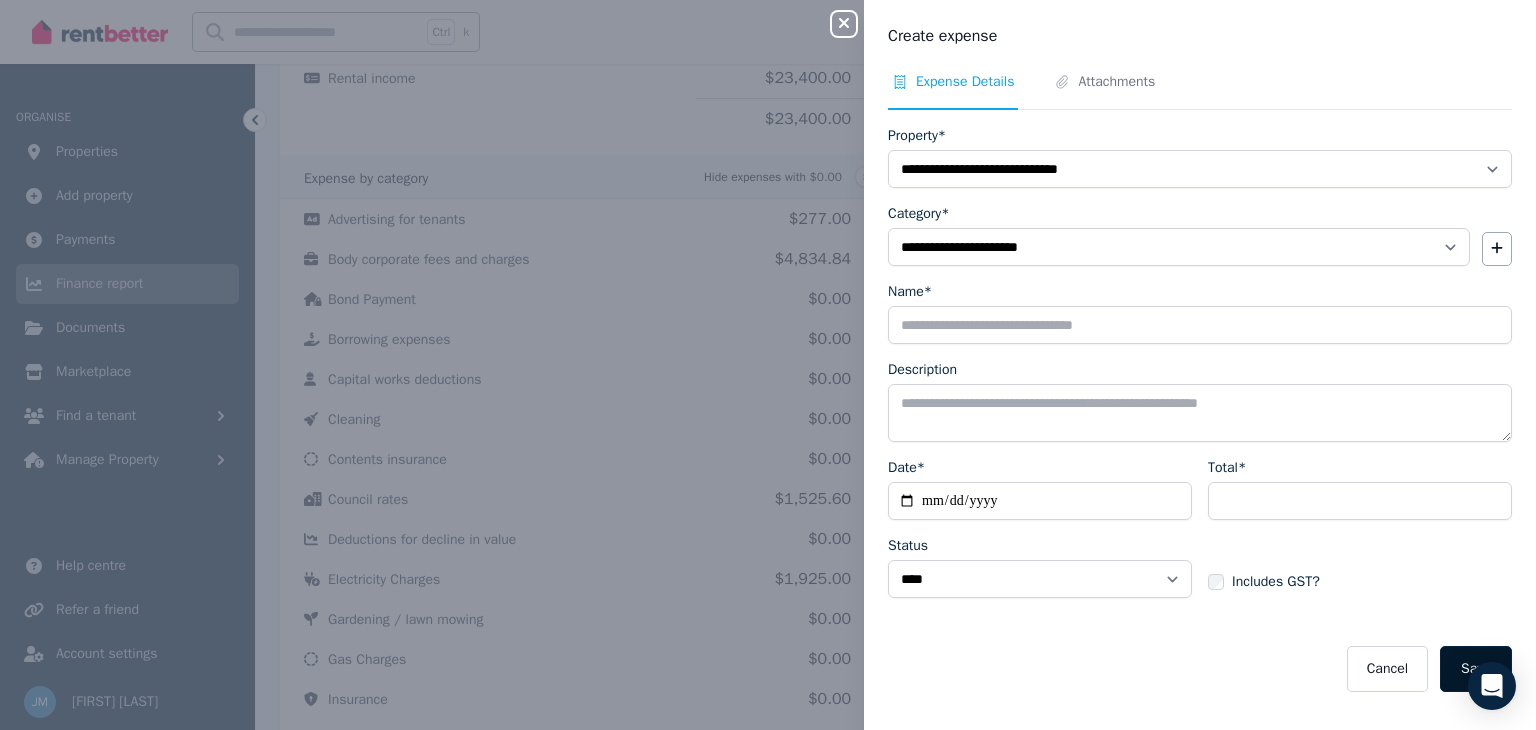 click on "Save" at bounding box center (1476, 669) 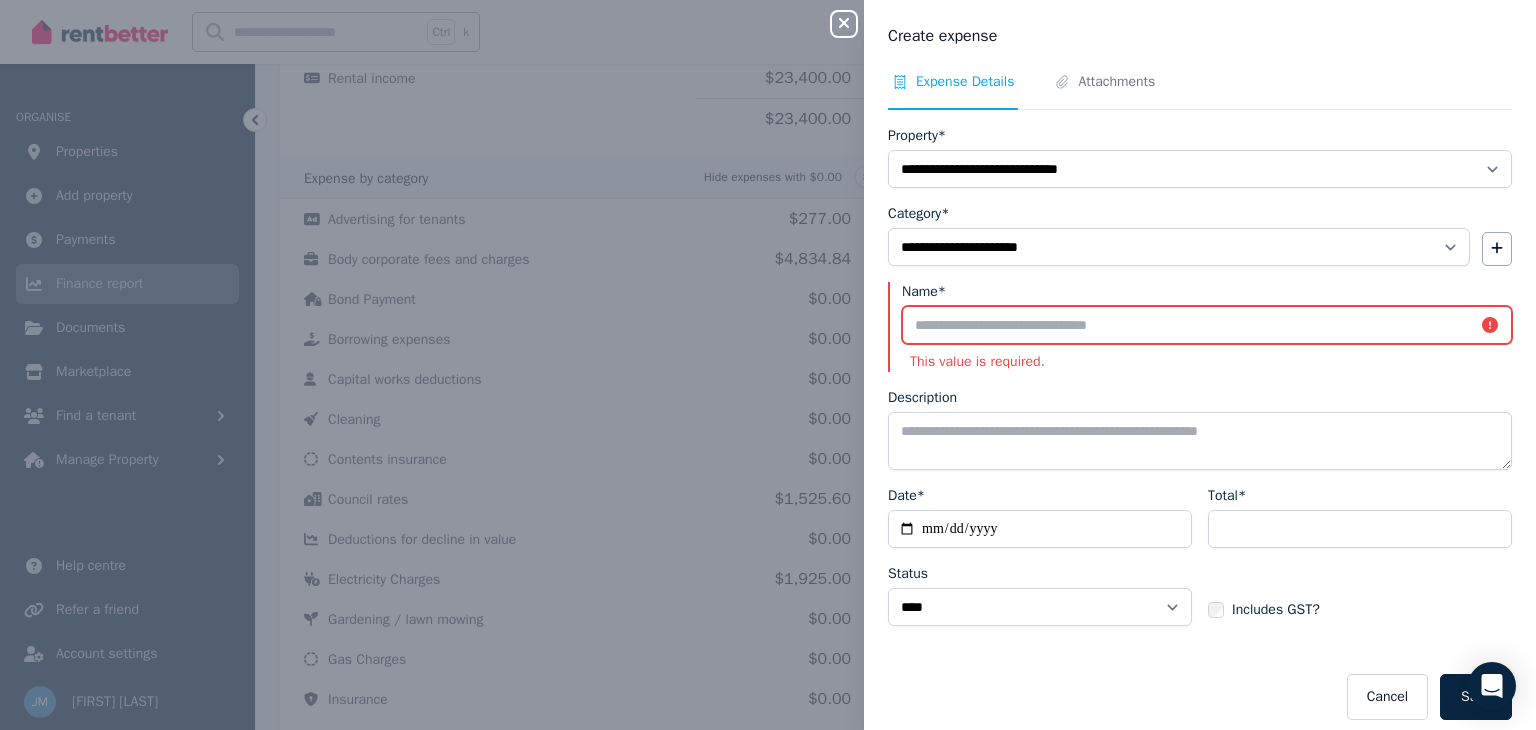 click on "Name*" at bounding box center [1207, 325] 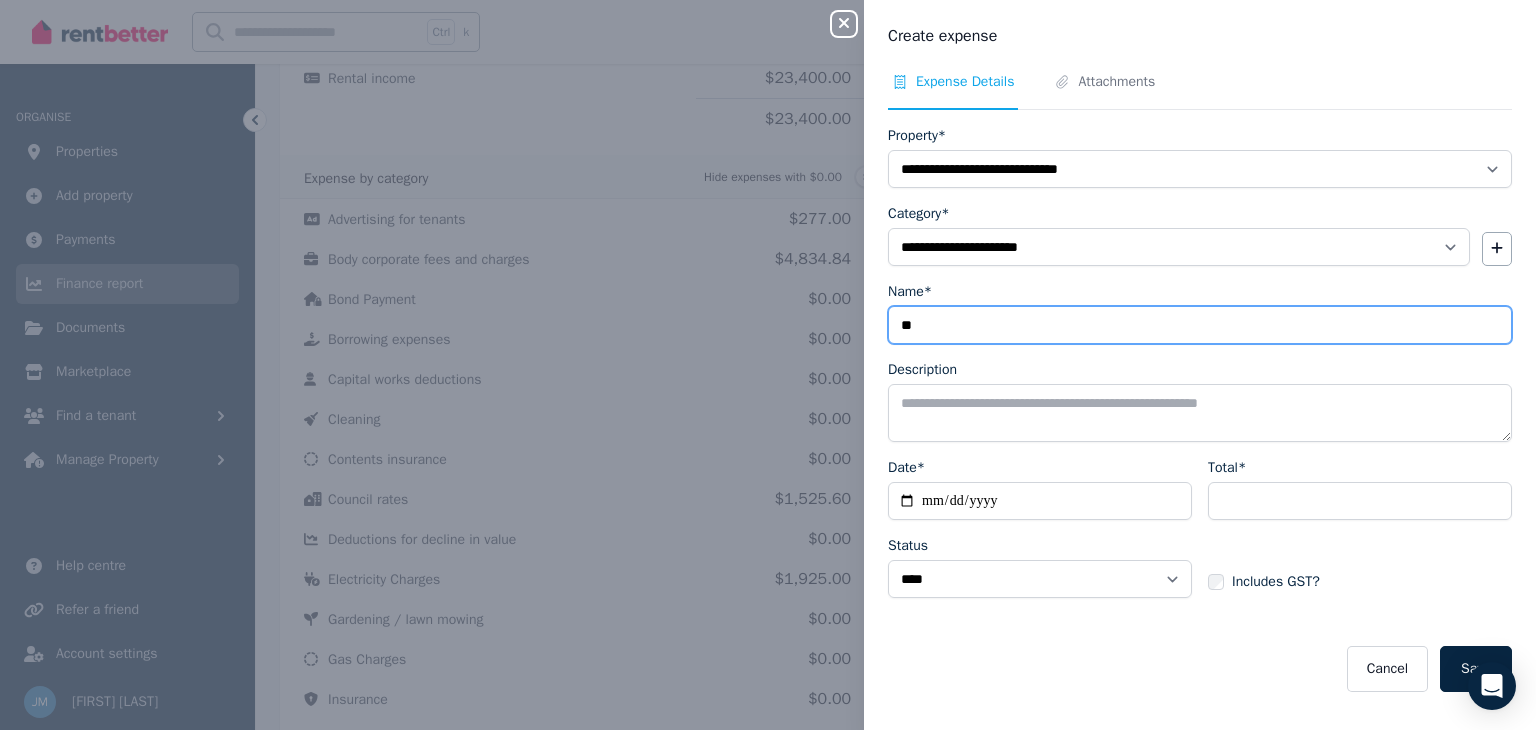 type on "*" 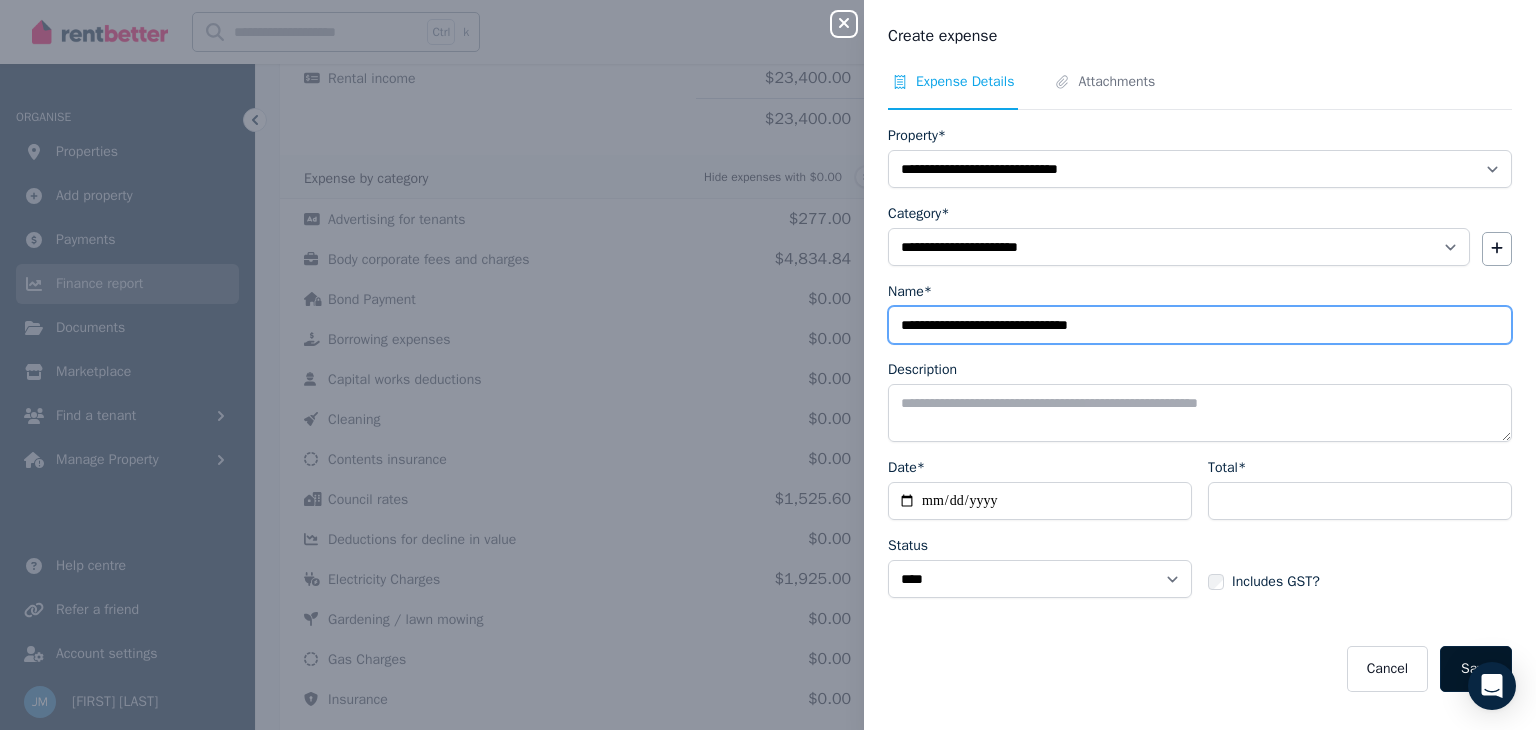 type on "**********" 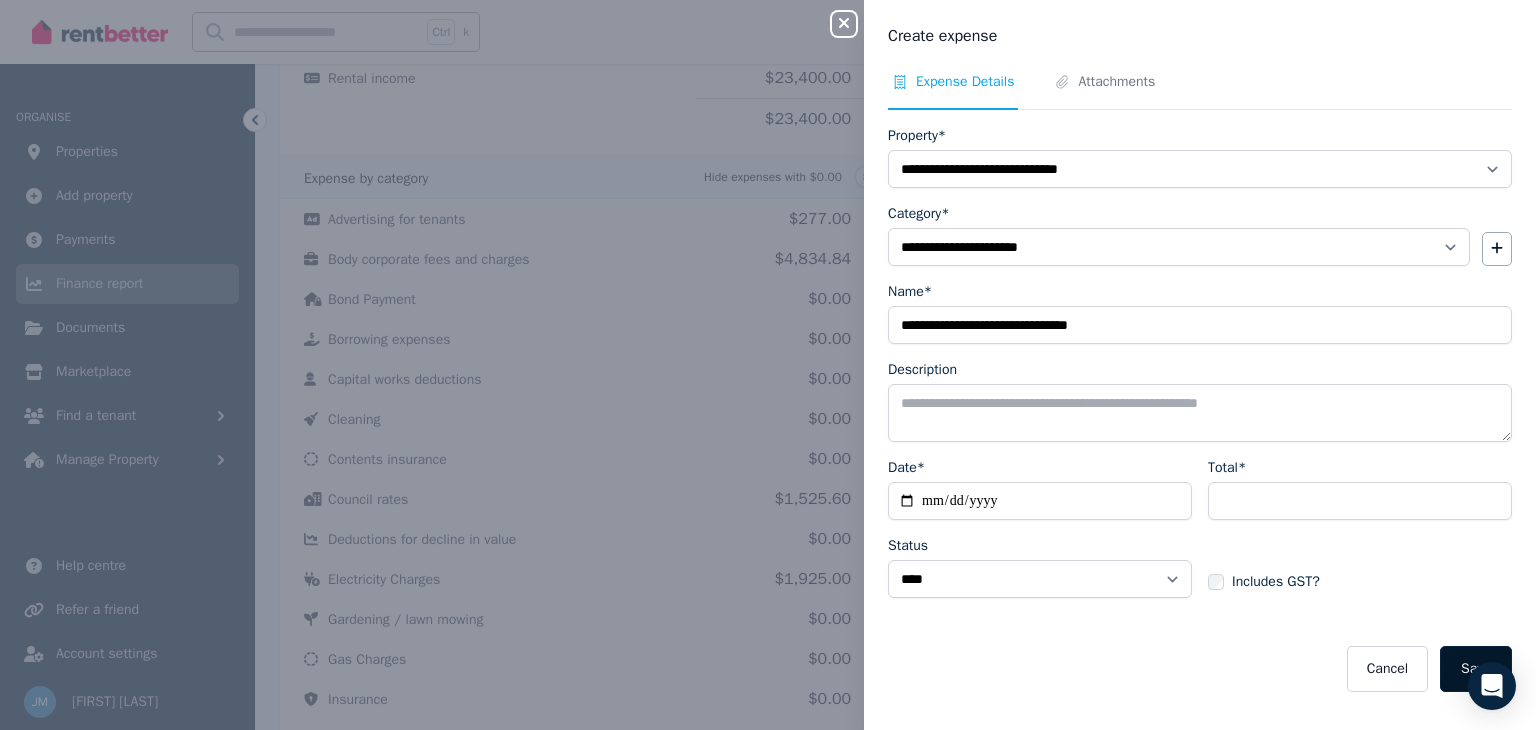 click on "Save" at bounding box center (1476, 669) 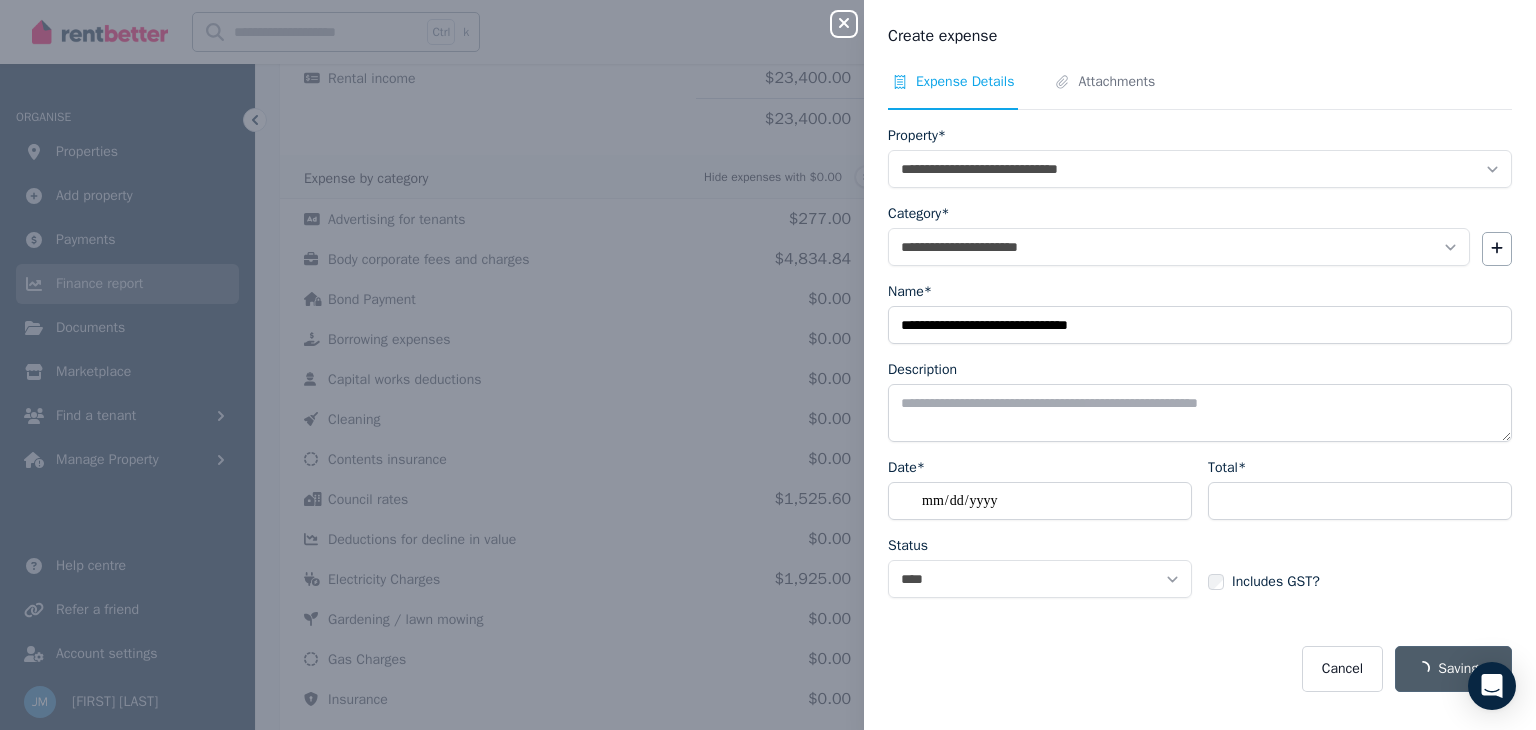 select 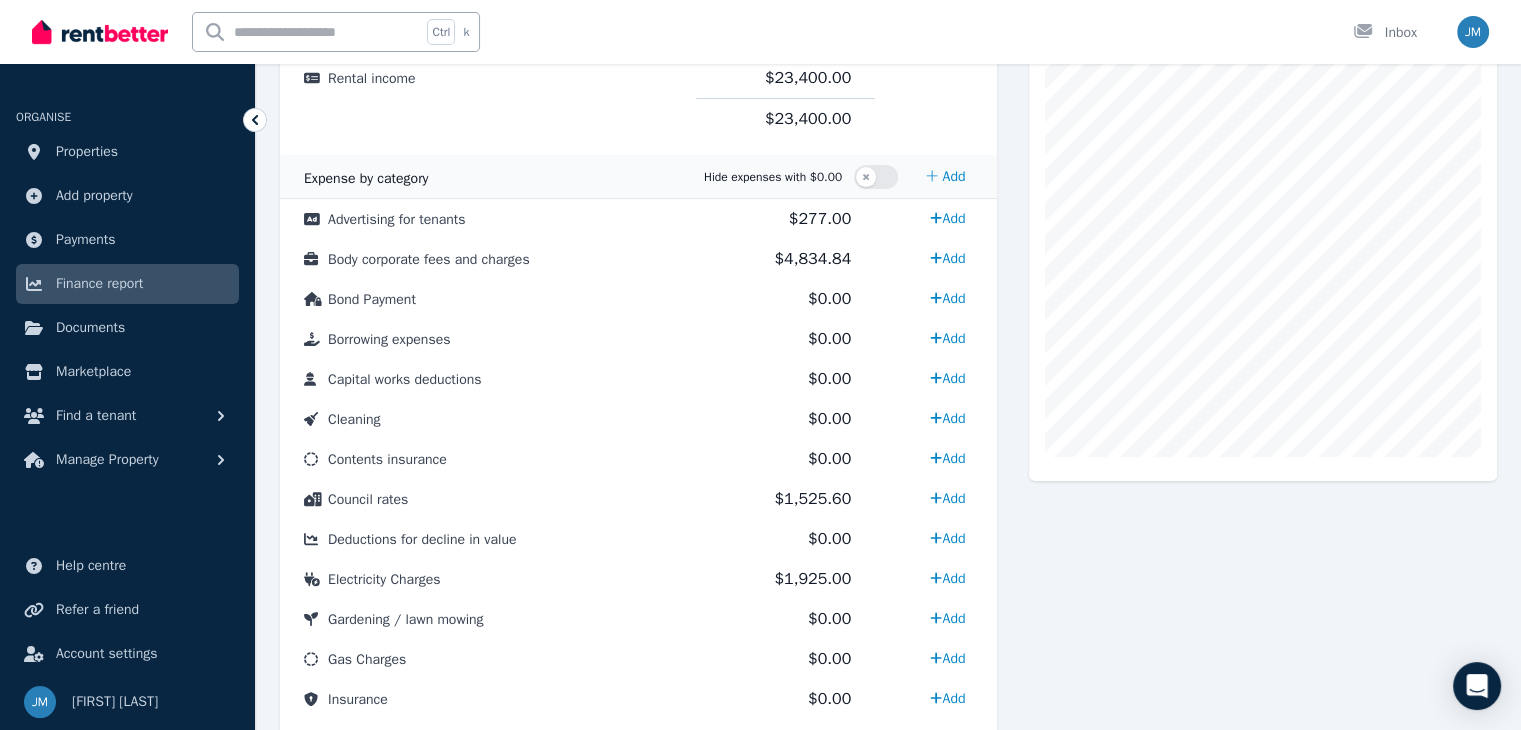 scroll, scrollTop: 1100, scrollLeft: 0, axis: vertical 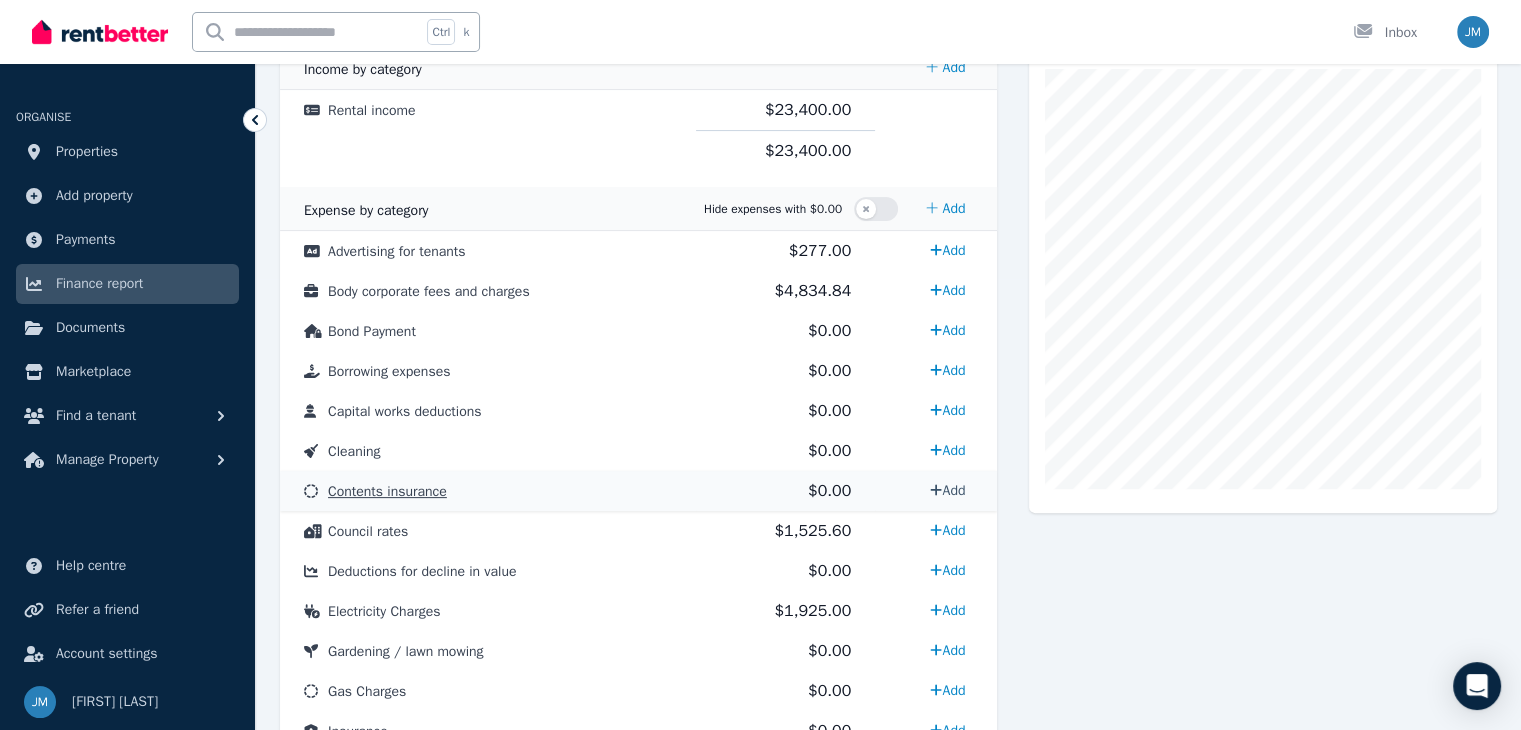 click on "Add" at bounding box center [947, 490] 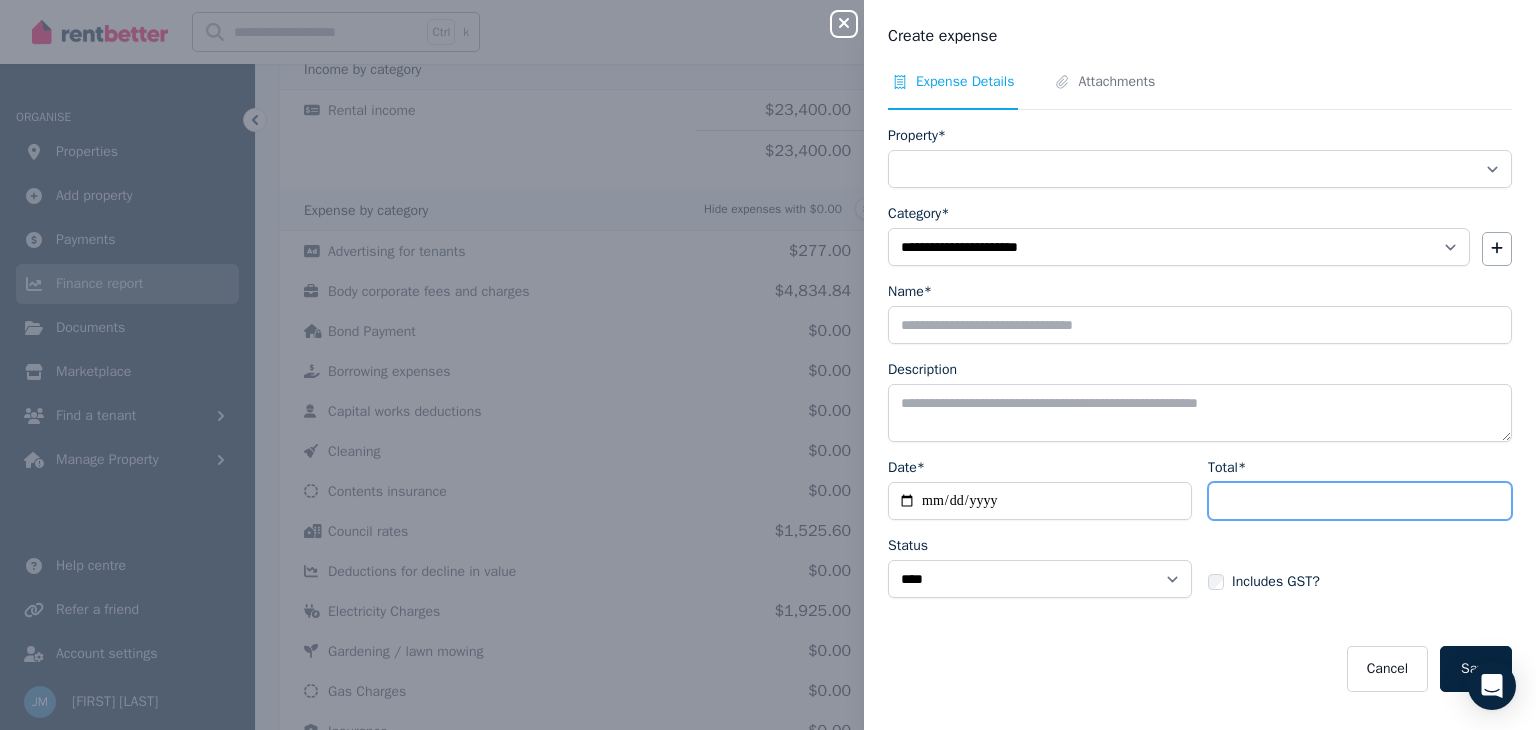 click on "Total*" at bounding box center (1360, 501) 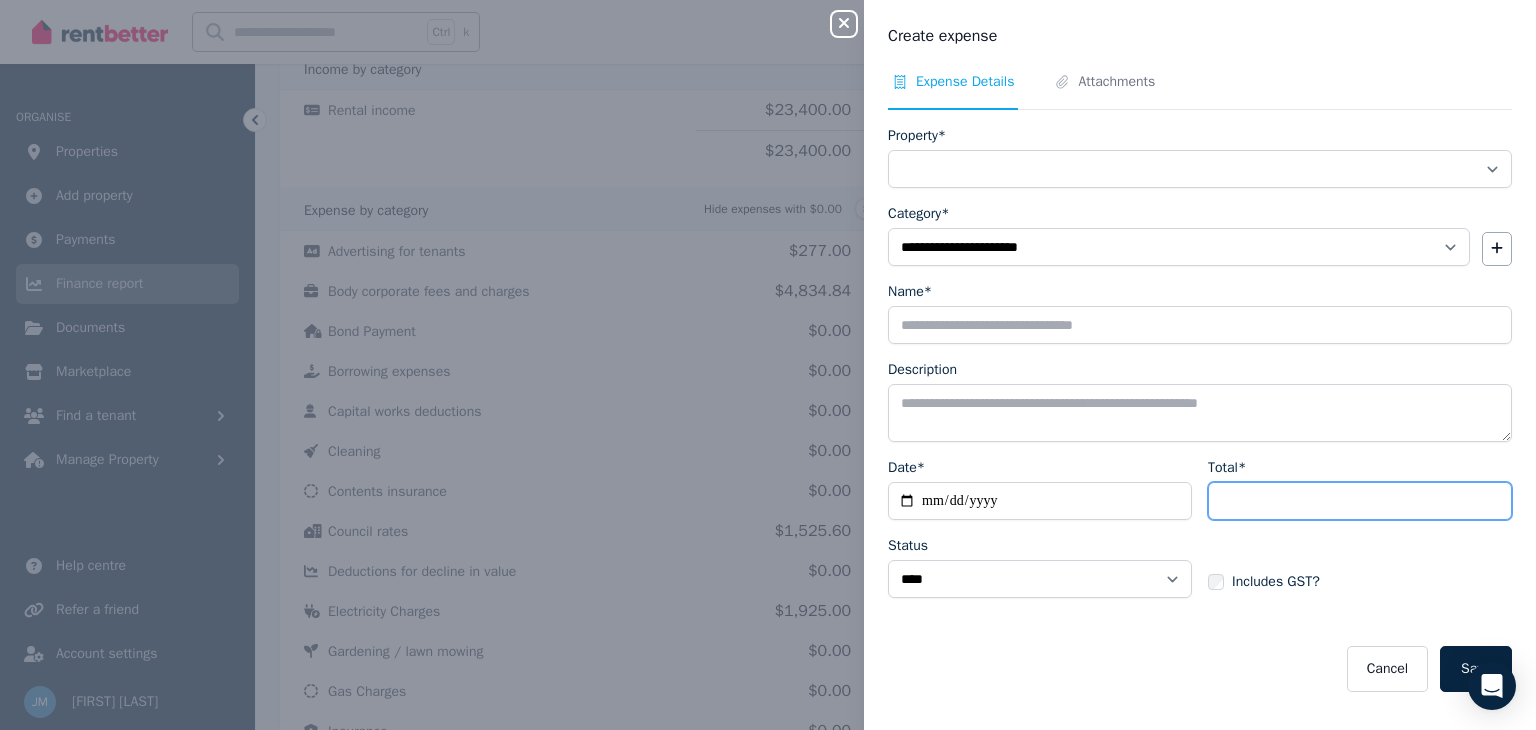 type on "******" 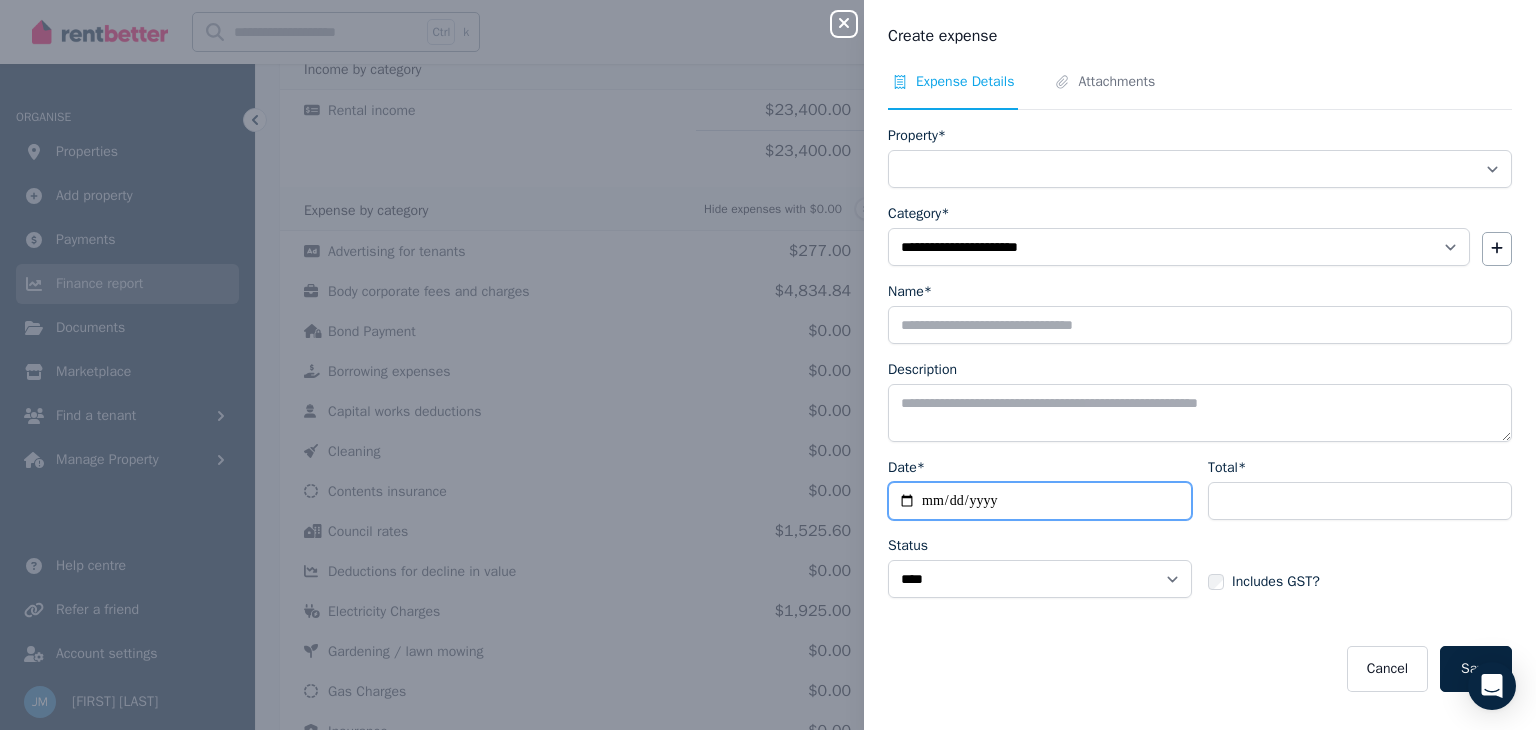 click on "Date*" at bounding box center [1040, 501] 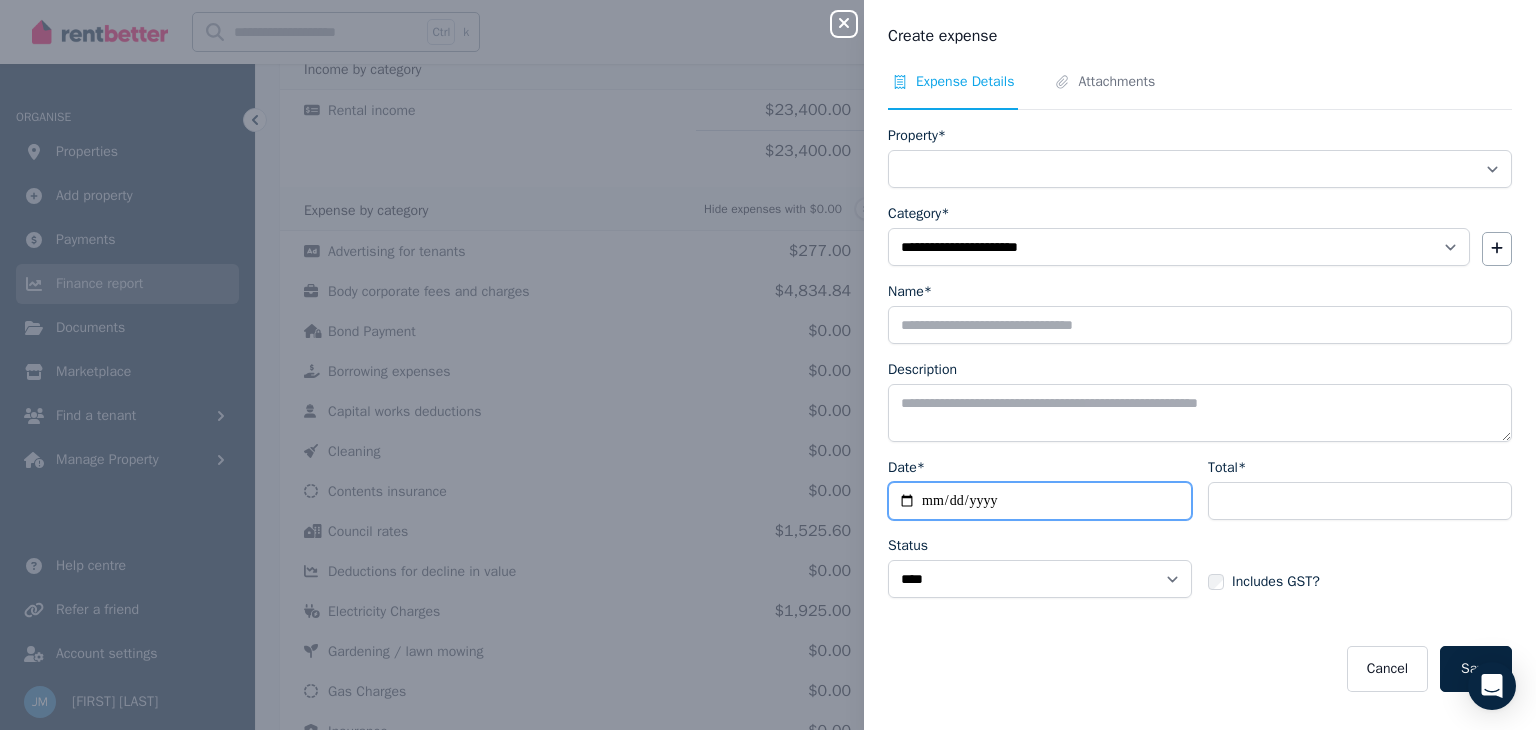 click on "Date*" at bounding box center [1040, 501] 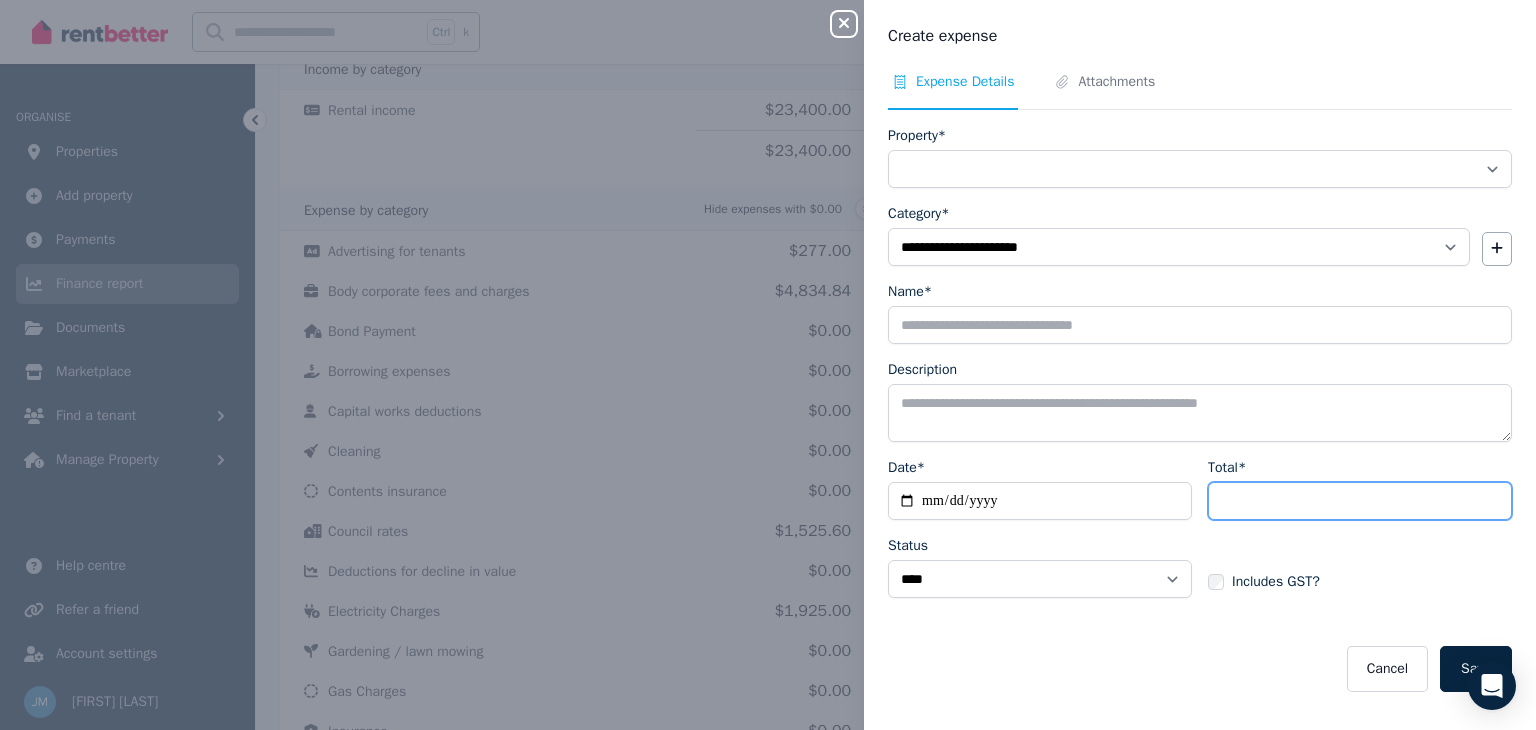 click on "******" at bounding box center (1360, 501) 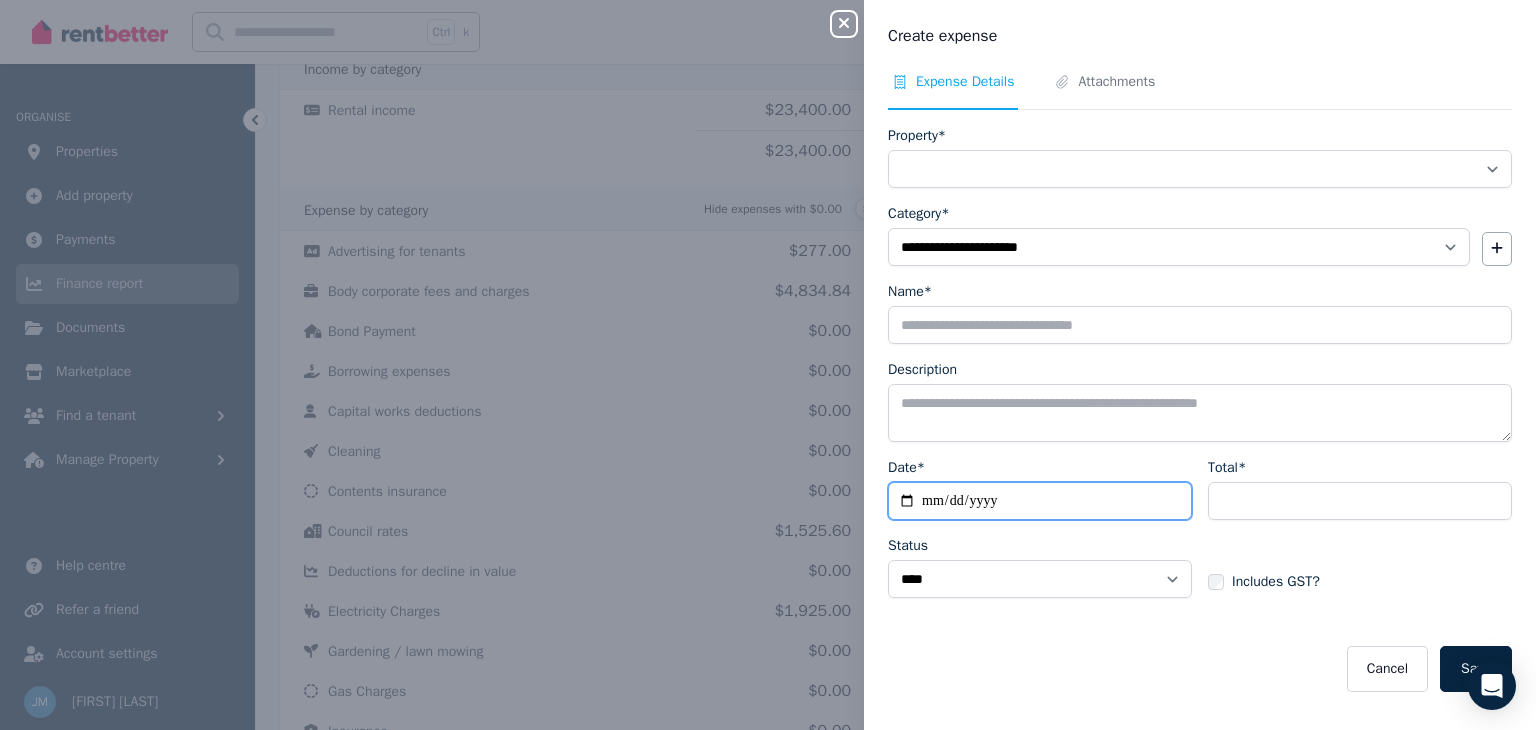 click on "**********" at bounding box center (1040, 501) 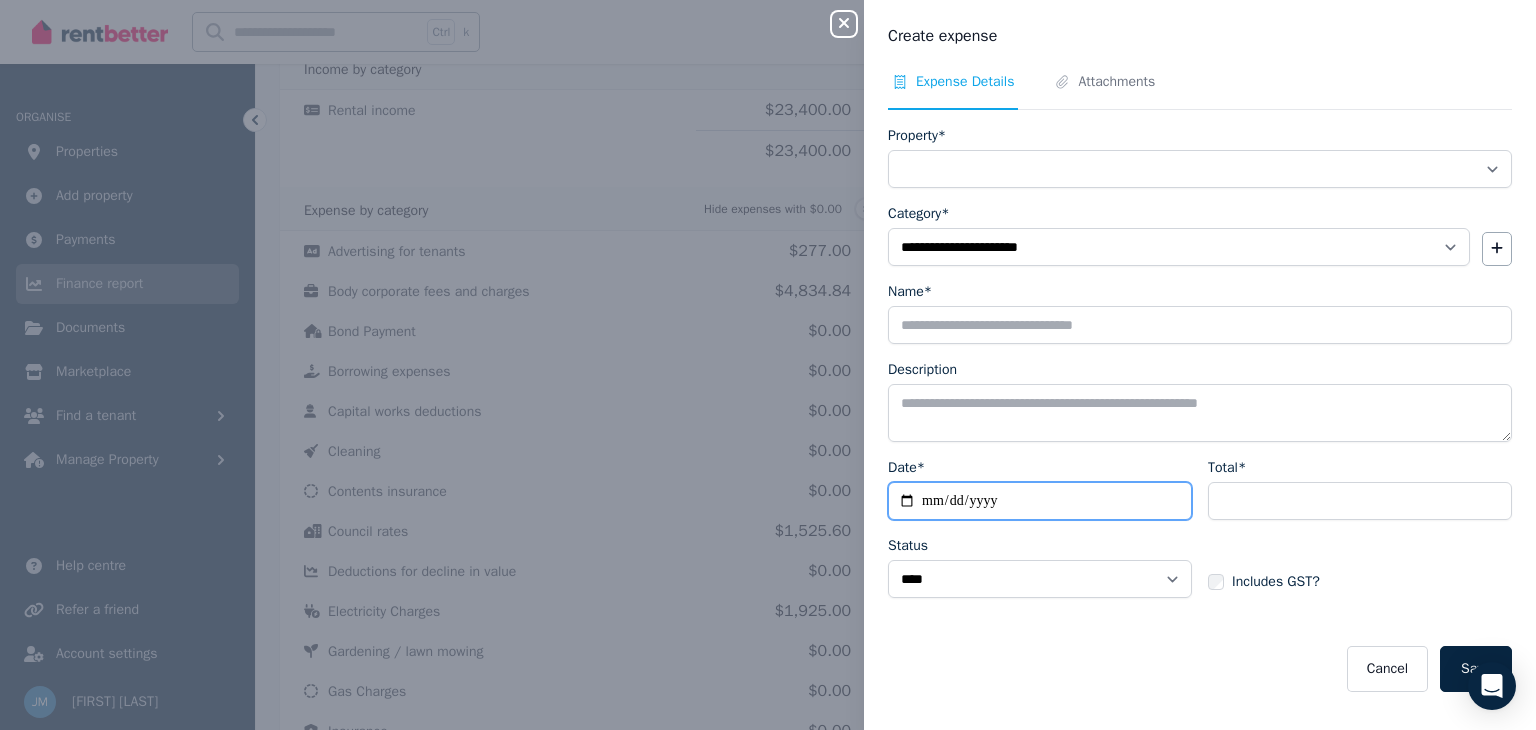 type on "**********" 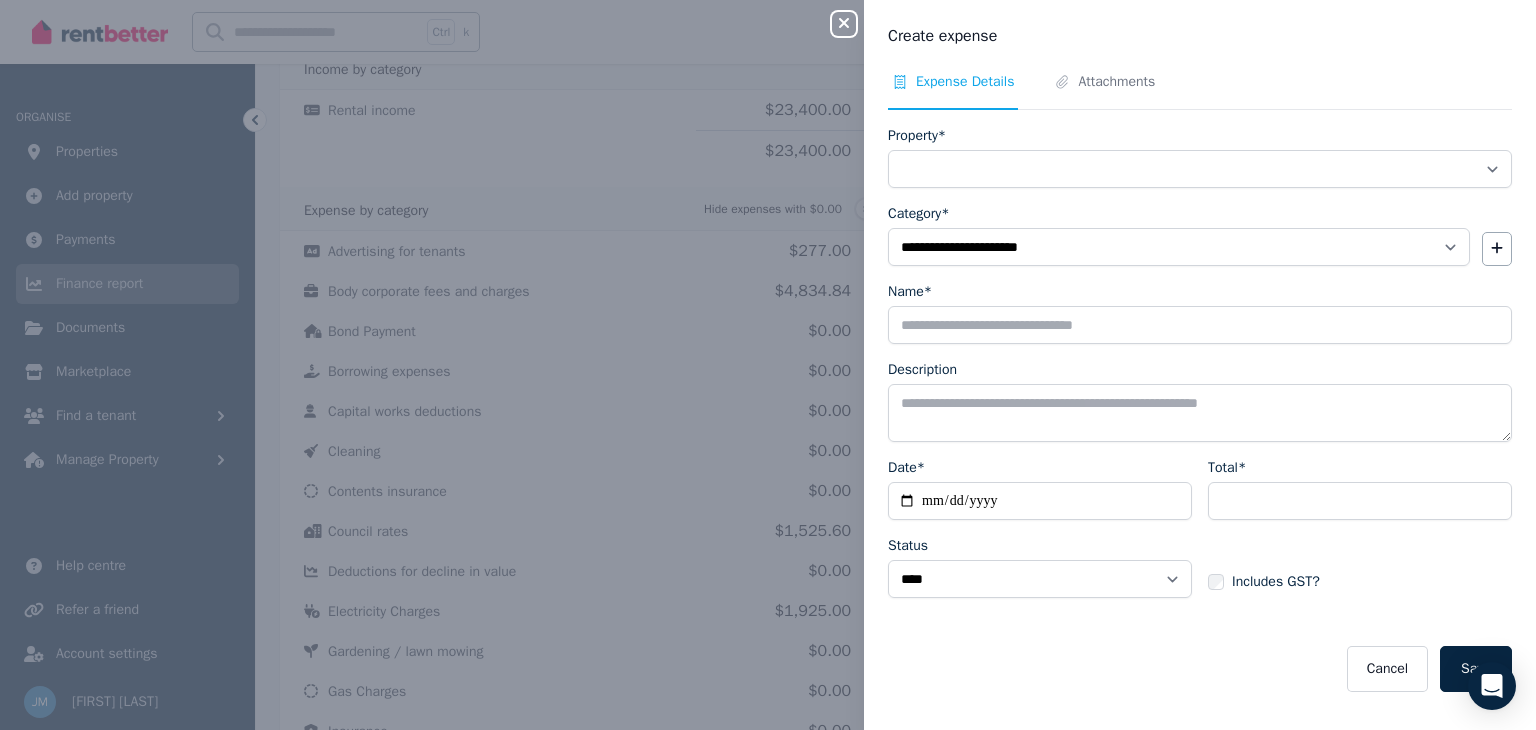 click on "Cancel Save" at bounding box center (1200, 669) 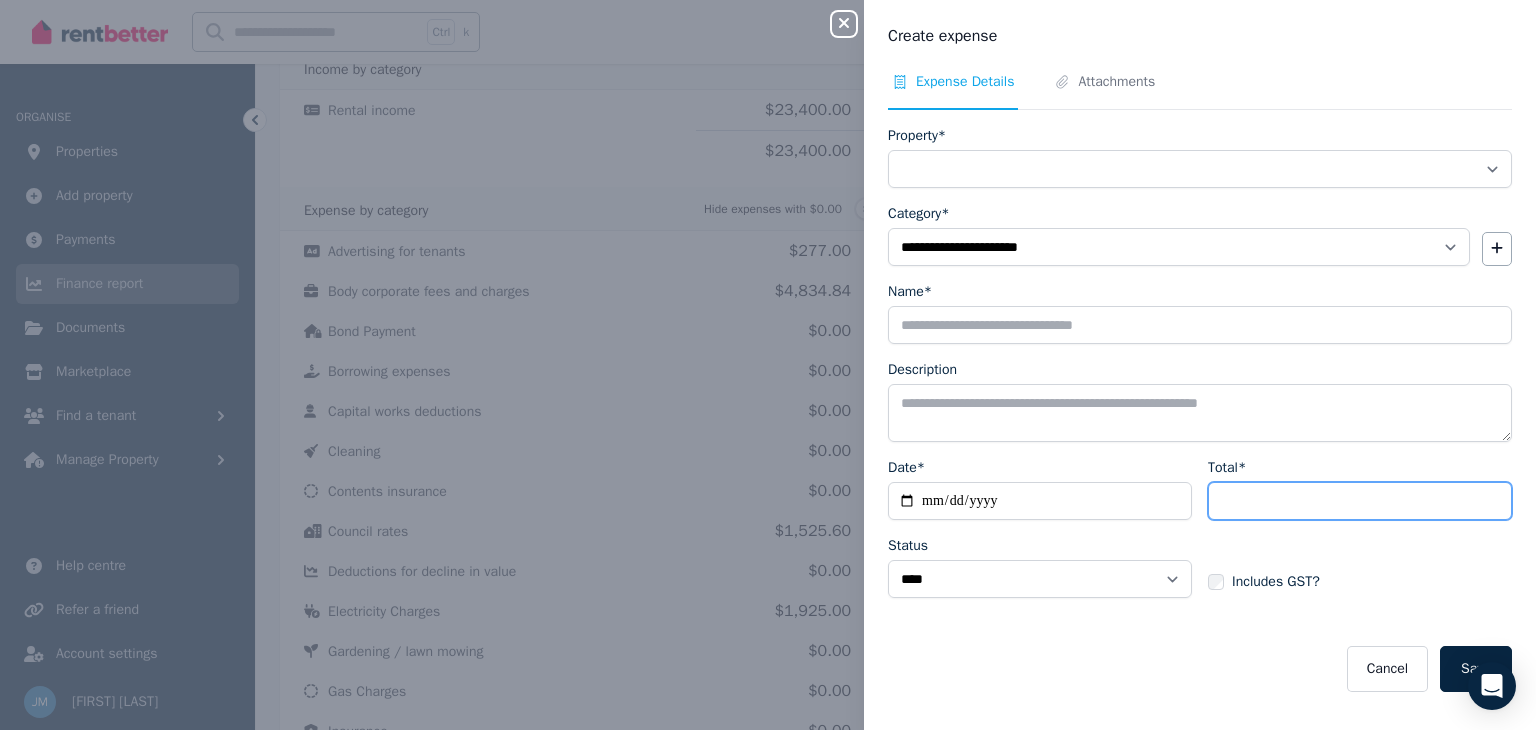 drag, startPoint x: 1265, startPoint y: 501, endPoint x: 1180, endPoint y: 499, distance: 85.02353 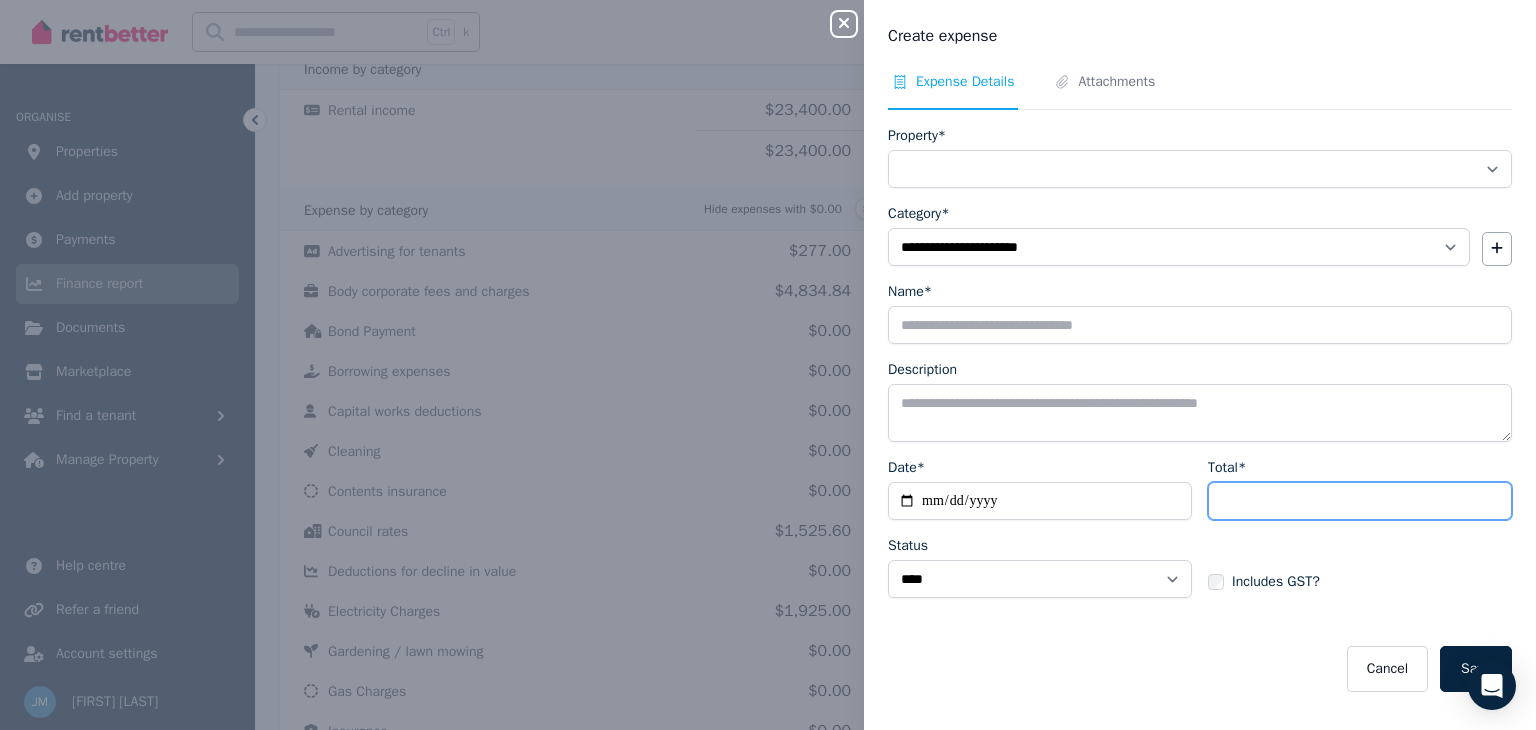 click on "**********" at bounding box center (1200, 536) 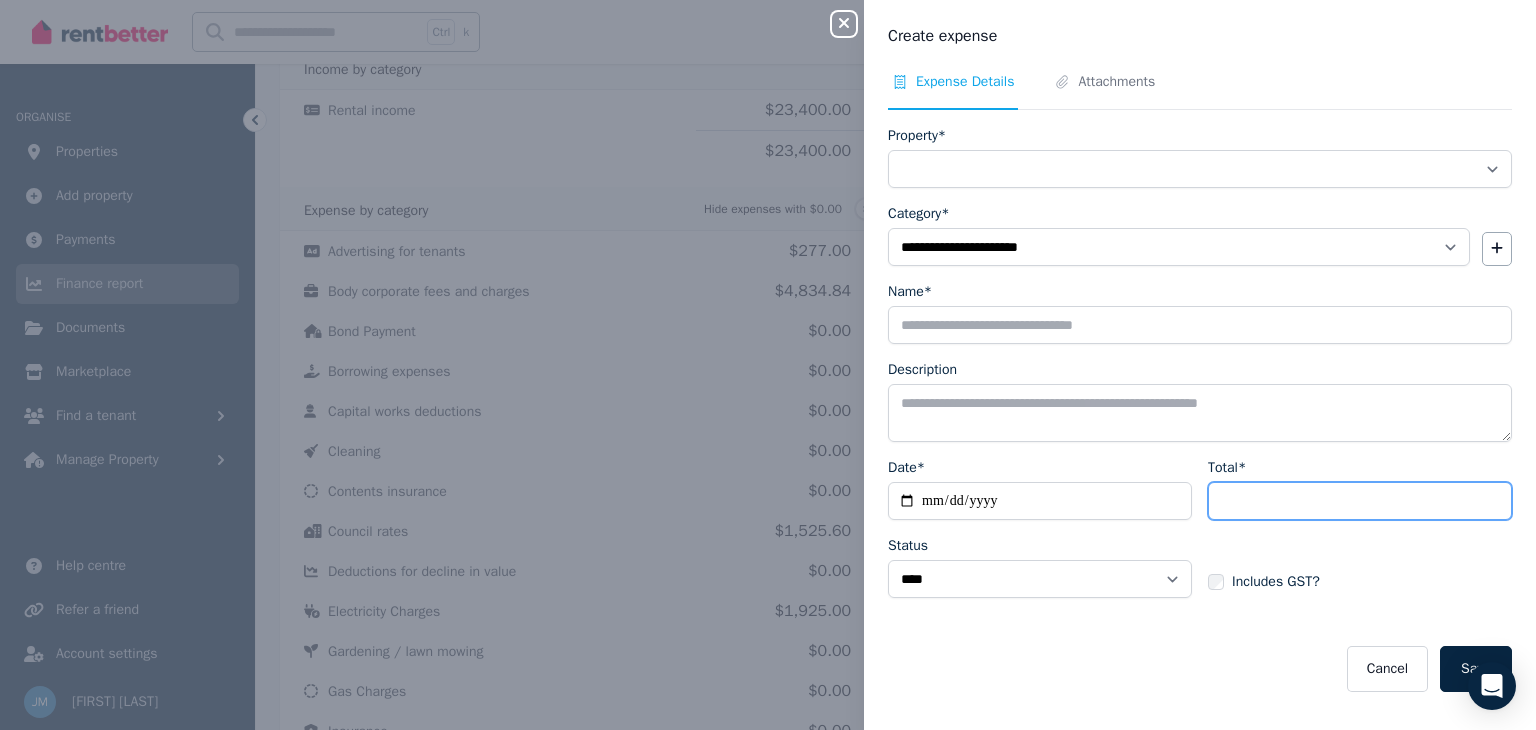 type on "******" 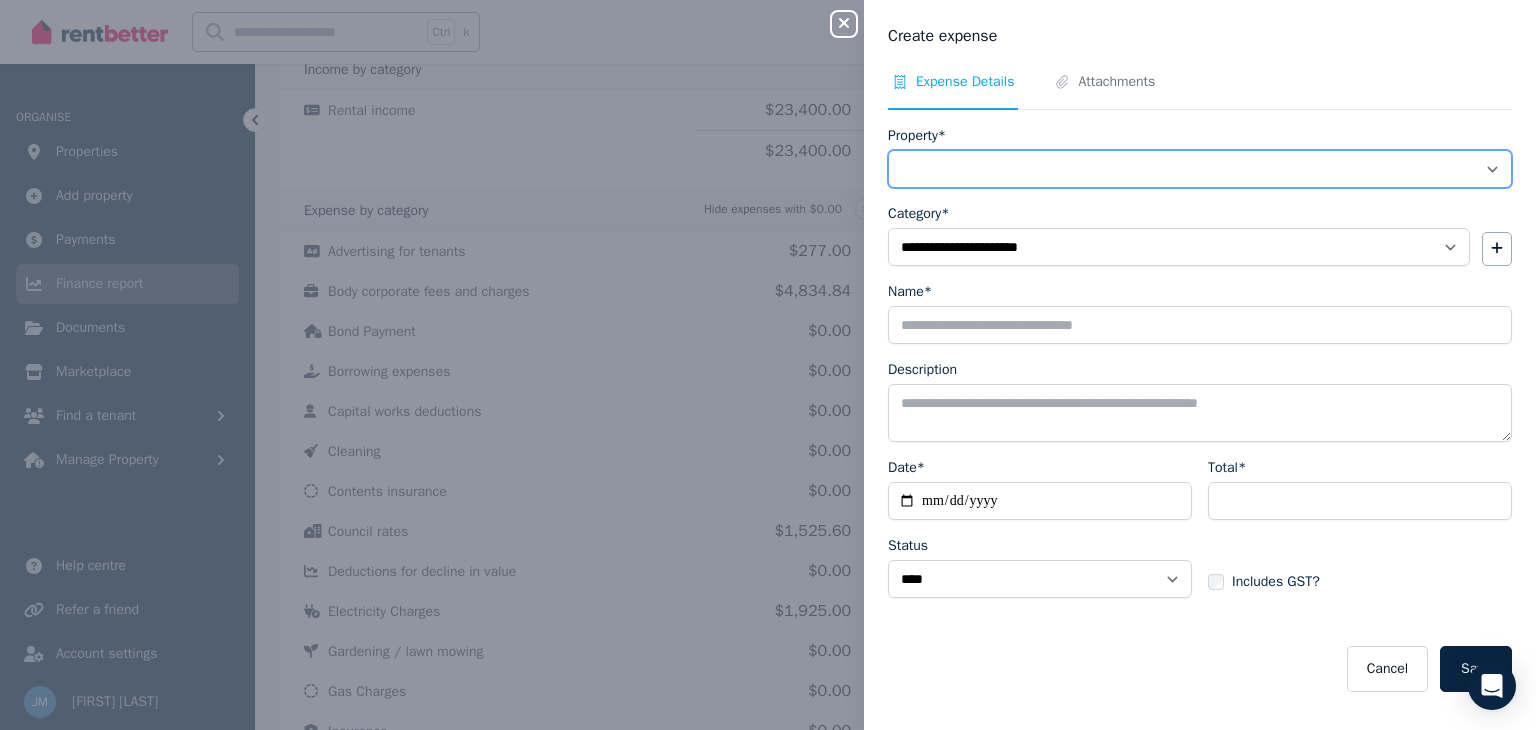 click on "**********" at bounding box center (1200, 169) 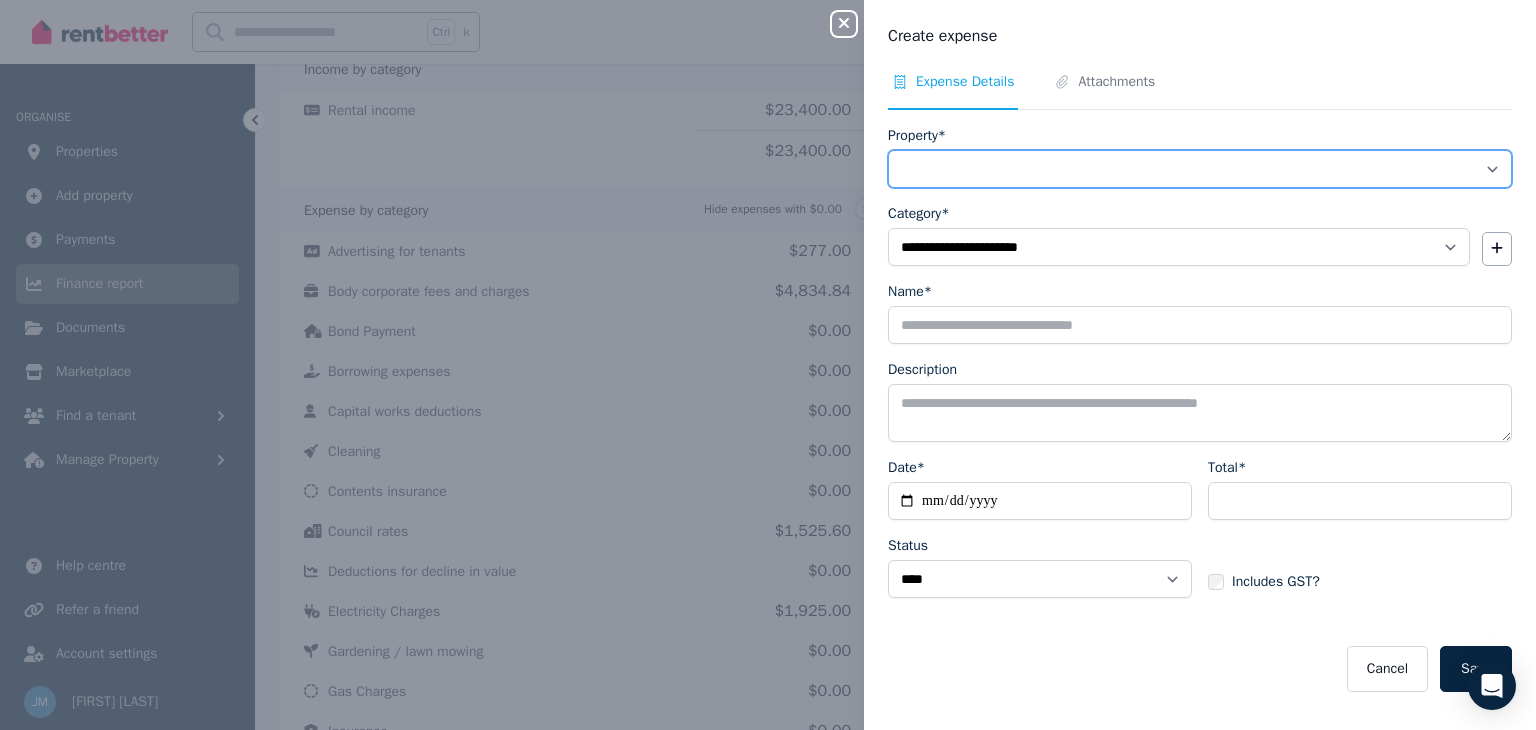select on "**********" 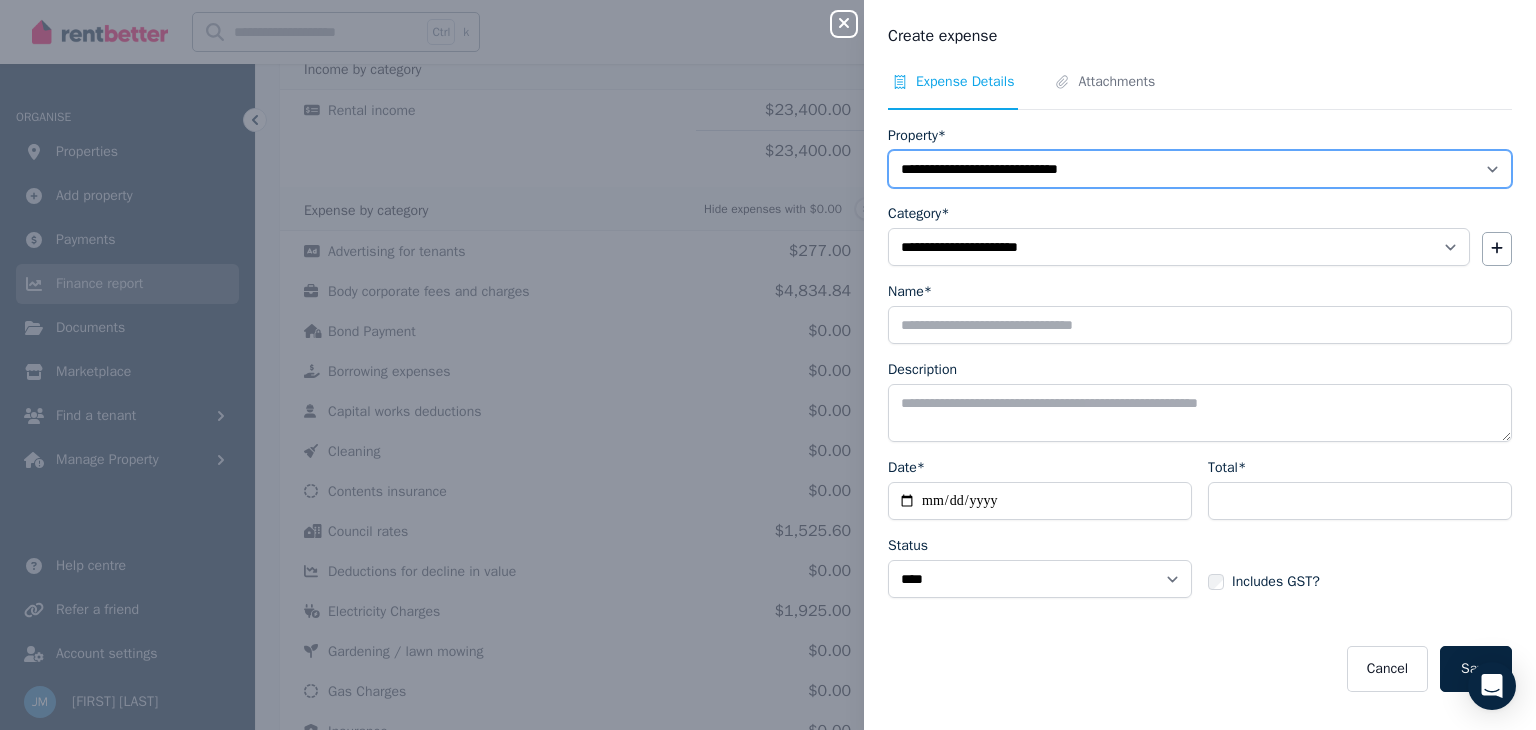click on "**********" at bounding box center [1200, 169] 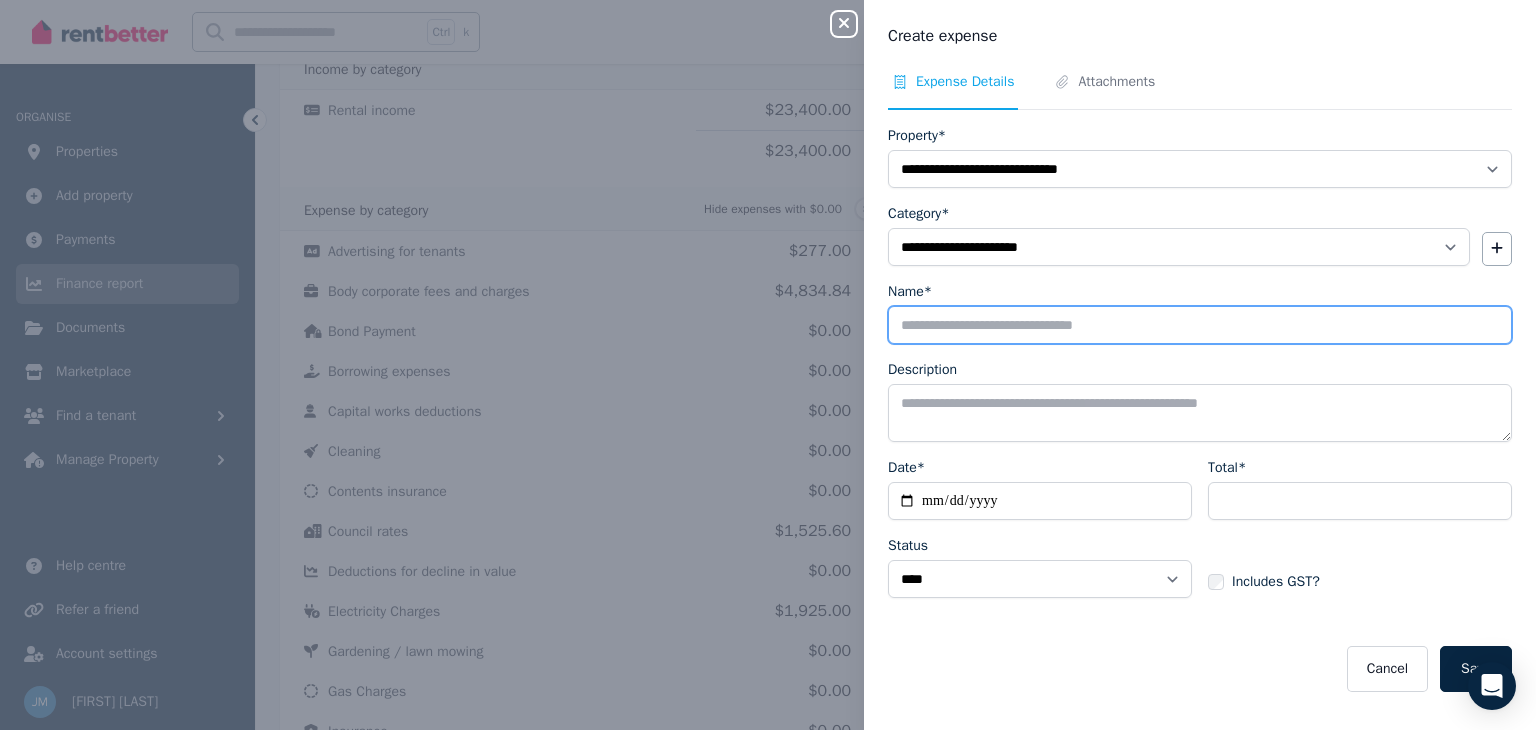 click on "Name*" at bounding box center [1200, 325] 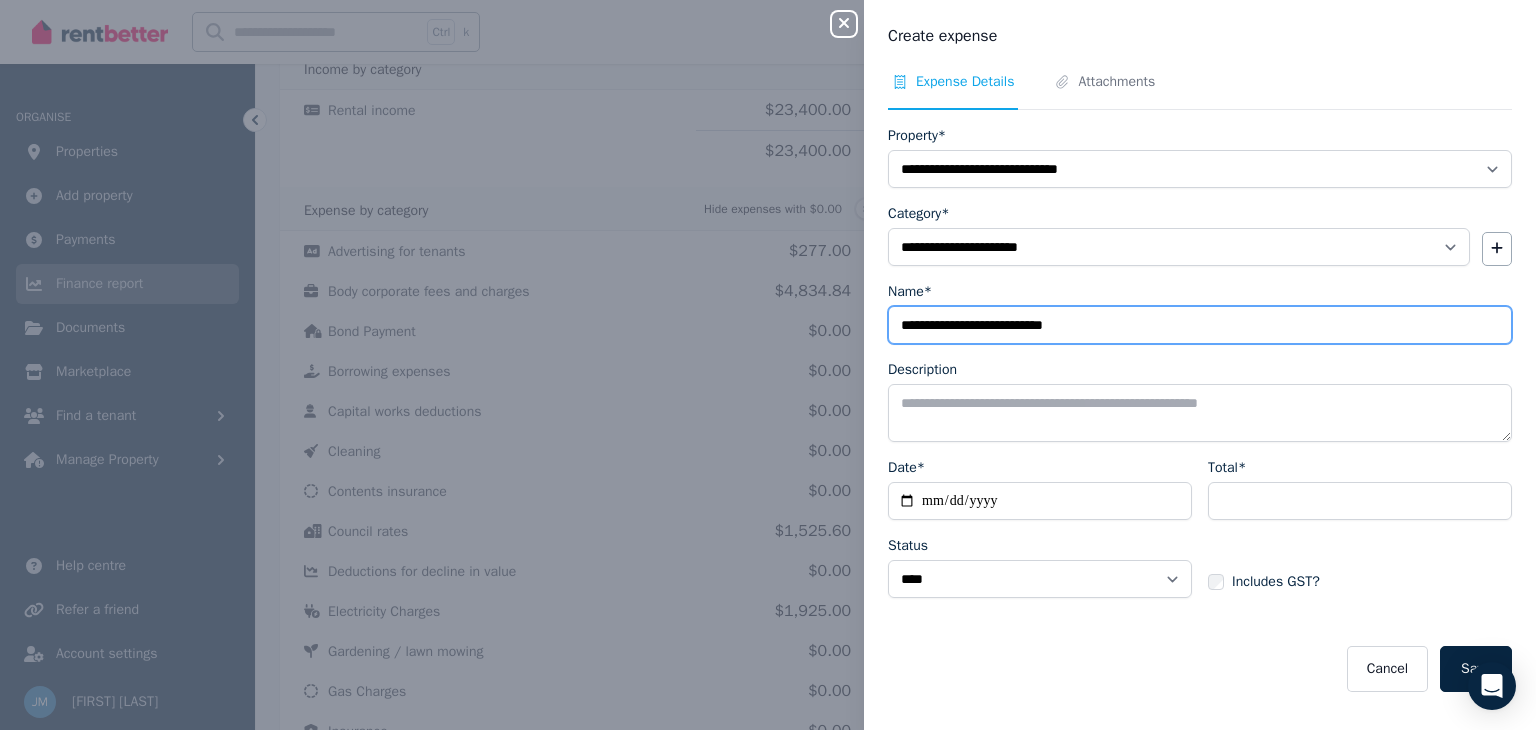 type on "**********" 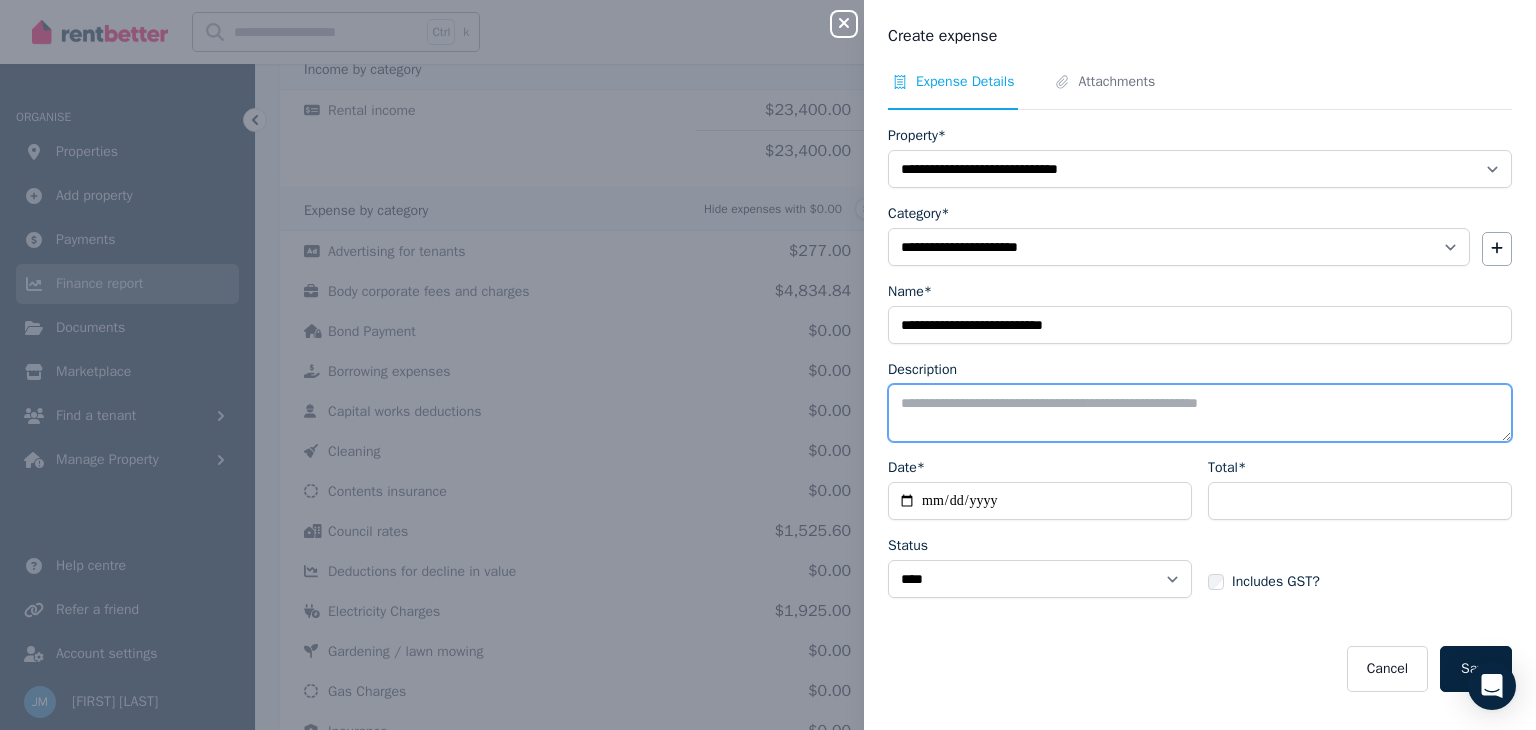 click on "Description" at bounding box center [1200, 413] 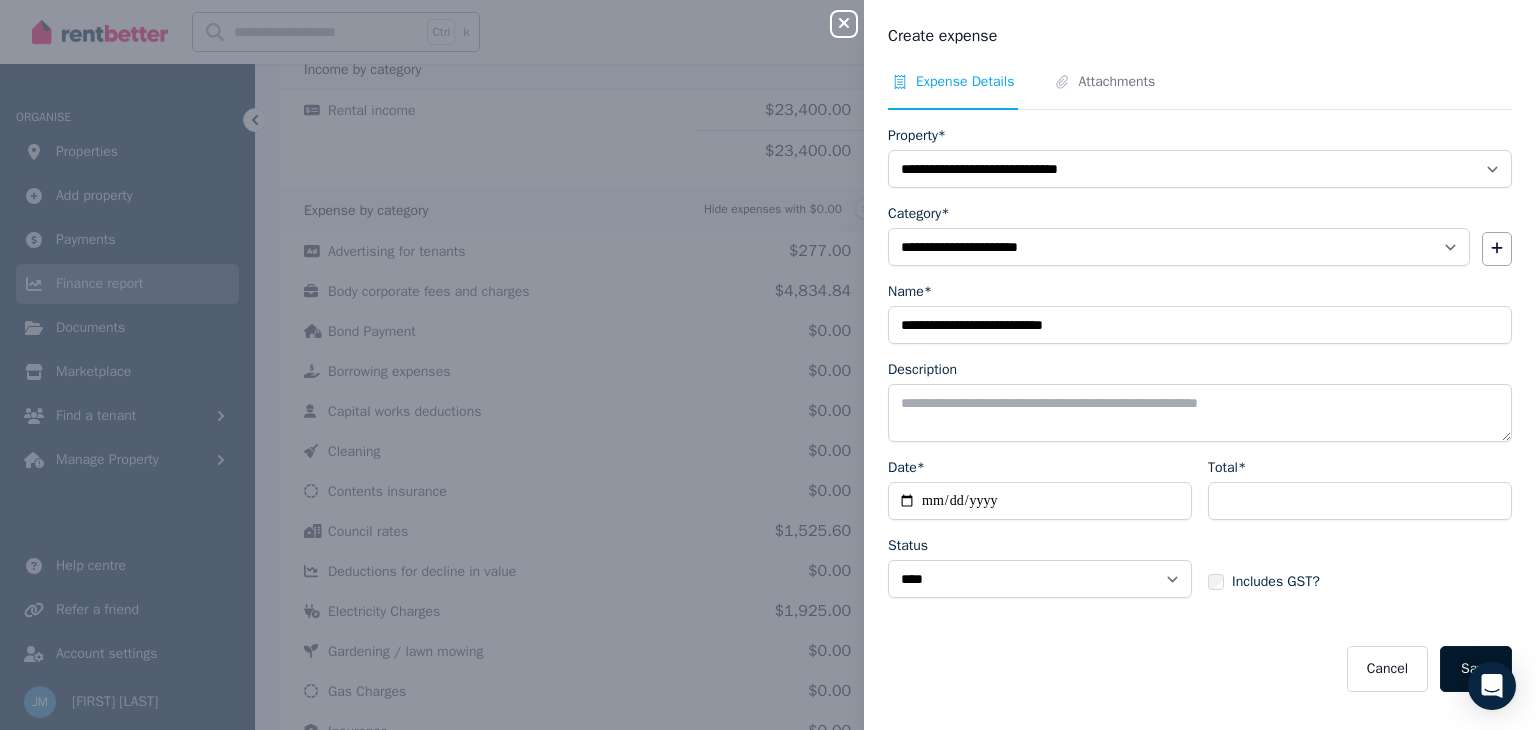 click on "Save" at bounding box center [1476, 669] 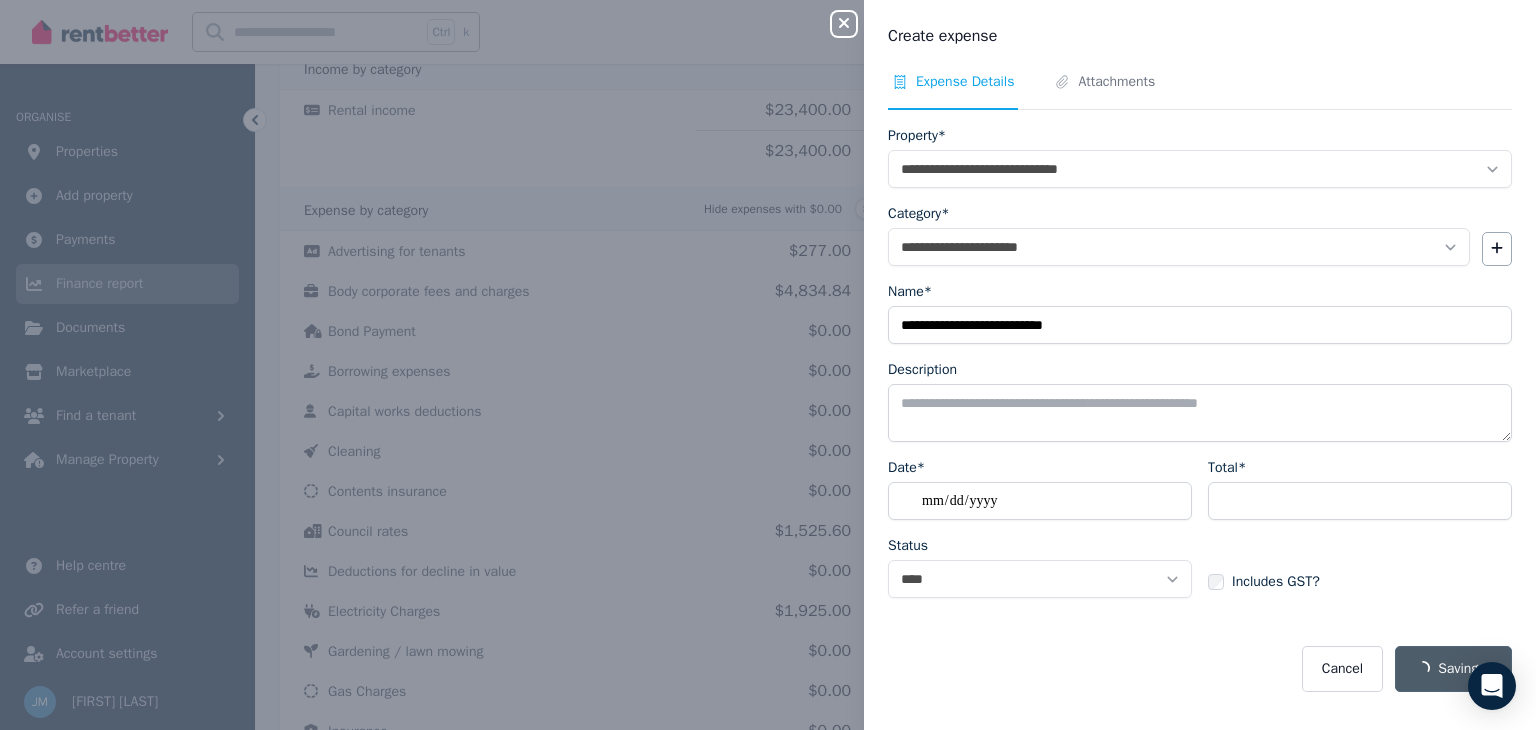 select 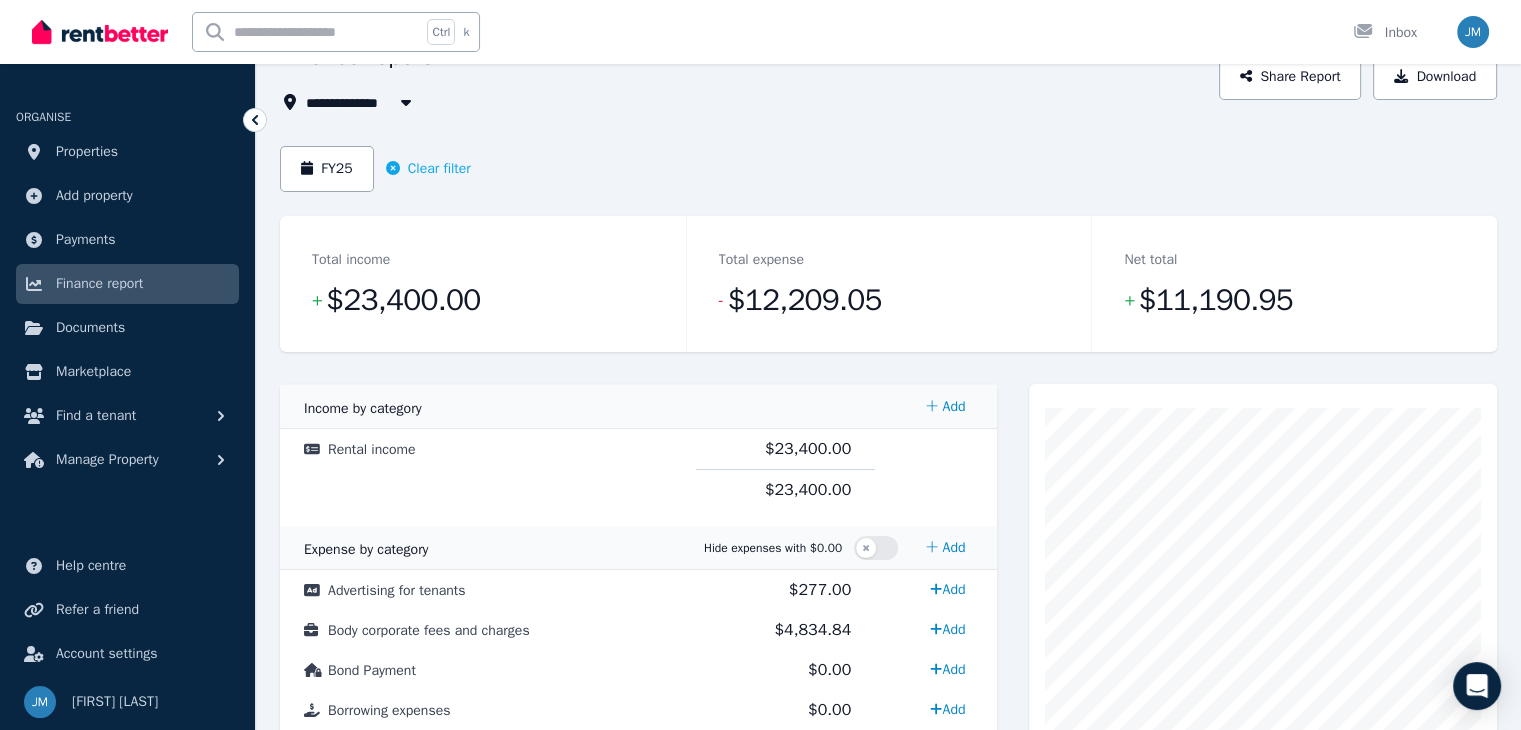 scroll, scrollTop: 76, scrollLeft: 0, axis: vertical 